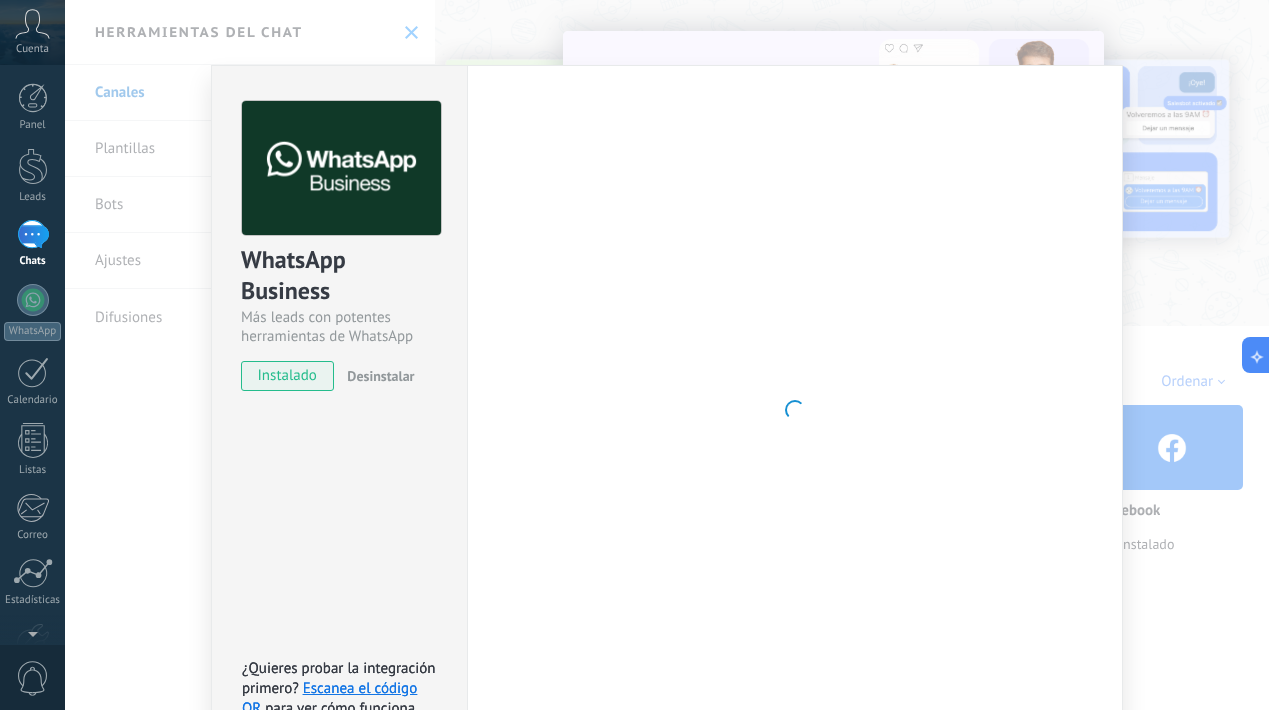 scroll, scrollTop: 0, scrollLeft: 0, axis: both 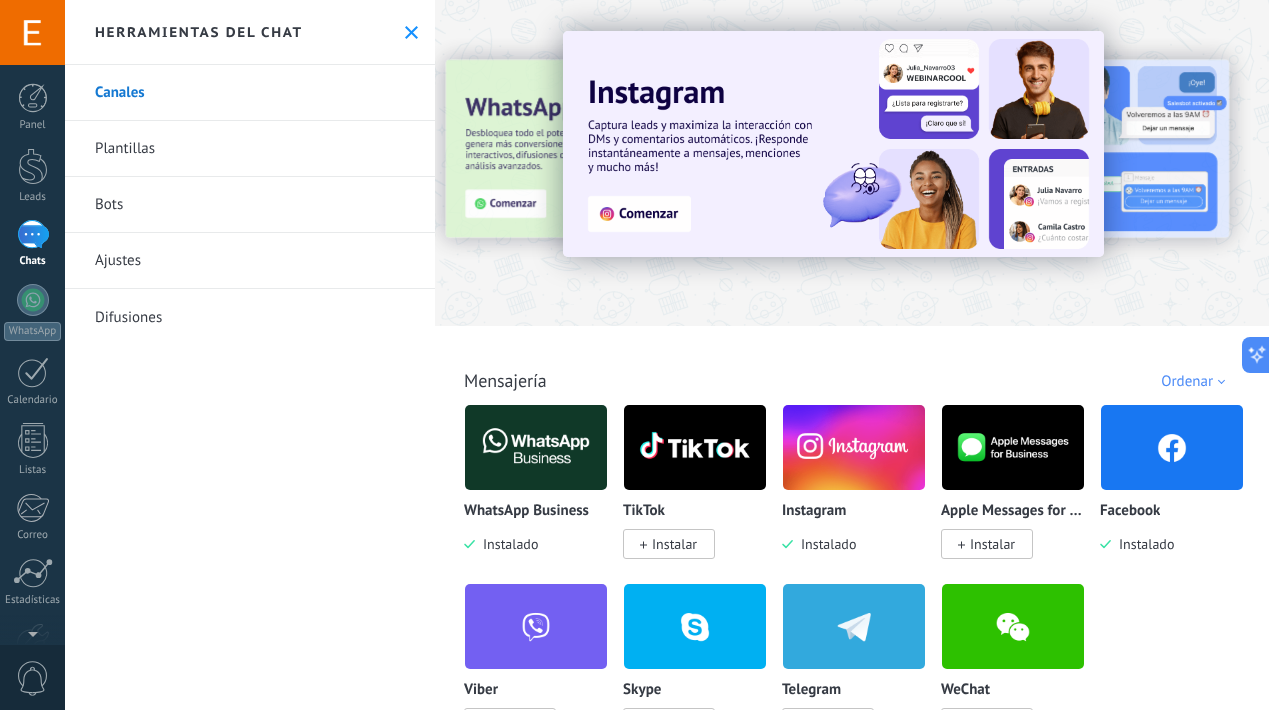 click at bounding box center [536, 447] 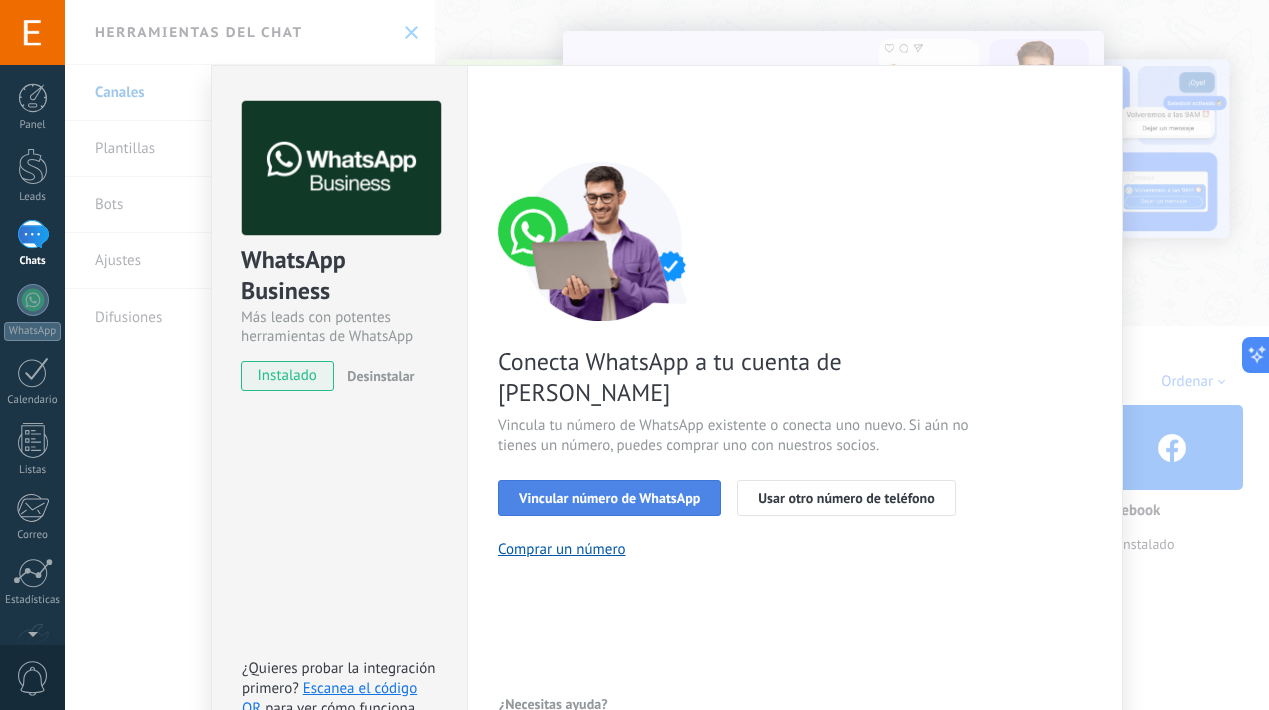 scroll, scrollTop: 0, scrollLeft: 0, axis: both 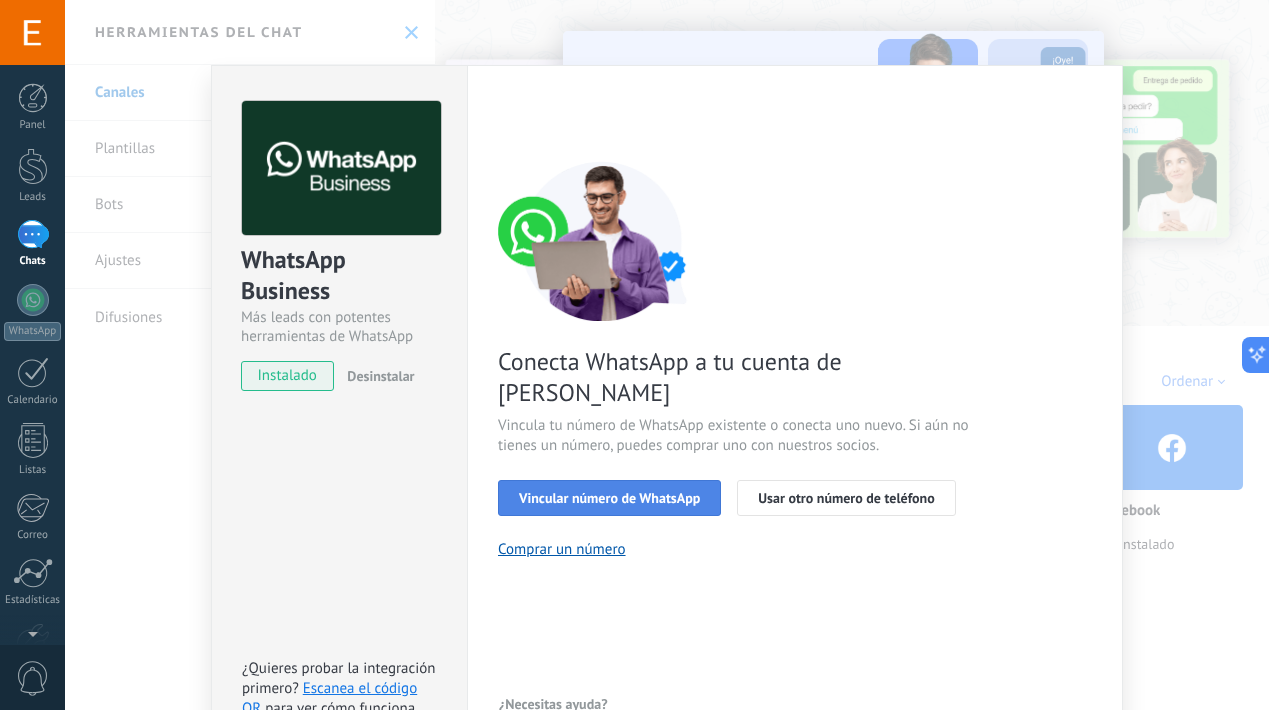 click on "Vincular número de WhatsApp" at bounding box center [609, 498] 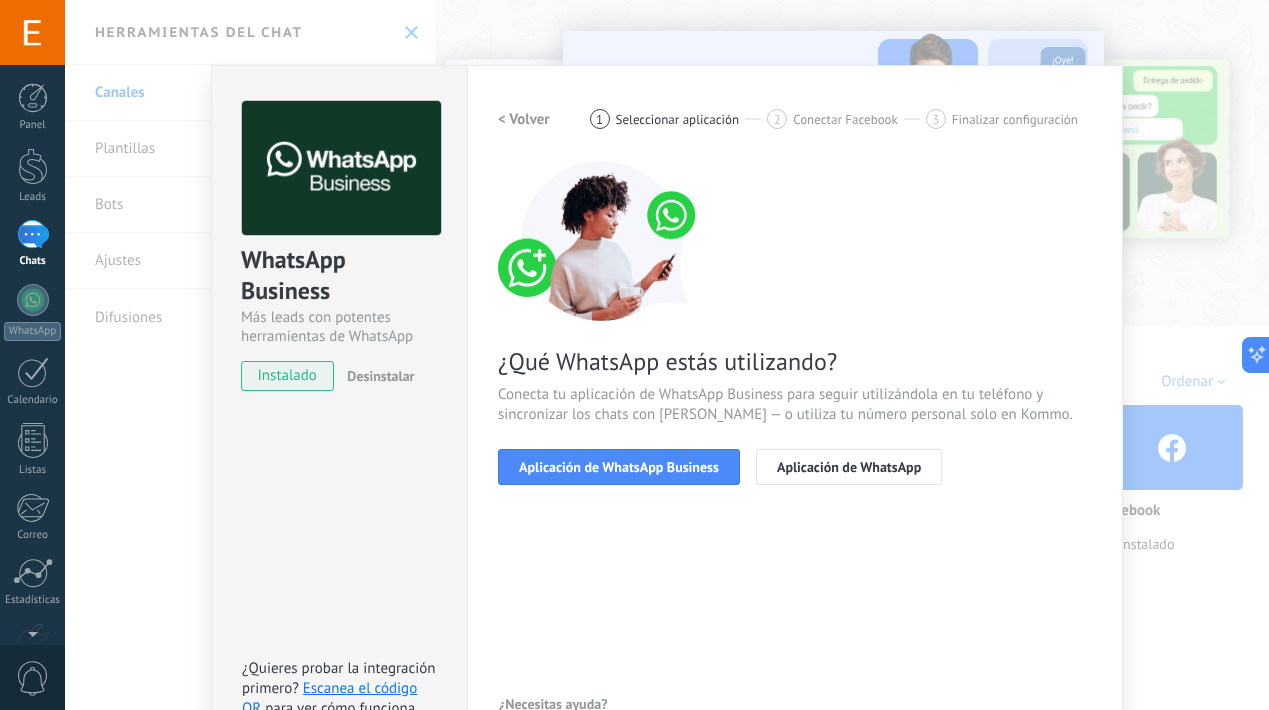 click on "Aplicación de WhatsApp Business" at bounding box center [619, 467] 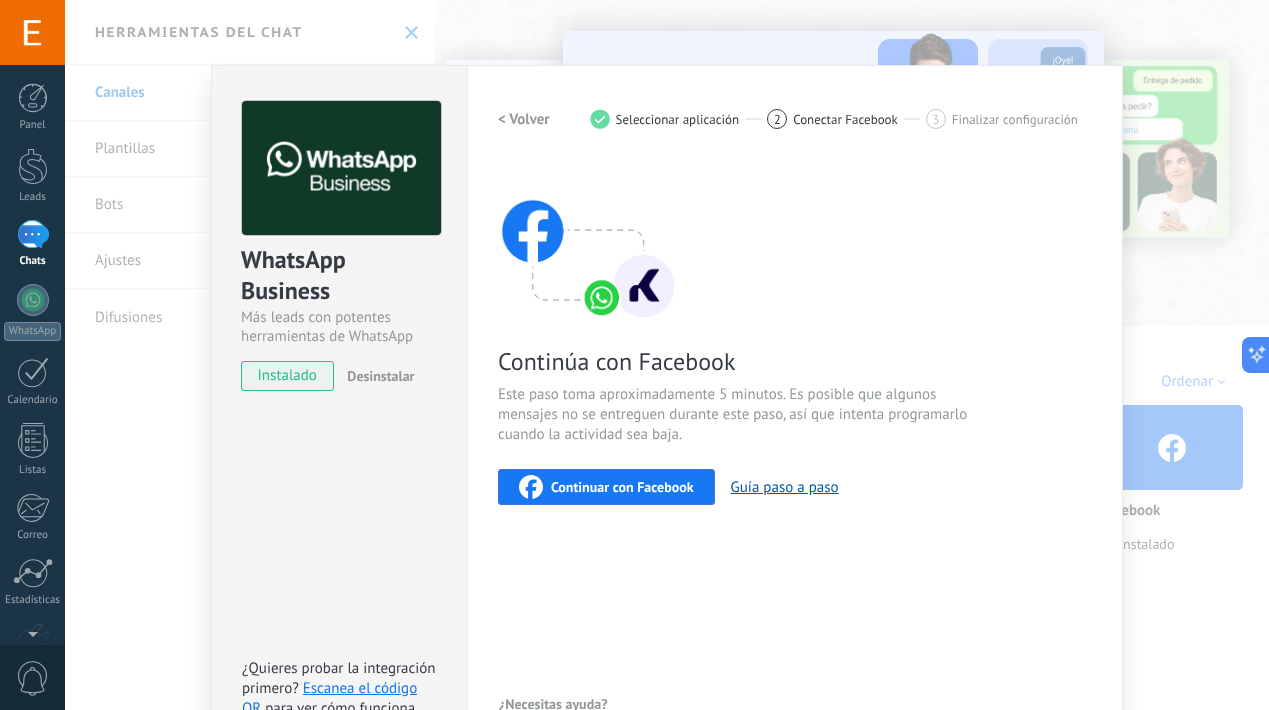 click on "Continuar con Facebook" at bounding box center (622, 487) 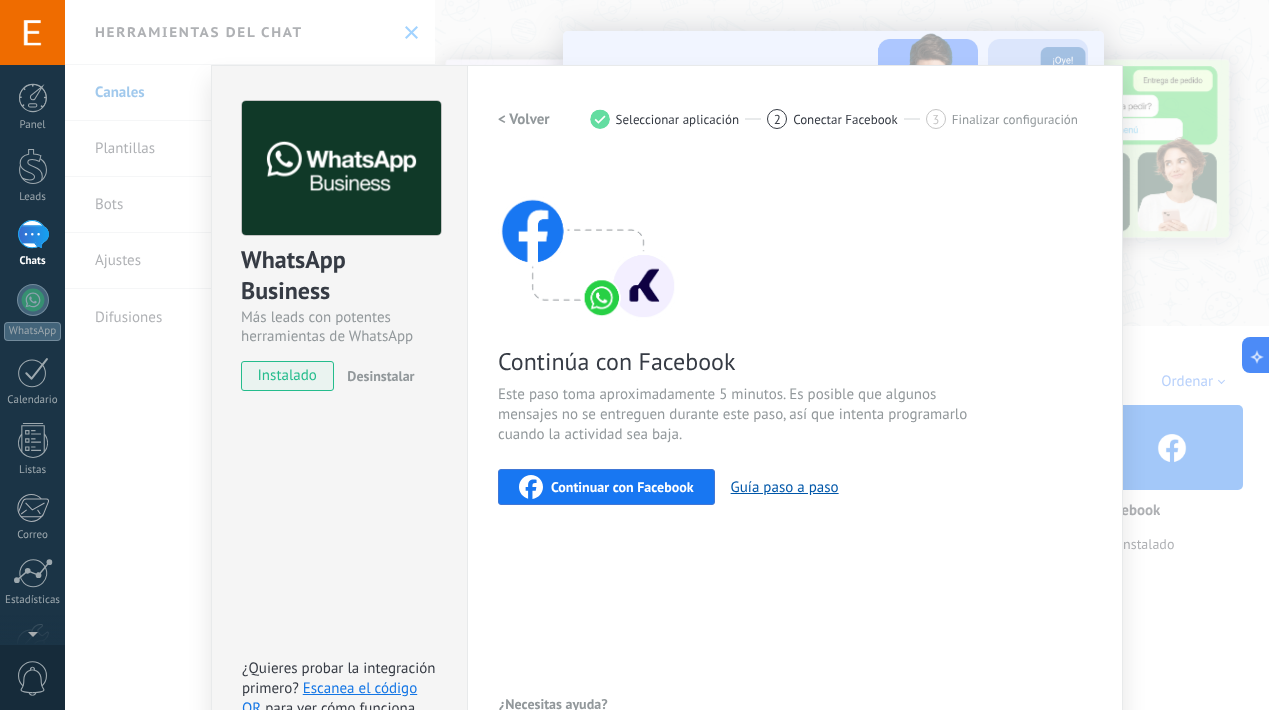 click on "Continuar con Facebook" at bounding box center (606, 487) 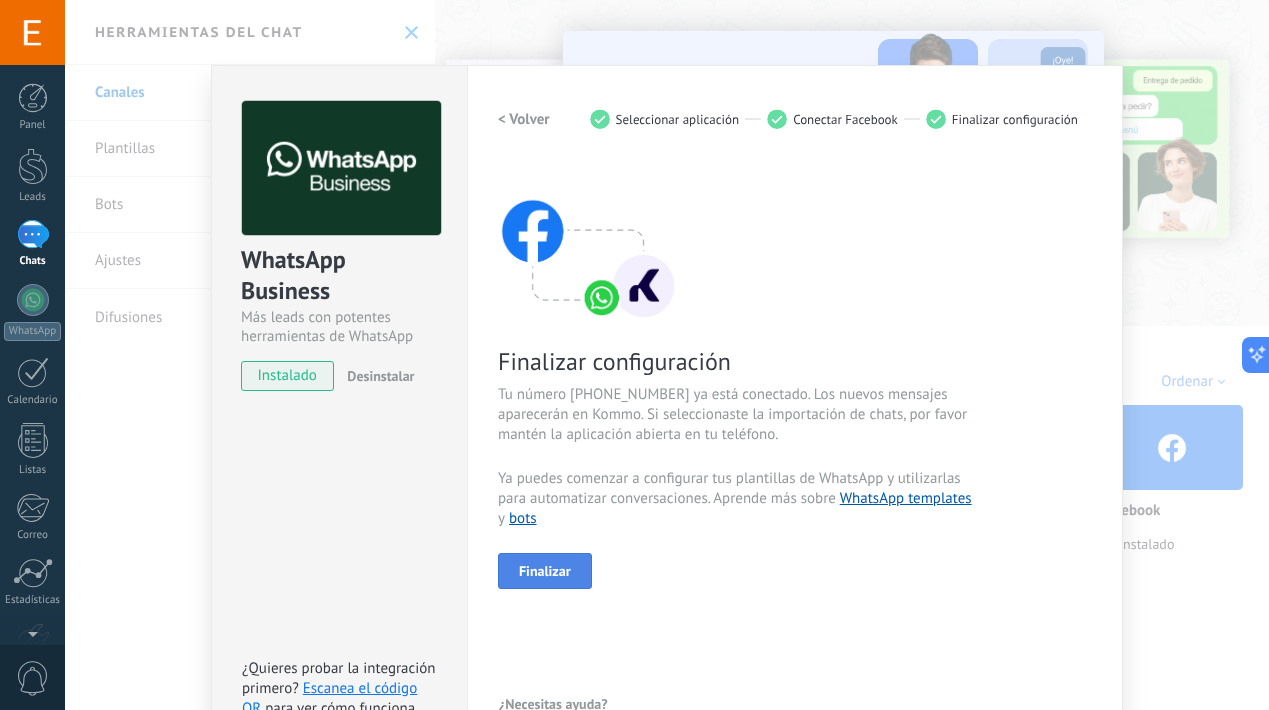 click on "Finalizar" at bounding box center (545, 571) 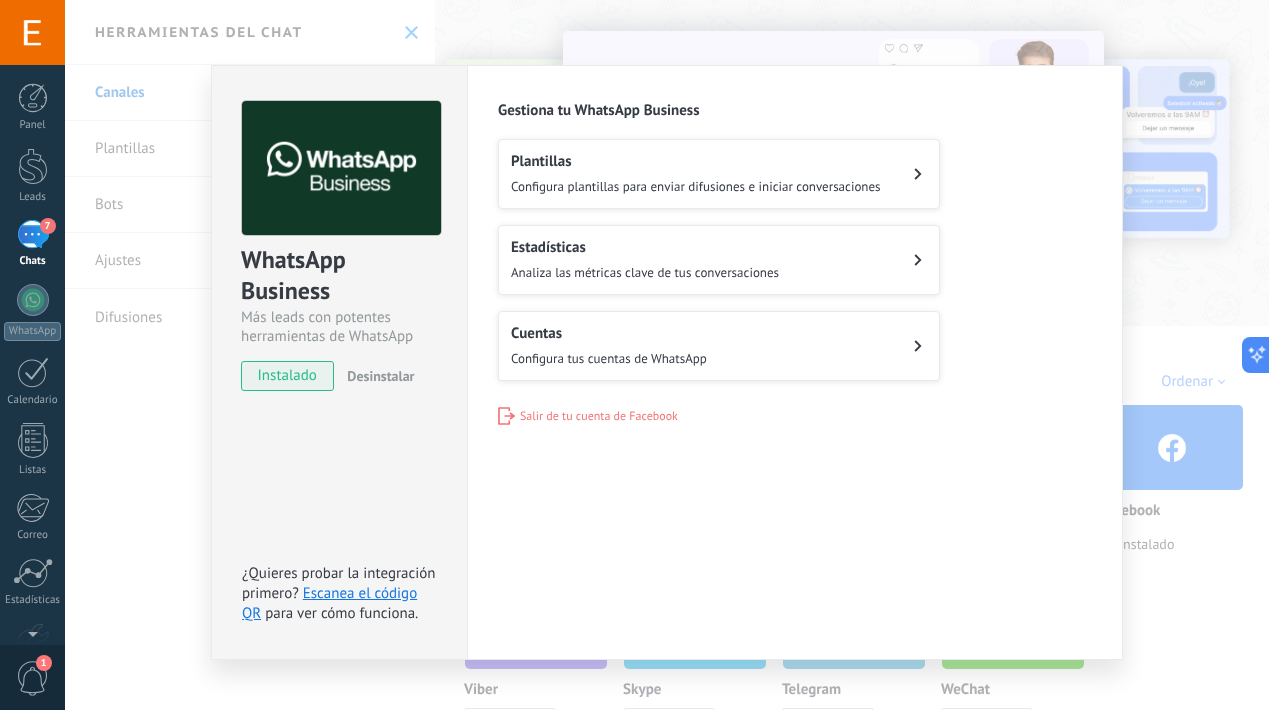 click on "WhatsApp Business Más leads con potentes herramientas de WhatsApp instalado Desinstalar ¿Quieres probar la integración primero?   Escanea el código QR   para ver cómo funciona. Configuraciones Autorizaciones Esta pestaña registra a los usuarios que han concedido acceso a las integración a esta cuenta. Si deseas remover la posibilidad que un usuario pueda enviar solicitudes a la cuenta en nombre de esta integración, puedes revocar el acceso. Si el acceso a todos los usuarios es revocado, la integración dejará de funcionar. Esta aplicacion está instalada, pero nadie le ha dado acceso aun. WhatsApp Cloud API más _:  Guardar Gestiona tu WhatsApp Business Plantillas Configura plantillas para enviar difusiones e iniciar conversaciones Estadísticas Analiza las métricas clave de tus conversaciones Cuentas Configura tus cuentas de WhatsApp Salir de tu cuenta de Facebook" at bounding box center [667, 355] 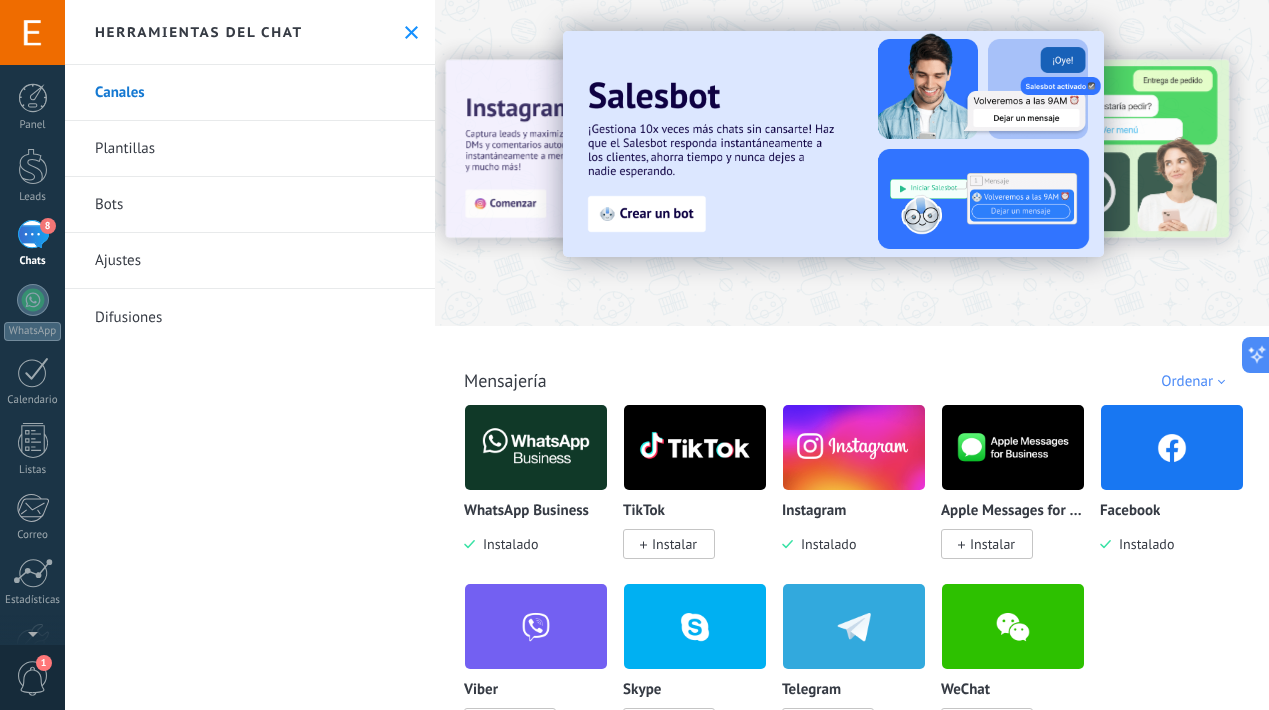 click on "Chats" at bounding box center [33, 261] 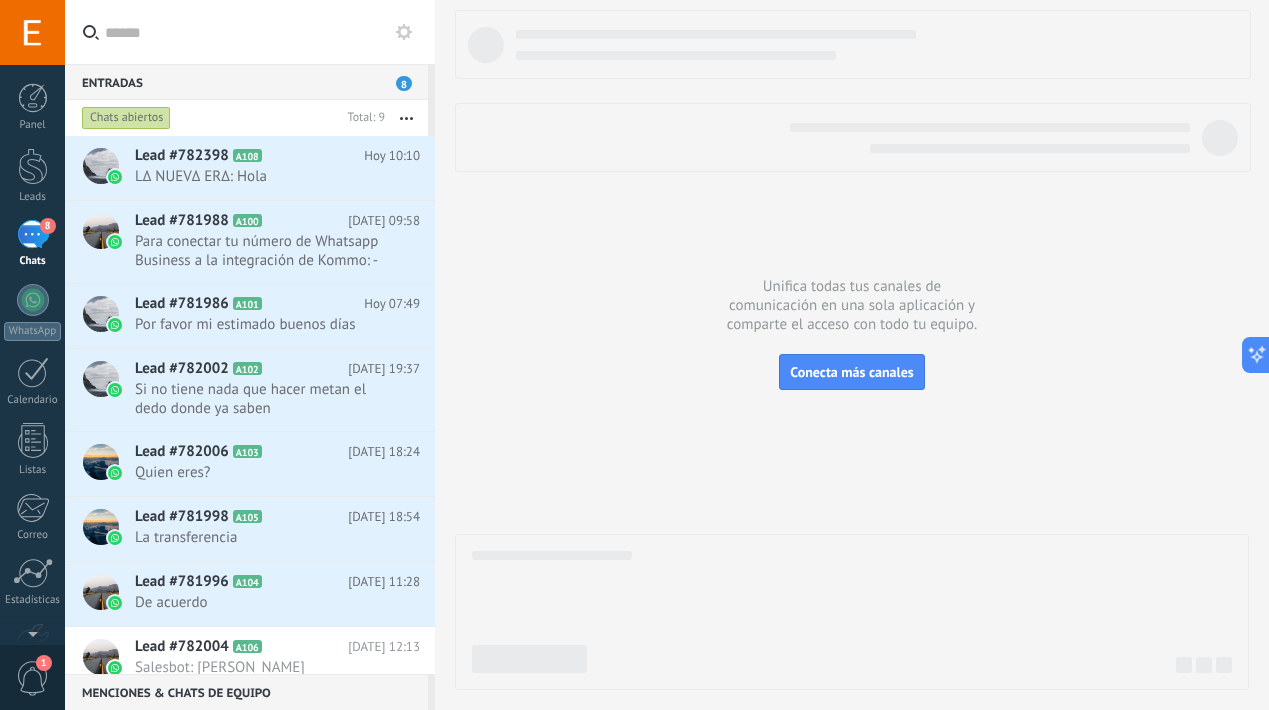 click 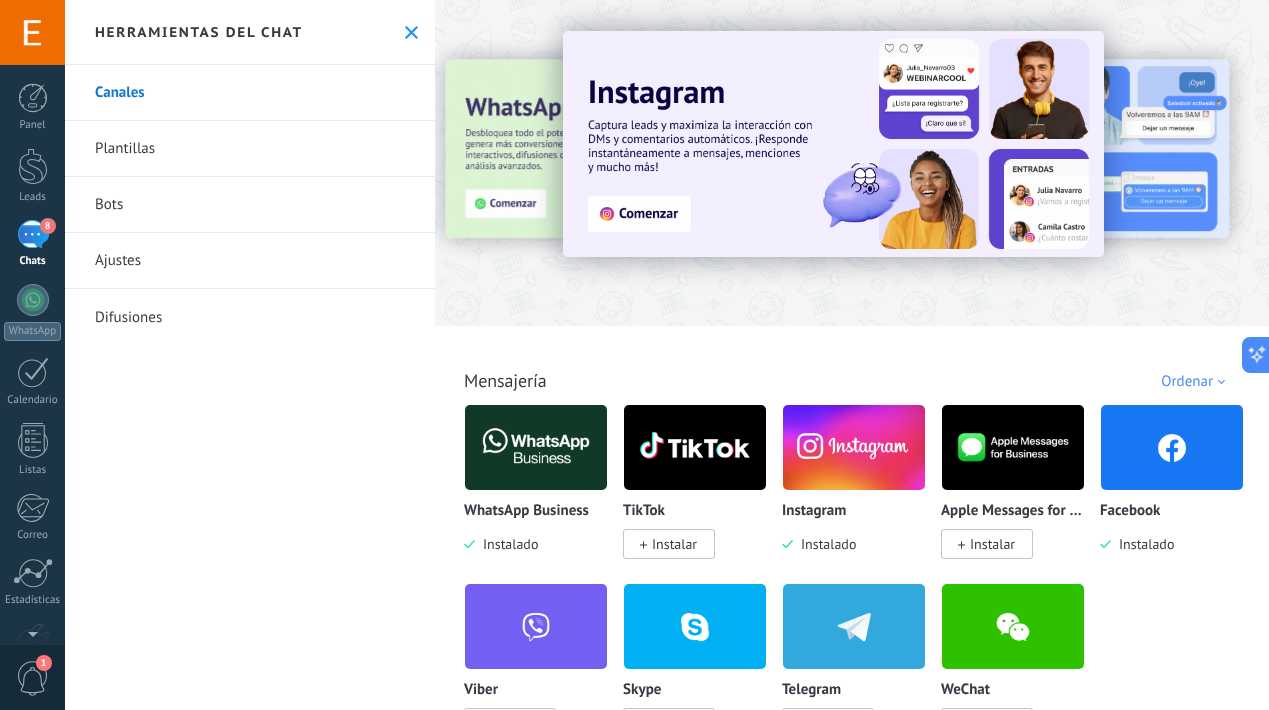 click on "Plantillas" at bounding box center [250, 149] 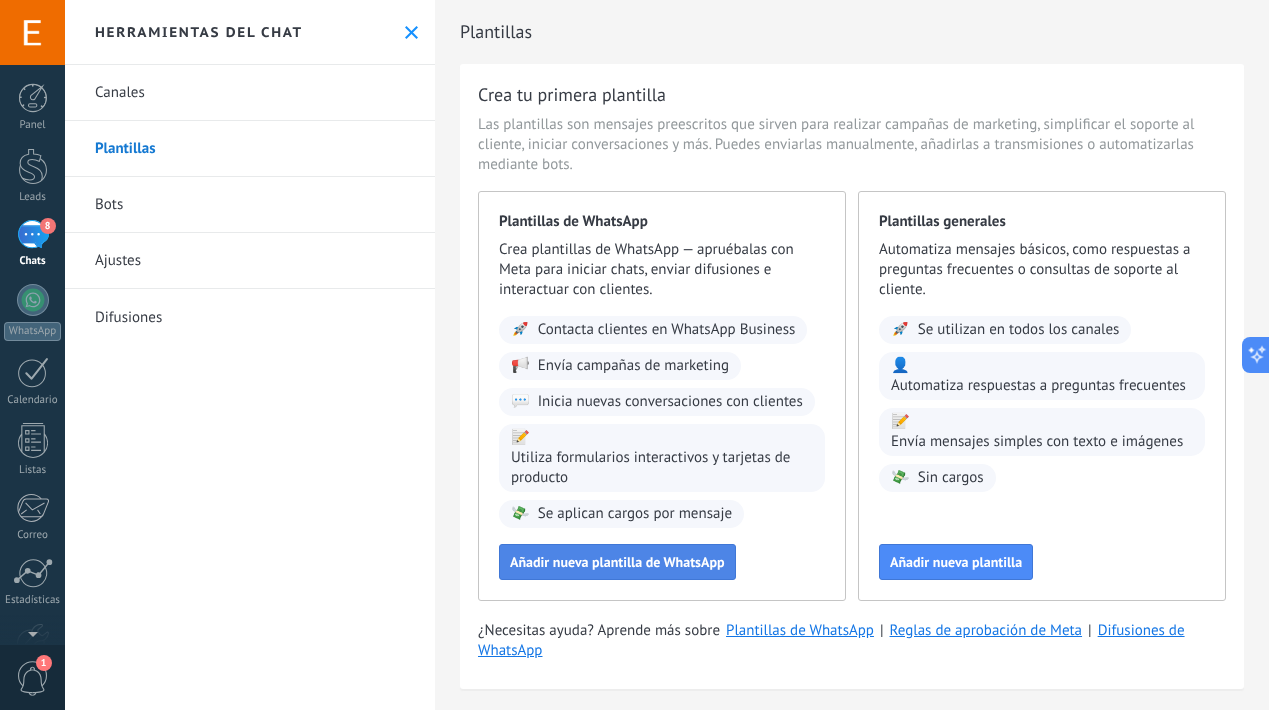 click on "Añadir nueva plantilla de WhatsApp" at bounding box center (617, 562) 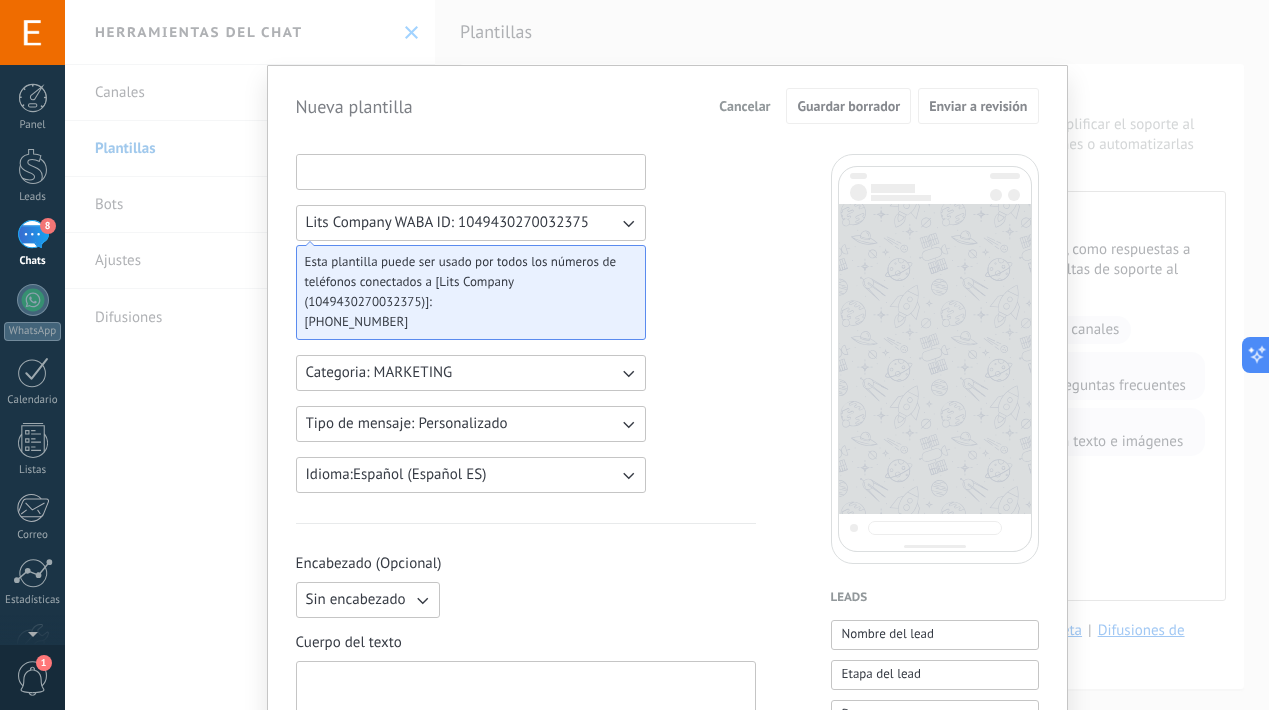 click at bounding box center (471, 171) 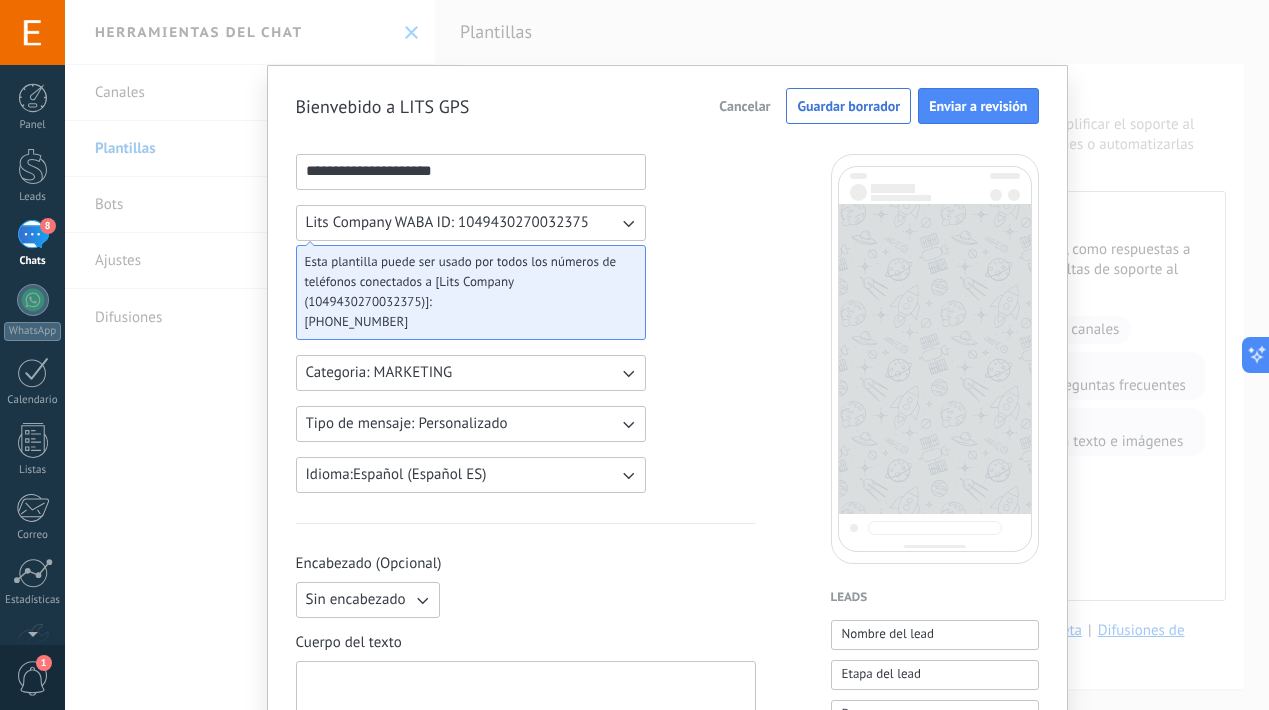 type on "**********" 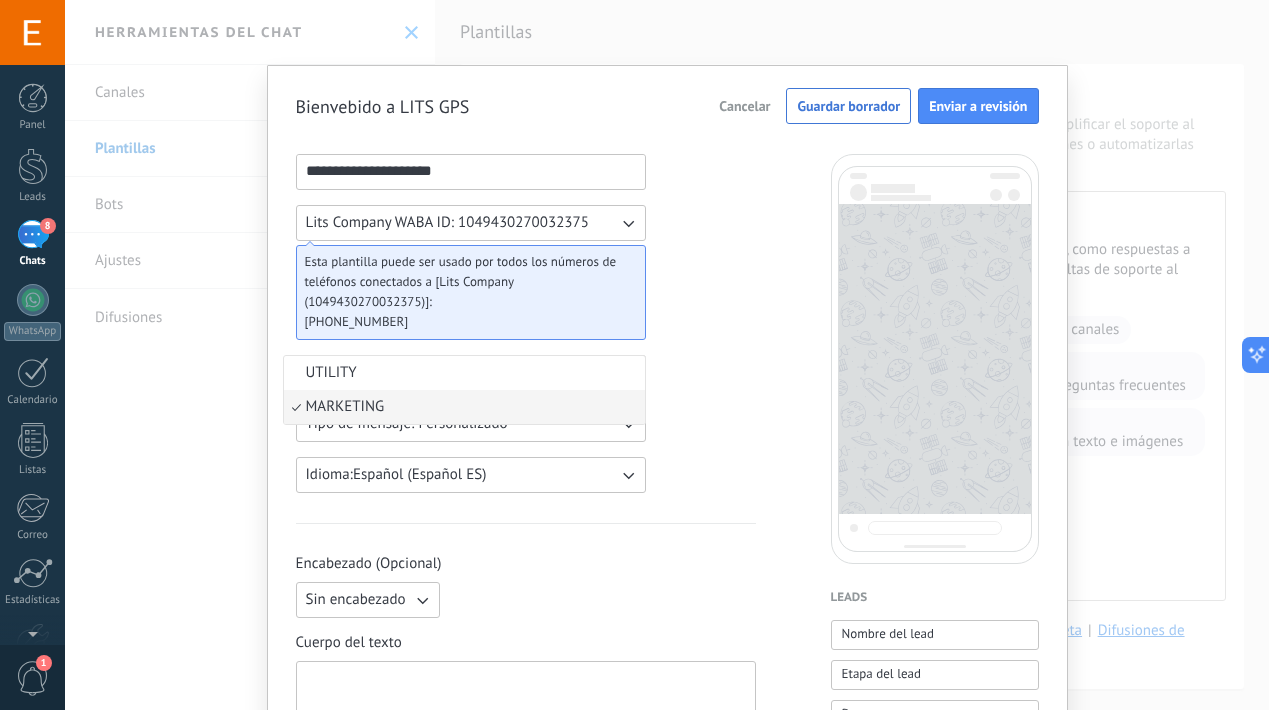 scroll, scrollTop: 0, scrollLeft: 0, axis: both 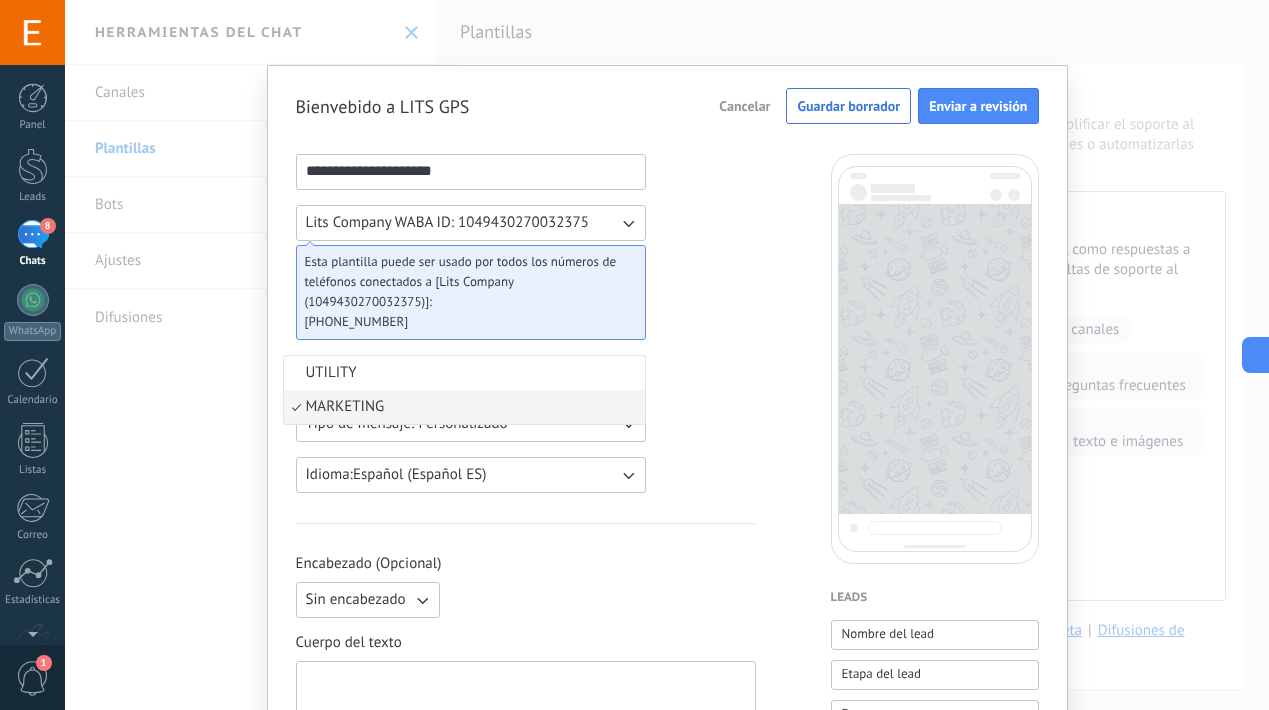 click on "UTILITY" at bounding box center (464, 373) 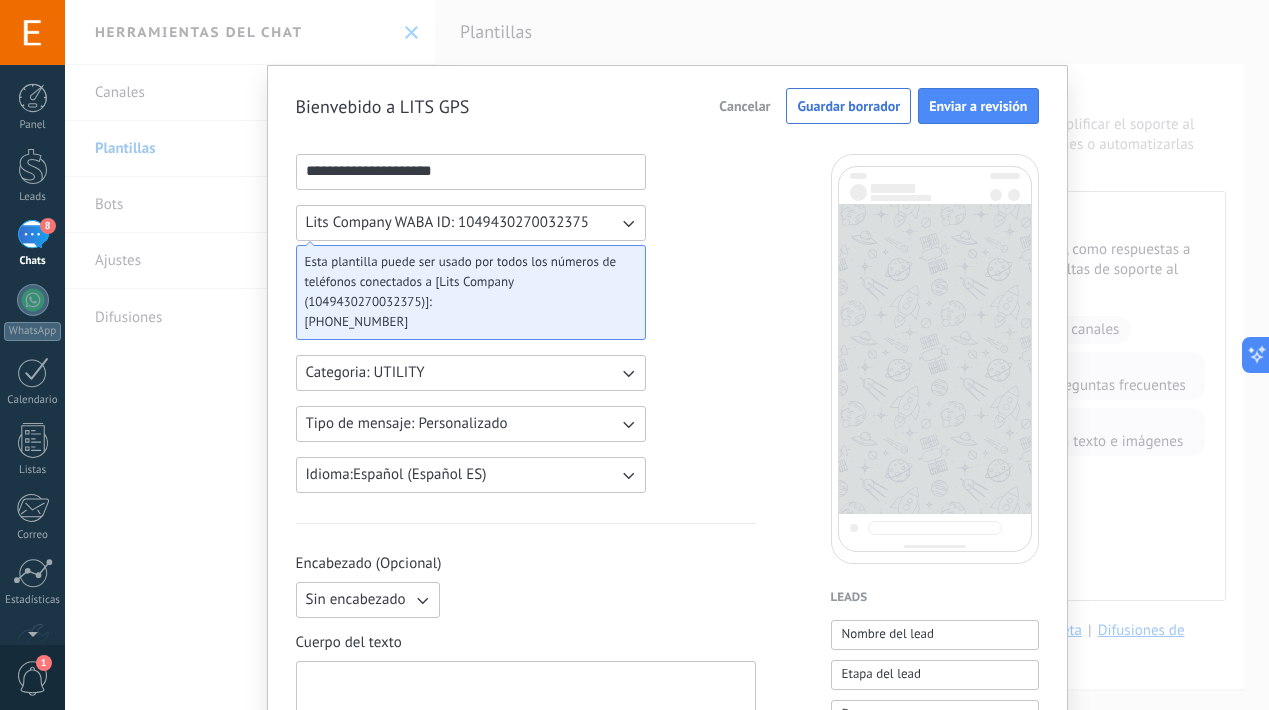 click on "Lits Company WABA ID: 1049430270032375" at bounding box center (471, 223) 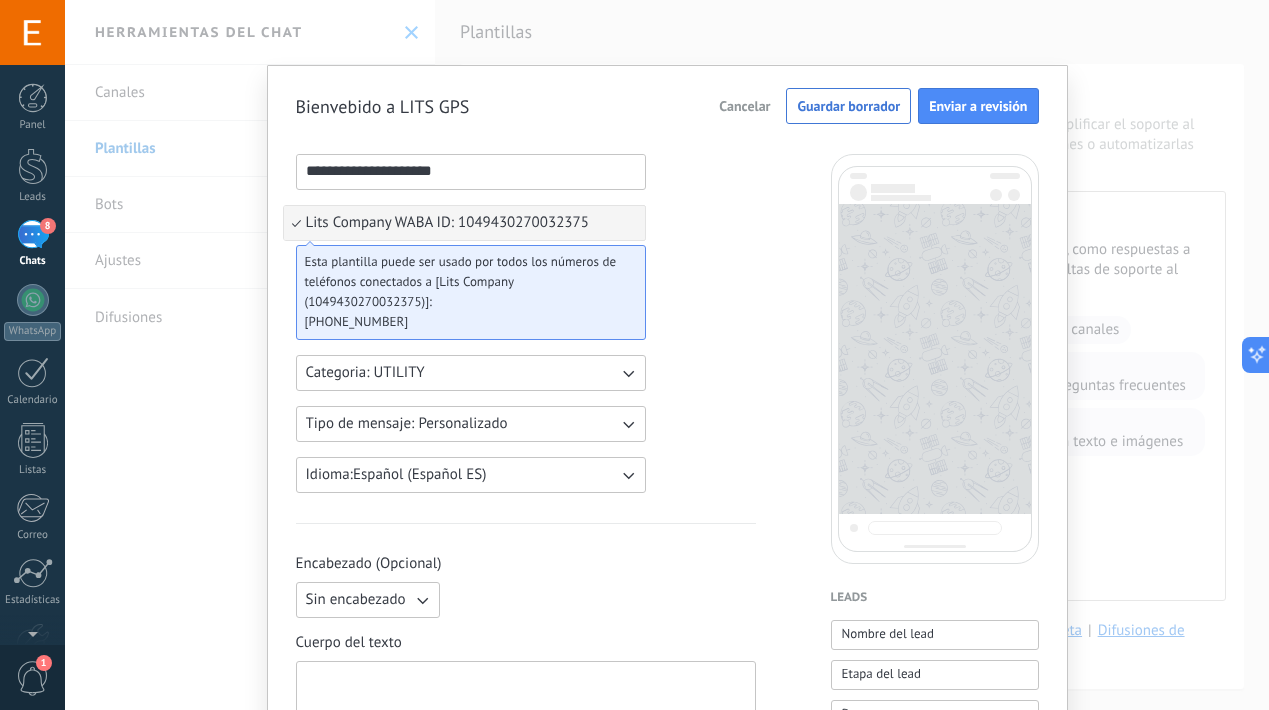 click on "Lits Company WABA ID: 1049430270032375" at bounding box center (464, 223) 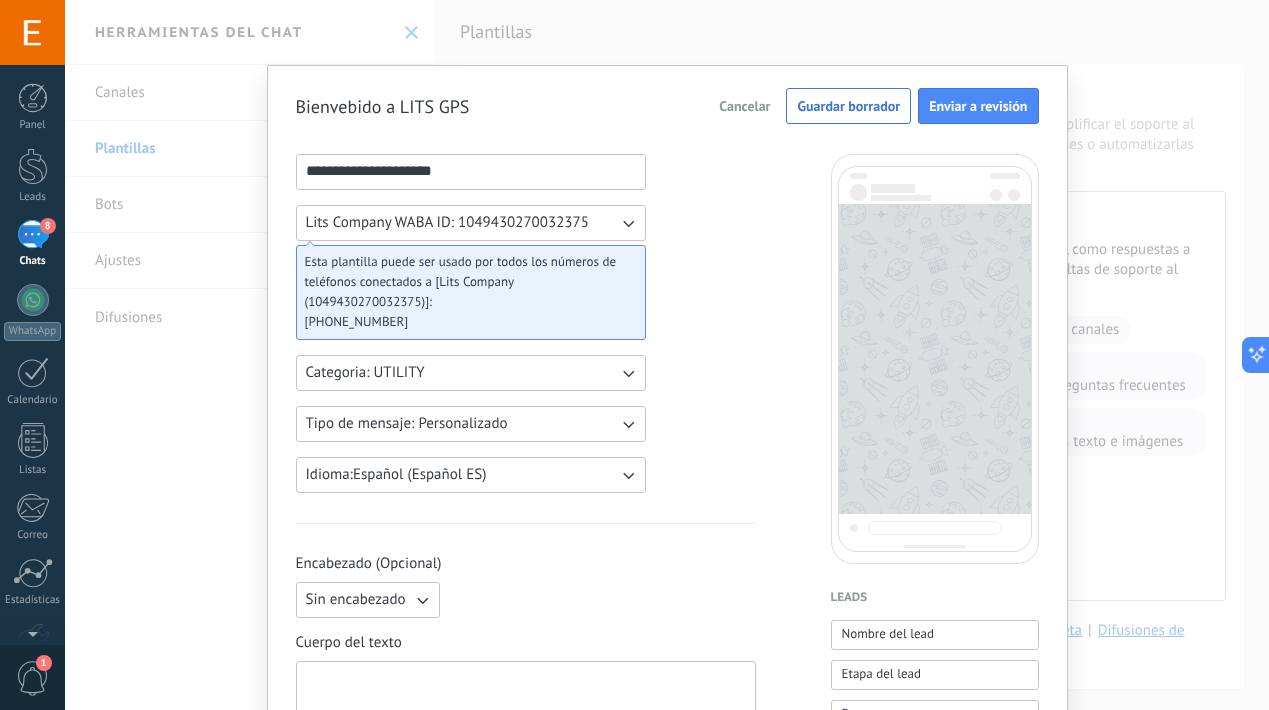 click on "**********" at bounding box center (526, 1029) 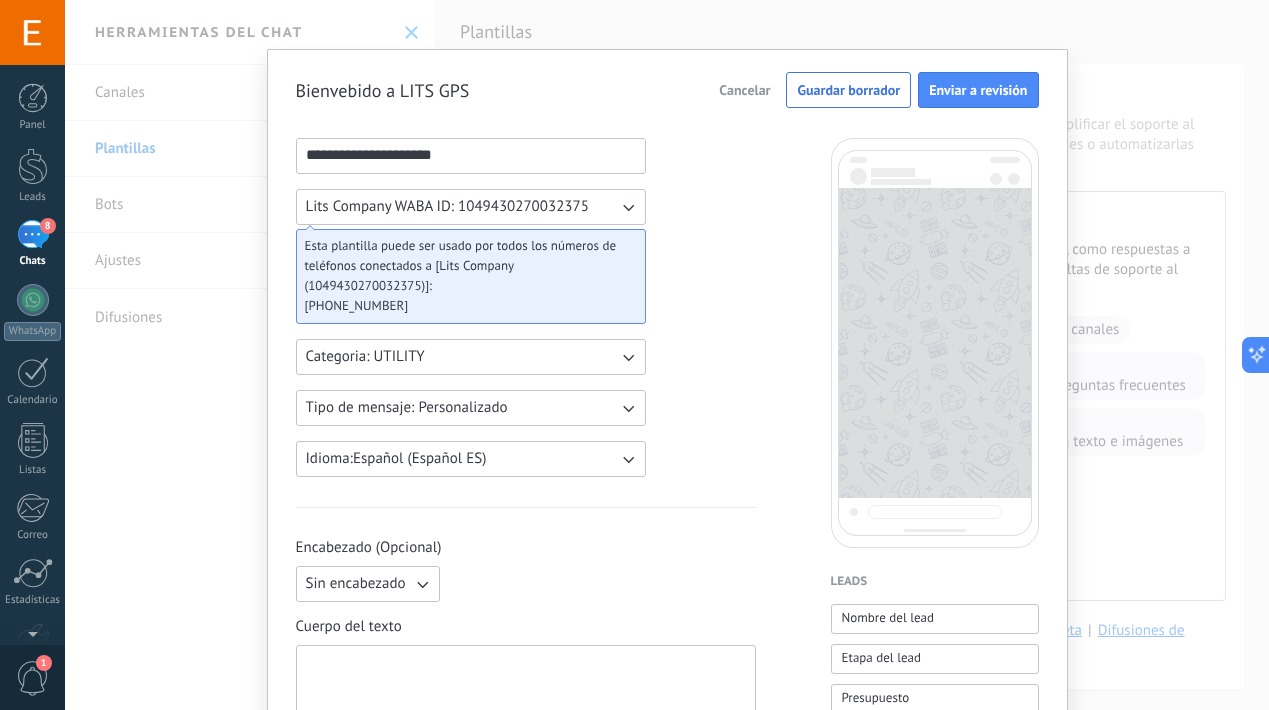 scroll, scrollTop: 34, scrollLeft: 0, axis: vertical 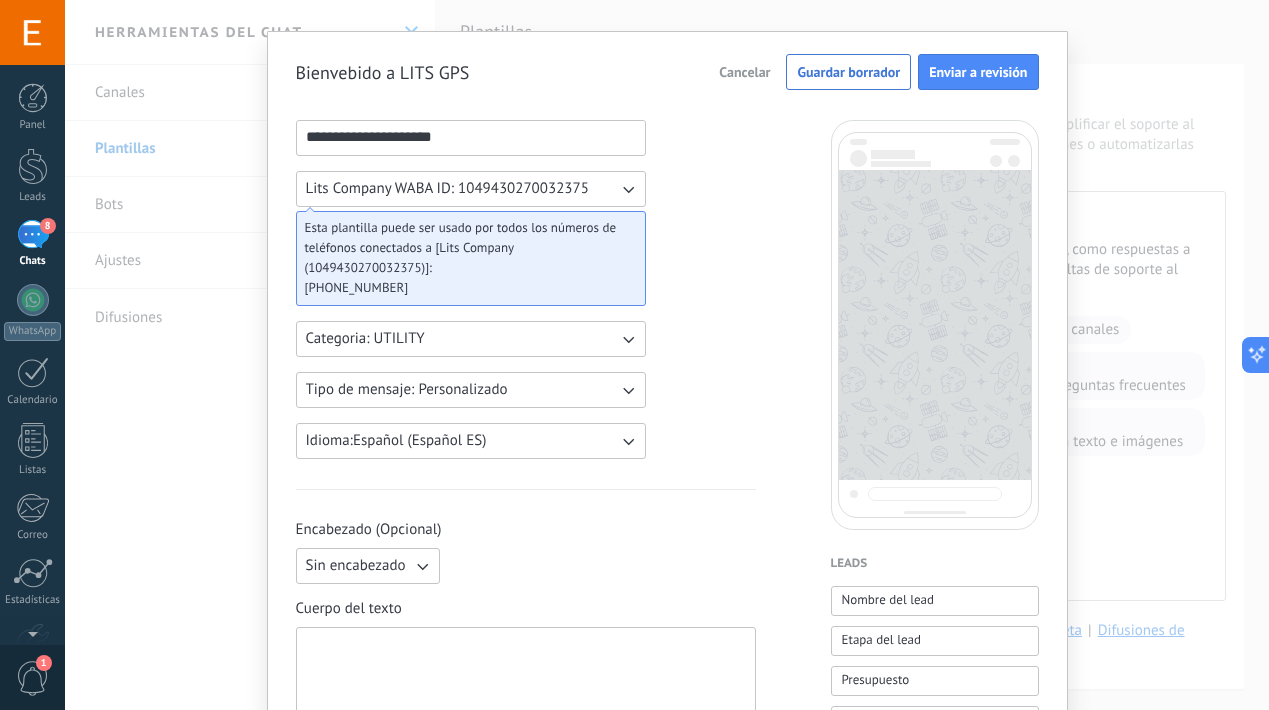 click on "Categoria: UTILITY" at bounding box center [471, 339] 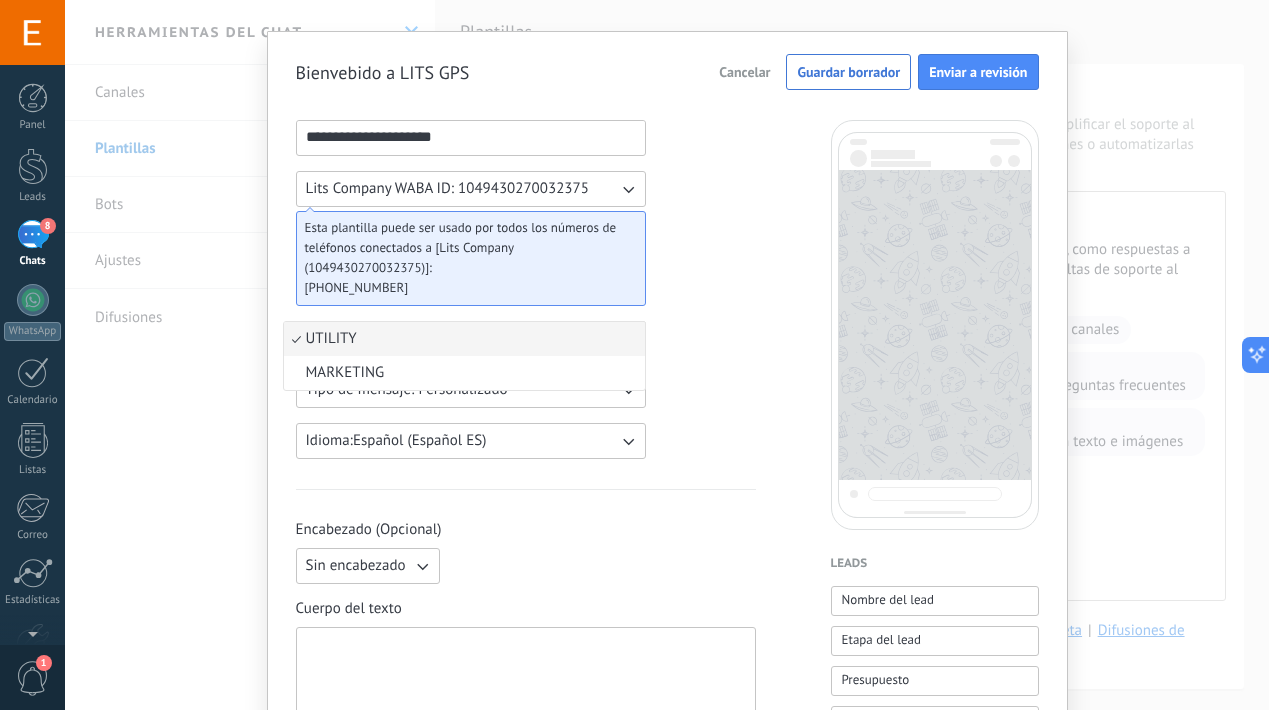 click on "**********" at bounding box center (526, 995) 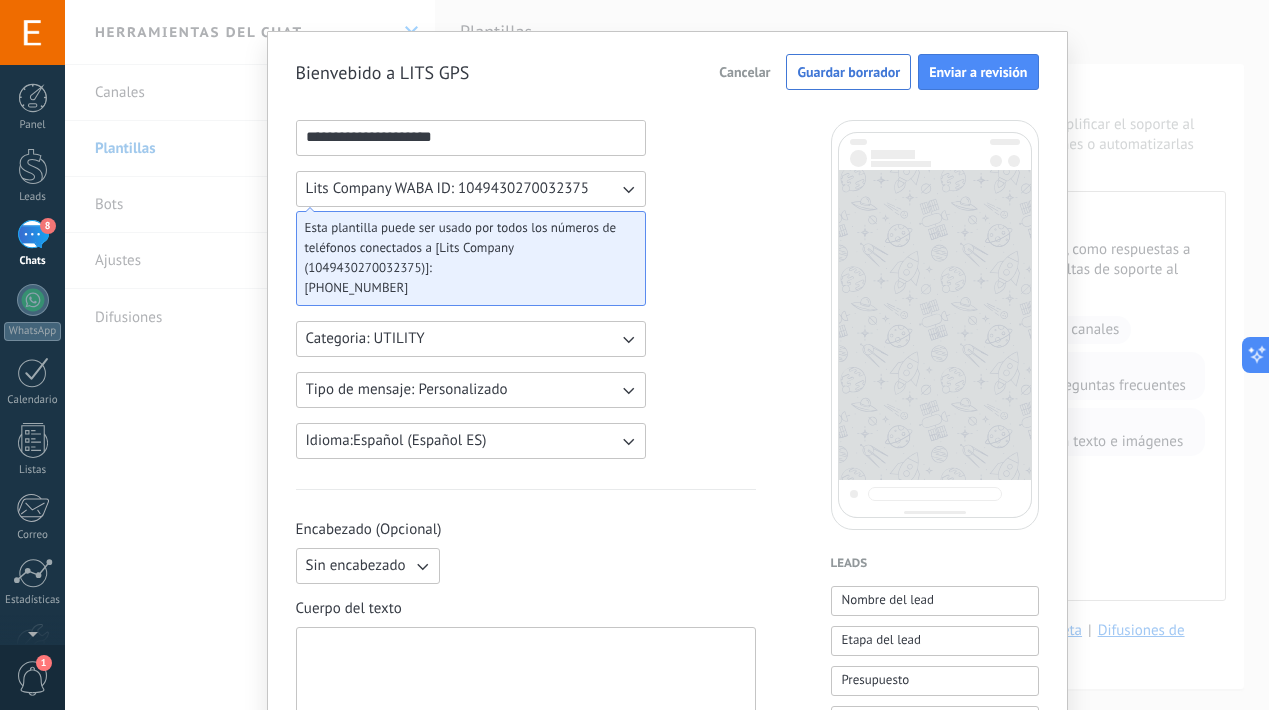 click on "Categoria: UTILITY" at bounding box center [471, 339] 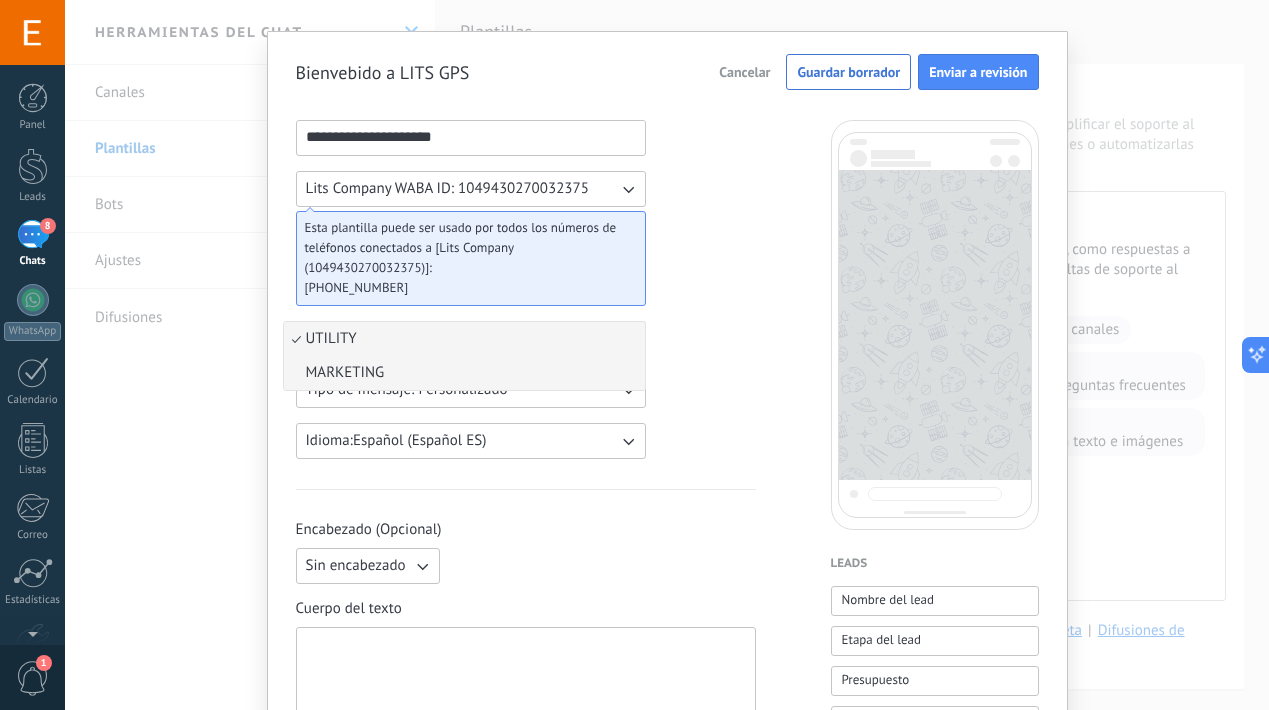 click on "MARKETING" at bounding box center [464, 373] 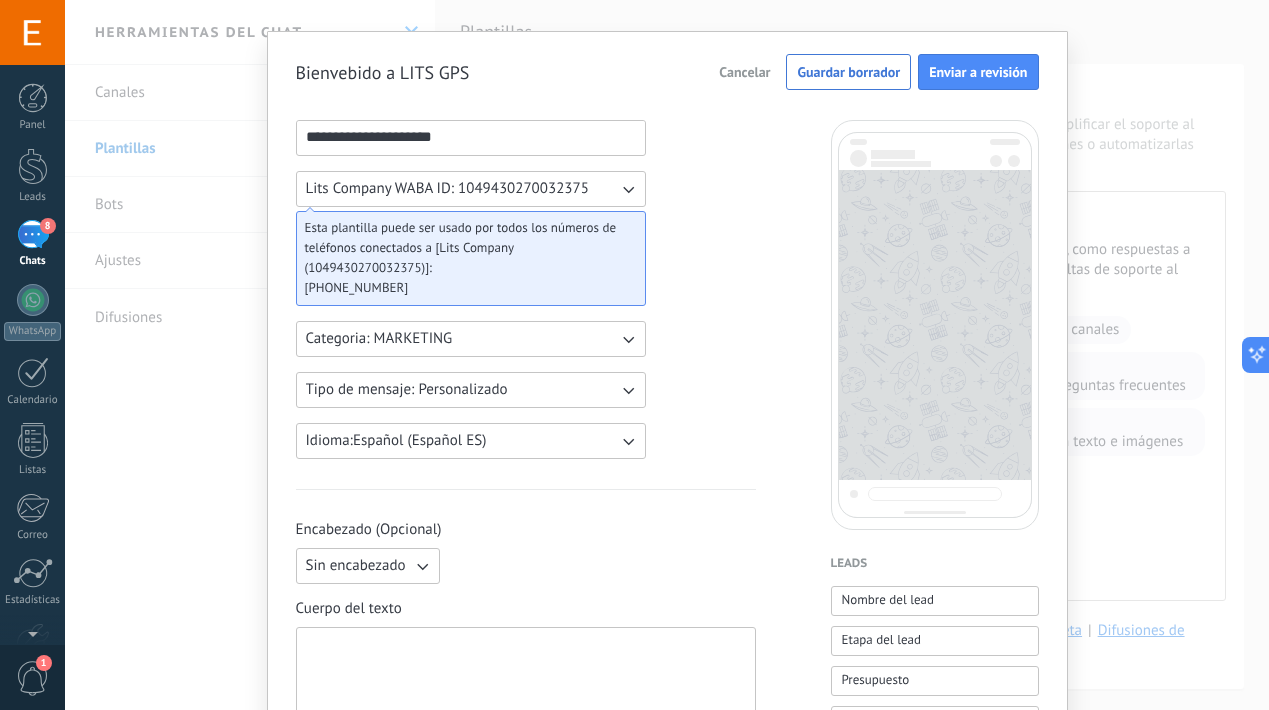click on "Categoria: MARKETING" at bounding box center (471, 339) 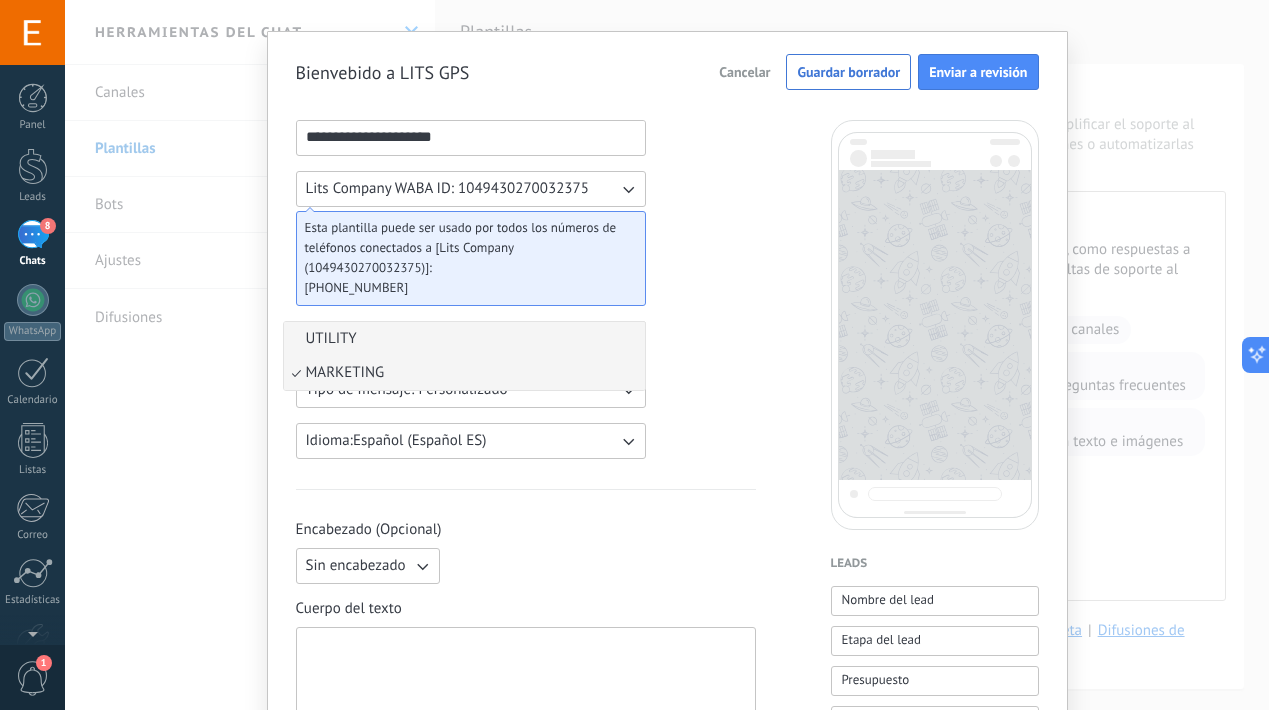 click on "UTILITY" at bounding box center [464, 339] 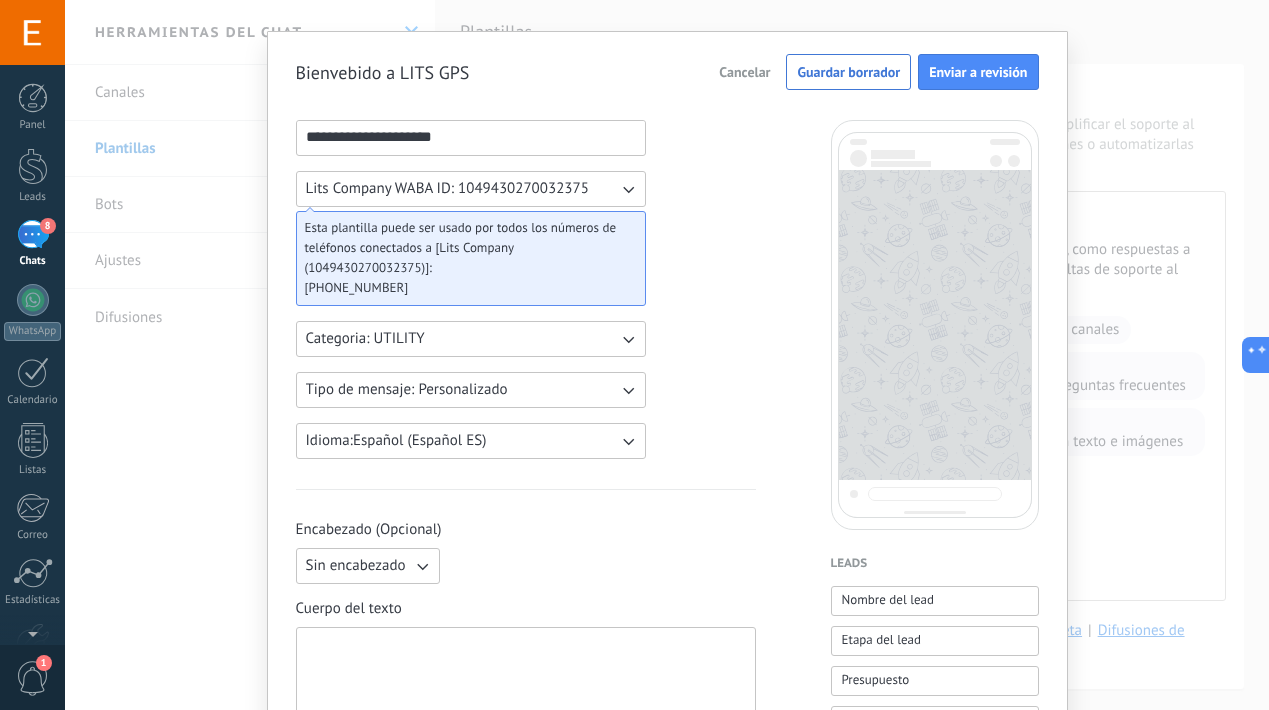 click on "Categoria: UTILITY" at bounding box center (471, 339) 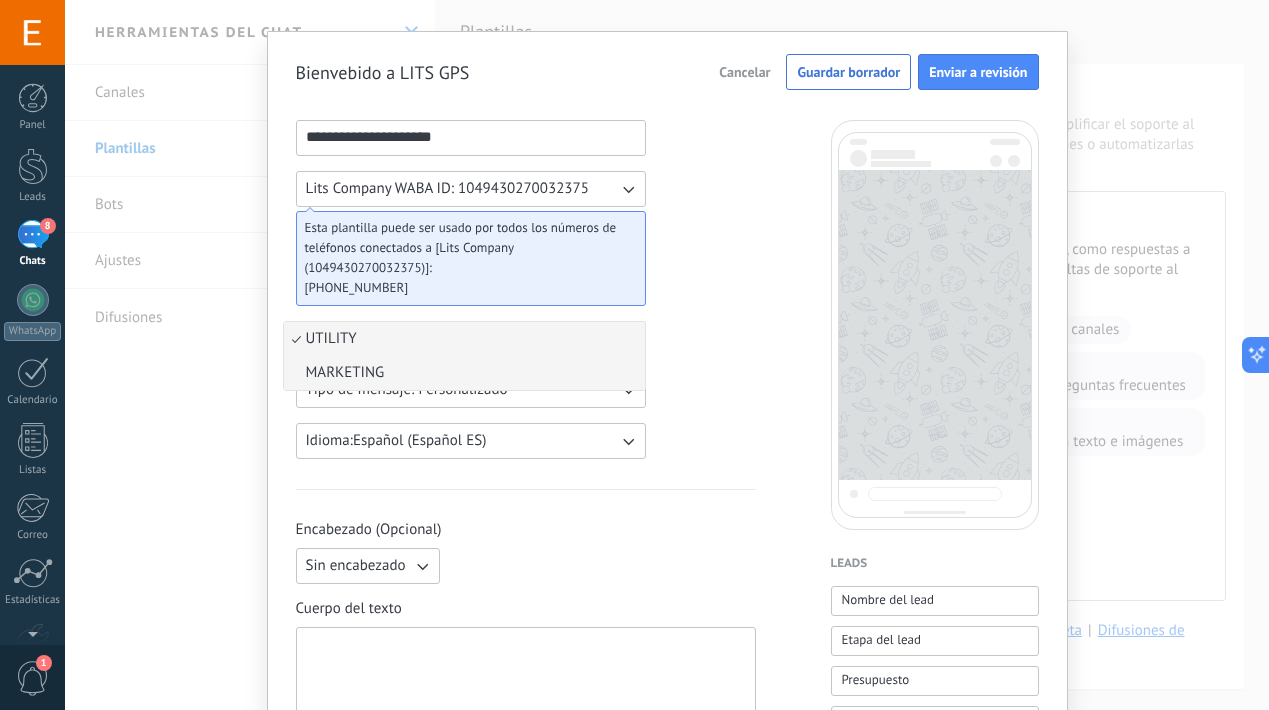 click on "MARKETING" at bounding box center (464, 373) 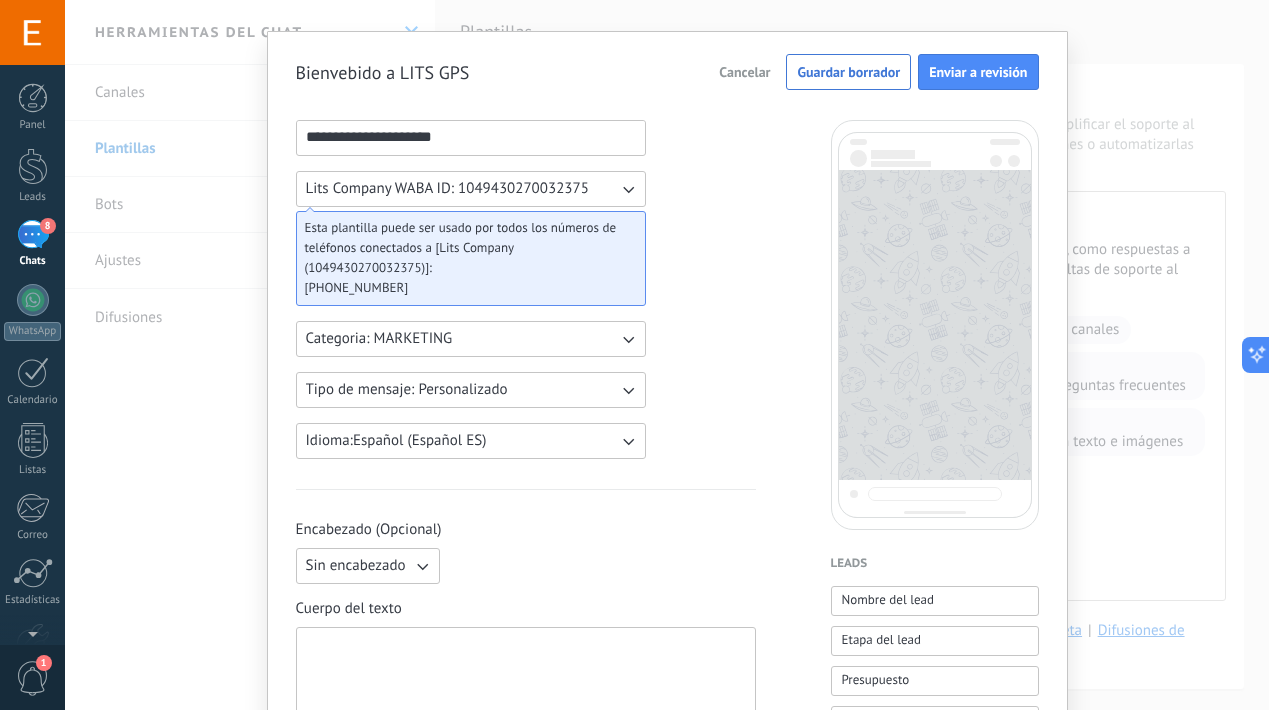 click on "Categoria: MARKETING" at bounding box center [471, 339] 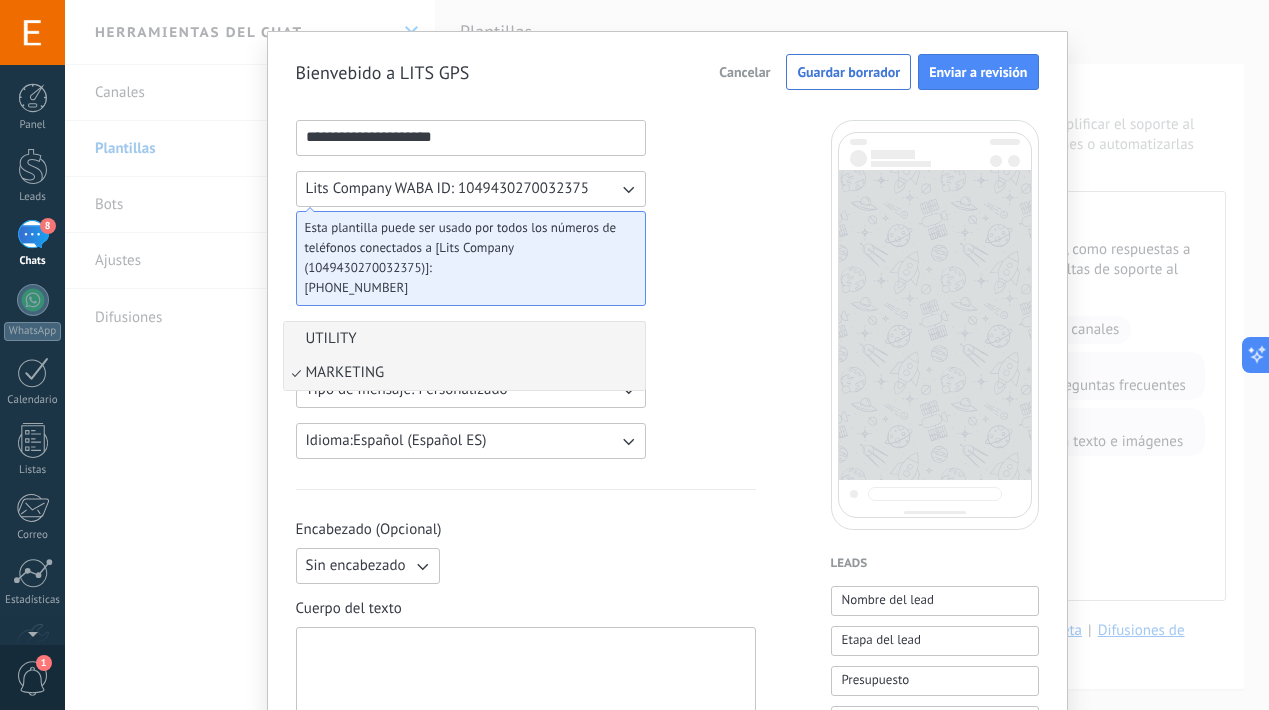 click on "UTILITY" at bounding box center [464, 339] 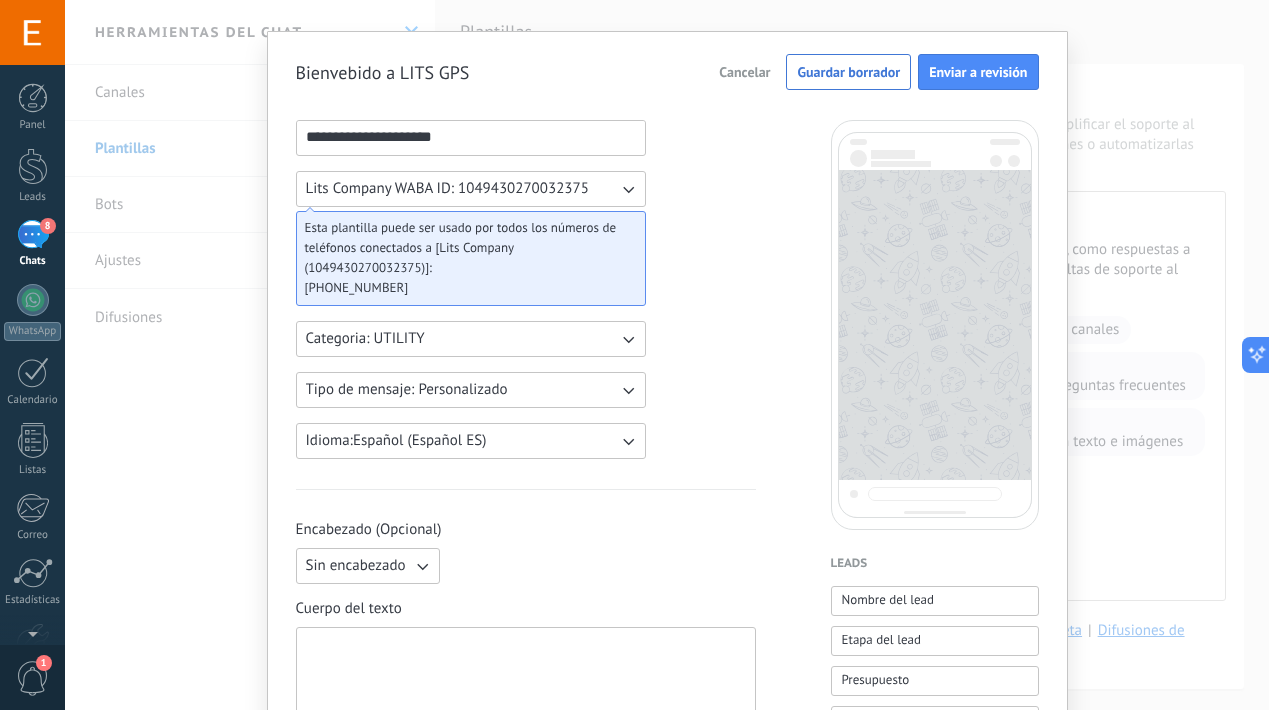 click on "Categoria: UTILITY" at bounding box center (471, 339) 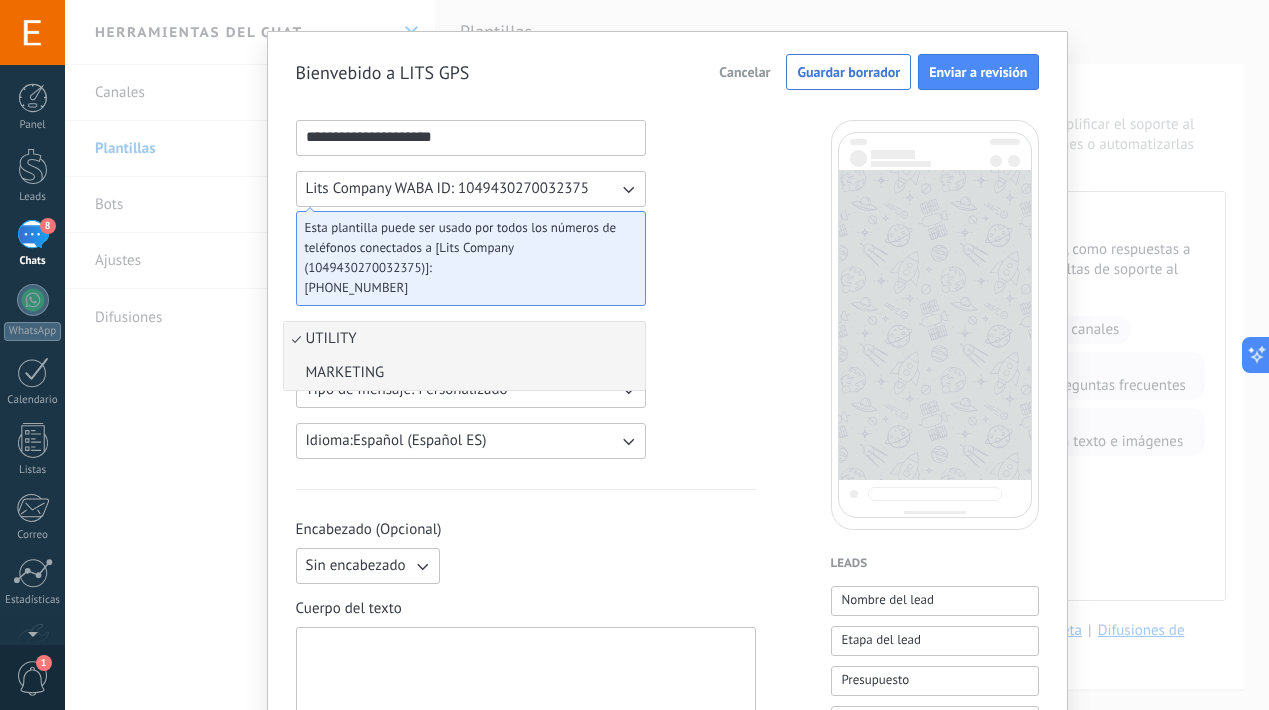 click on "MARKETING" at bounding box center [464, 373] 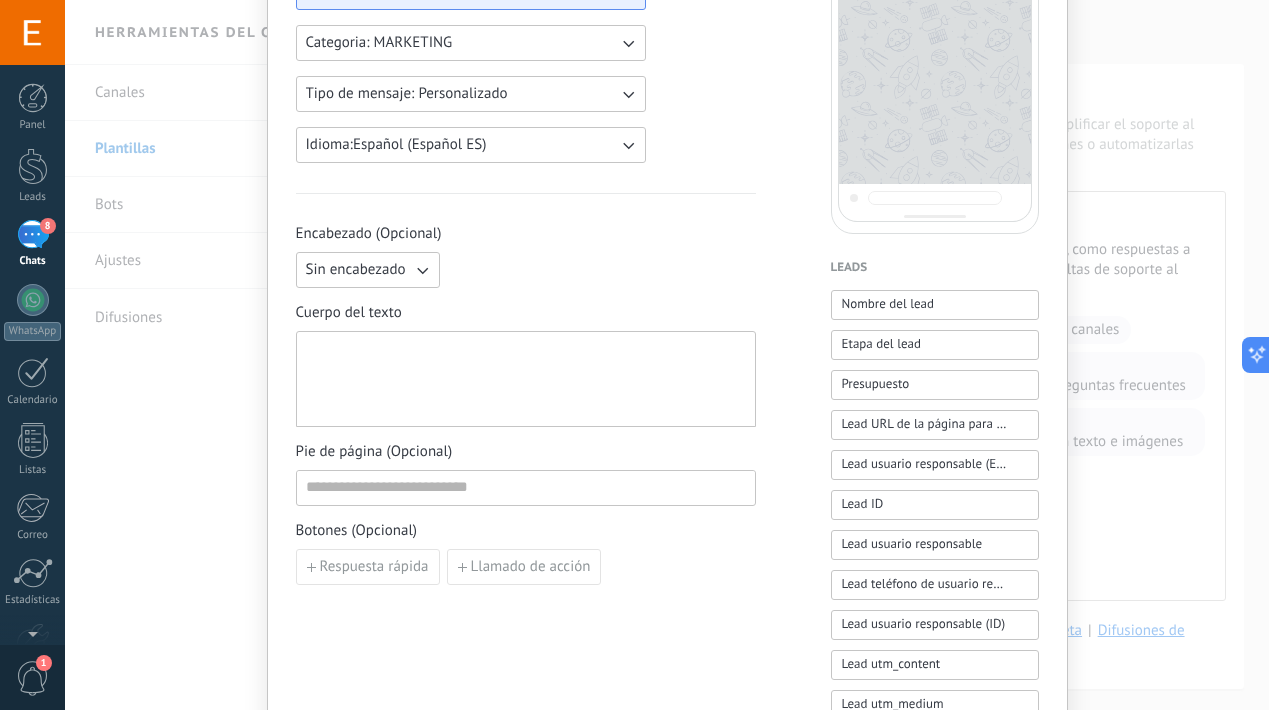 scroll, scrollTop: 415, scrollLeft: 0, axis: vertical 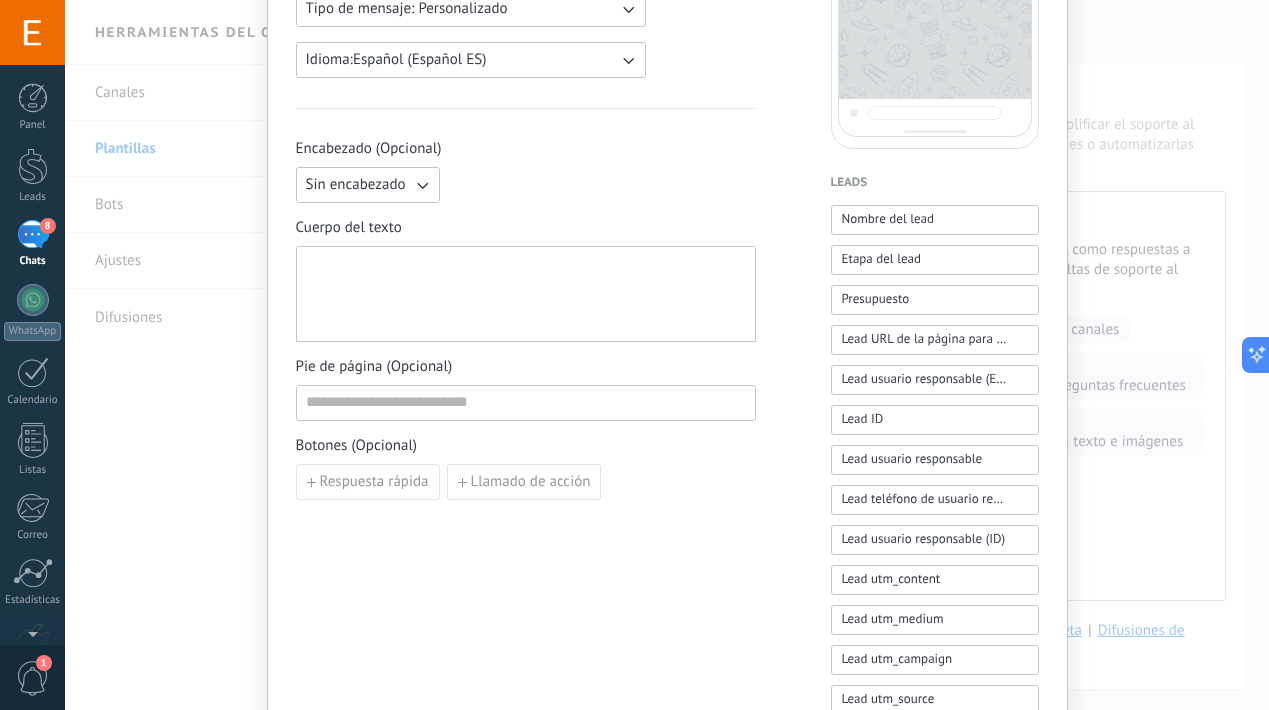 click on "Encabezado (Opcional) Sin encabezado Cuerpo del texto Pie de página (Opcional) Botones (Opcional) Respuesta rápida Llamado de acción" at bounding box center [526, 319] 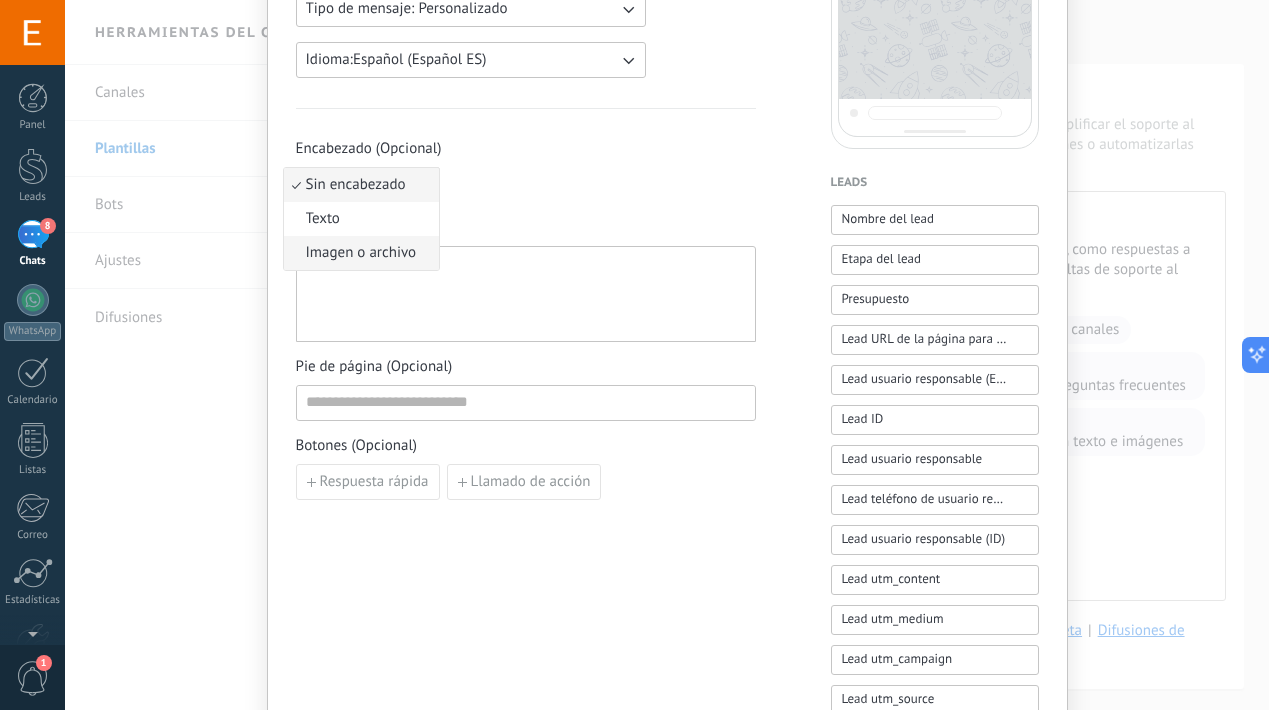 click on "Imagen o archivo" at bounding box center (361, 253) 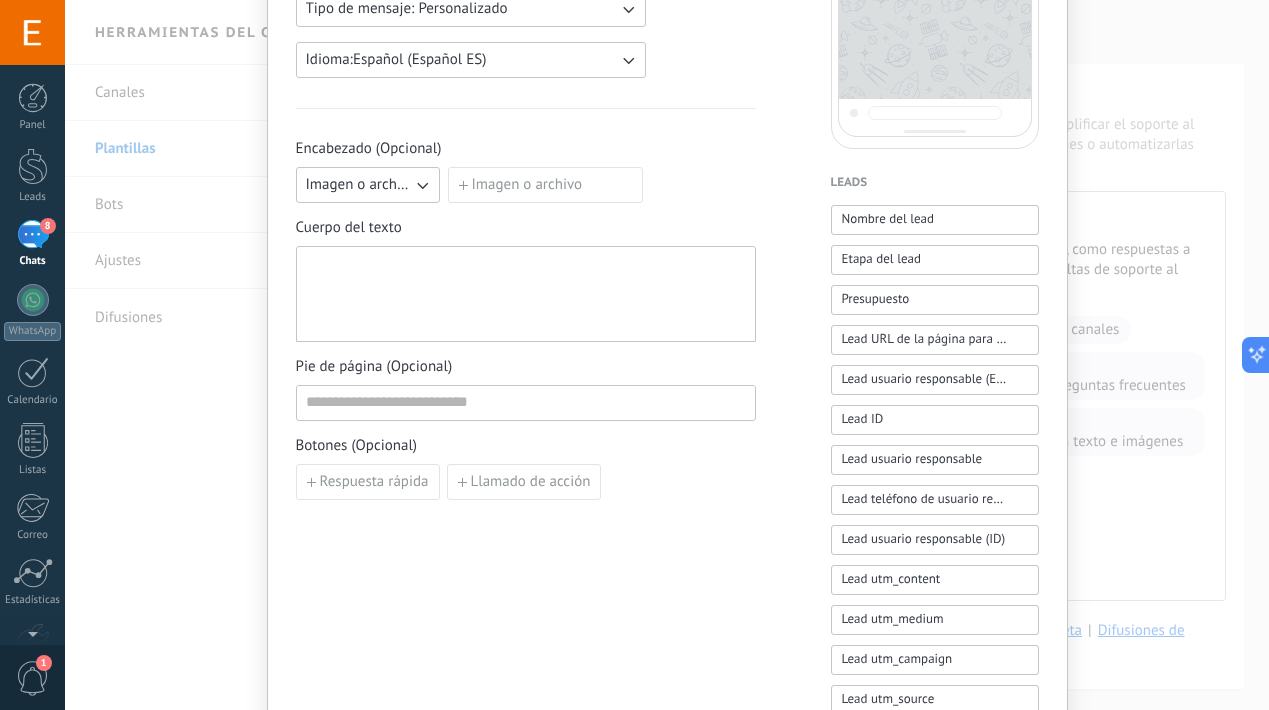 click on "Imagen o archivo" at bounding box center (545, 185) 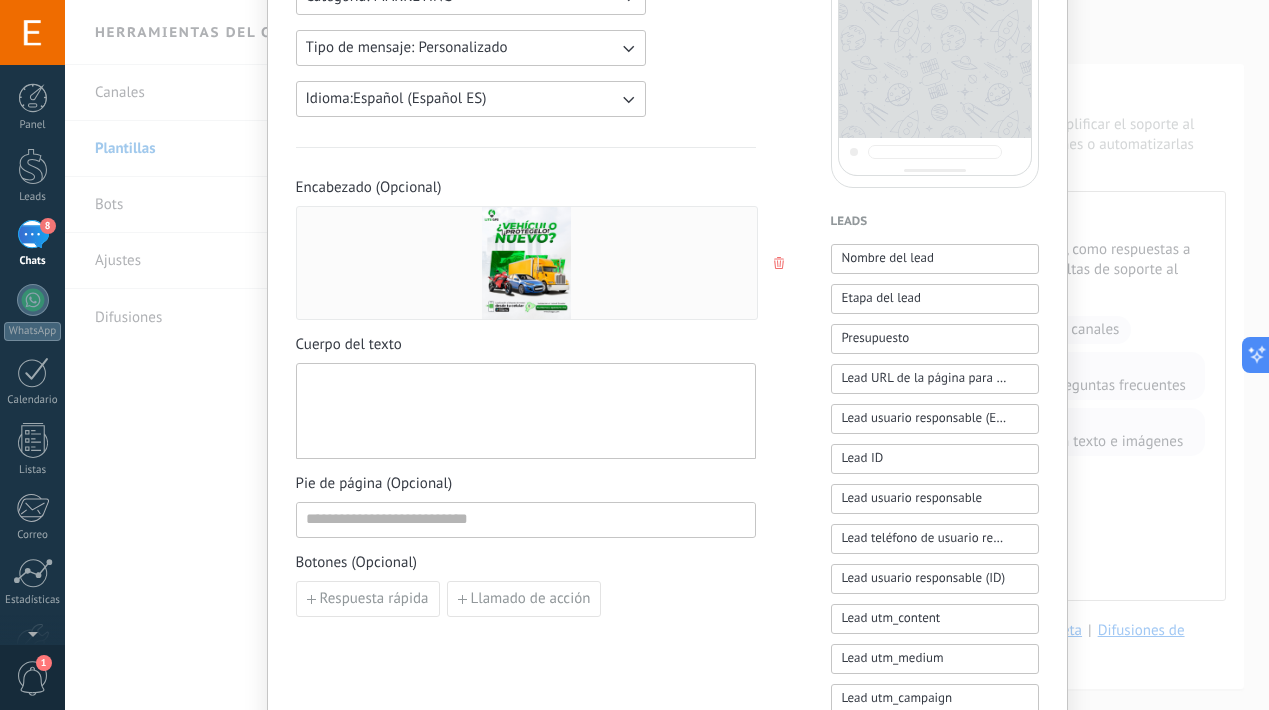 scroll, scrollTop: 479, scrollLeft: 0, axis: vertical 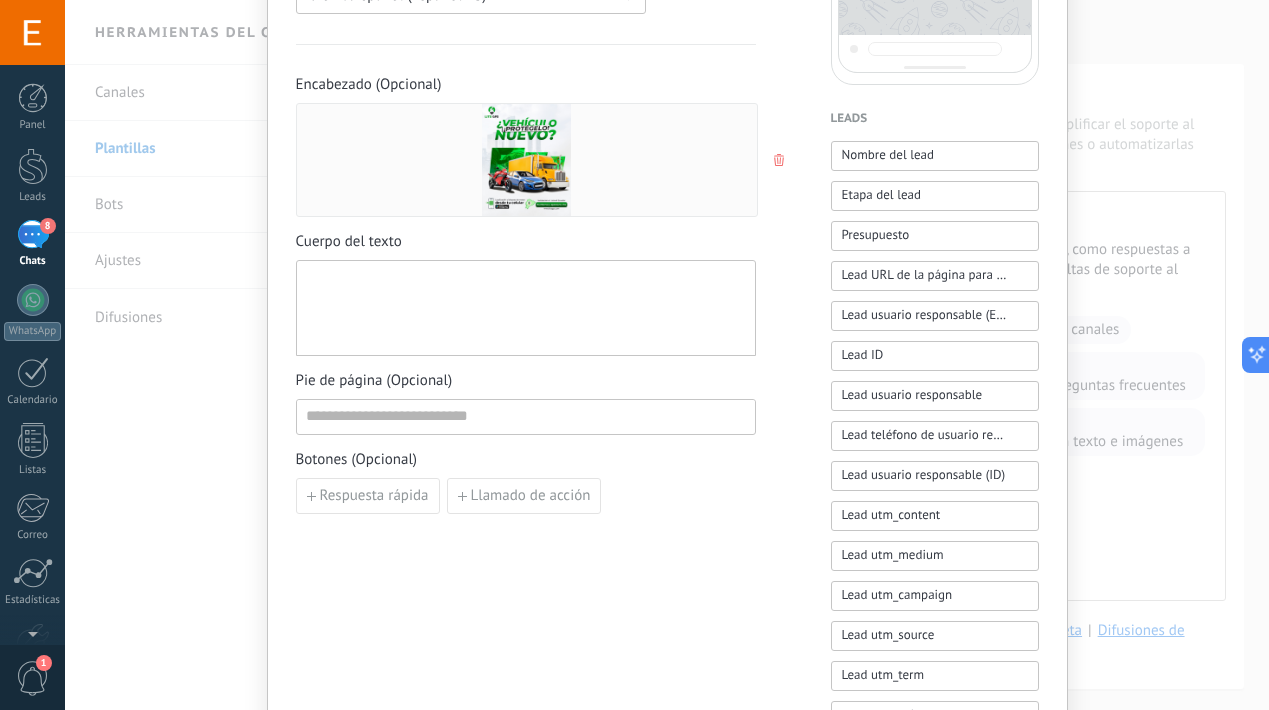 click at bounding box center [526, 308] 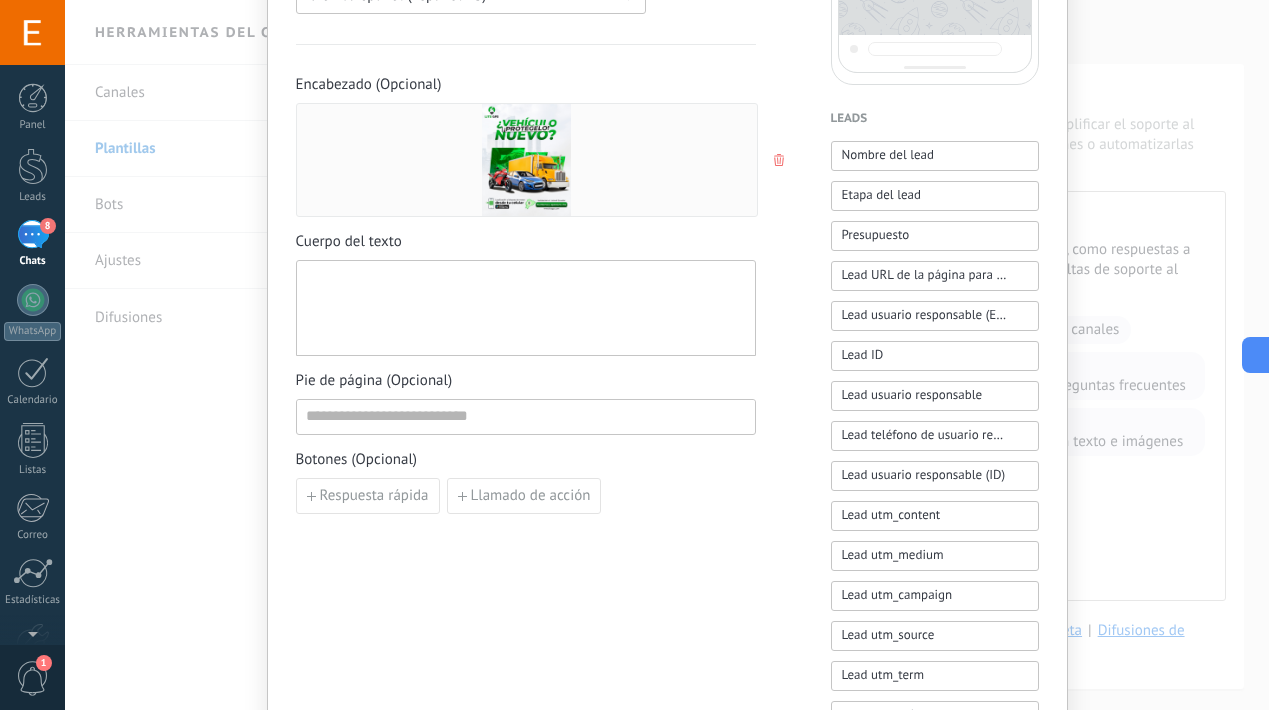 click at bounding box center [526, 308] 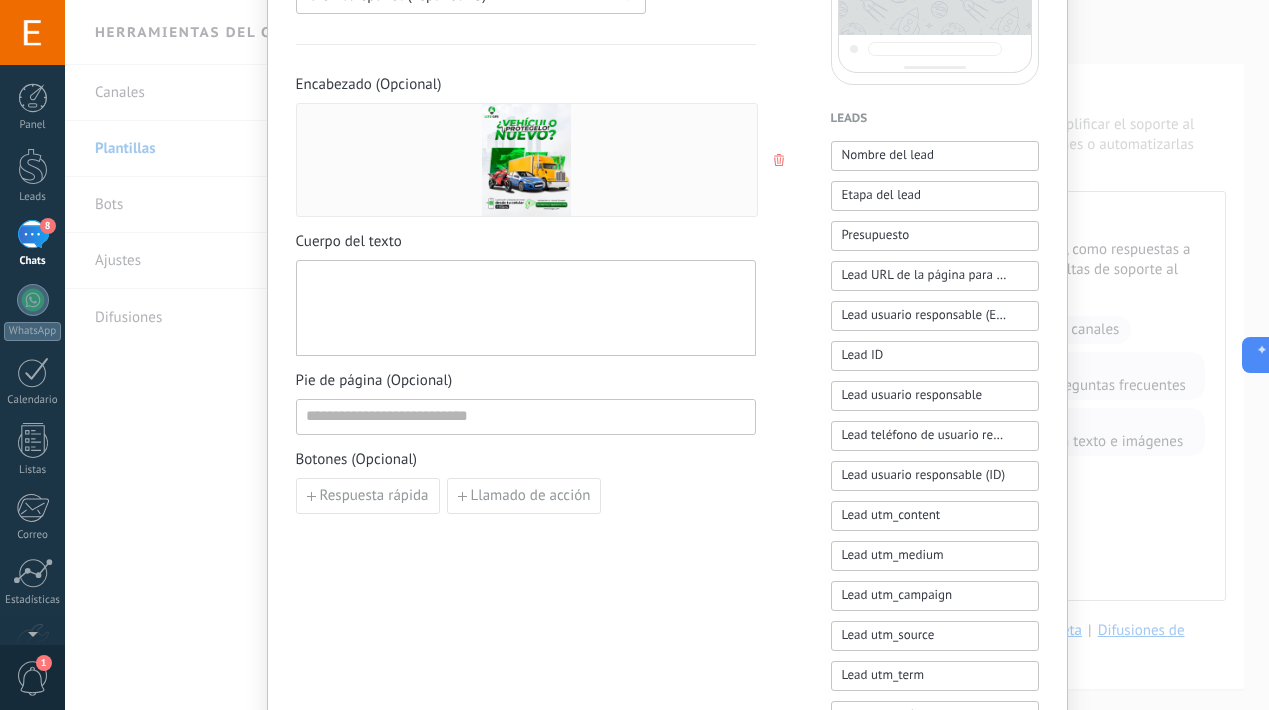 paste 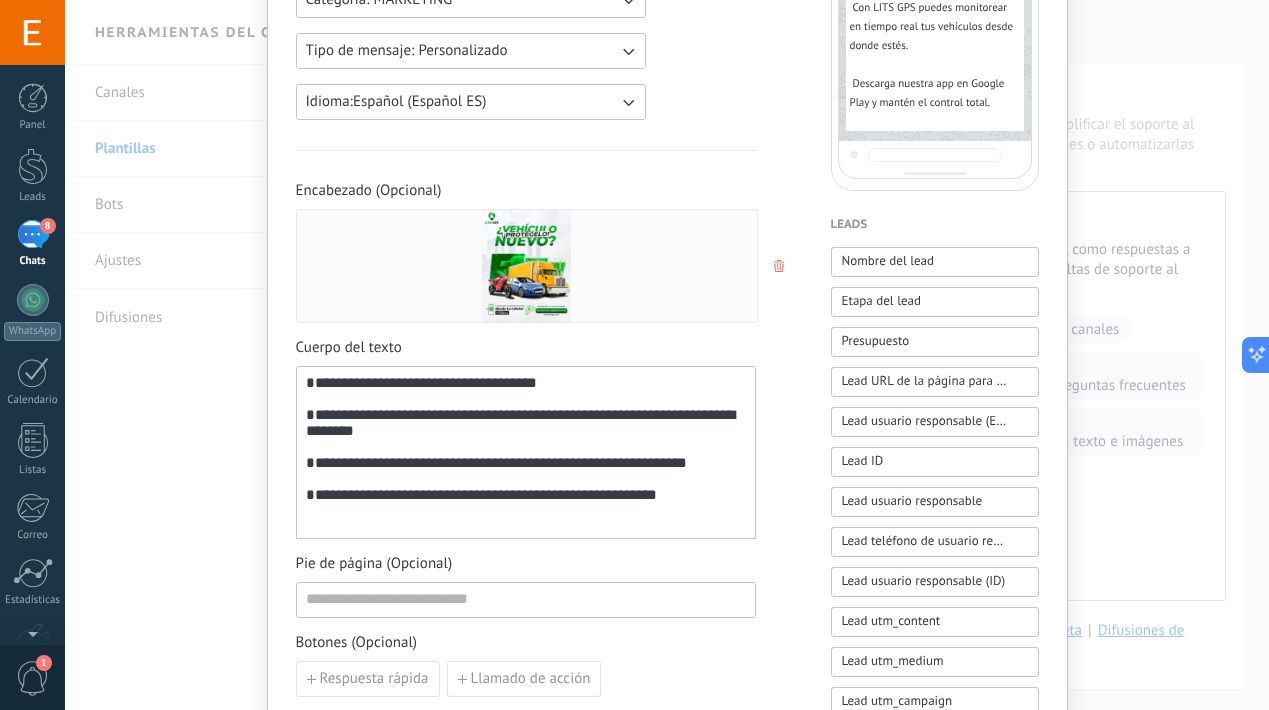 scroll, scrollTop: 389, scrollLeft: 0, axis: vertical 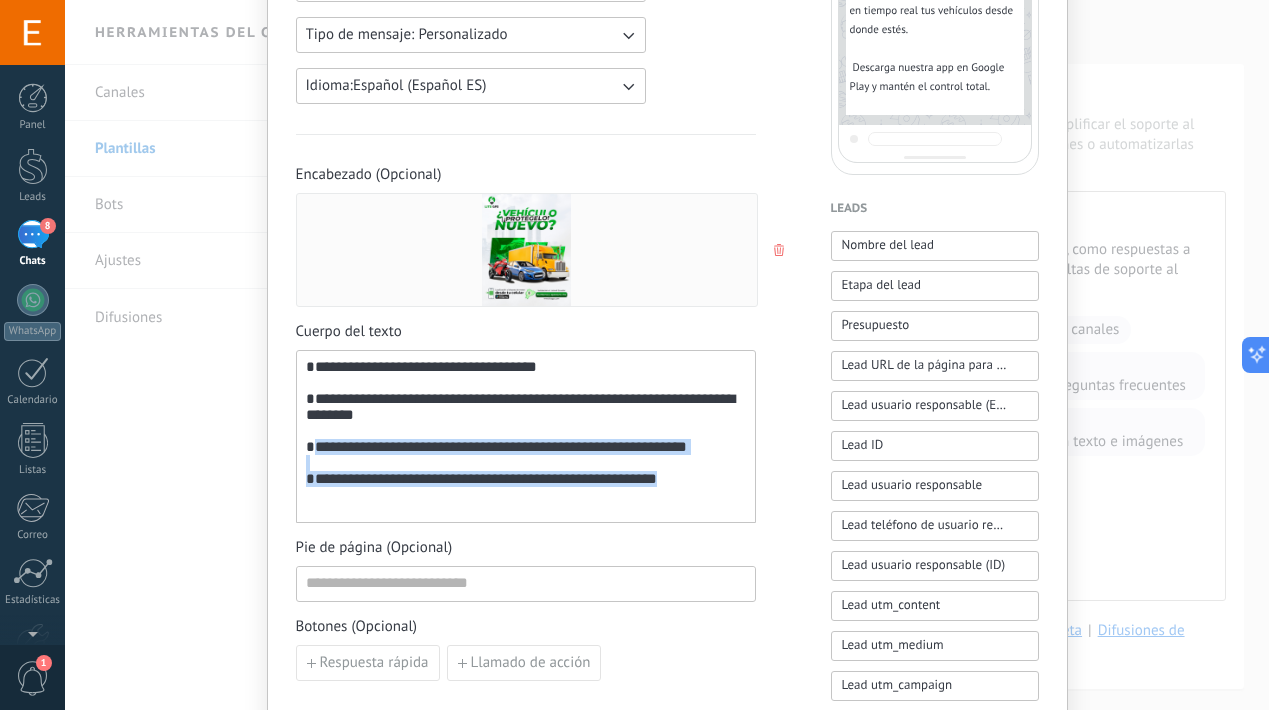 drag, startPoint x: 306, startPoint y: 467, endPoint x: 717, endPoint y: 517, distance: 414.03018 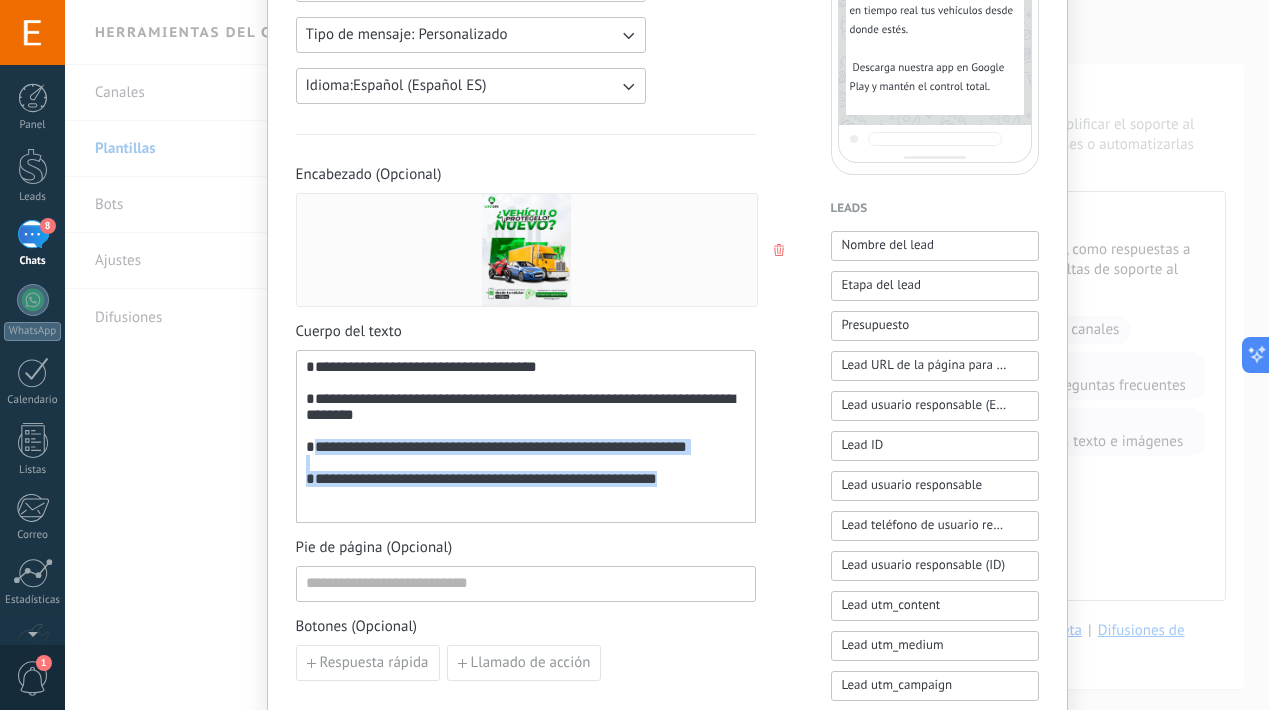 click on "**********" at bounding box center (526, 437) 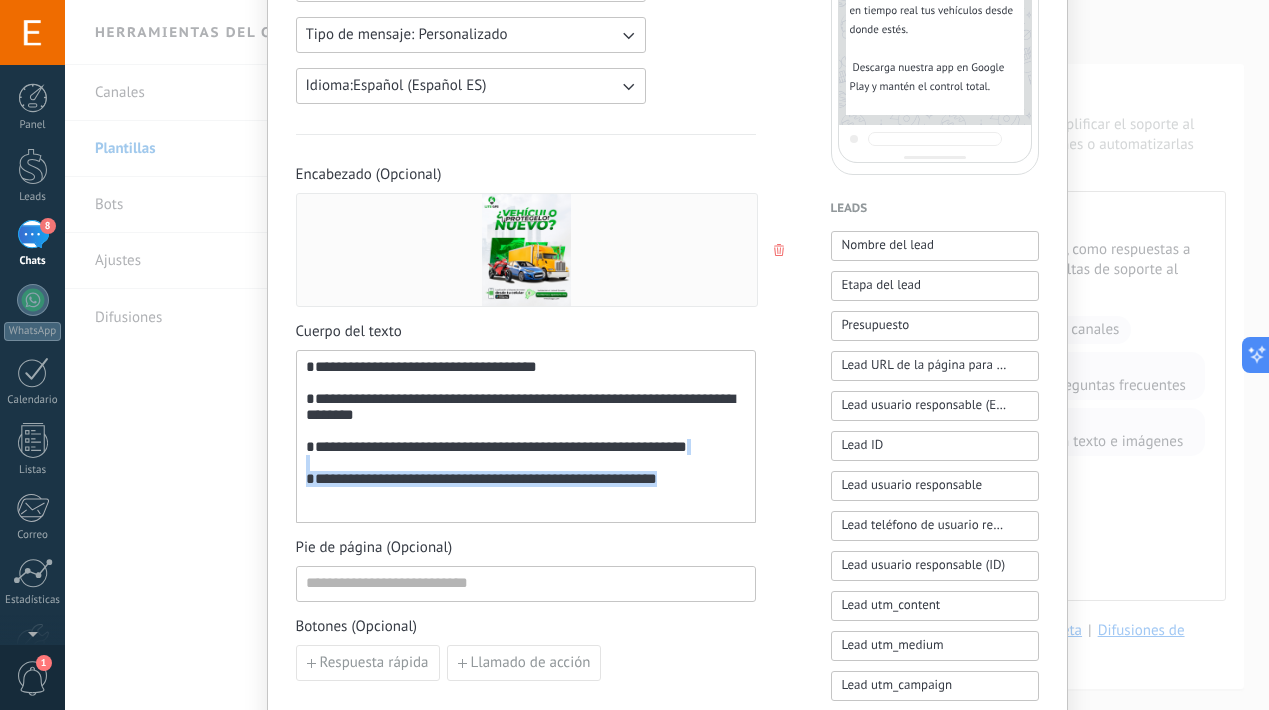 click on "**********" at bounding box center (526, 437) 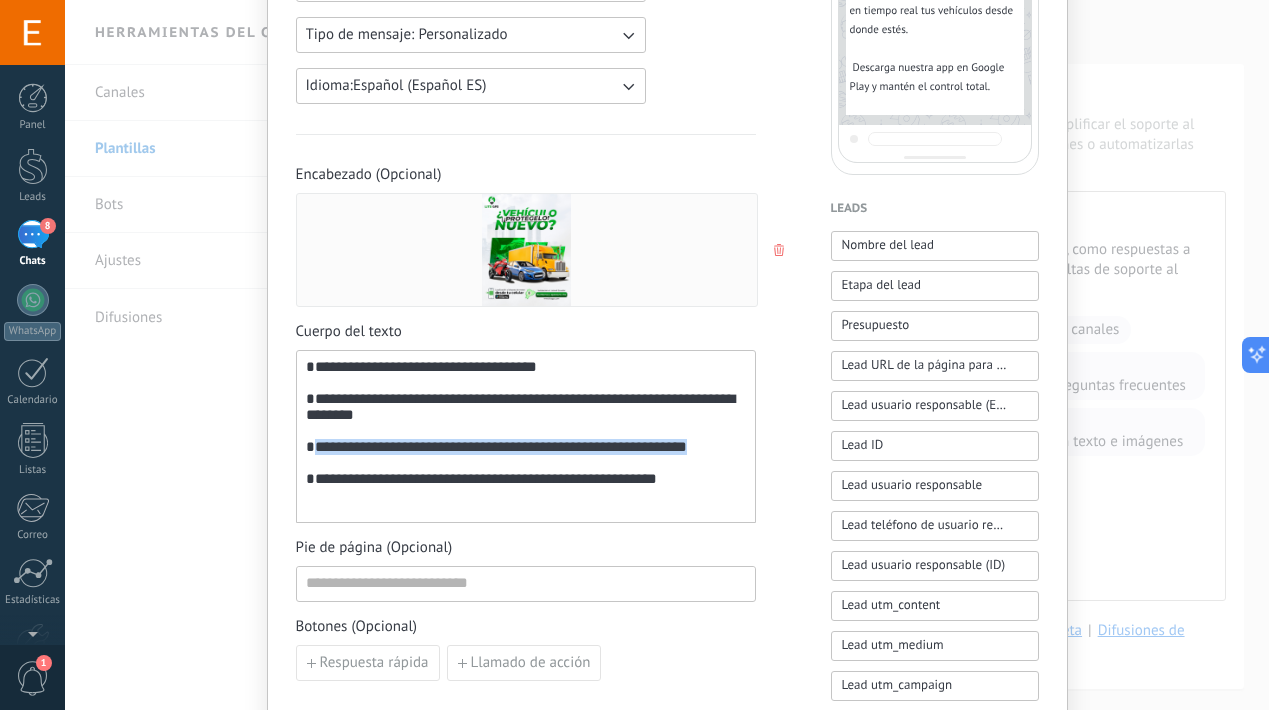 drag, startPoint x: 726, startPoint y: 474, endPoint x: 306, endPoint y: 472, distance: 420.00476 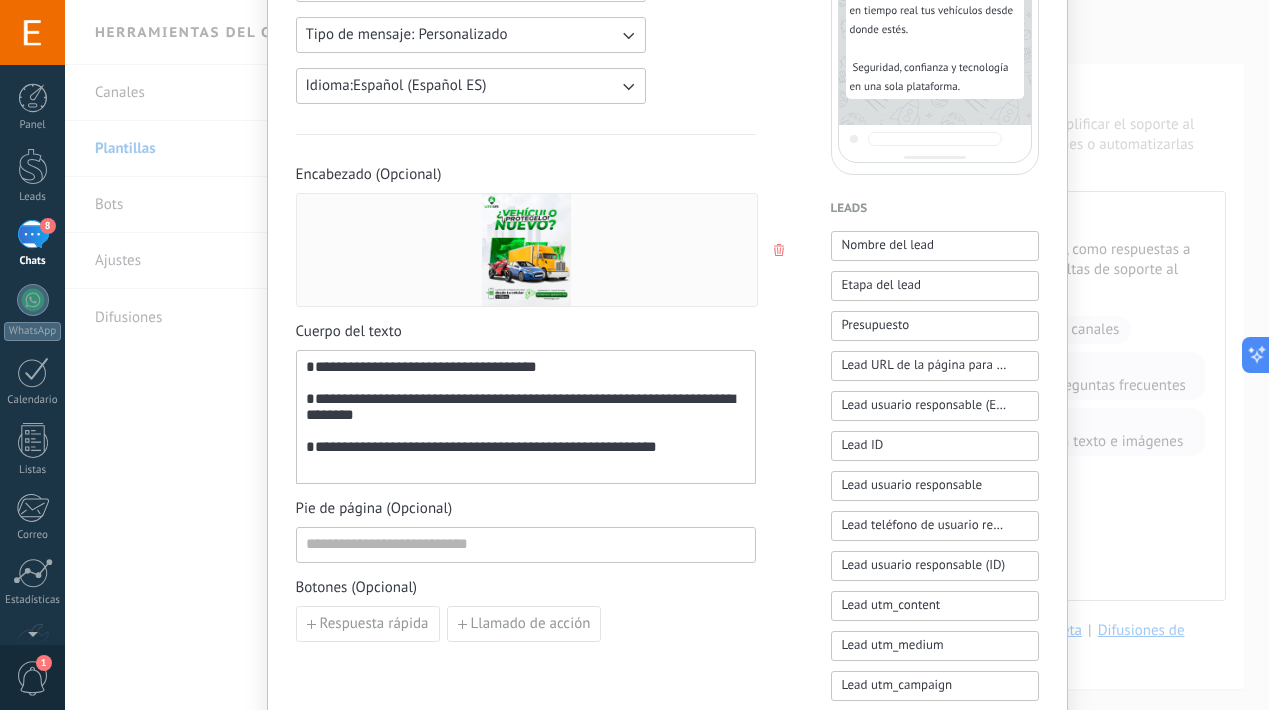 click on "**********" at bounding box center [526, 417] 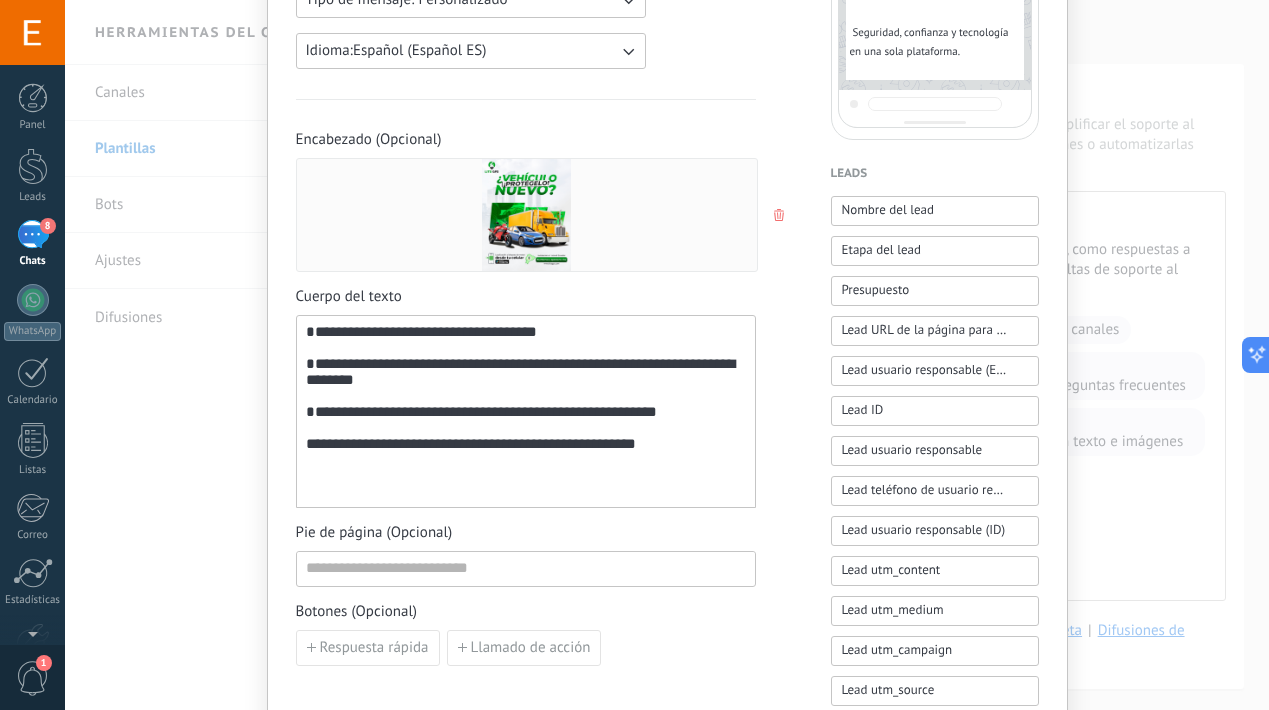 scroll, scrollTop: 455, scrollLeft: 0, axis: vertical 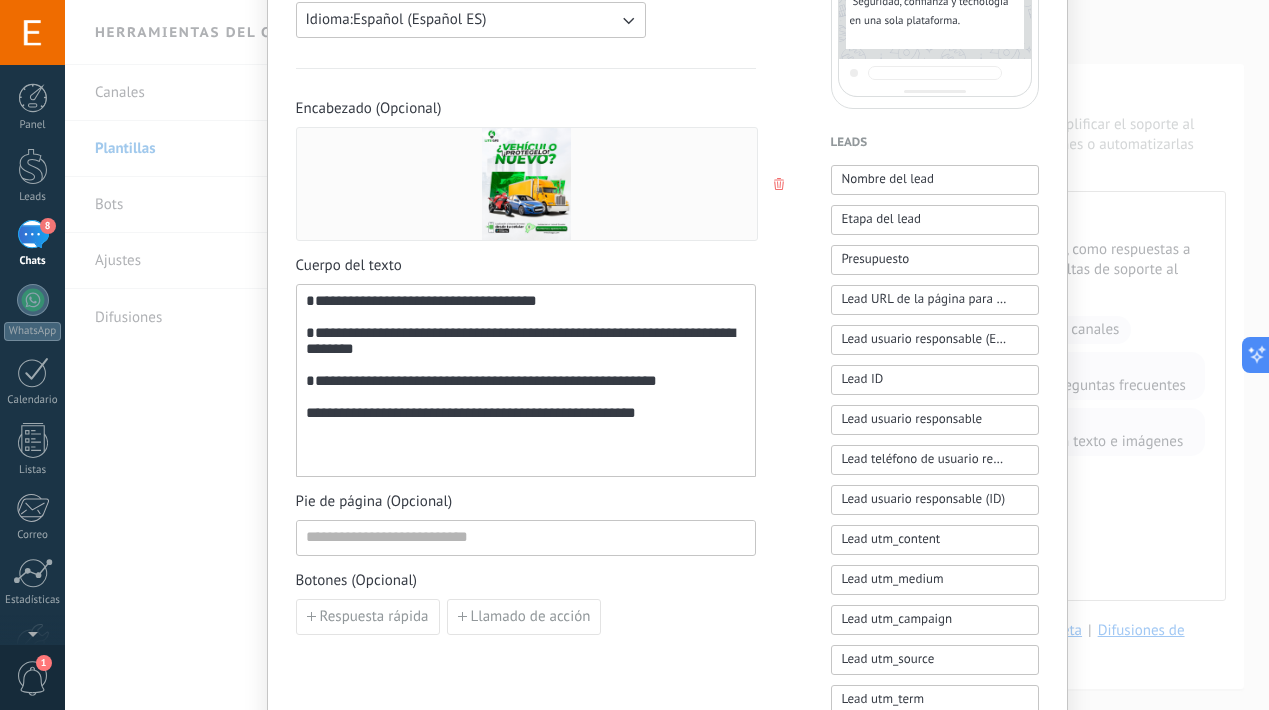 click on "**********" at bounding box center (526, 415) 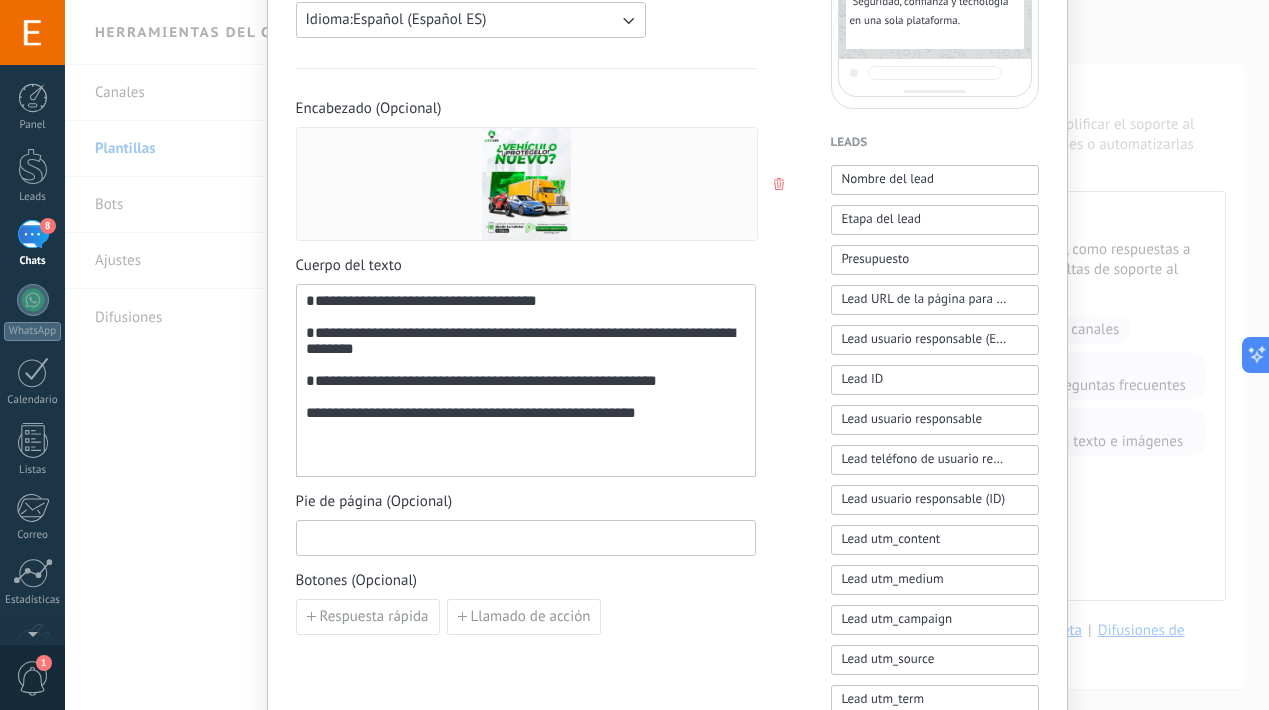 click at bounding box center (526, 537) 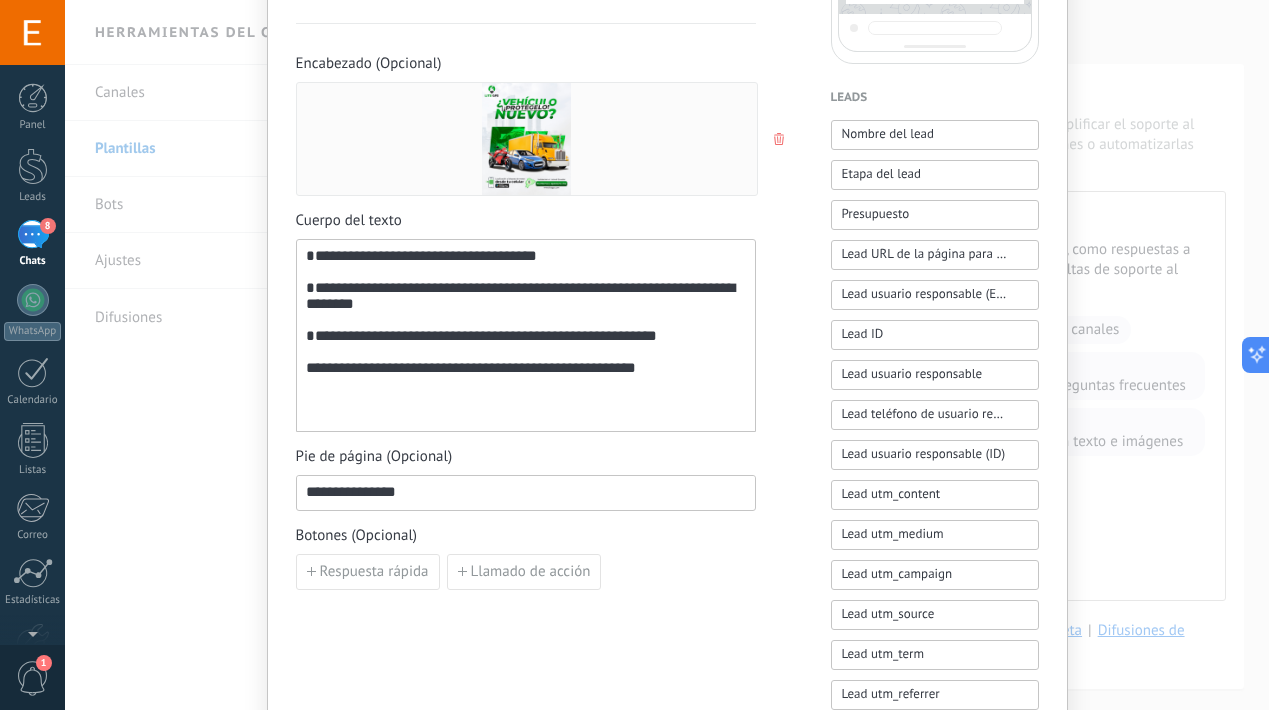 scroll, scrollTop: 589, scrollLeft: 0, axis: vertical 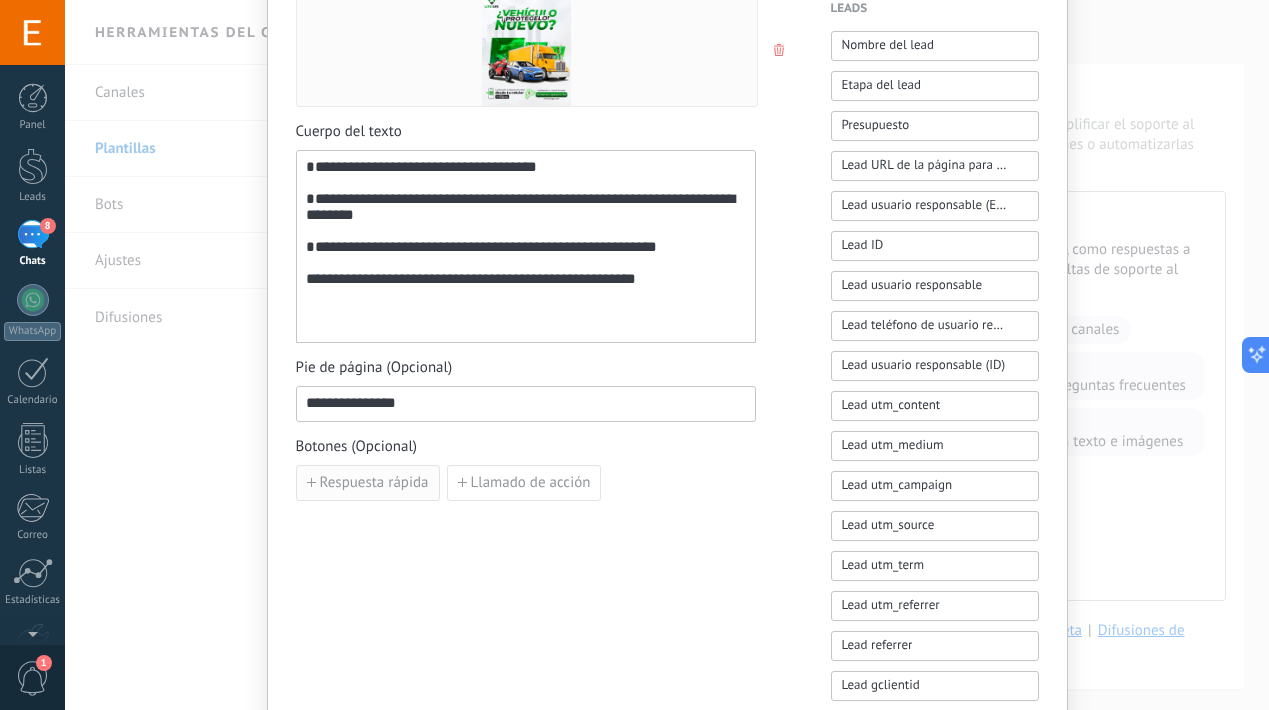 type on "**********" 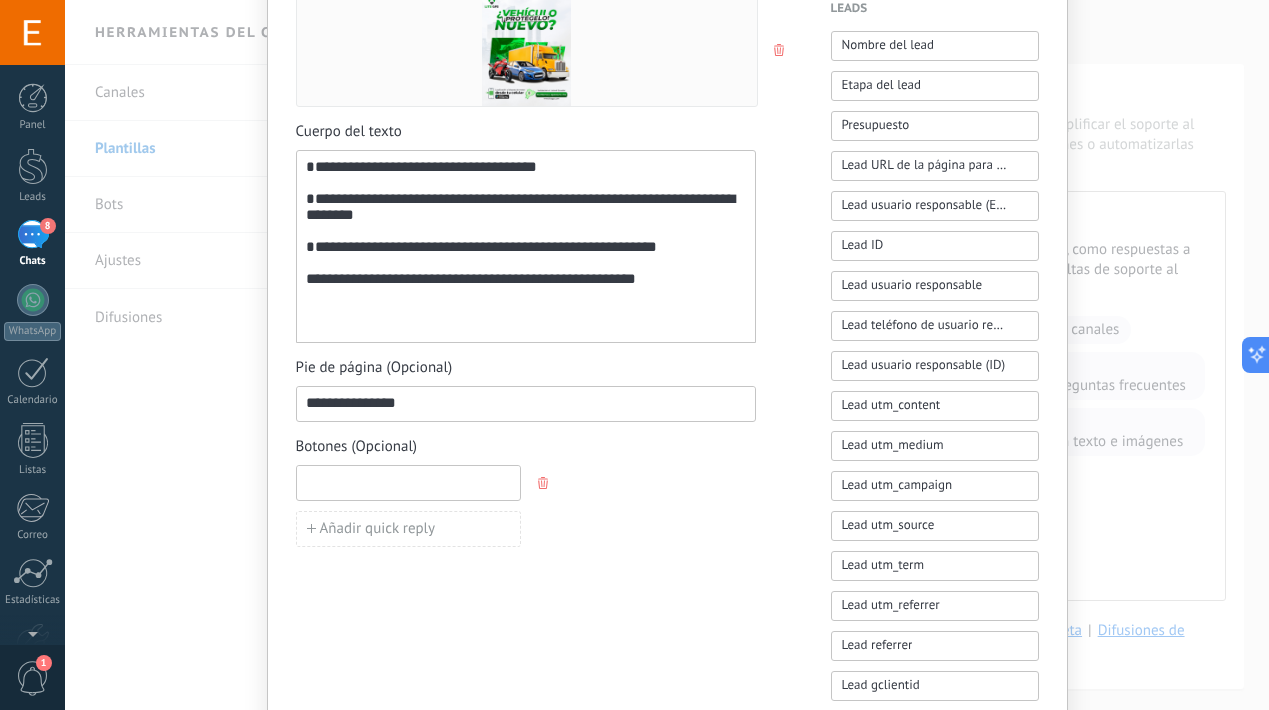 click at bounding box center [408, 482] 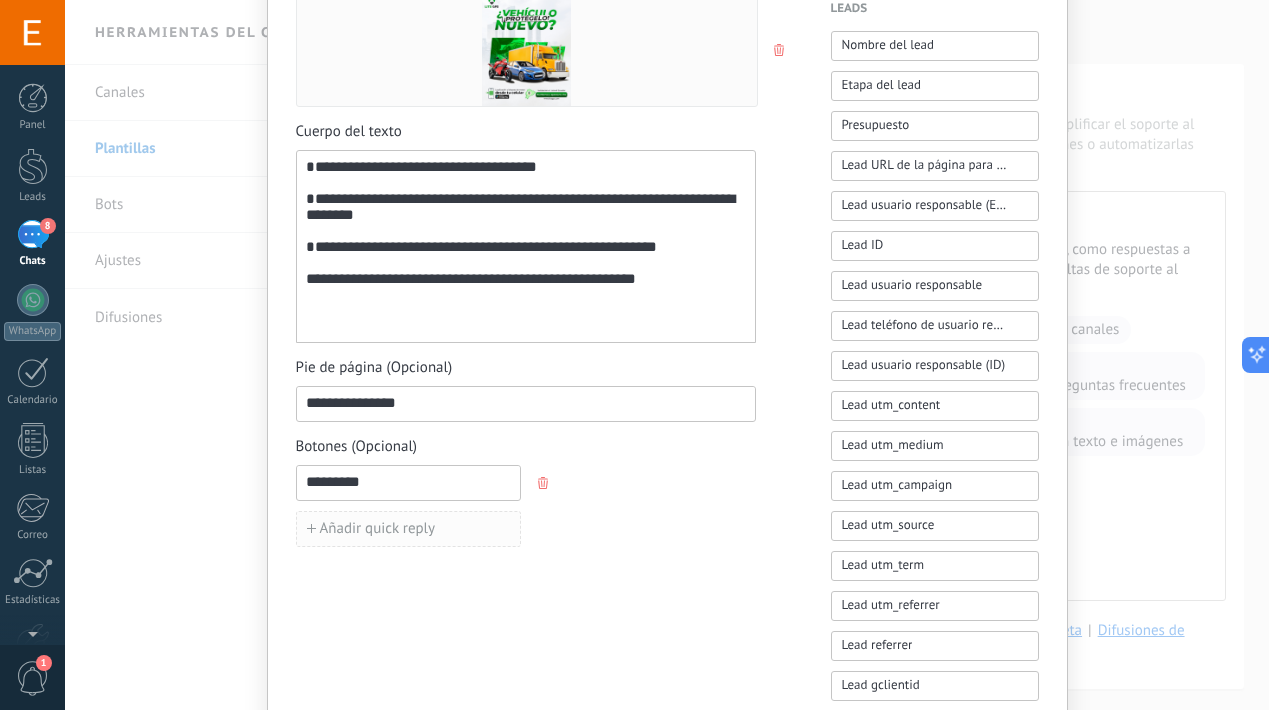 type on "*********" 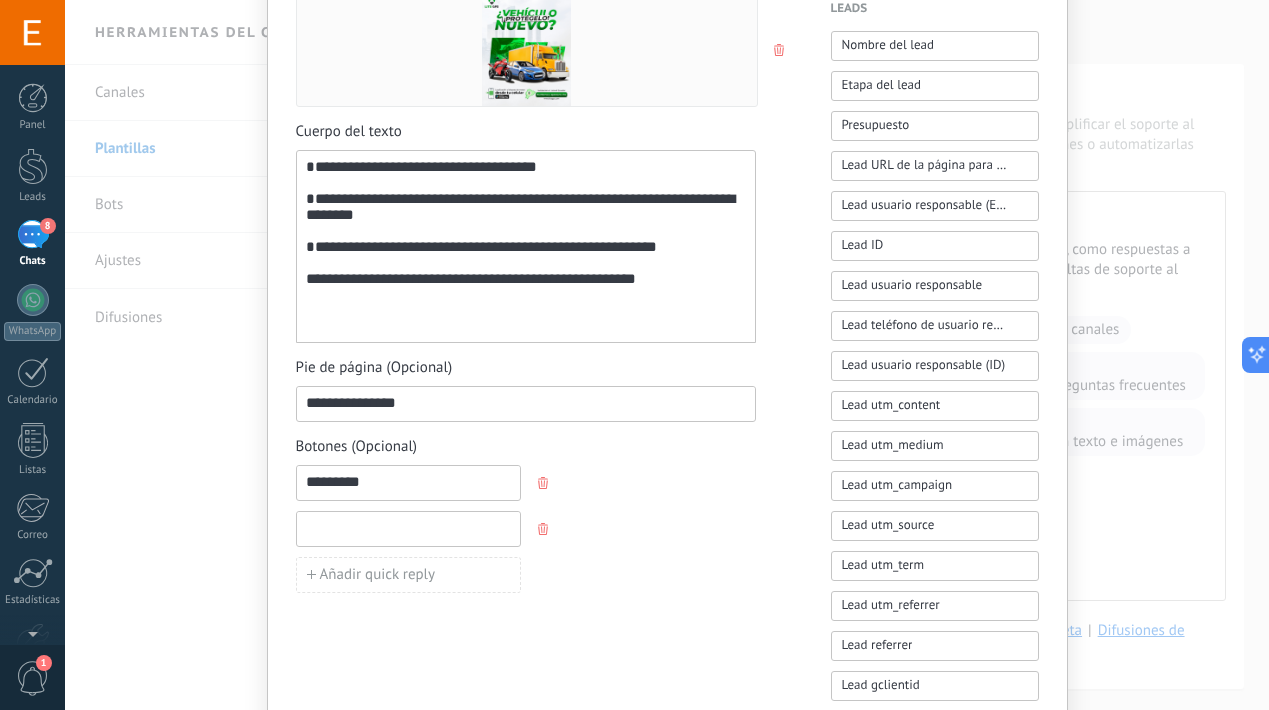 click at bounding box center (408, 528) 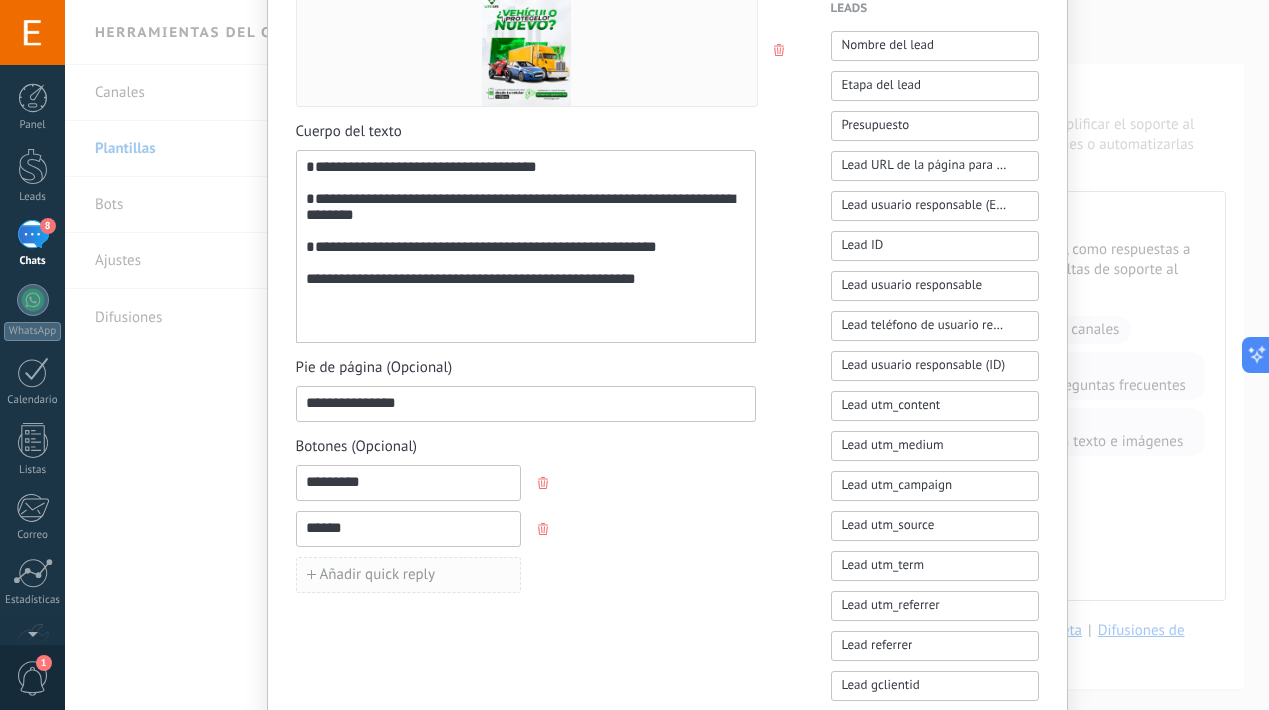 type on "******" 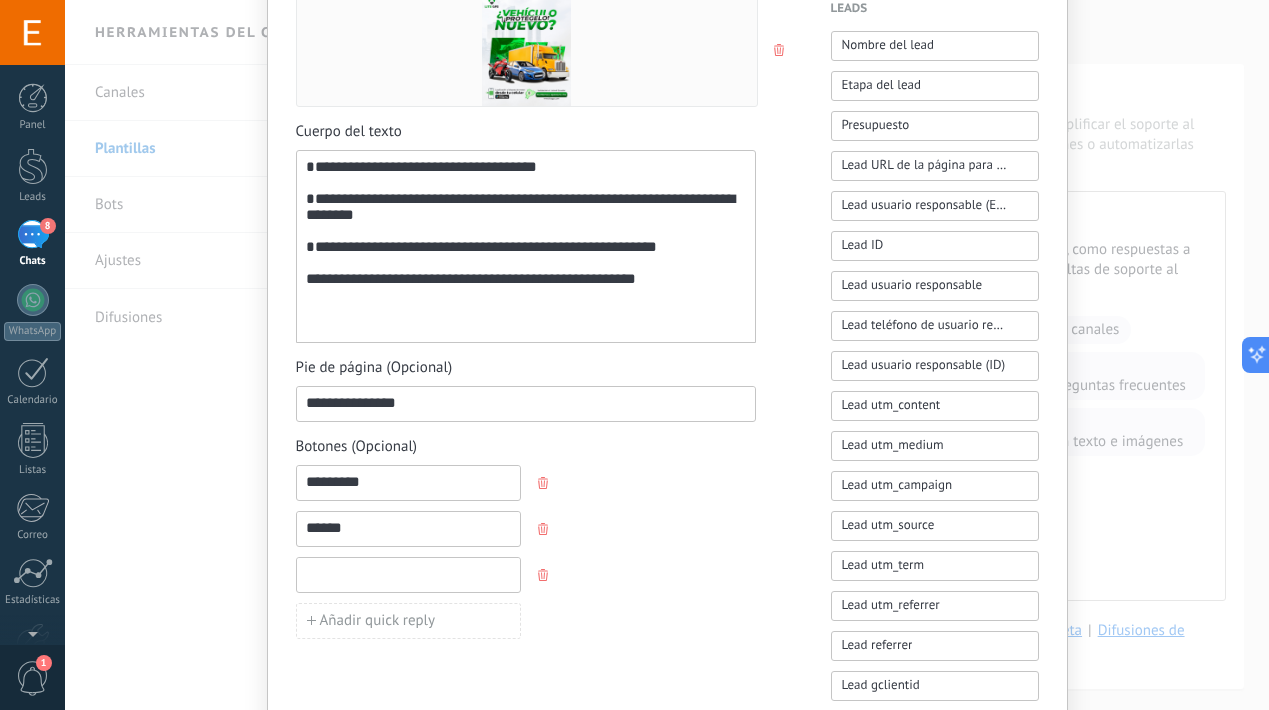 click at bounding box center [408, 574] 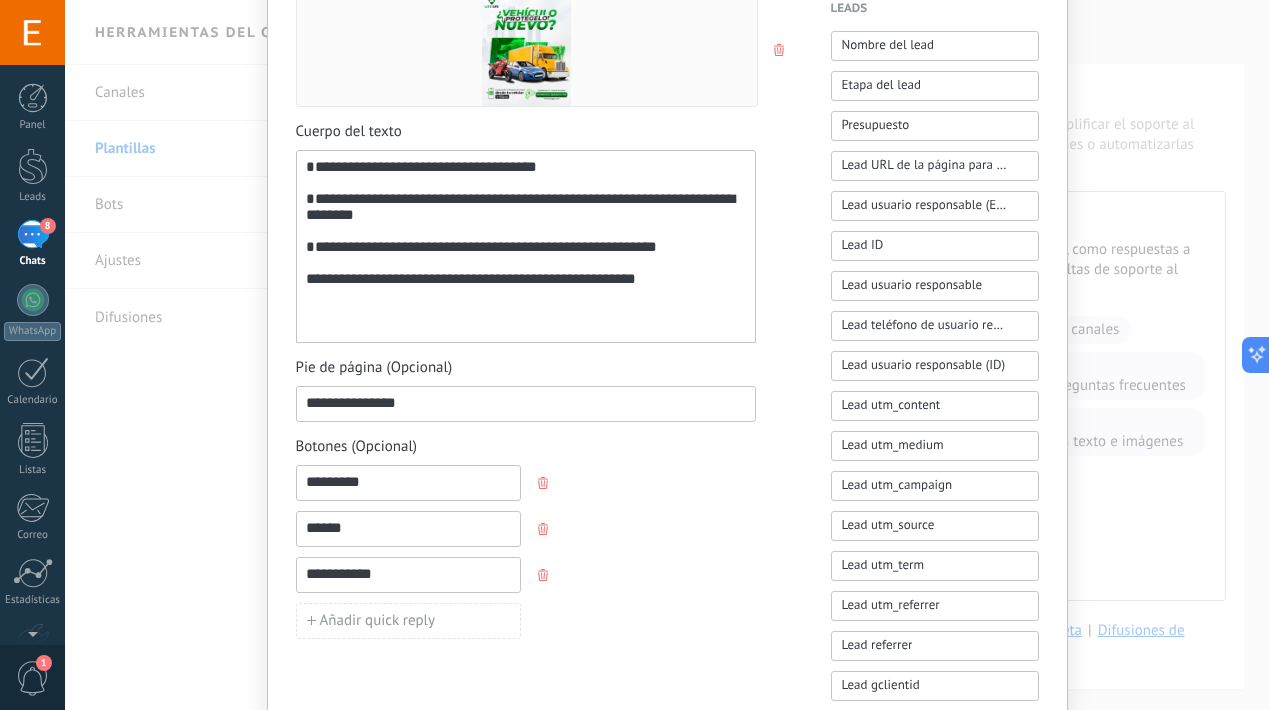 type on "**********" 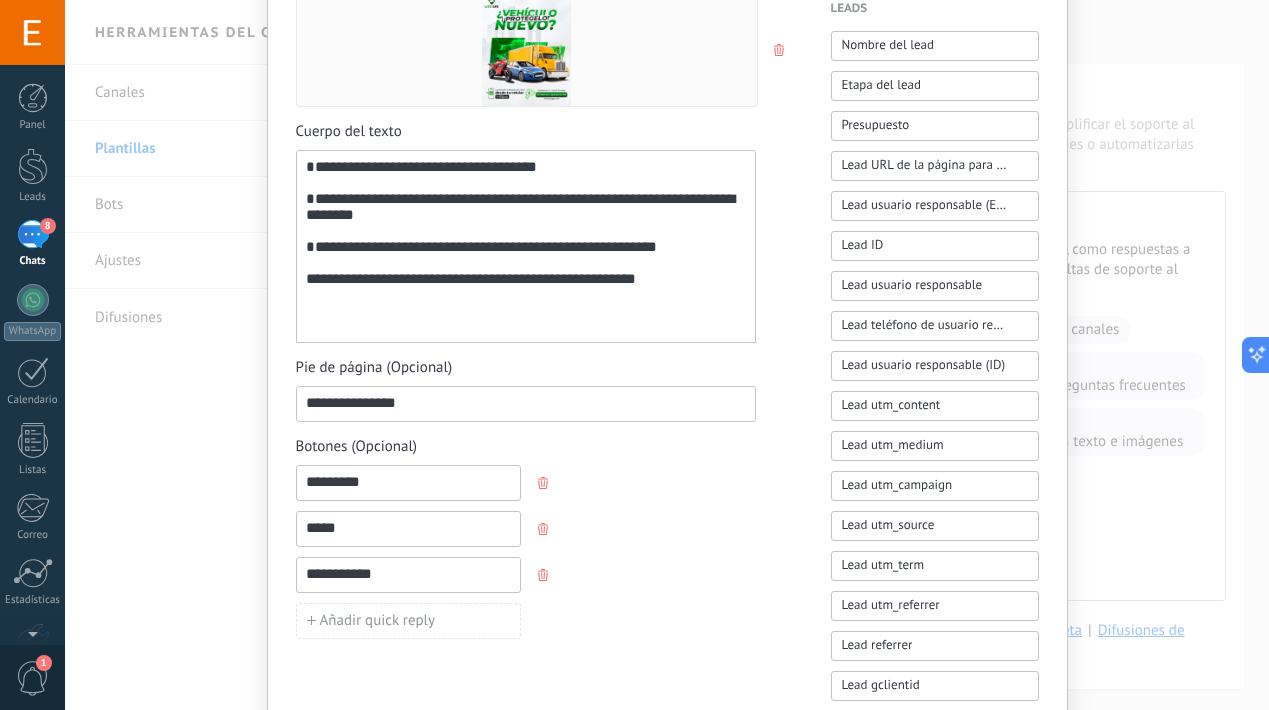 paste on "*" 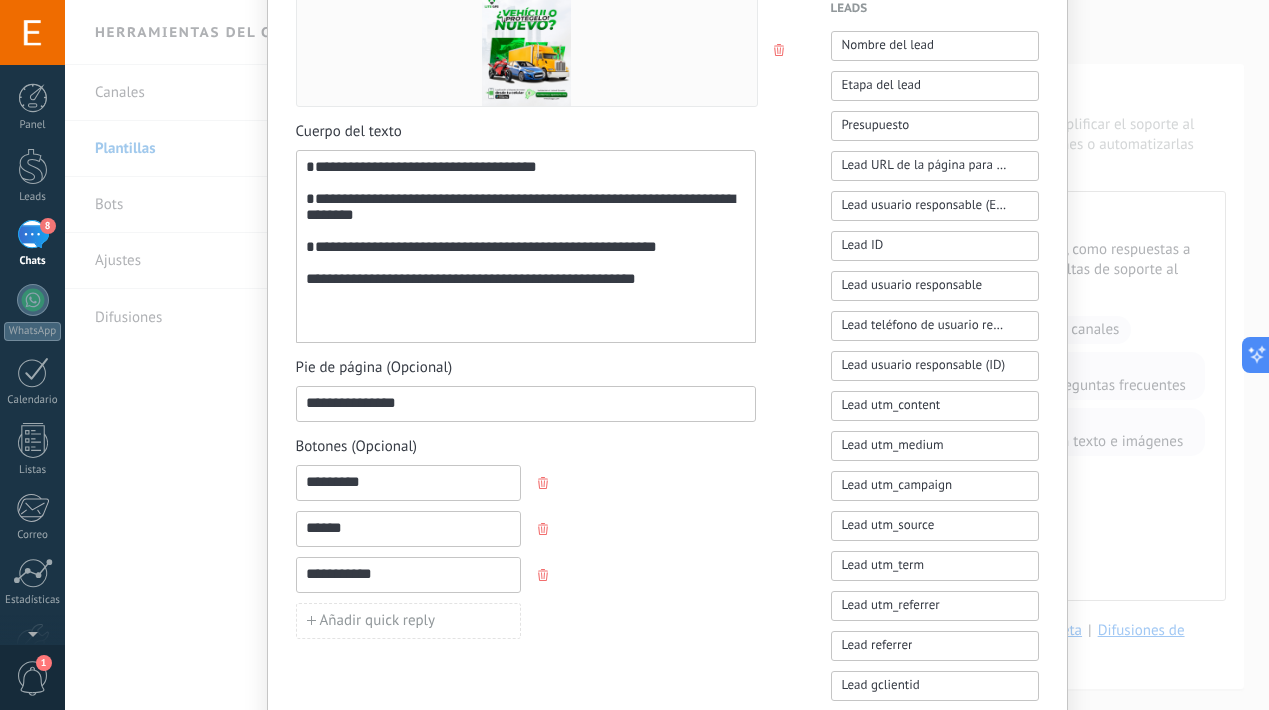 type on "******" 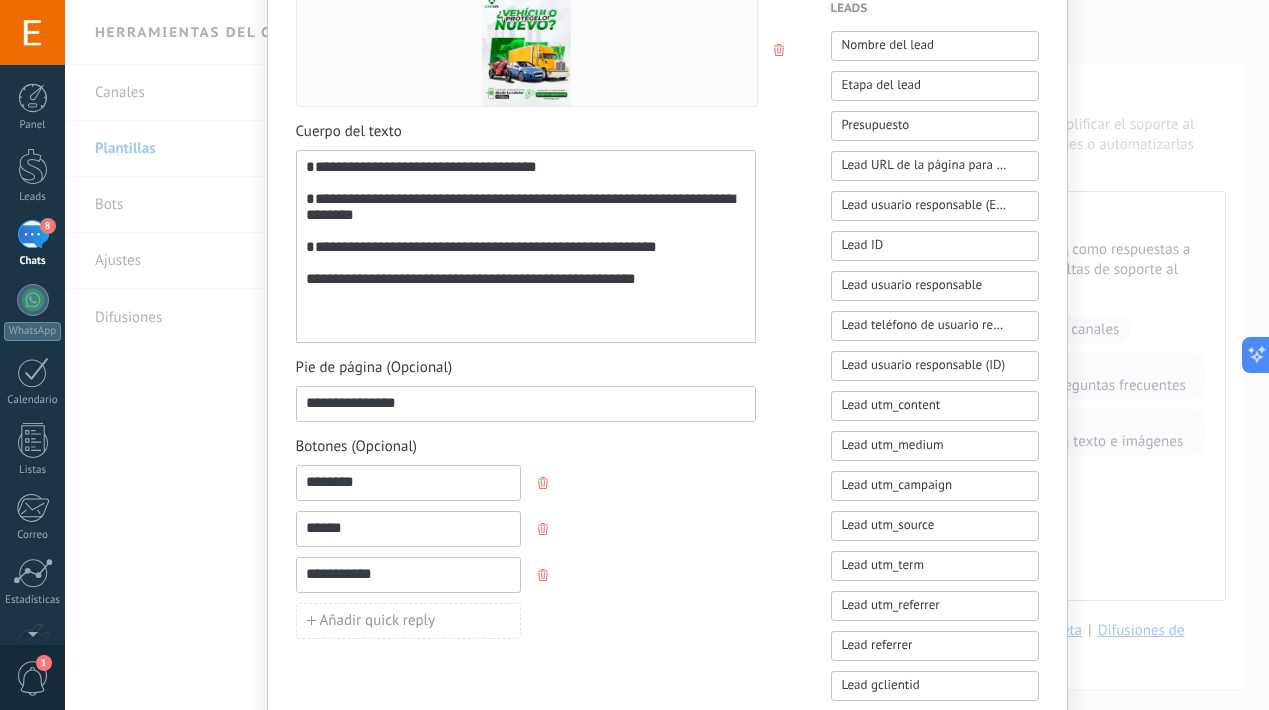 paste on "*" 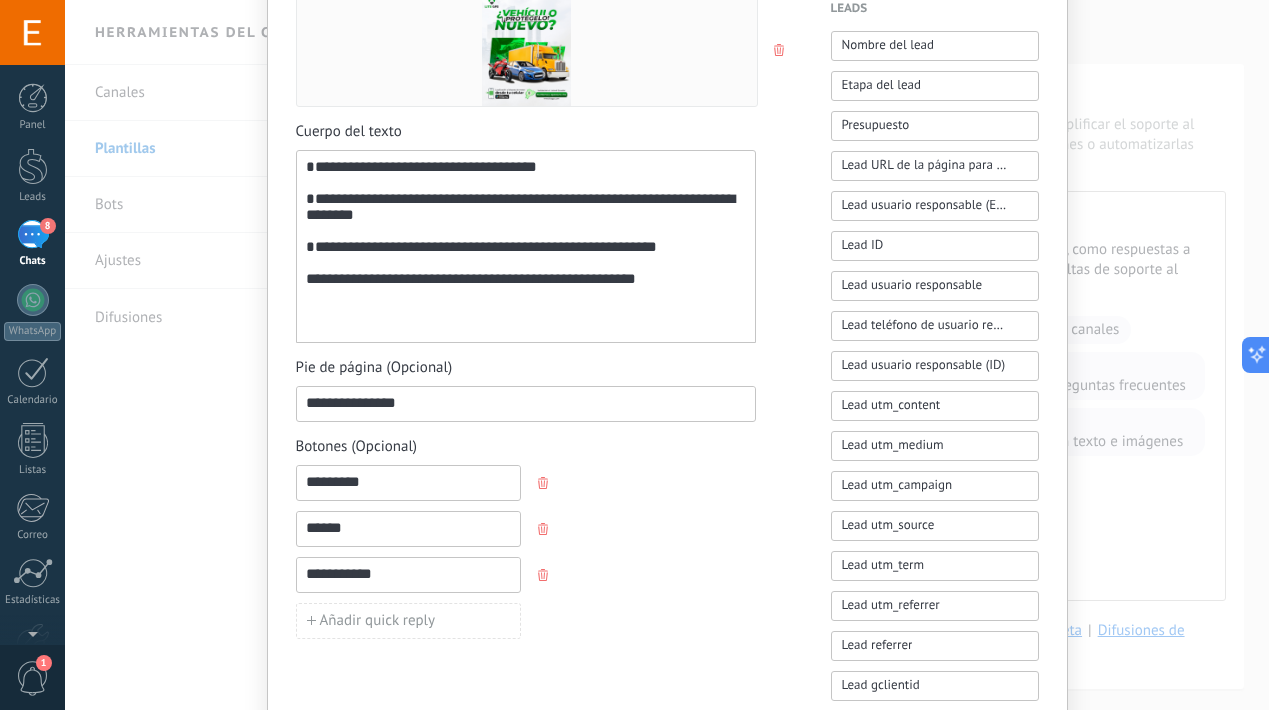 type on "*********" 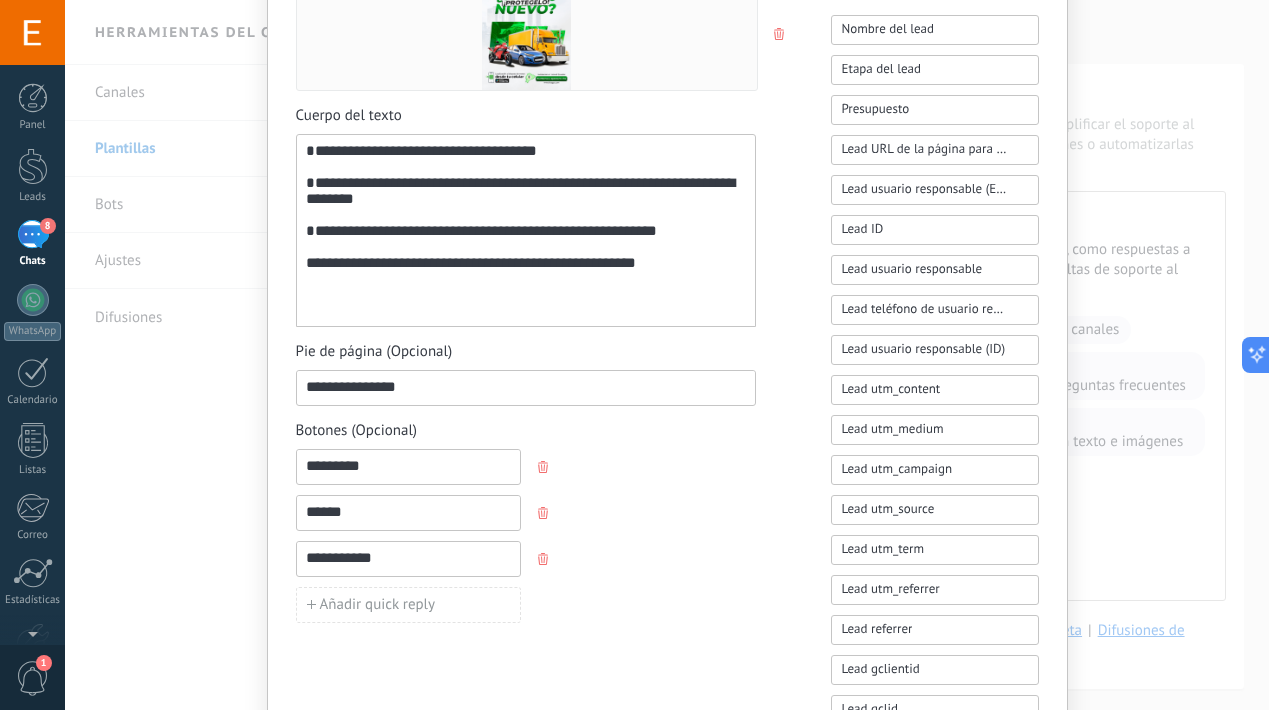 scroll, scrollTop: 0, scrollLeft: 0, axis: both 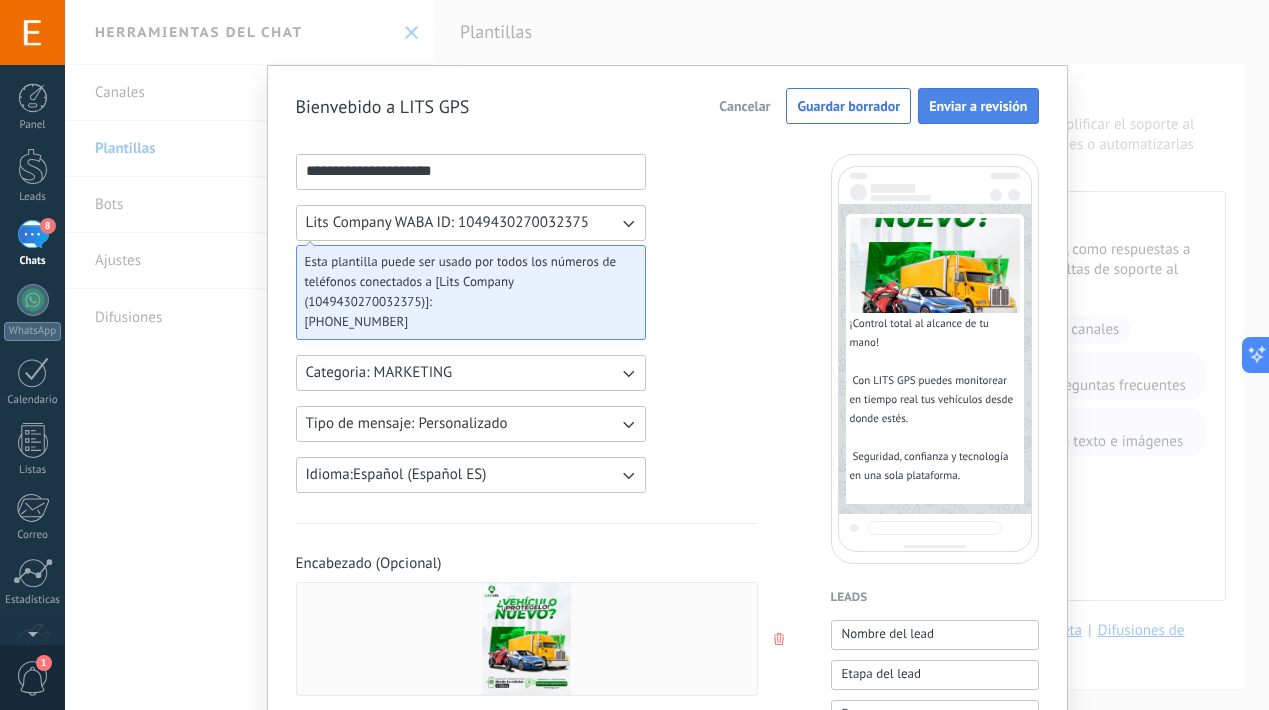 click on "Enviar a revisión" at bounding box center [978, 106] 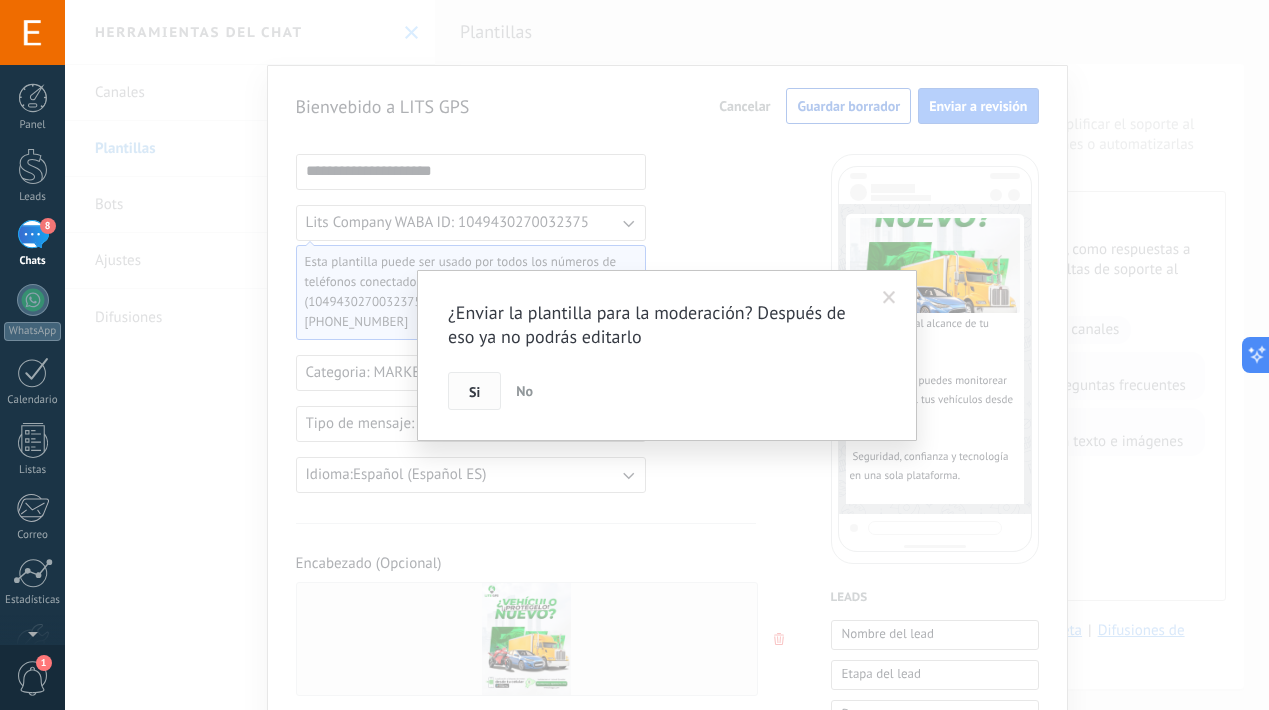 click on "Si" at bounding box center (474, 391) 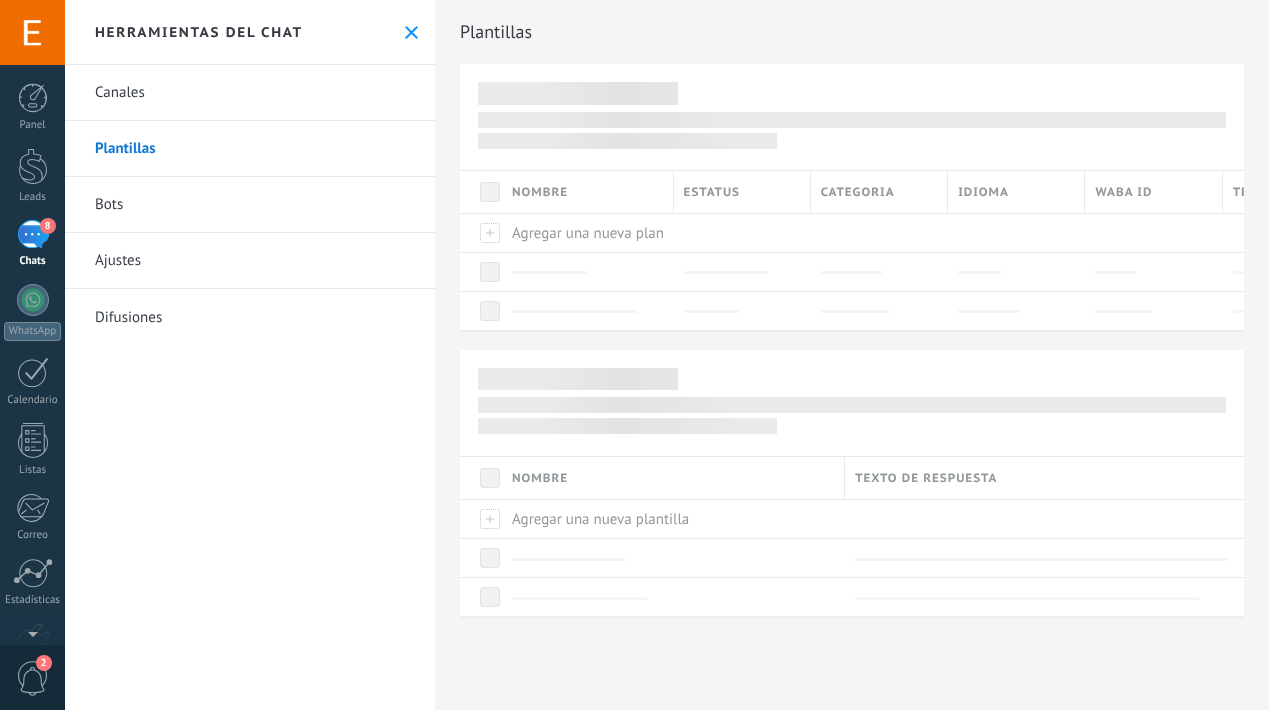 scroll, scrollTop: 0, scrollLeft: 0, axis: both 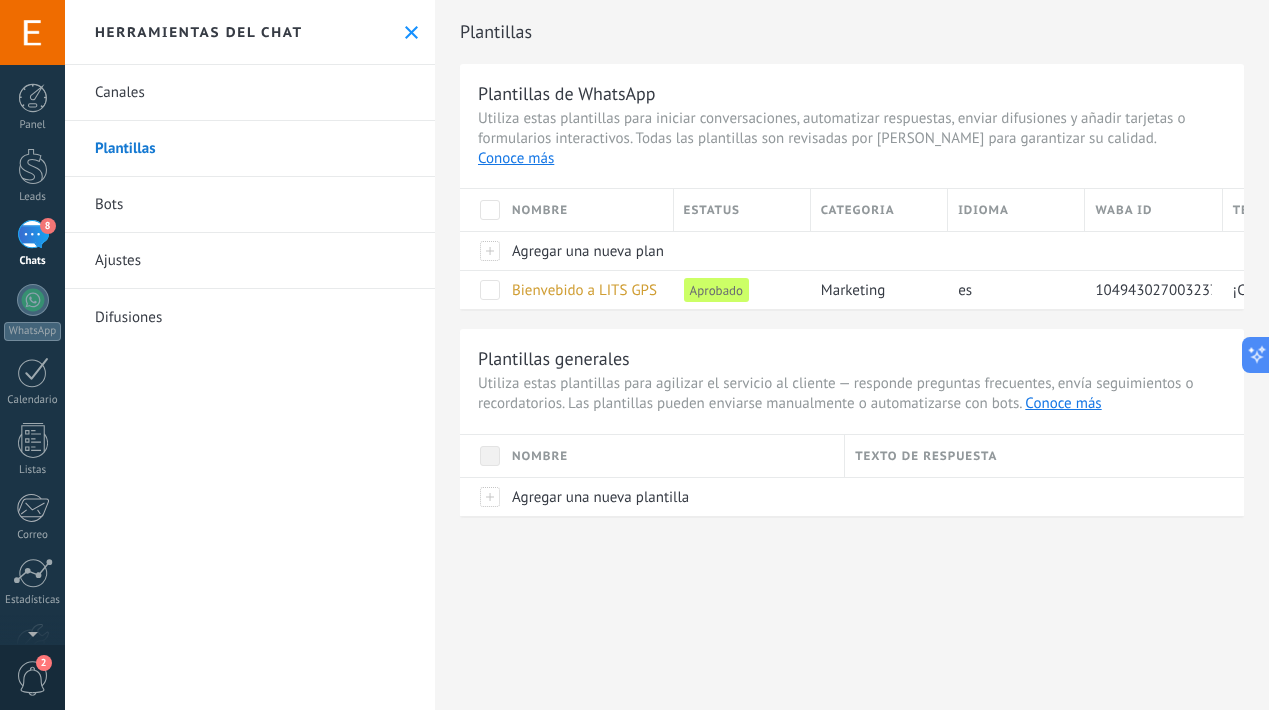 click on "Bots" at bounding box center (250, 205) 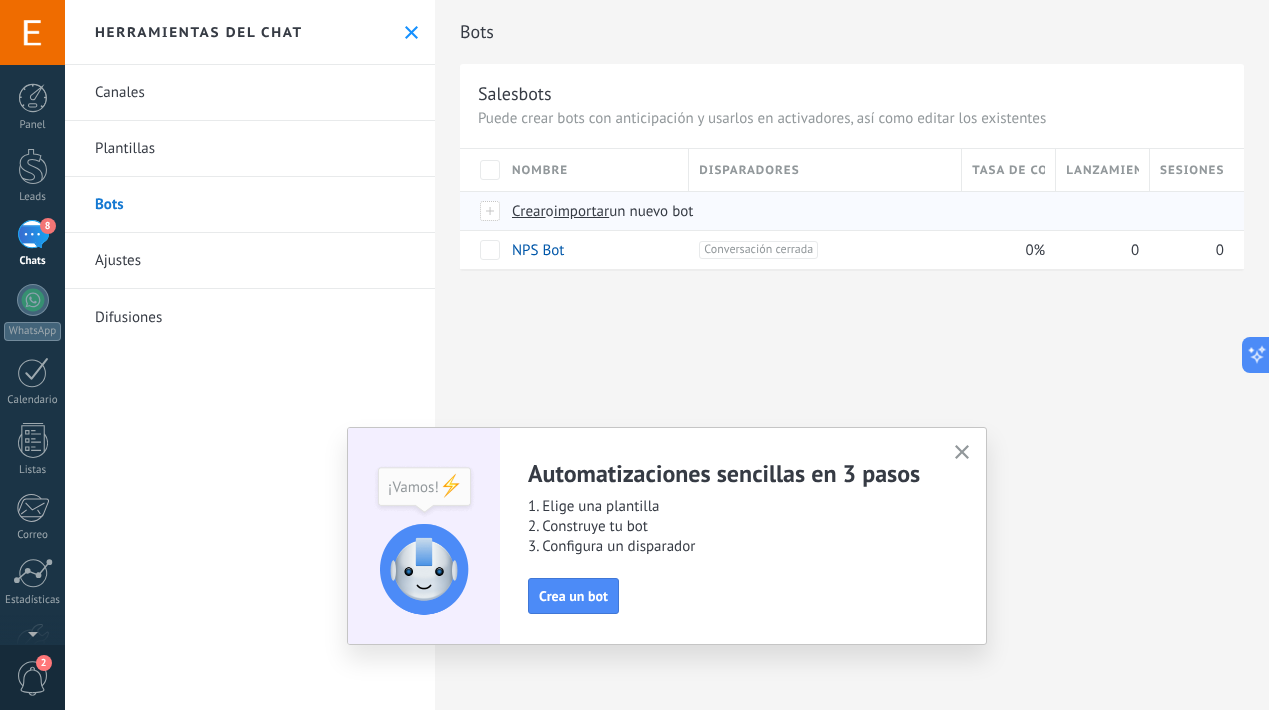 click on "Crear" at bounding box center [529, 211] 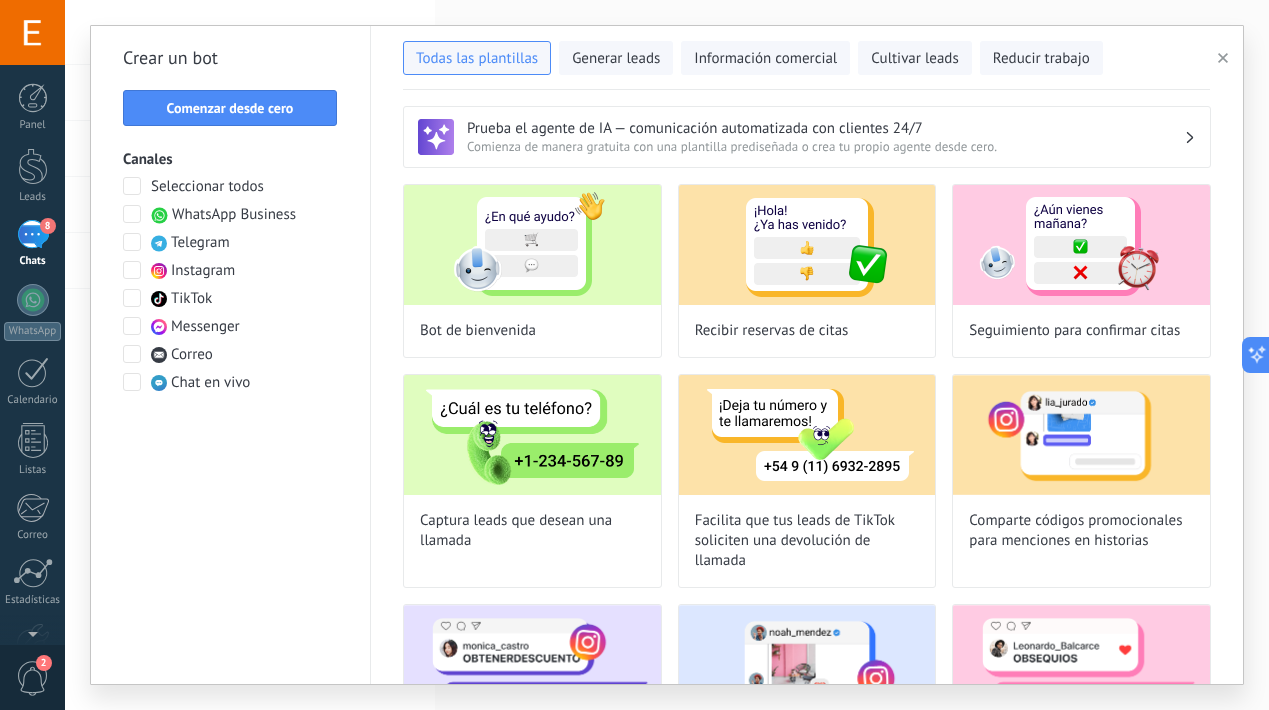 type on "**********" 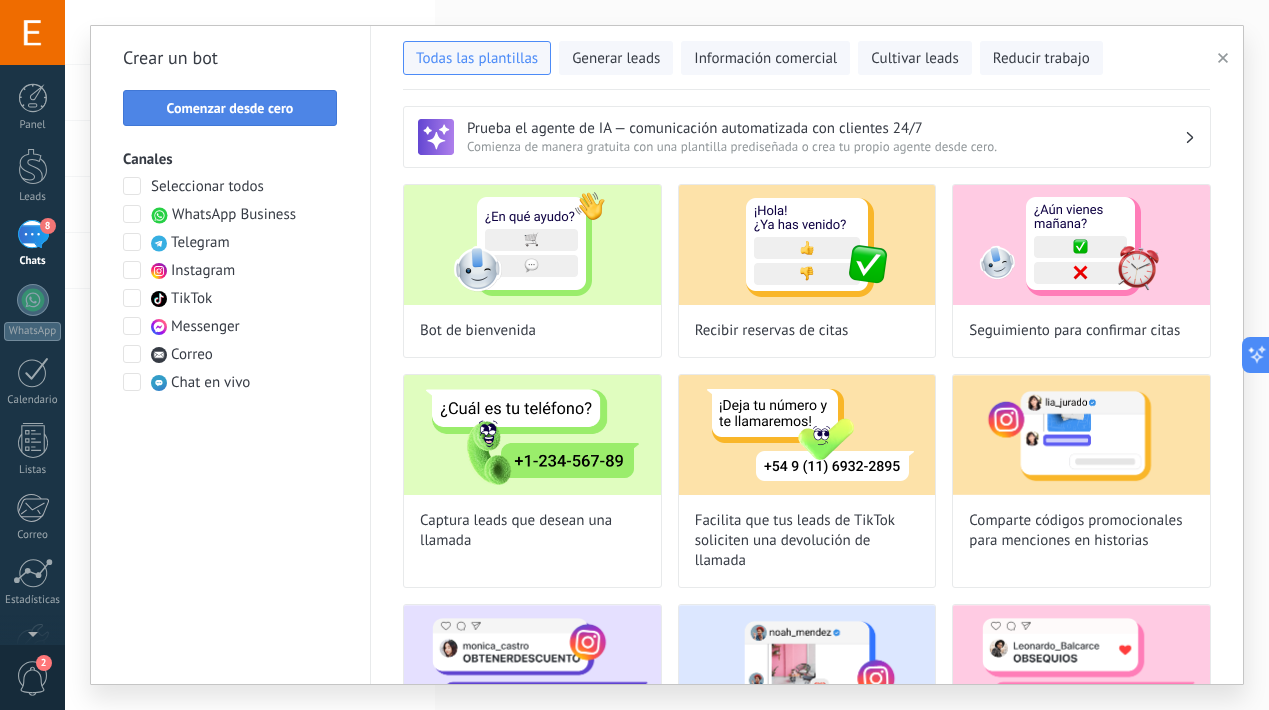 click on "Comenzar desde cero" at bounding box center [230, 108] 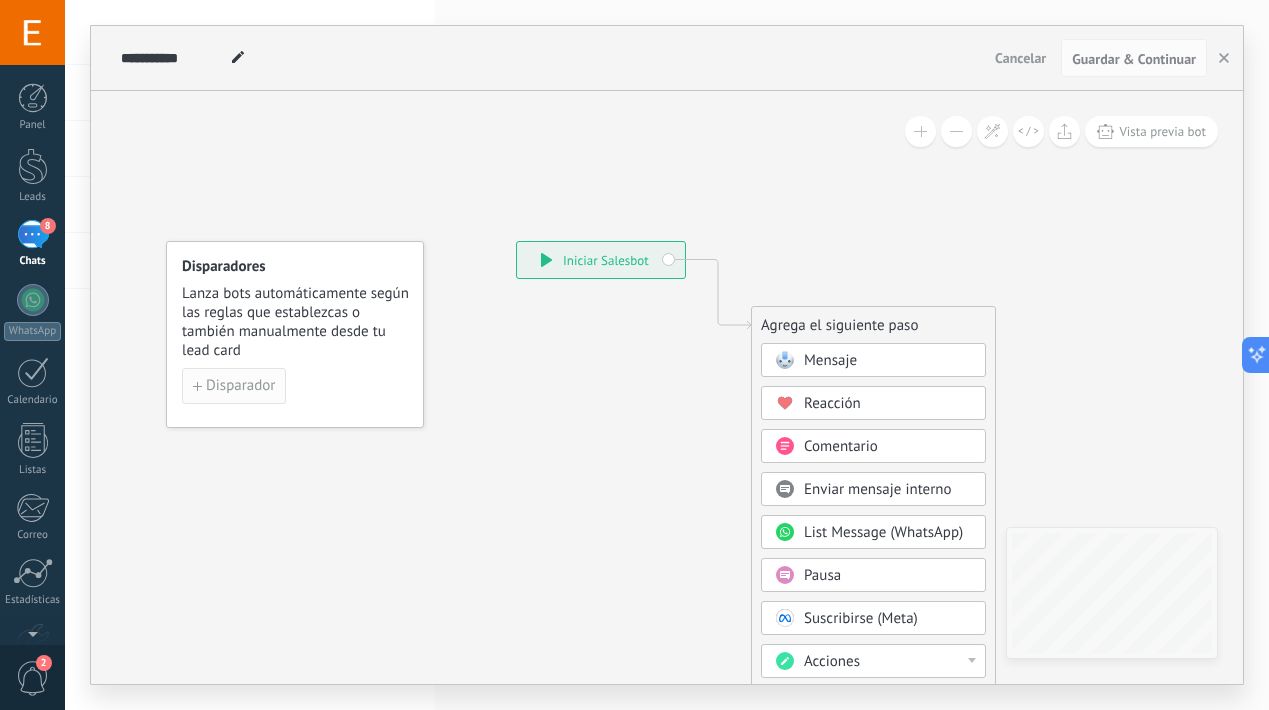 click on "Disparador" at bounding box center [240, 386] 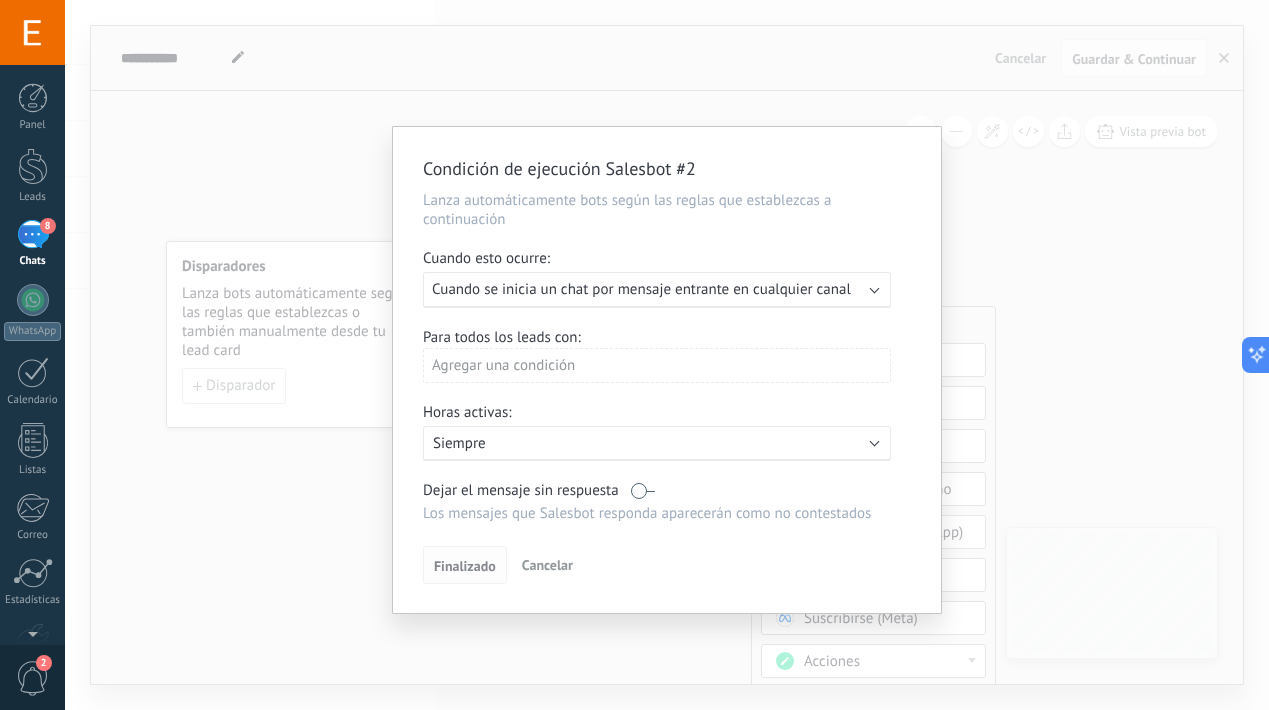 click on "Finalizado" at bounding box center (465, 566) 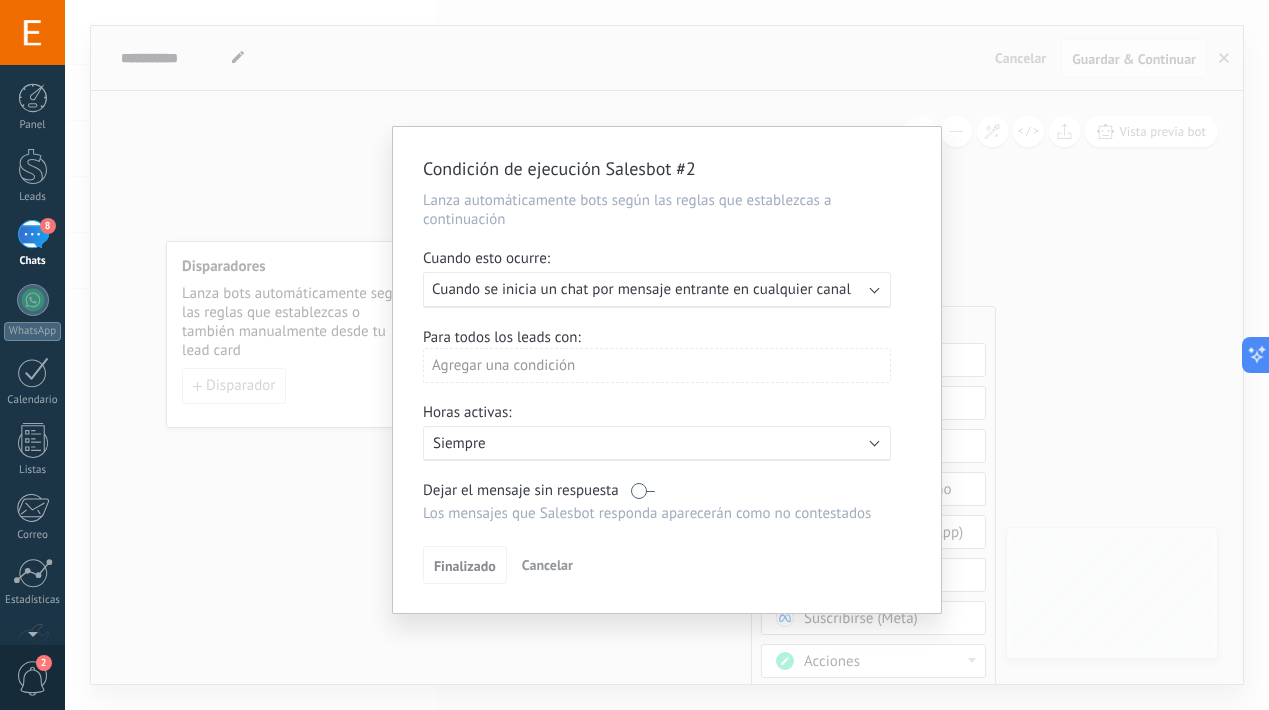 click on "Cancelar" at bounding box center [547, 565] 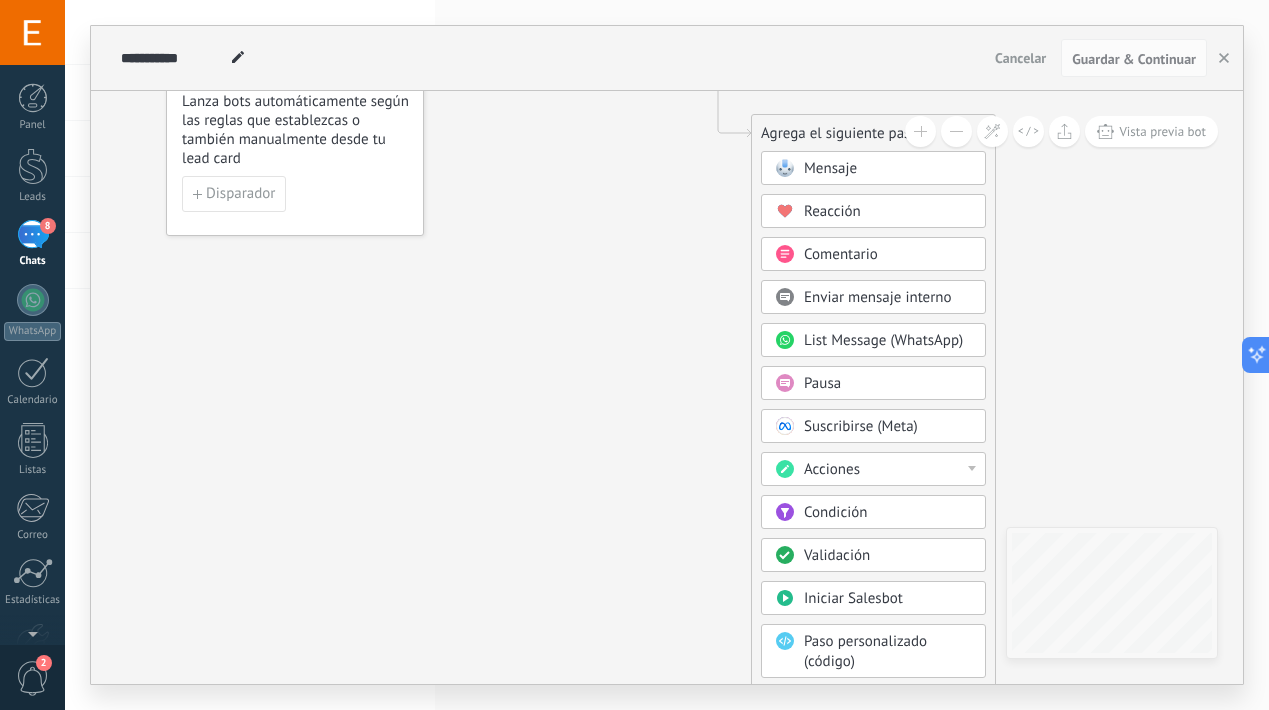 click on "Mensaje" at bounding box center [830, 168] 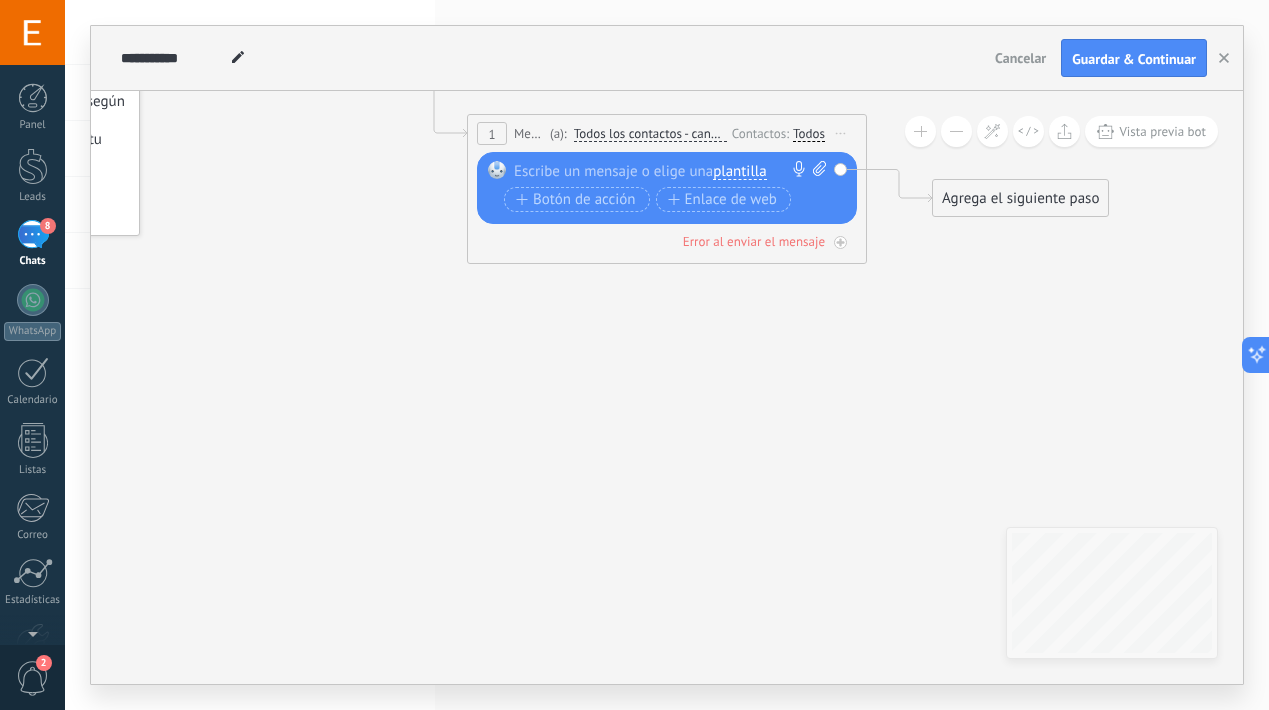 click on "plantilla" at bounding box center (739, 172) 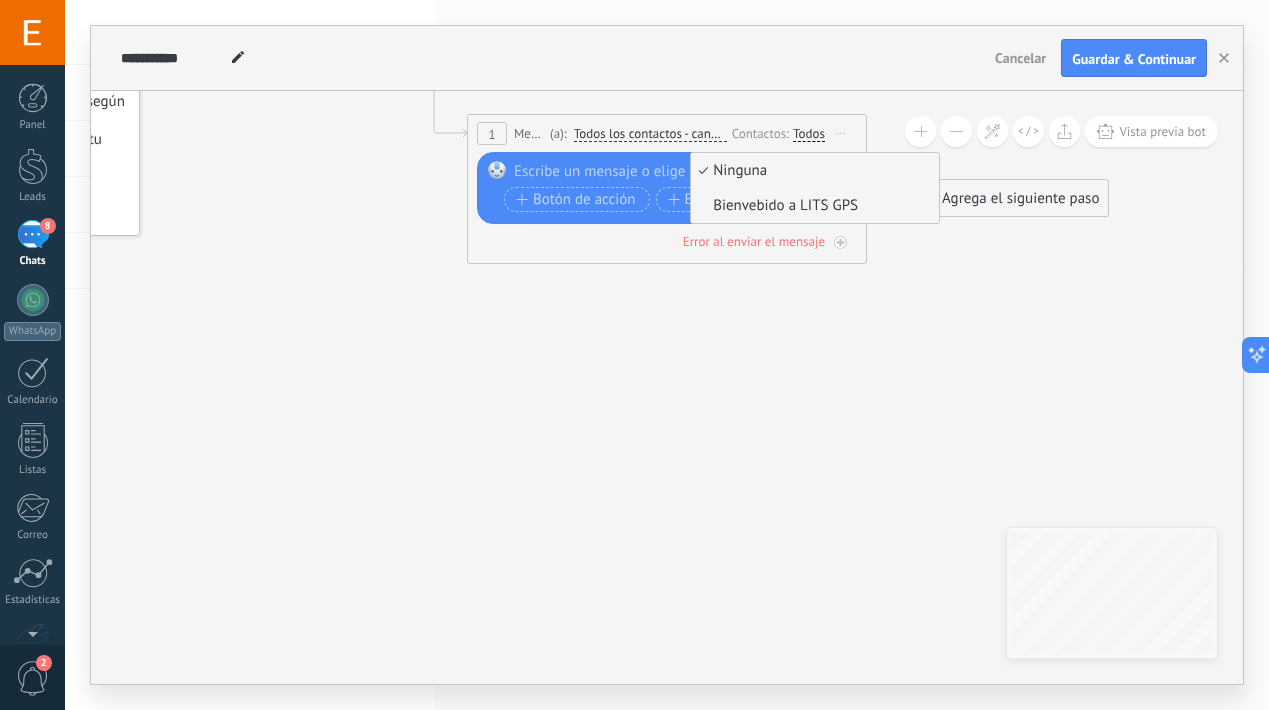 click on "Bienvebido a LITS GPS" at bounding box center [812, 206] 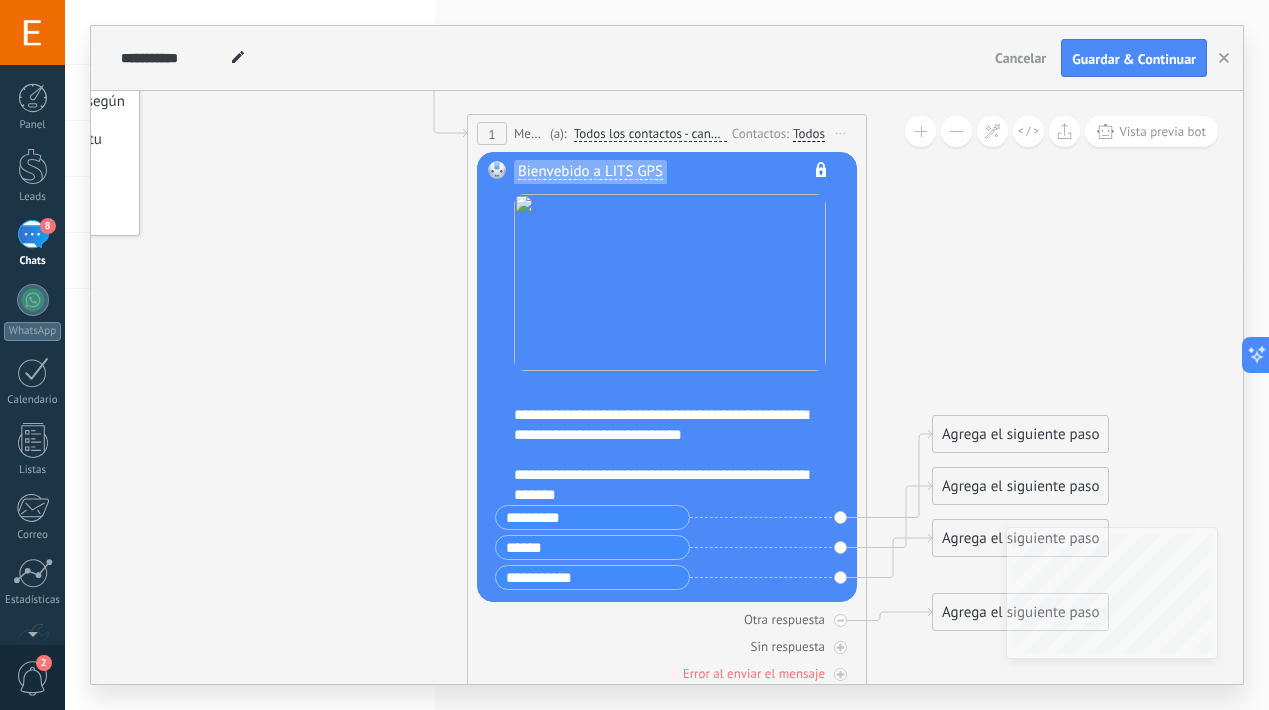 scroll, scrollTop: 37, scrollLeft: 0, axis: vertical 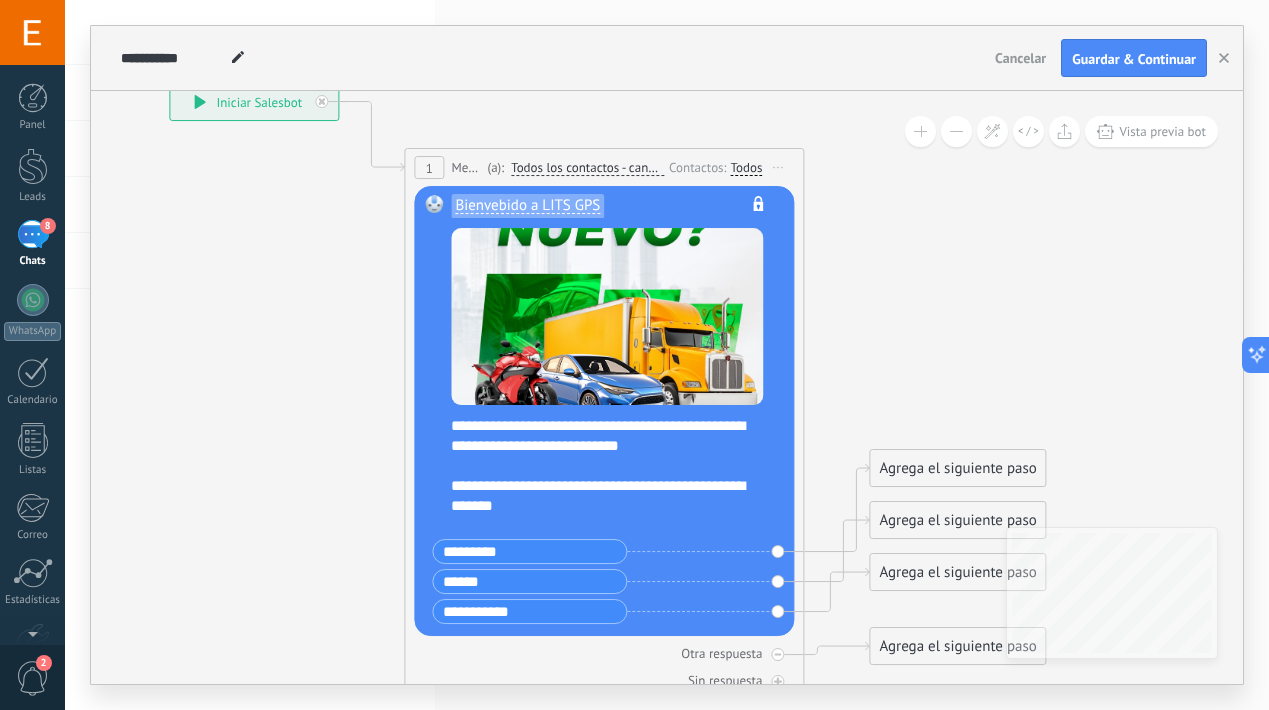drag, startPoint x: 957, startPoint y: 314, endPoint x: 894, endPoint y: 251, distance: 89.09545 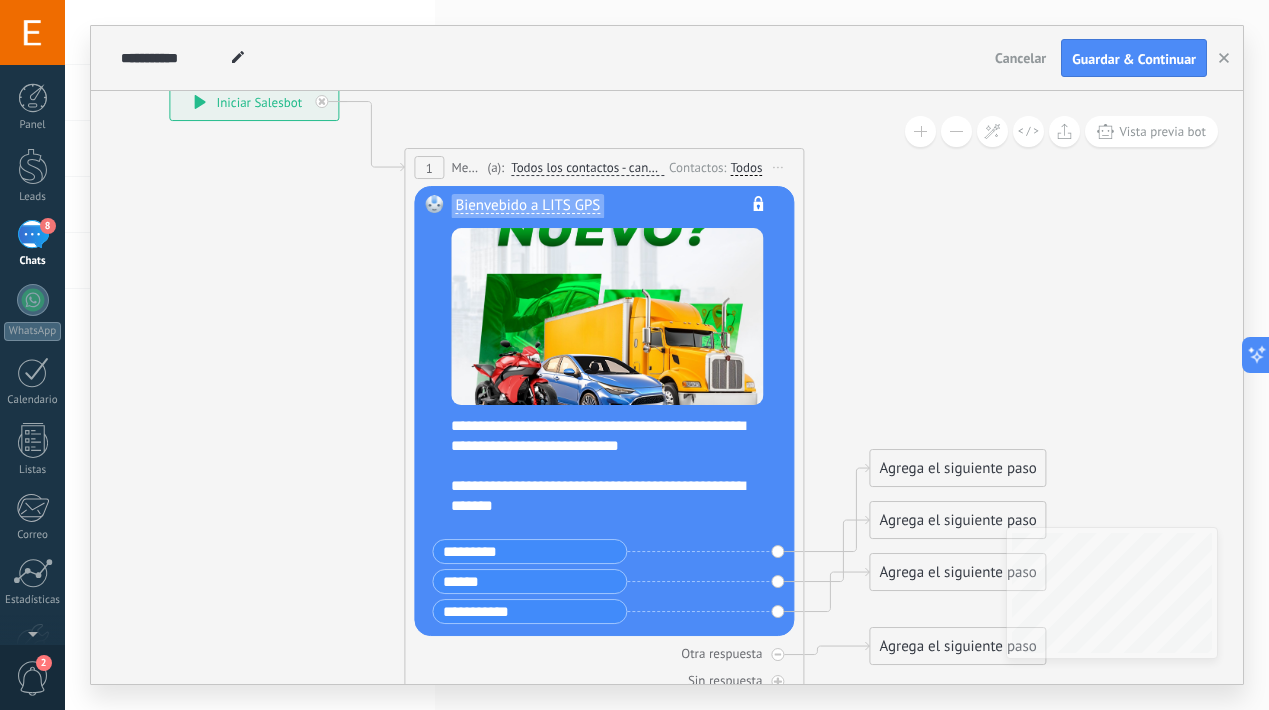 click 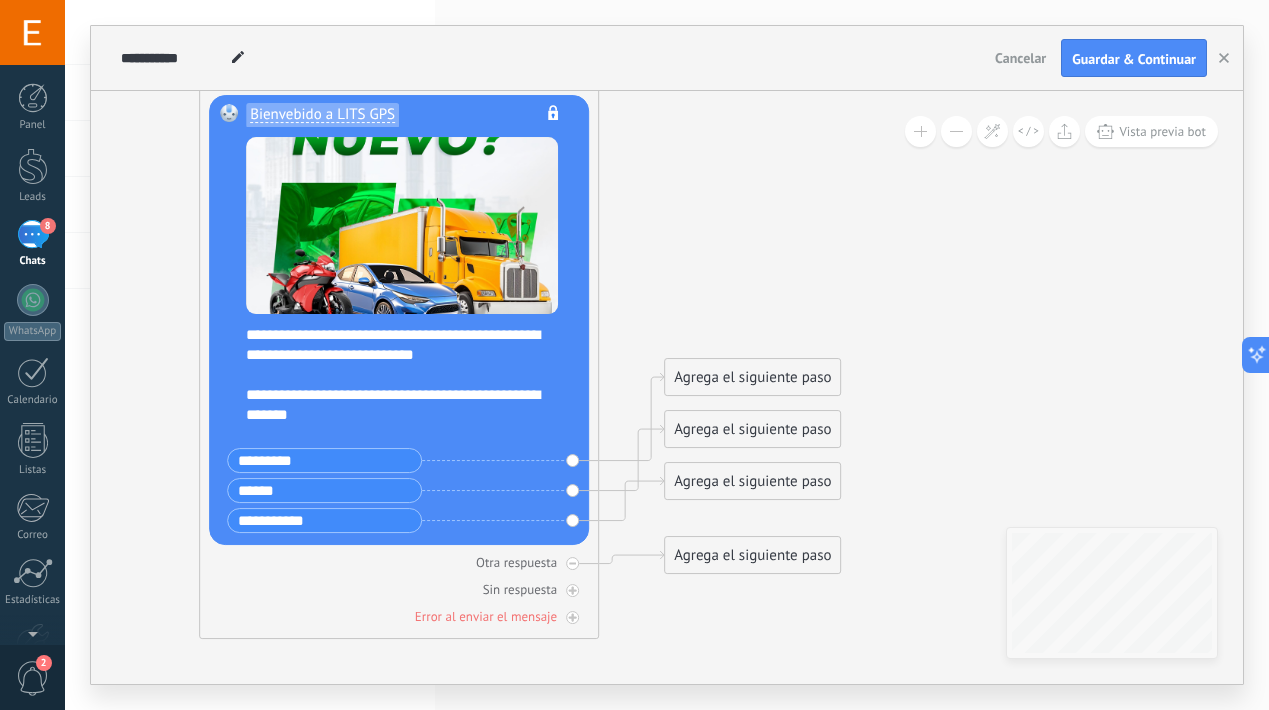 drag, startPoint x: 914, startPoint y: 280, endPoint x: 713, endPoint y: 192, distance: 219.4197 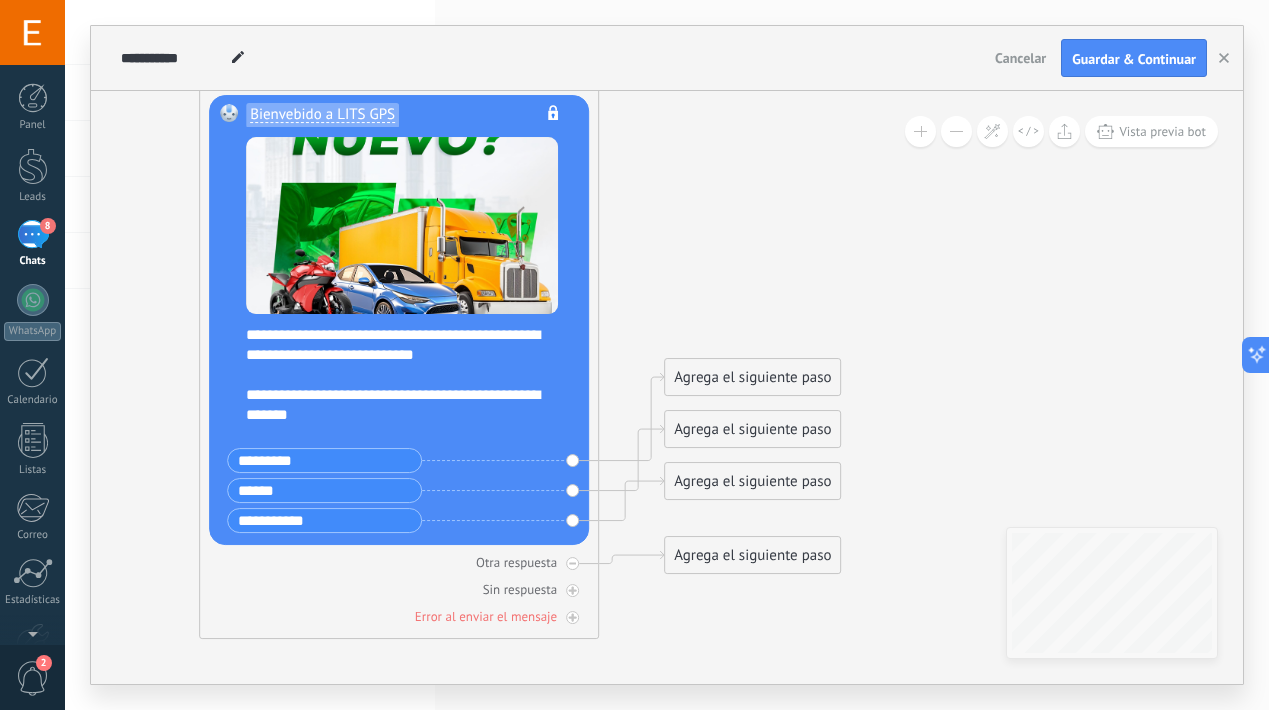 click 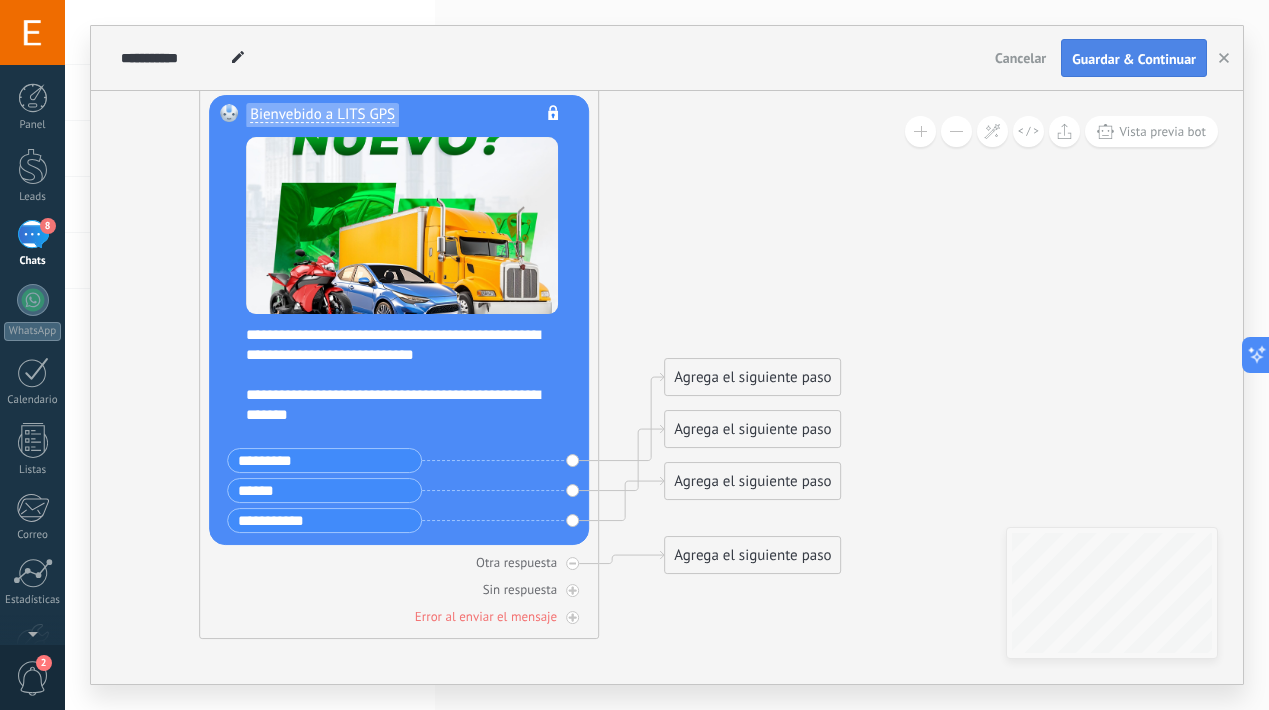 click on "Guardar & Continuar" at bounding box center (1134, 59) 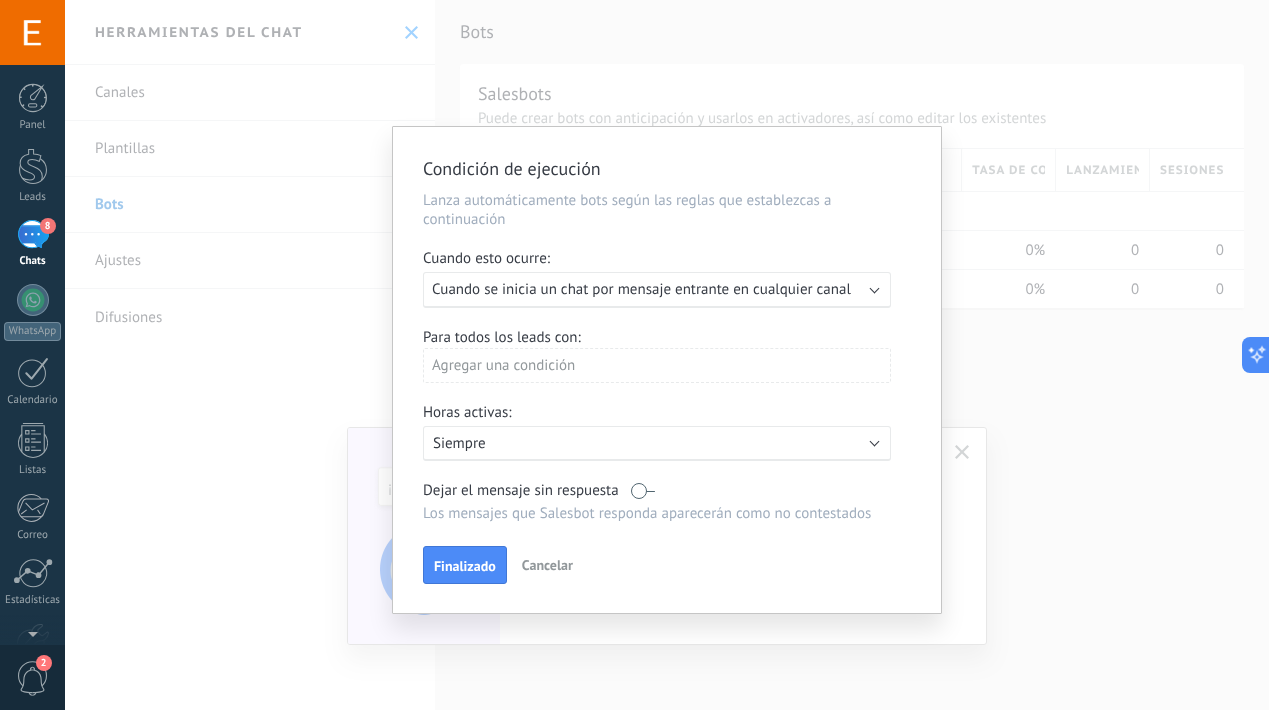 click on "Agregar una condición" at bounding box center [657, 365] 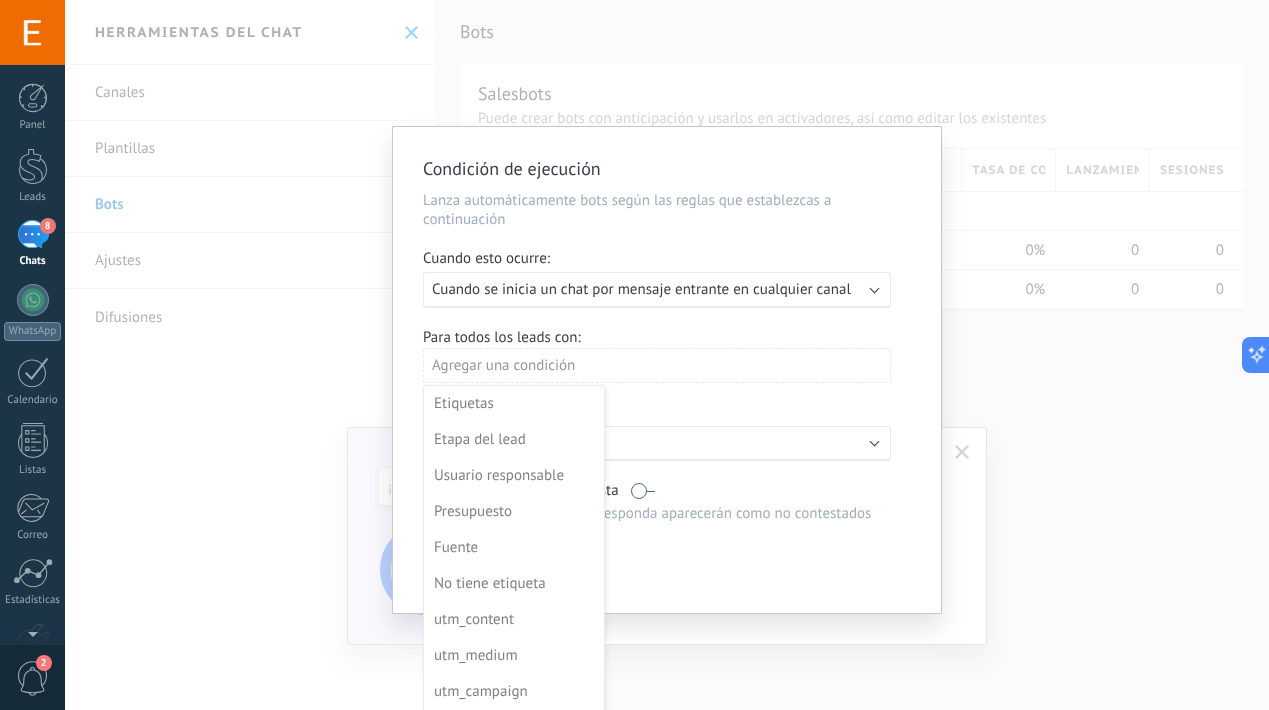 click at bounding box center (667, 372) 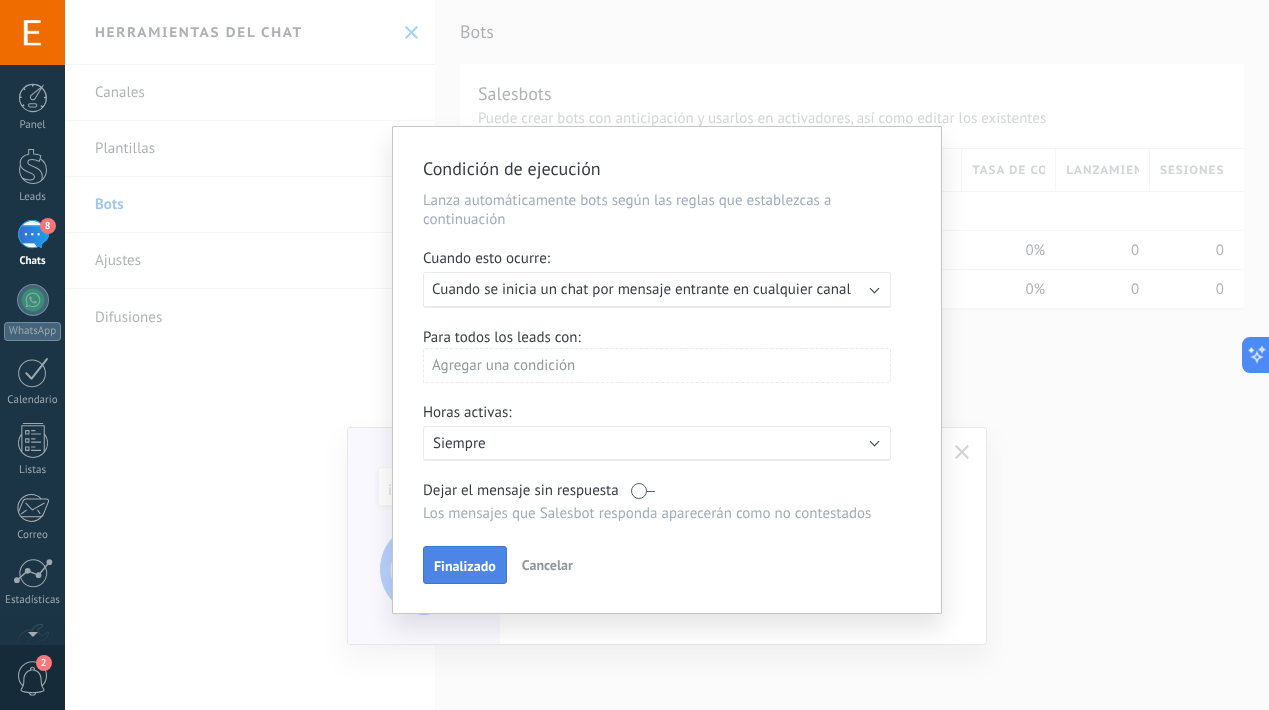 click on "Finalizado" at bounding box center (465, 566) 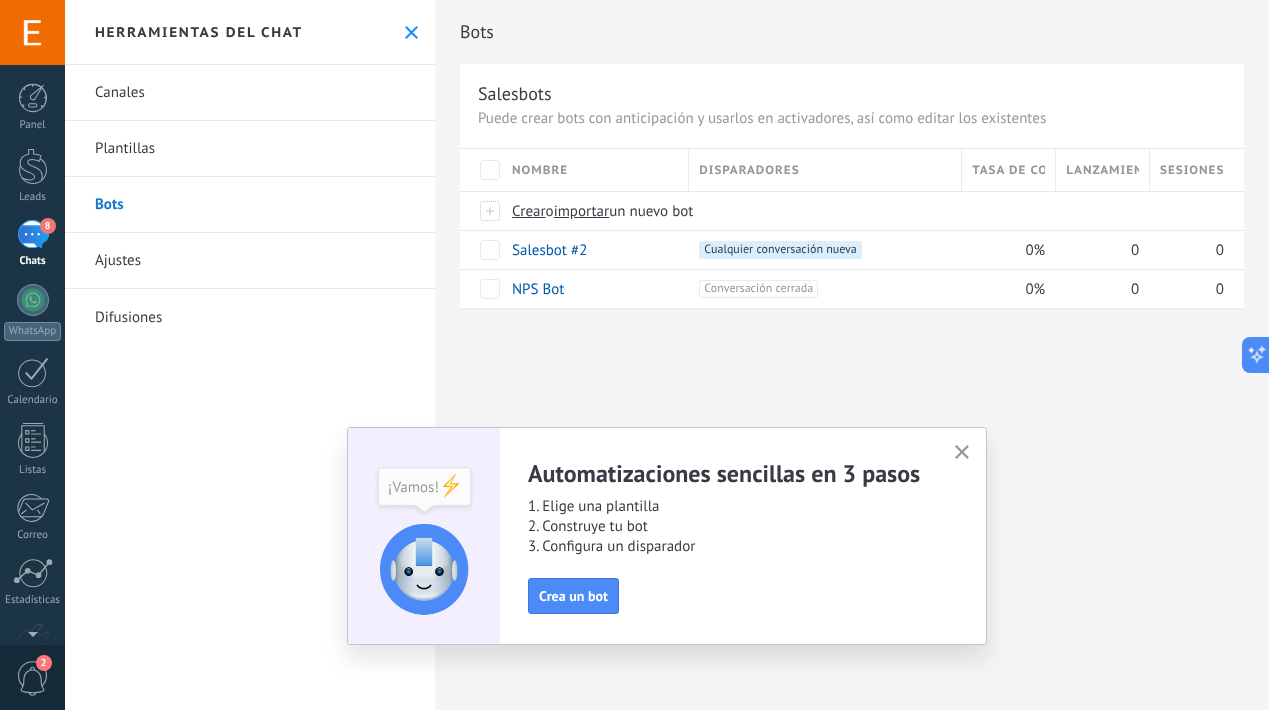 click on "Plantillas" at bounding box center (250, 149) 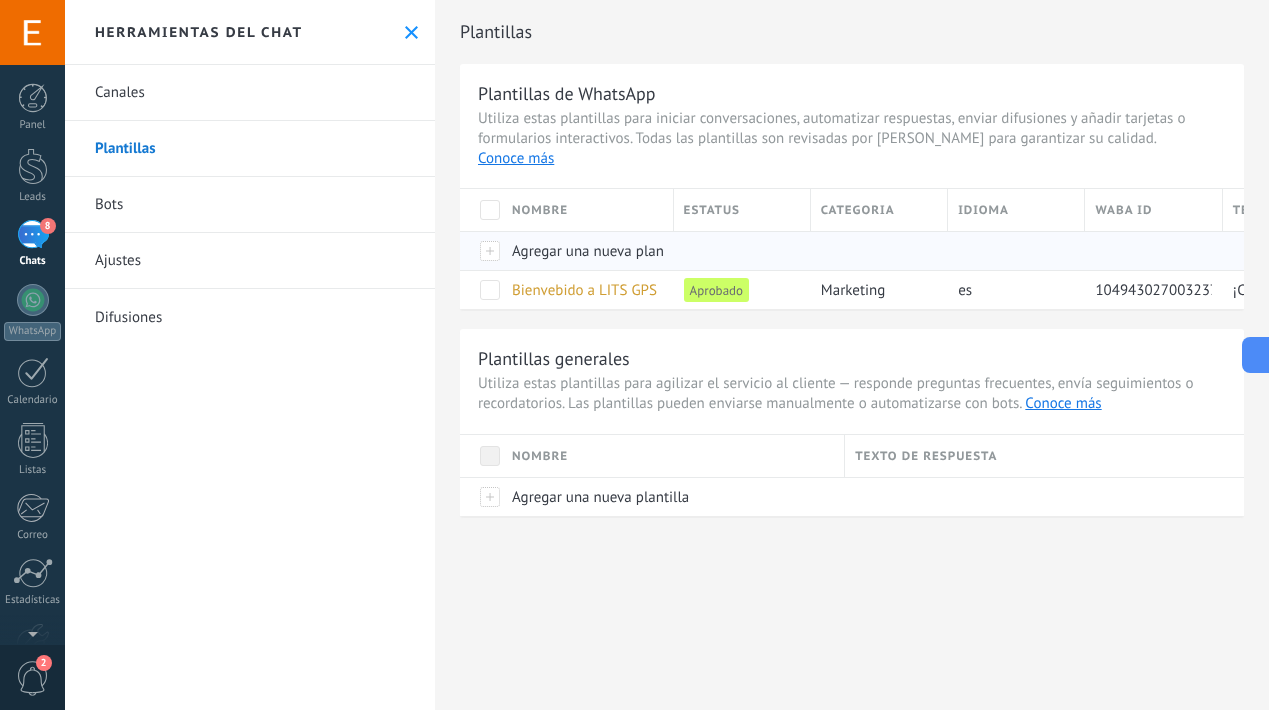 click on "Agregar una nueva plantilla" at bounding box center (600, 251) 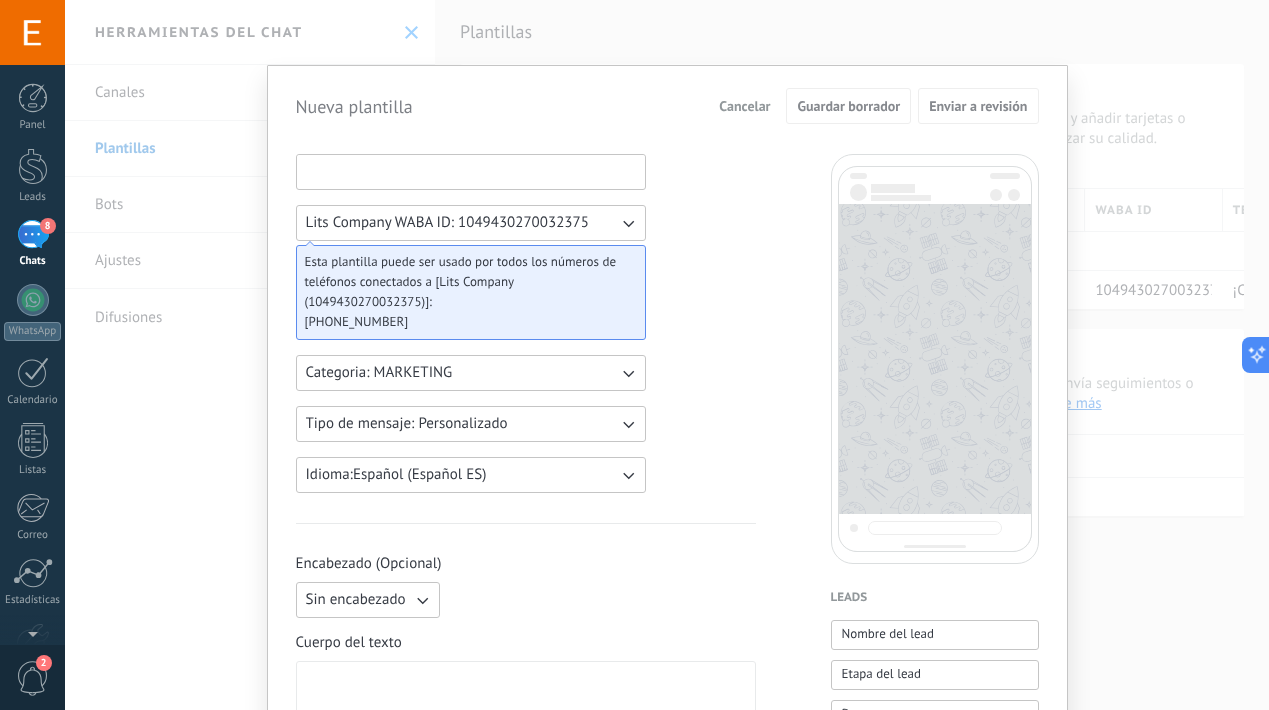 click at bounding box center [471, 171] 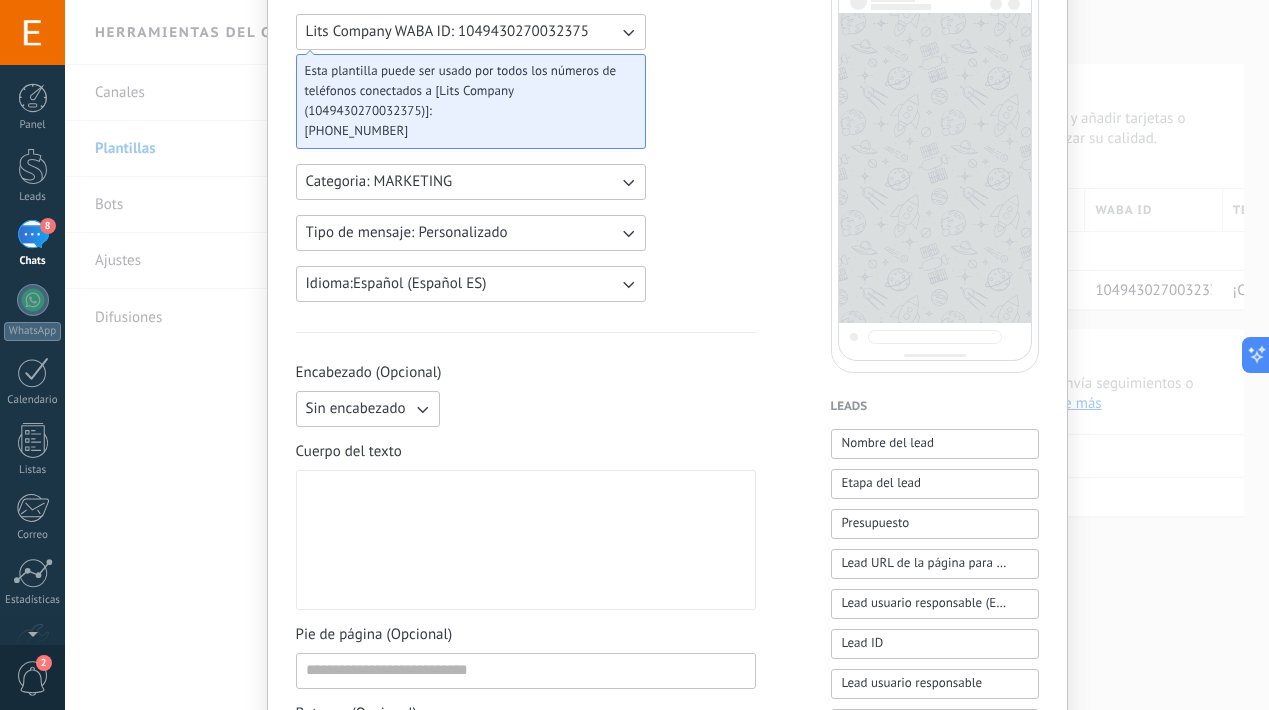 scroll, scrollTop: 285, scrollLeft: 0, axis: vertical 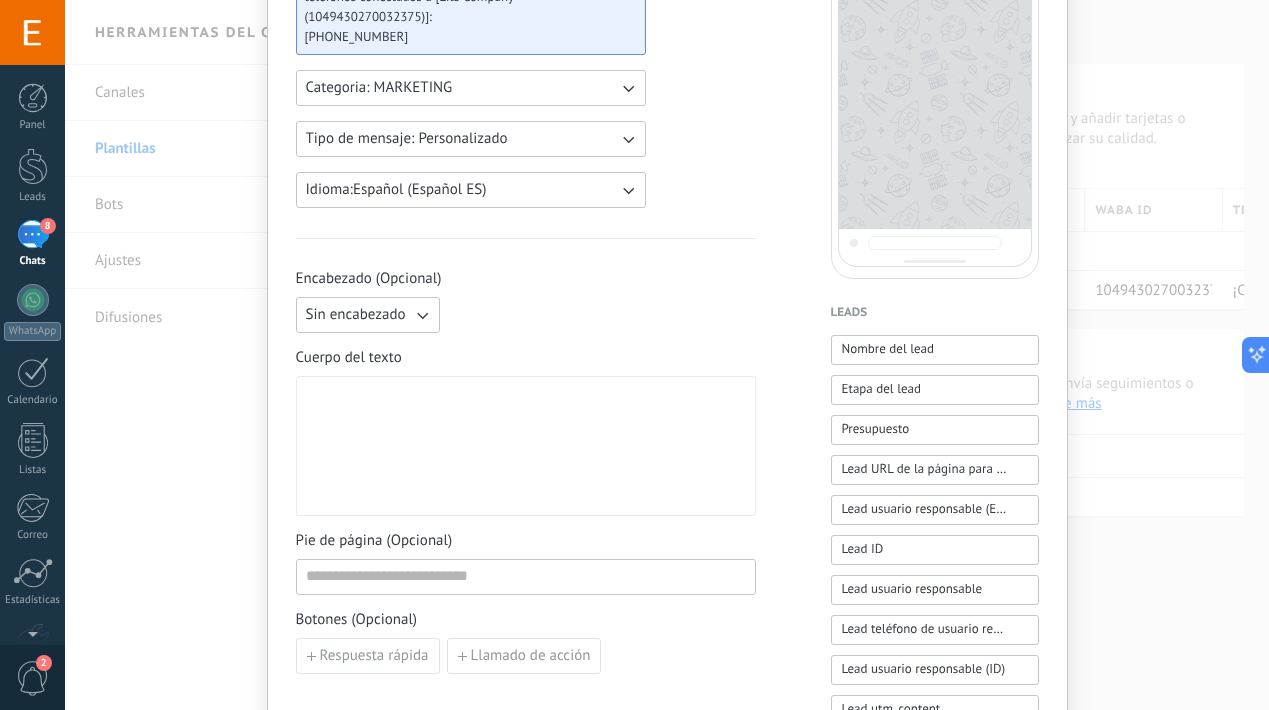 type on "******" 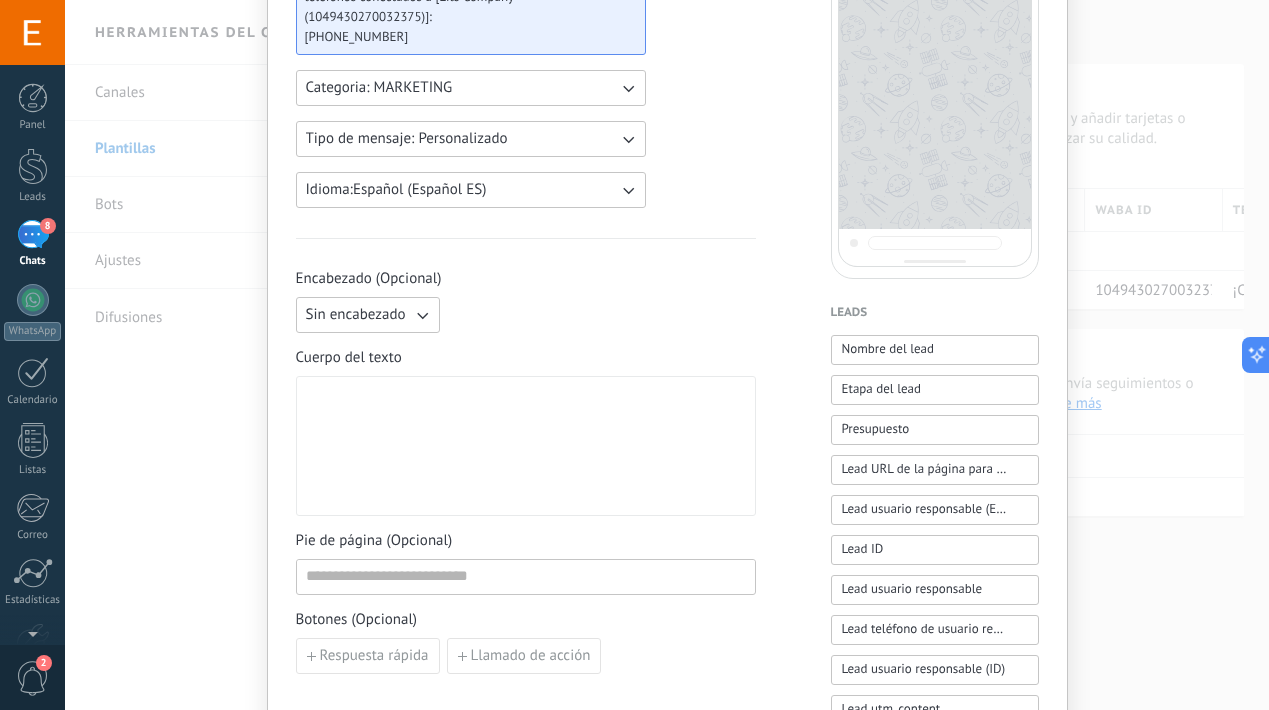 type 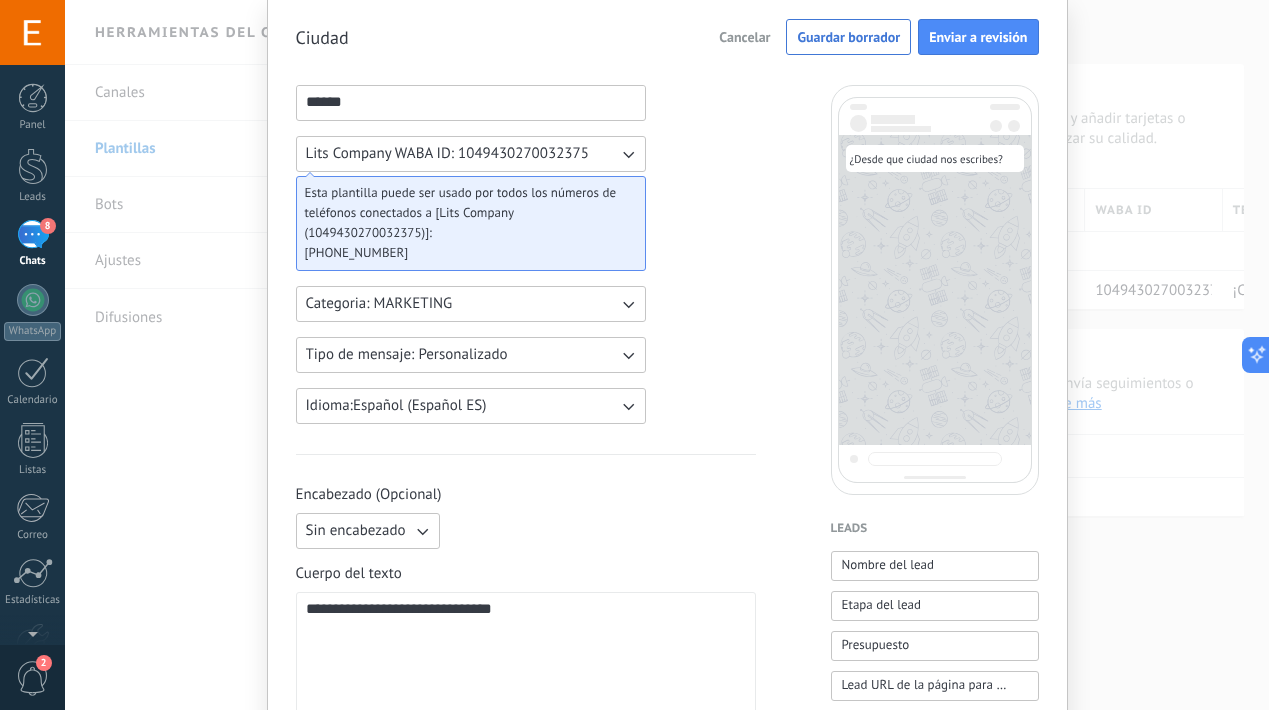 scroll, scrollTop: 0, scrollLeft: 0, axis: both 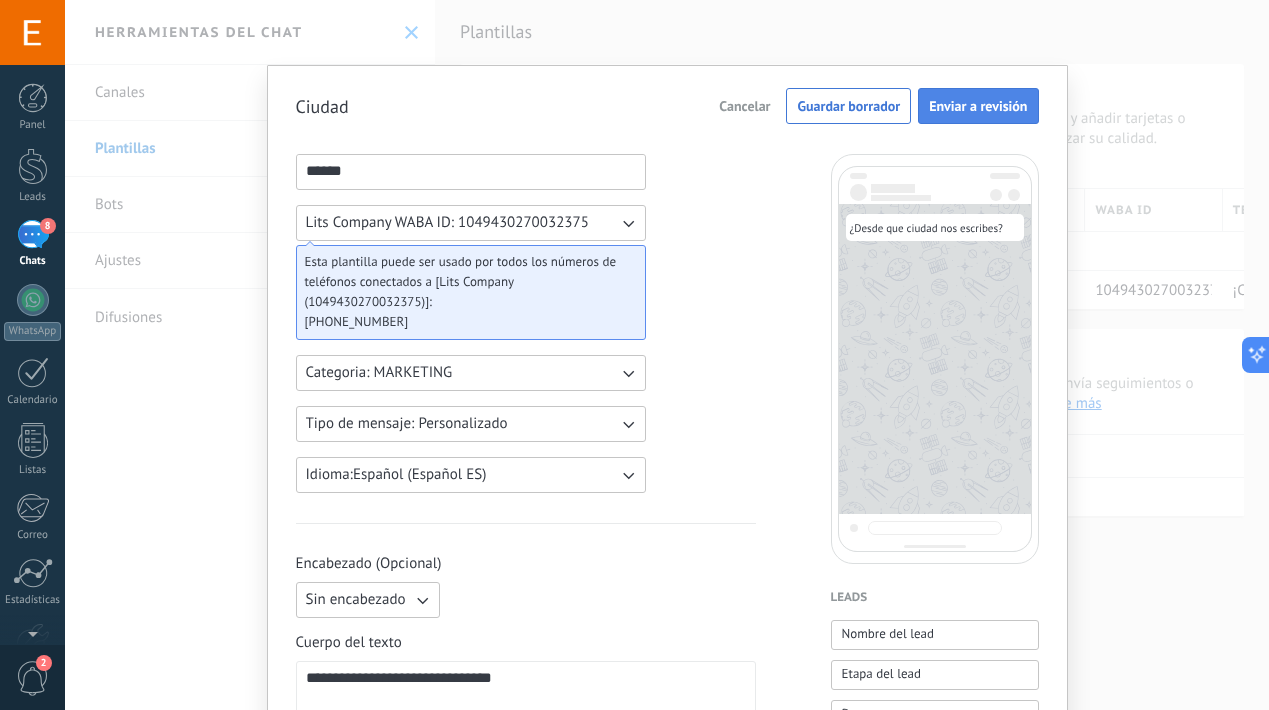 click on "Enviar a revisión" at bounding box center (978, 106) 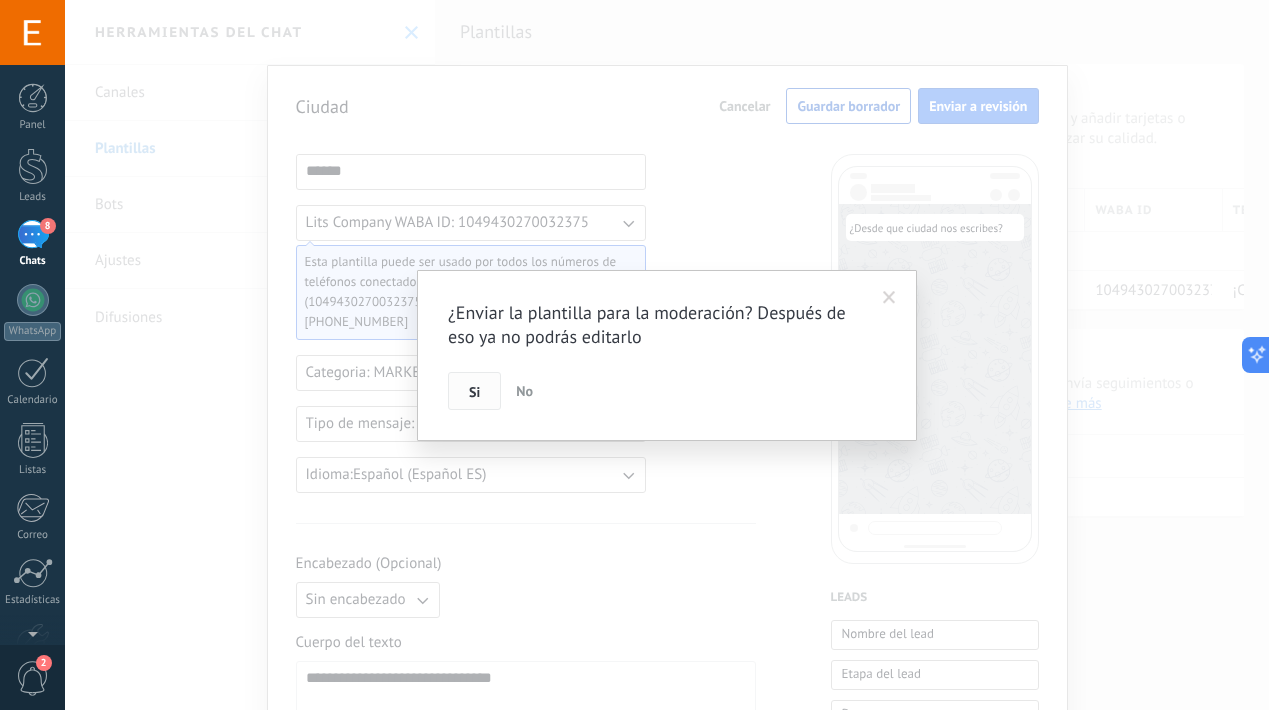 click on "Si" at bounding box center [474, 392] 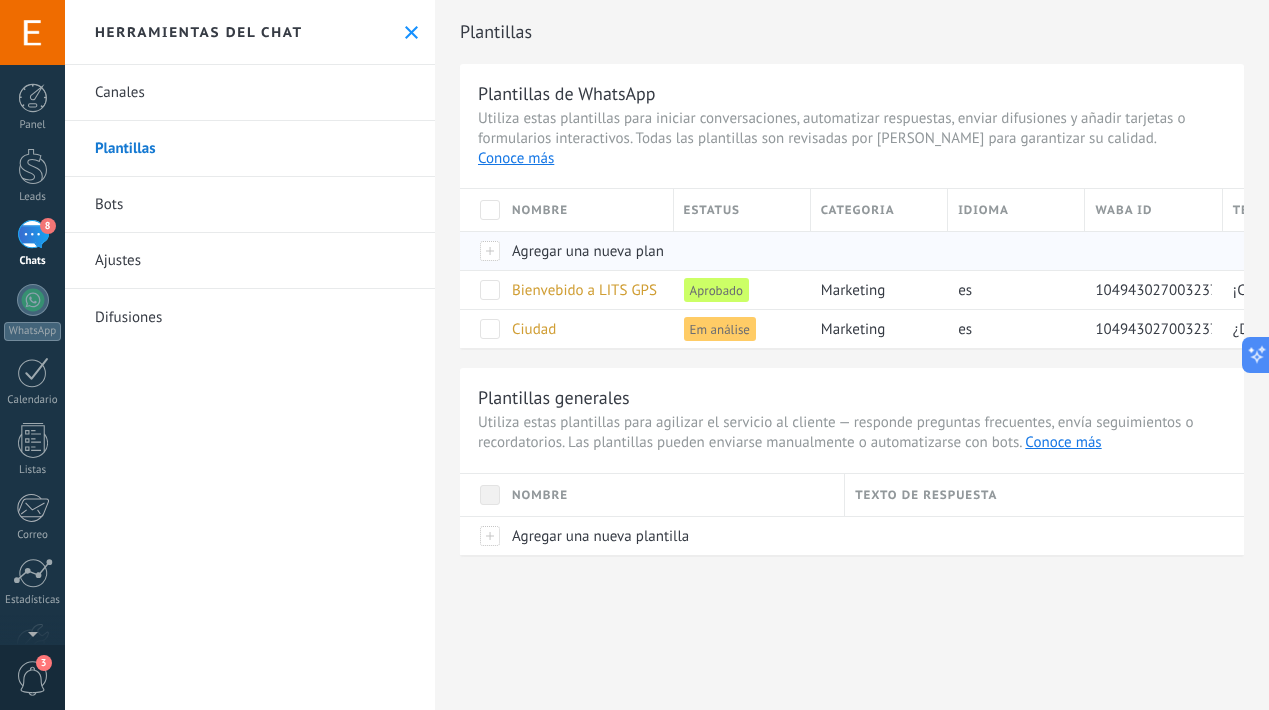 click on "Agregar una nueva plantilla" at bounding box center [583, 251] 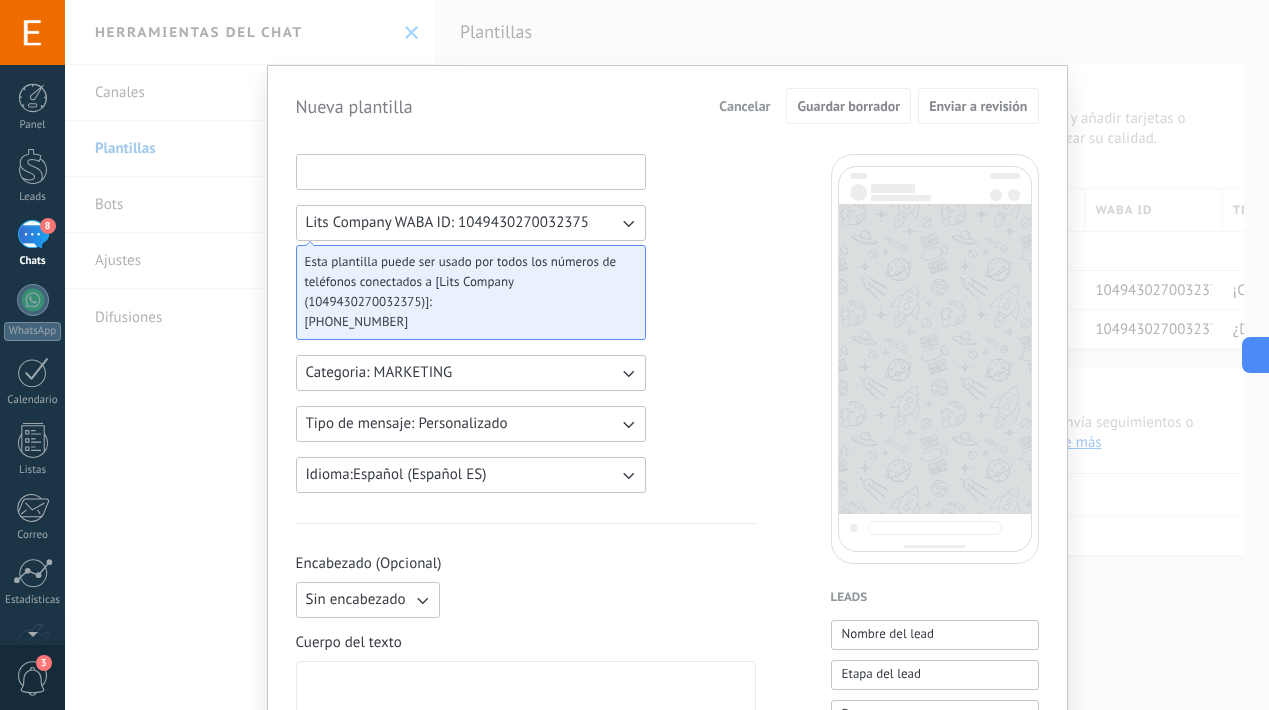 click at bounding box center (471, 171) 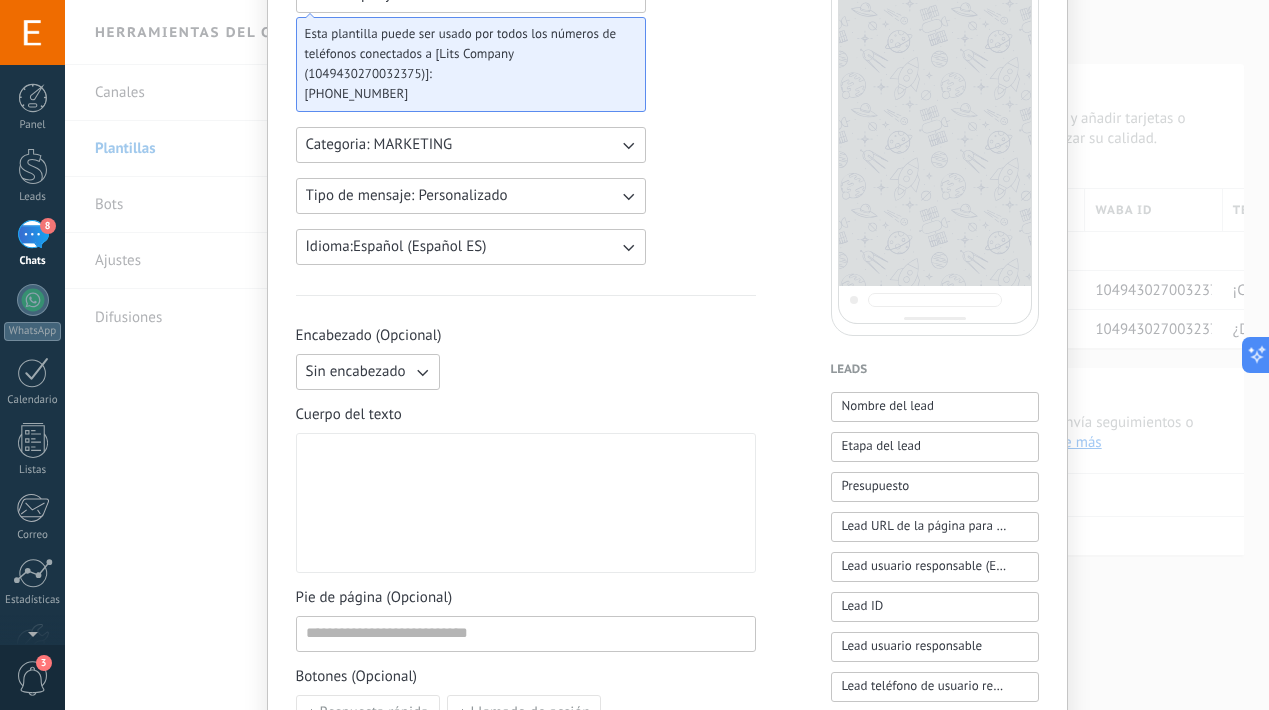 scroll, scrollTop: 297, scrollLeft: 0, axis: vertical 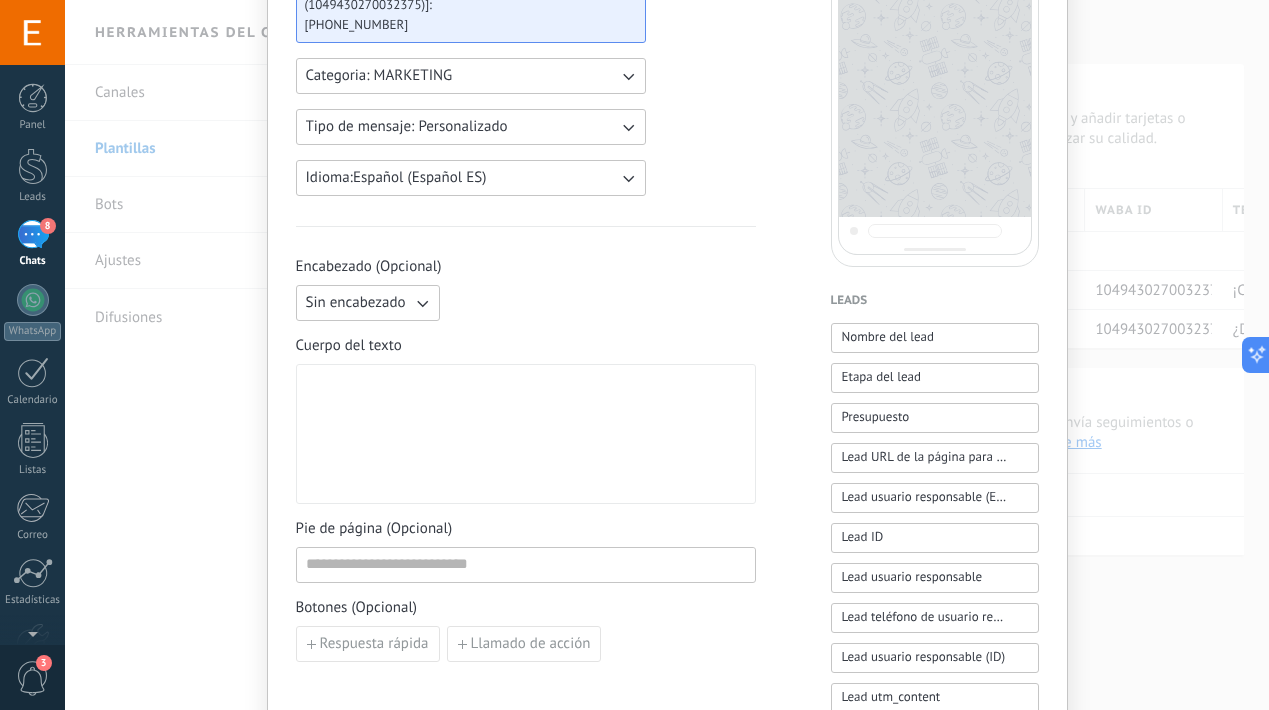 type on "******" 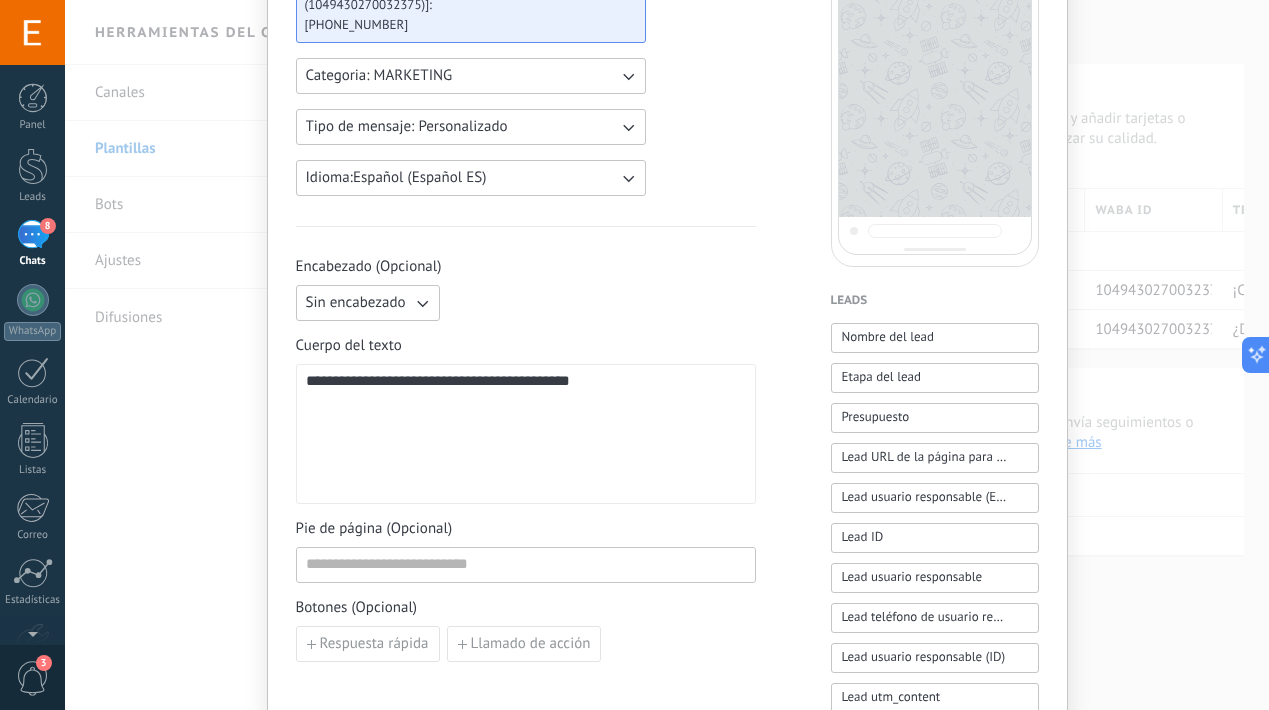 click on "**********" at bounding box center [526, 434] 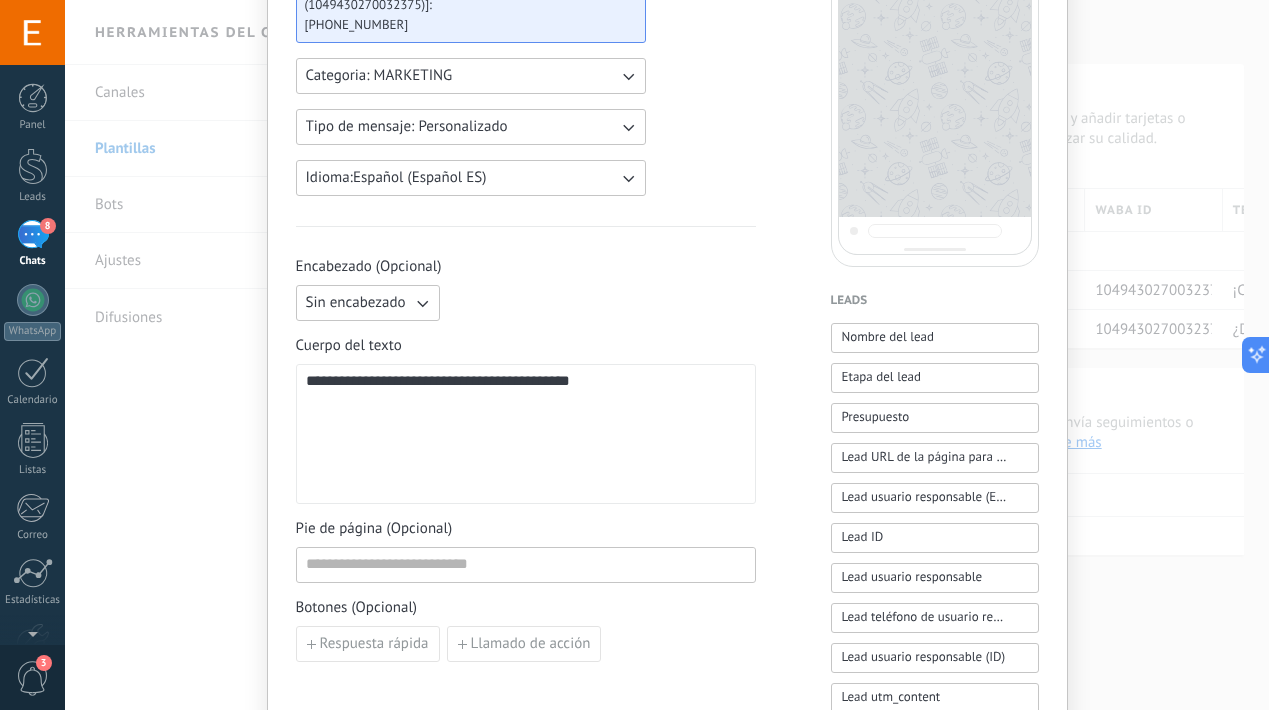 click on "**********" at bounding box center (526, 434) 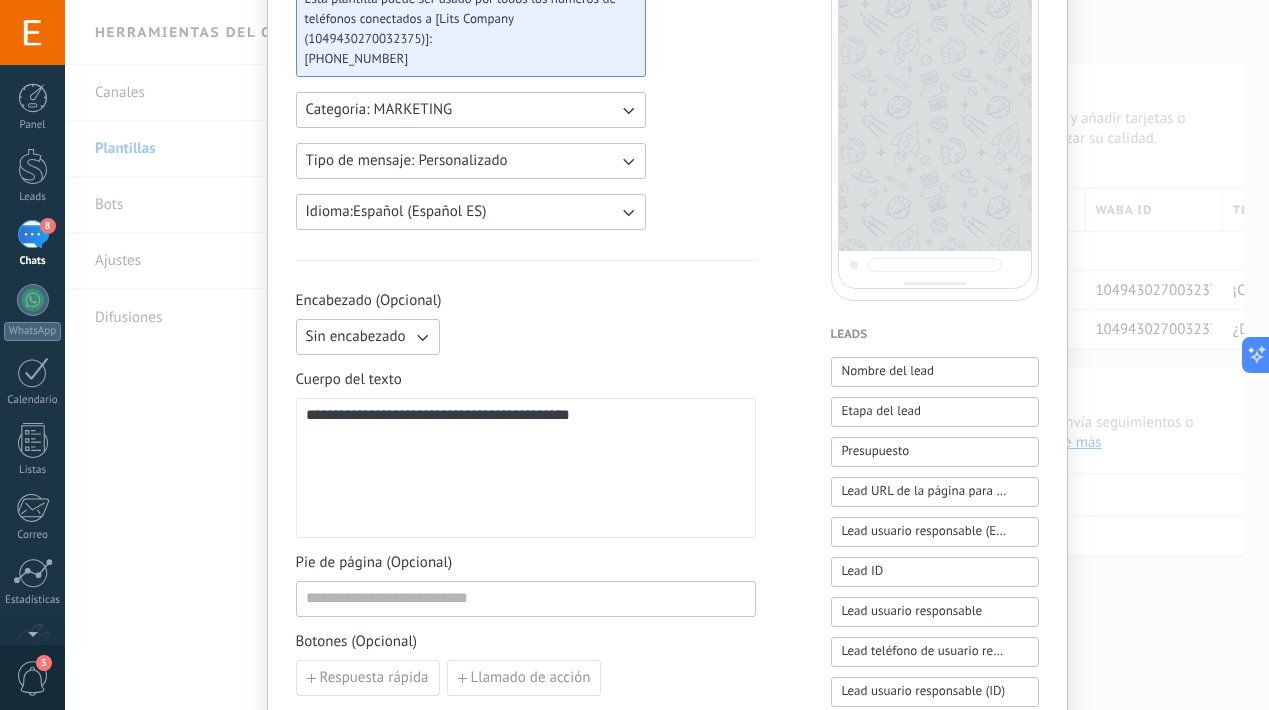 scroll, scrollTop: 0, scrollLeft: 0, axis: both 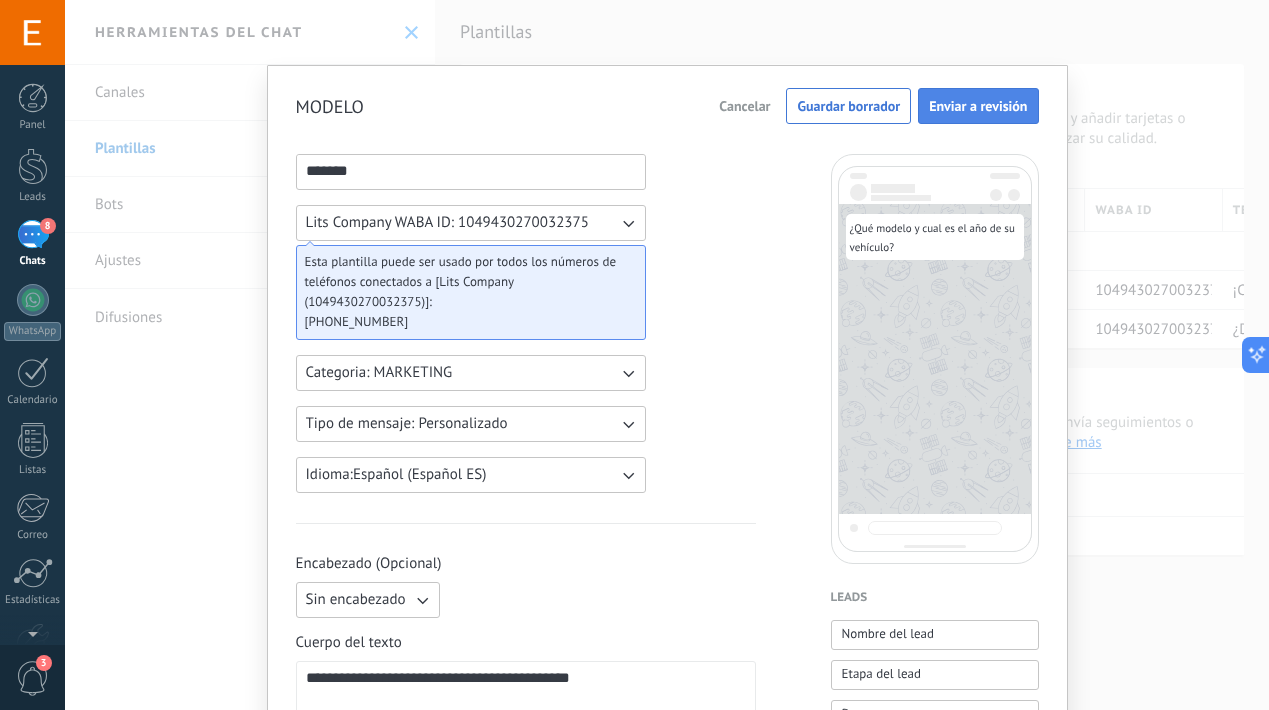 click on "Enviar a revisión" at bounding box center (978, 106) 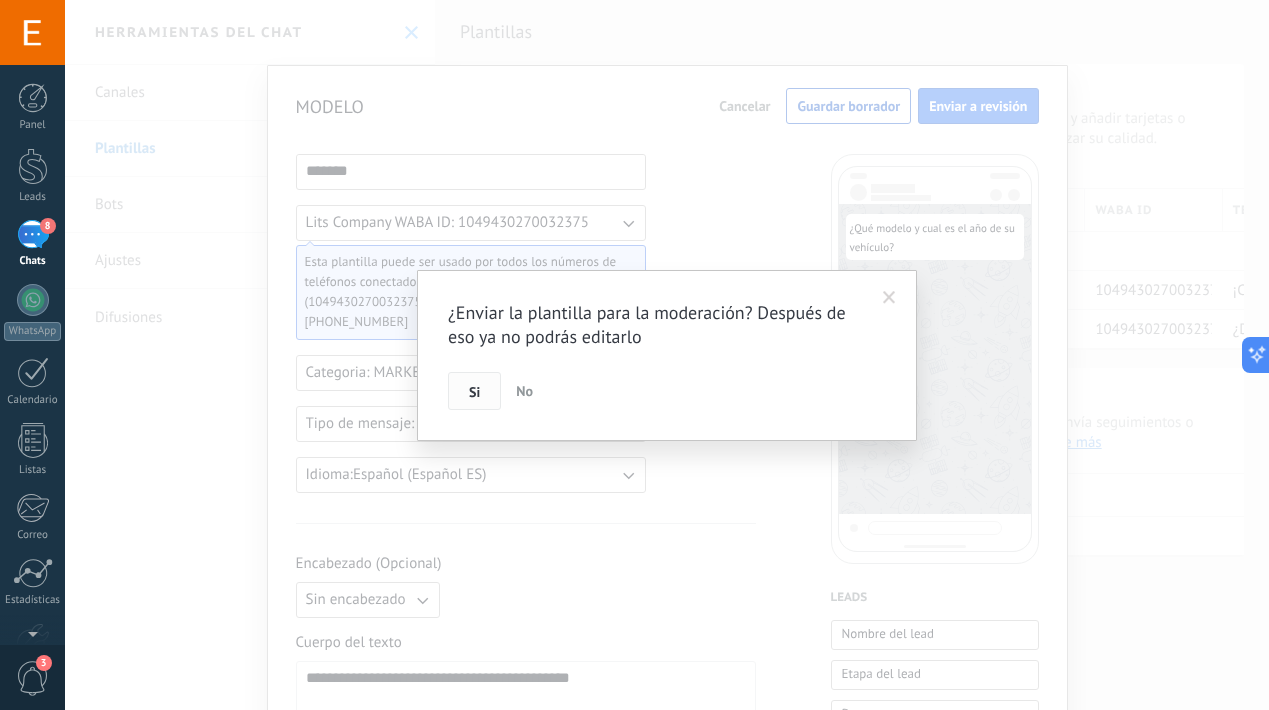 click on "Si" at bounding box center (474, 391) 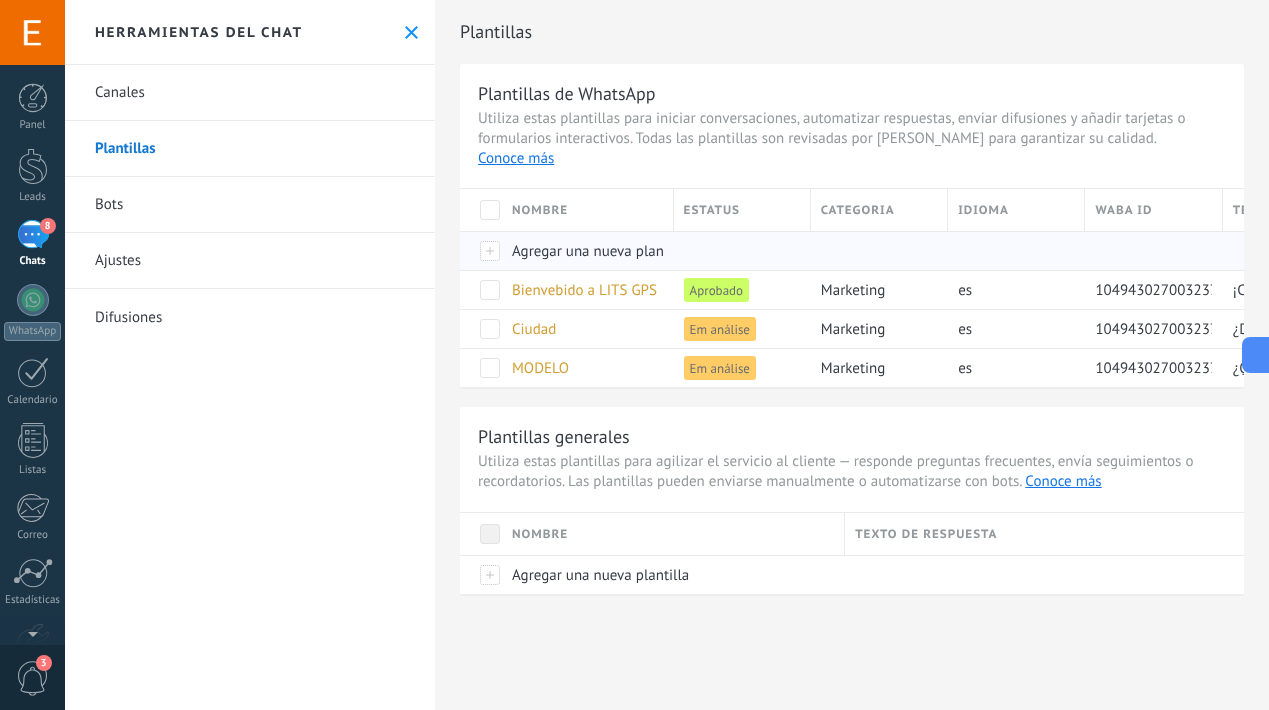 click on "Agregar una nueva plantilla" at bounding box center [583, 251] 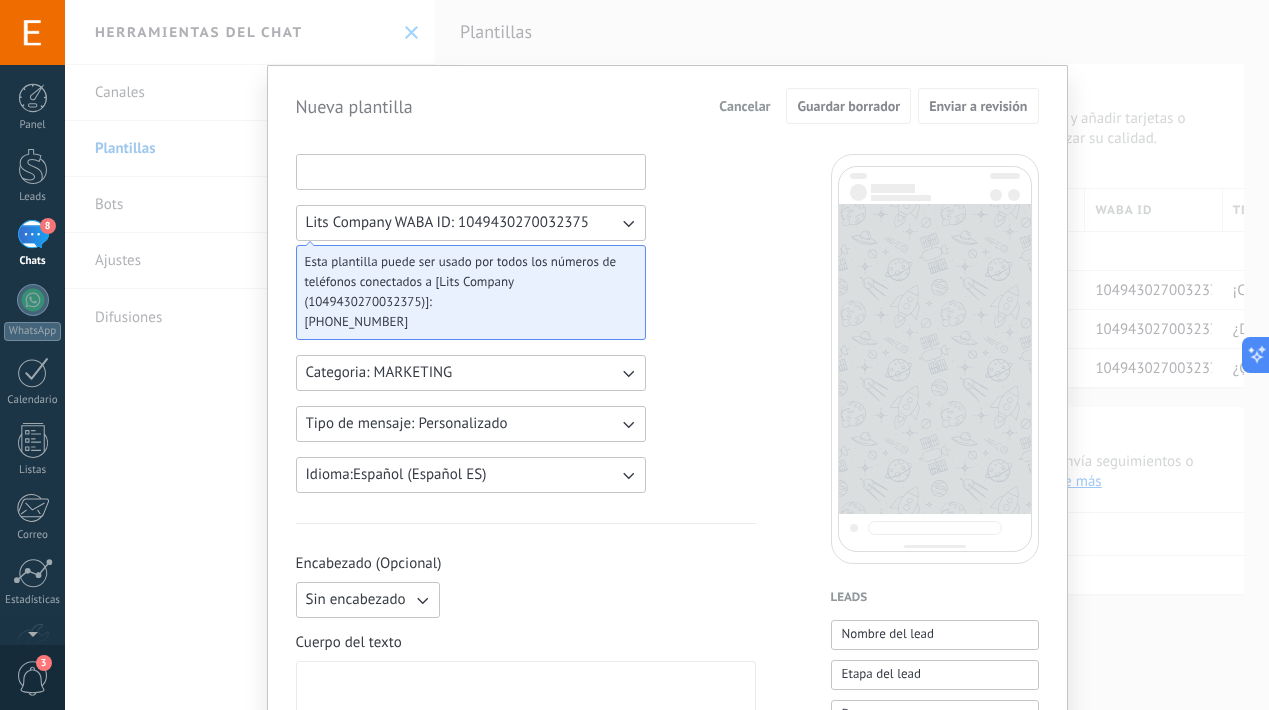 click at bounding box center [471, 171] 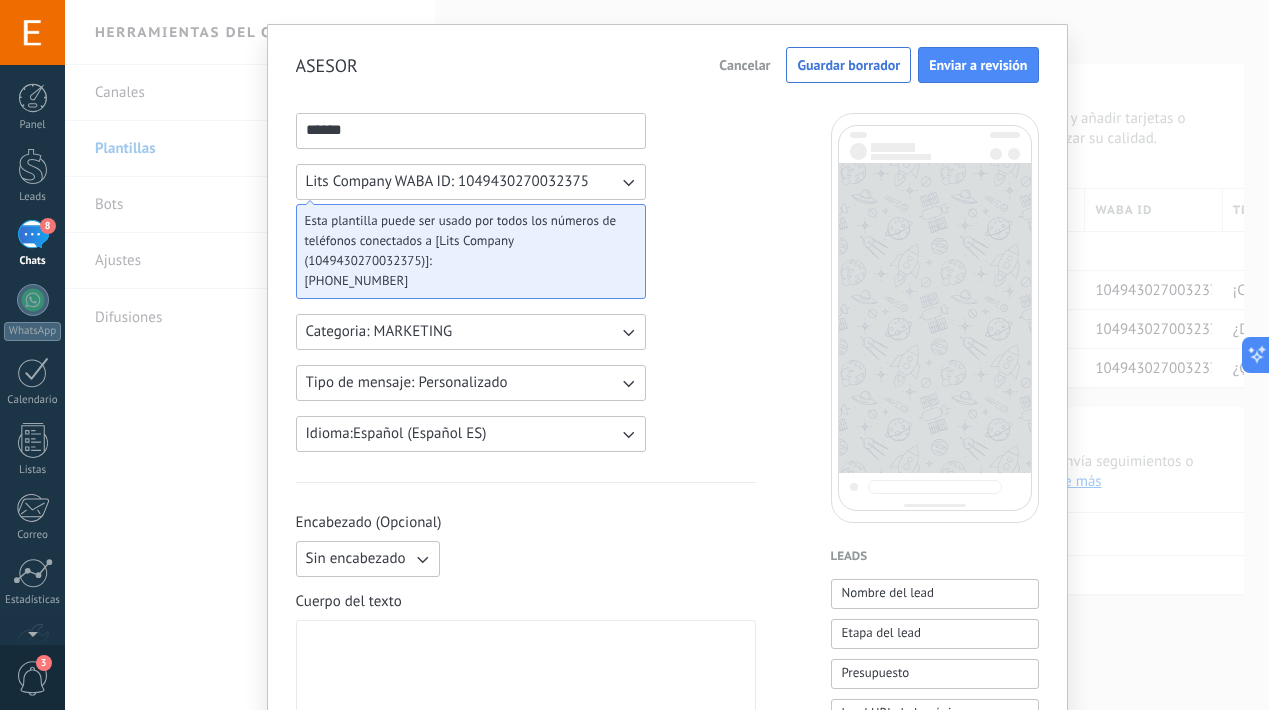 scroll, scrollTop: 389, scrollLeft: 0, axis: vertical 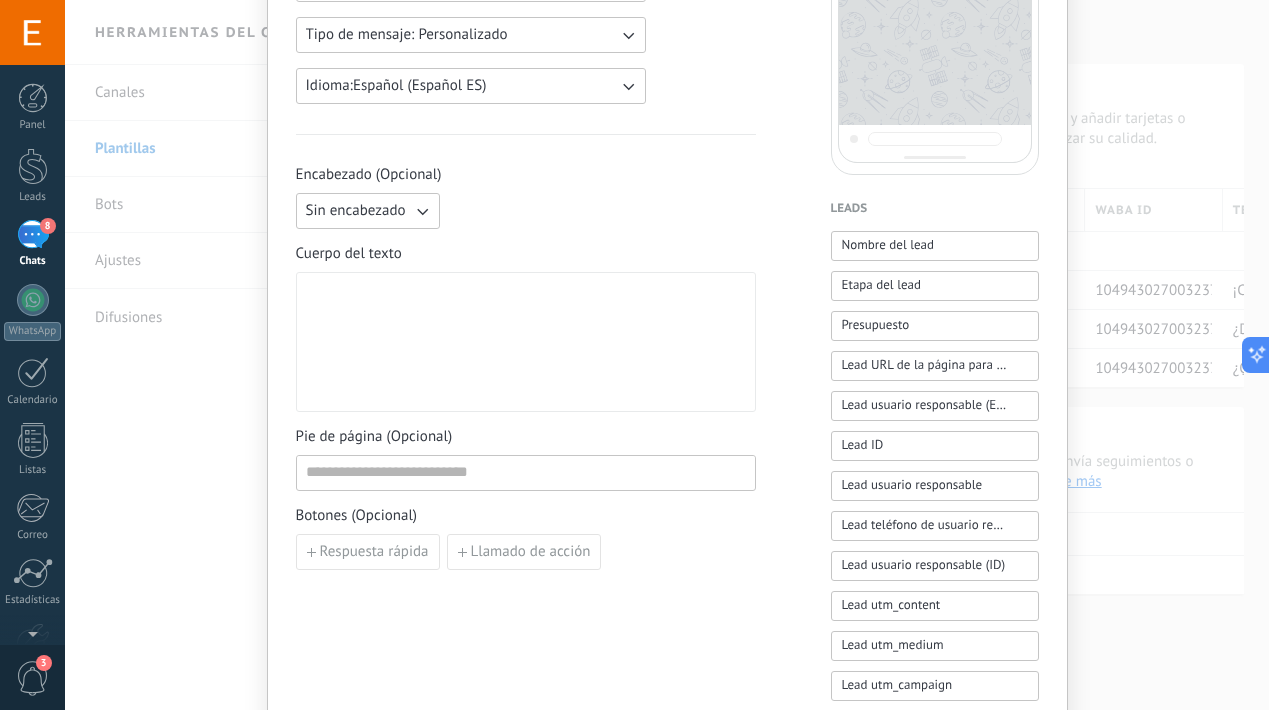 type on "******" 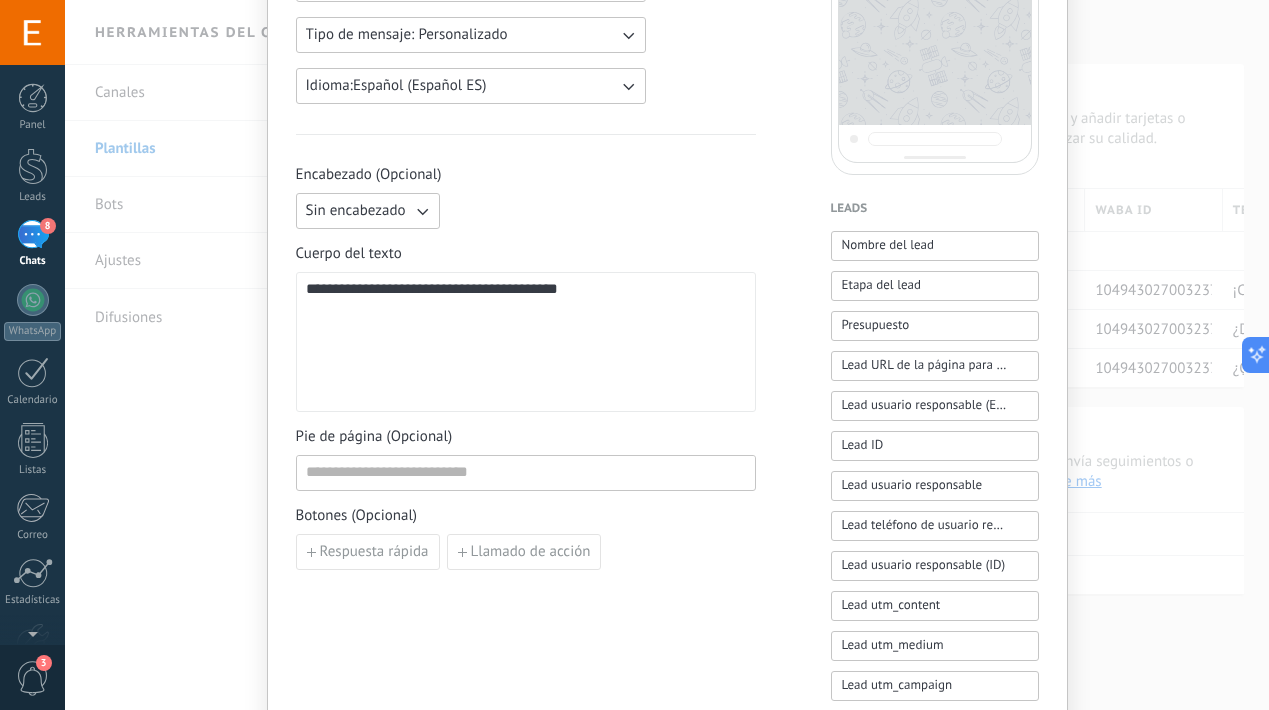 click on "**********" at bounding box center (526, 342) 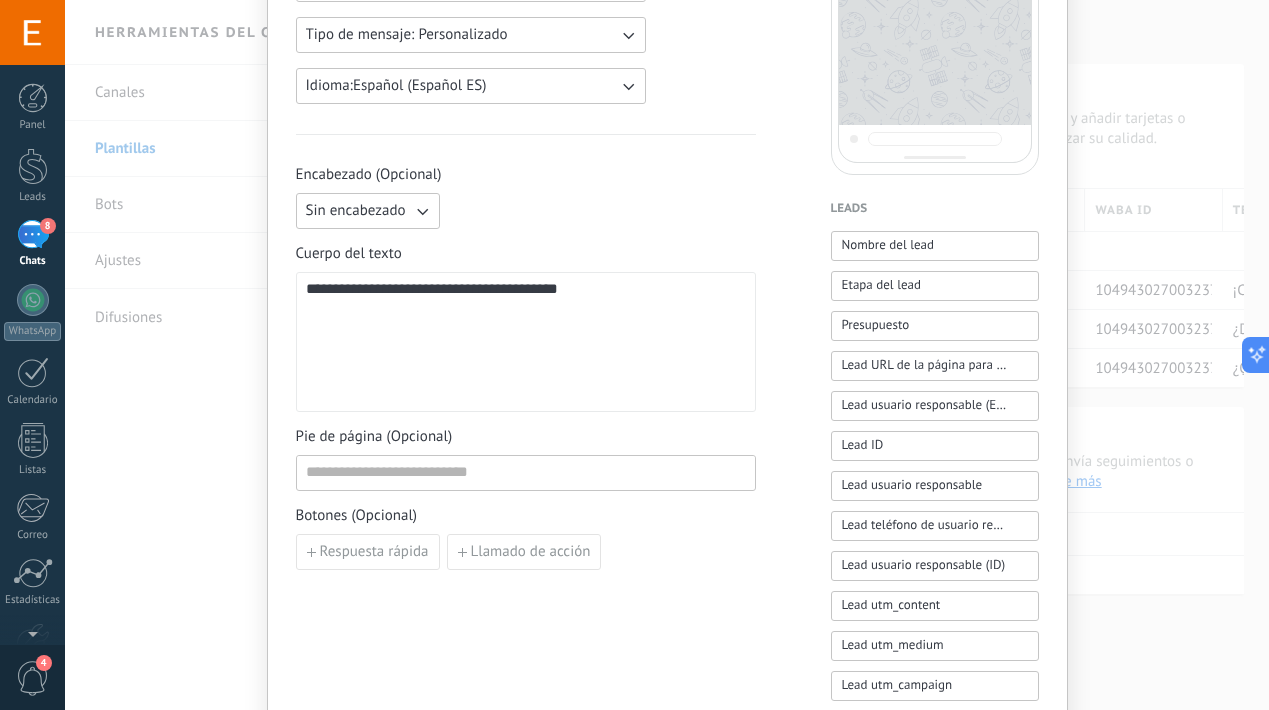 click on "**********" at bounding box center [526, 342] 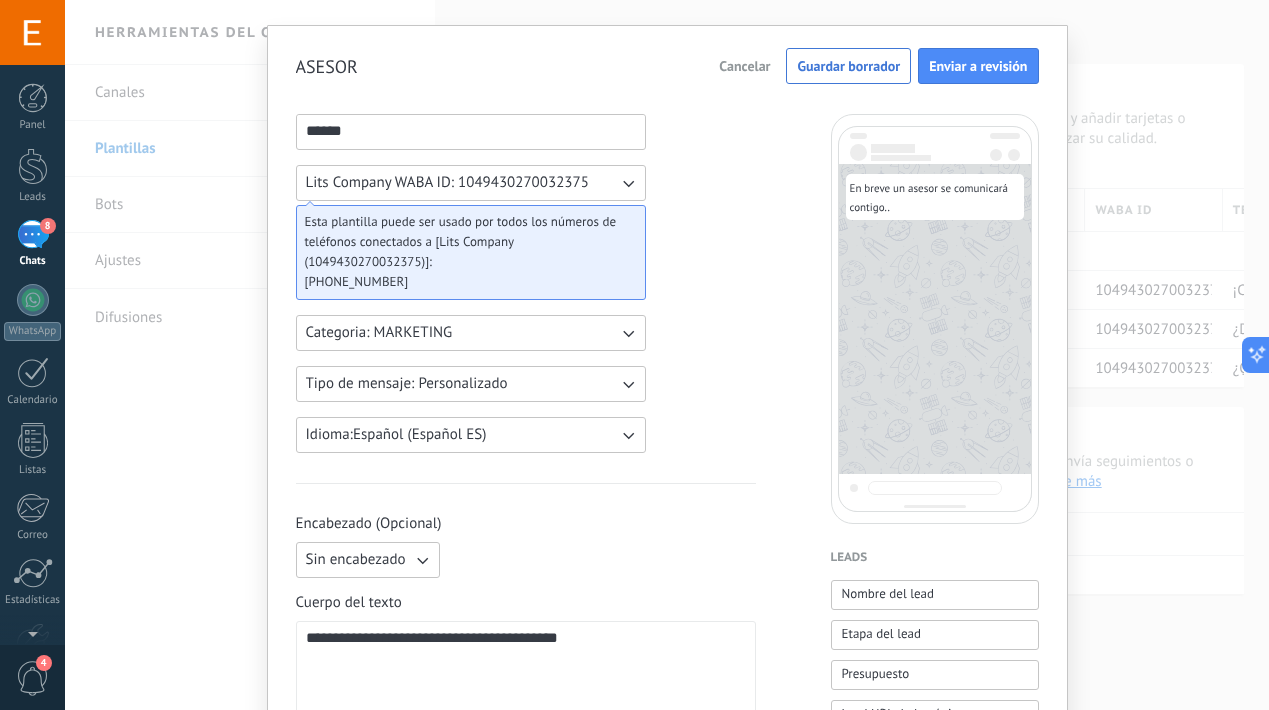 scroll, scrollTop: 0, scrollLeft: 0, axis: both 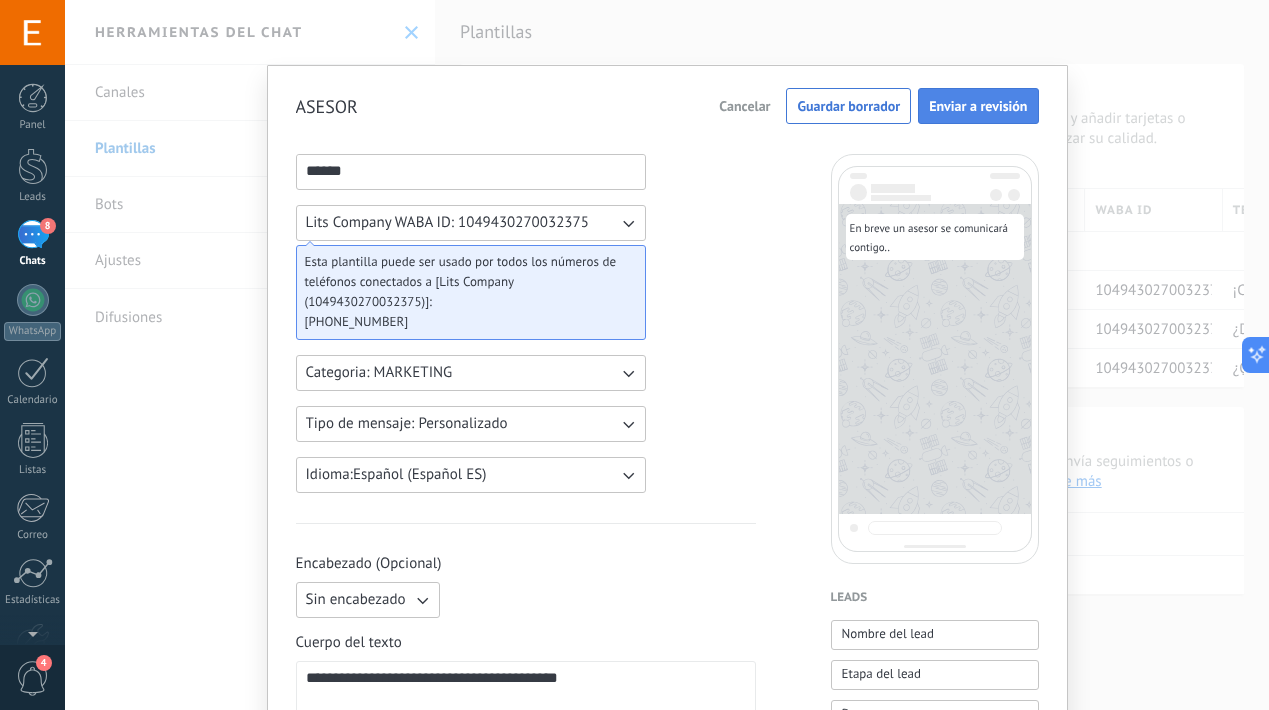 click on "Enviar a revisión" at bounding box center (978, 106) 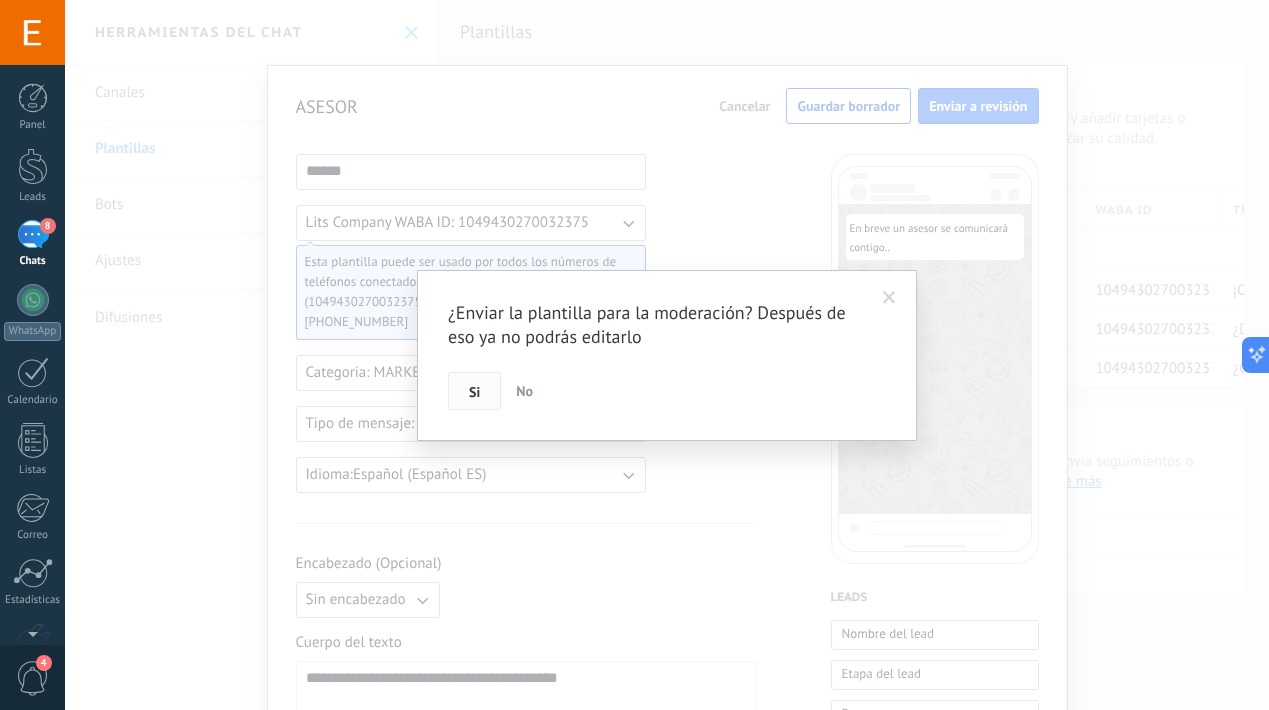 click on "Si" at bounding box center (474, 391) 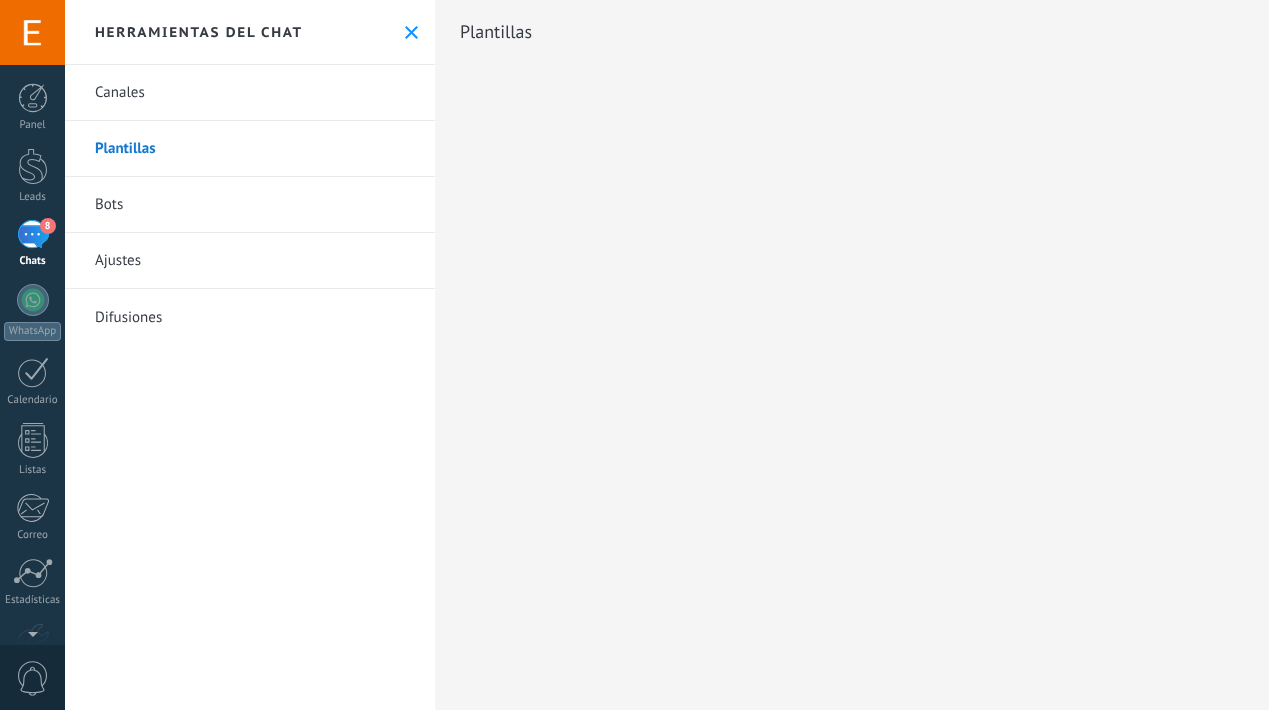 scroll, scrollTop: 0, scrollLeft: 0, axis: both 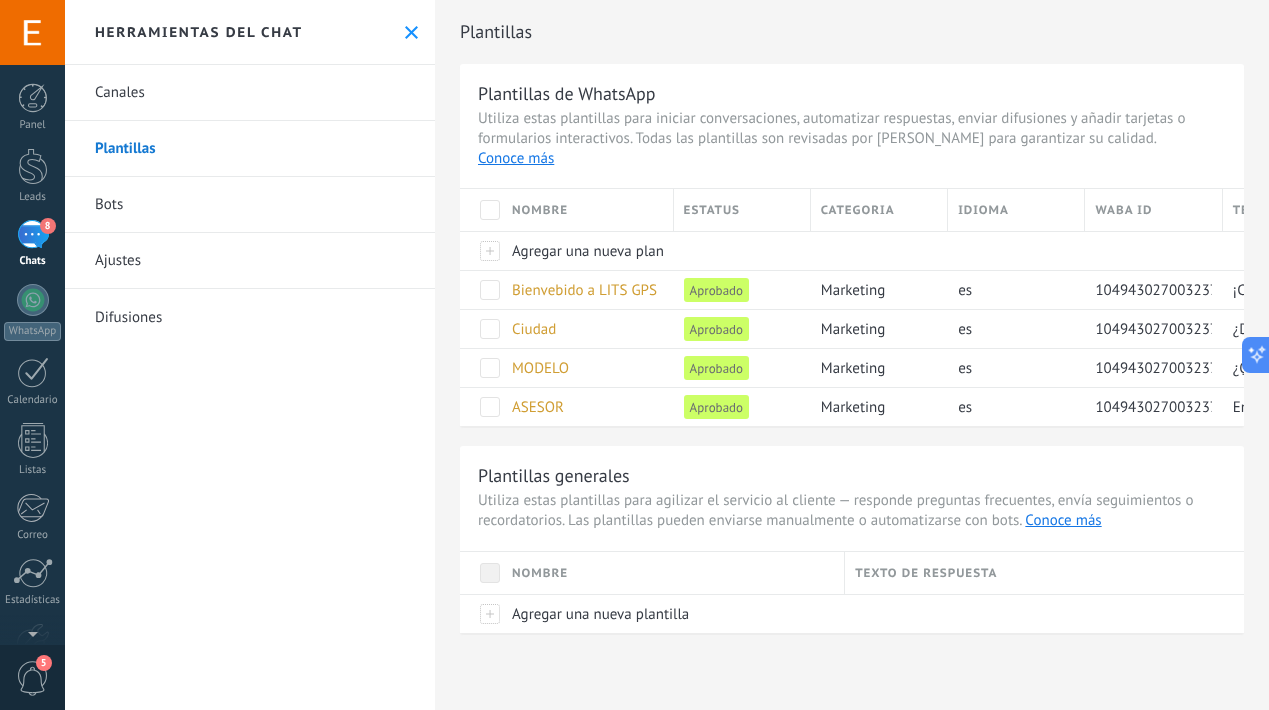 click on "Bots" at bounding box center [250, 205] 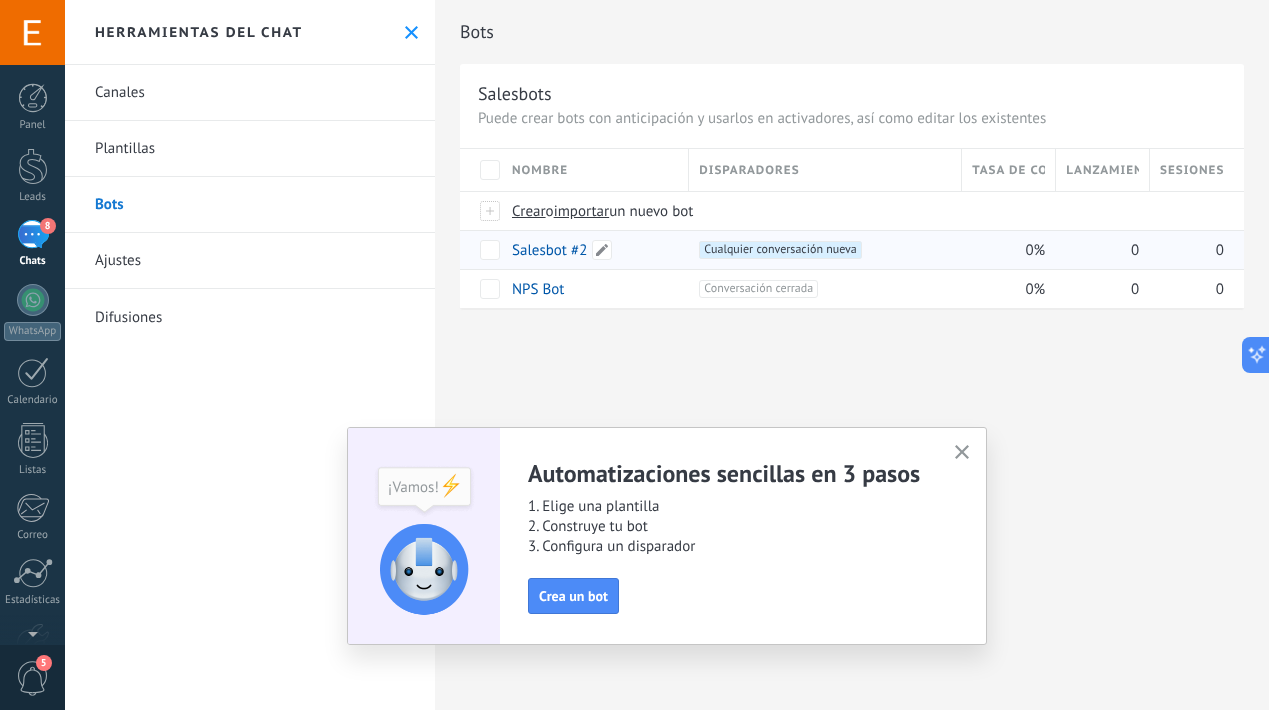 click on "Salesbot #2" at bounding box center [549, 250] 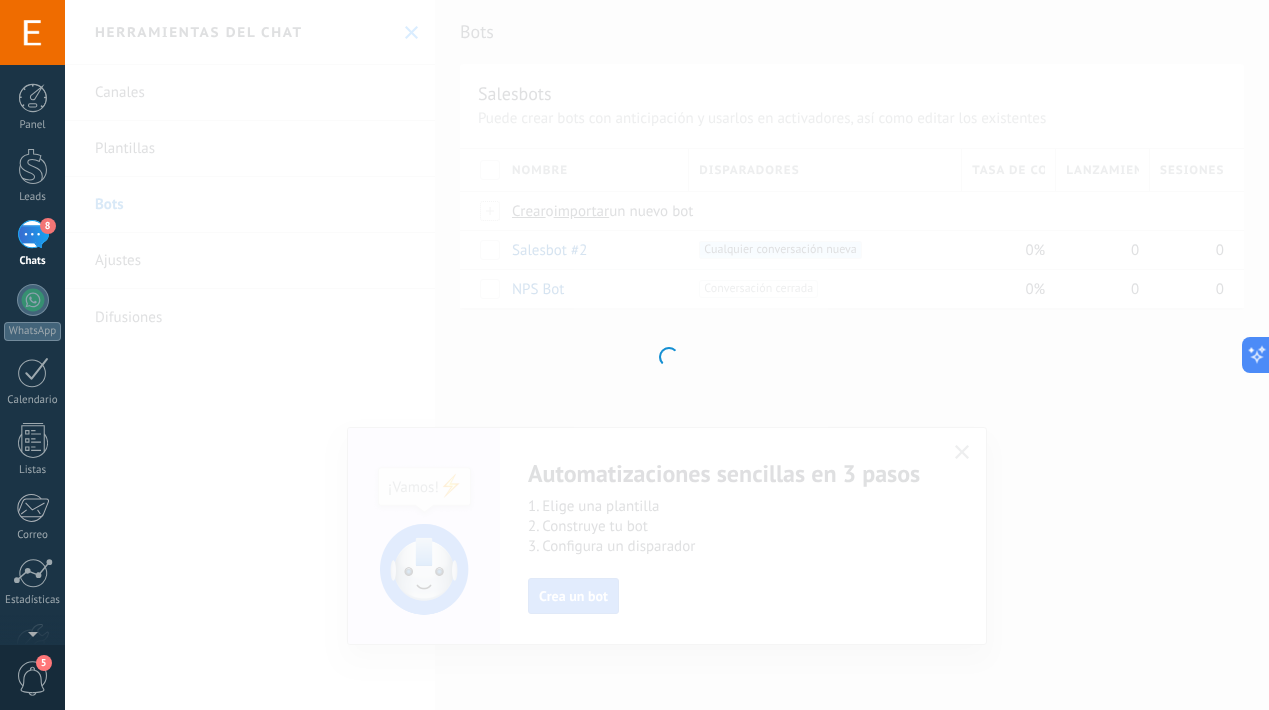 type on "**********" 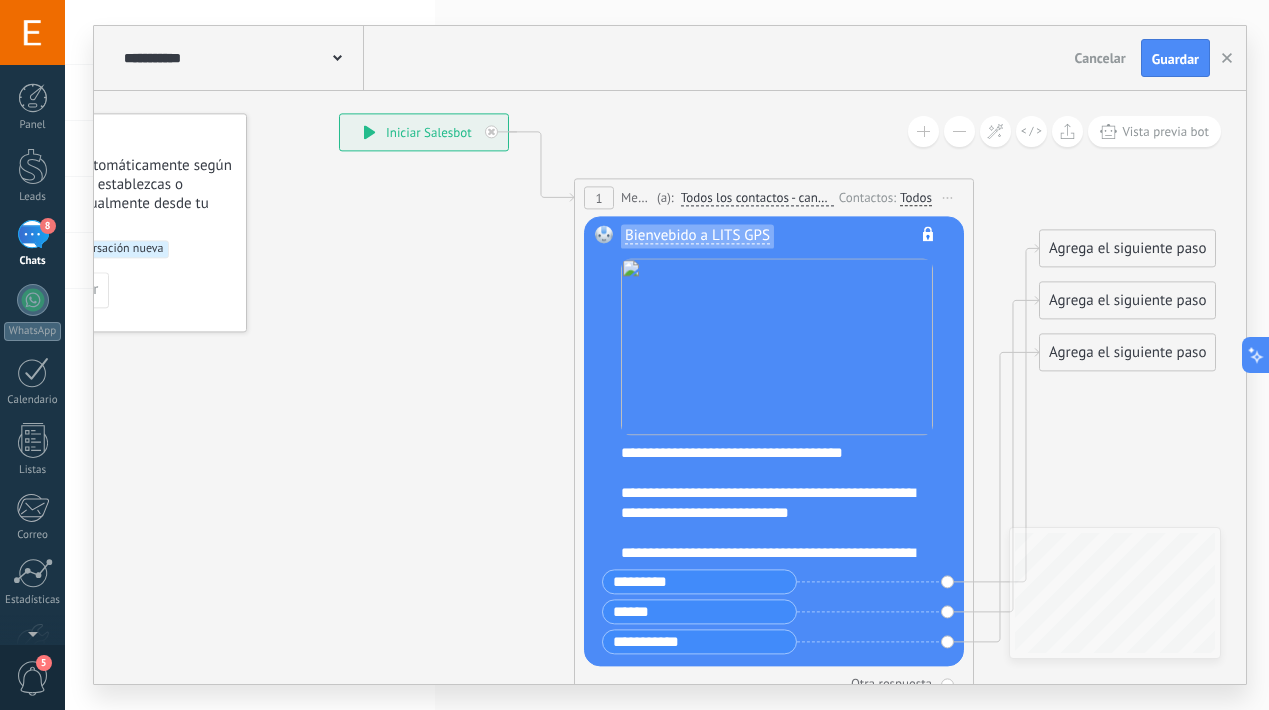 drag, startPoint x: 625, startPoint y: 474, endPoint x: 556, endPoint y: 354, distance: 138.42326 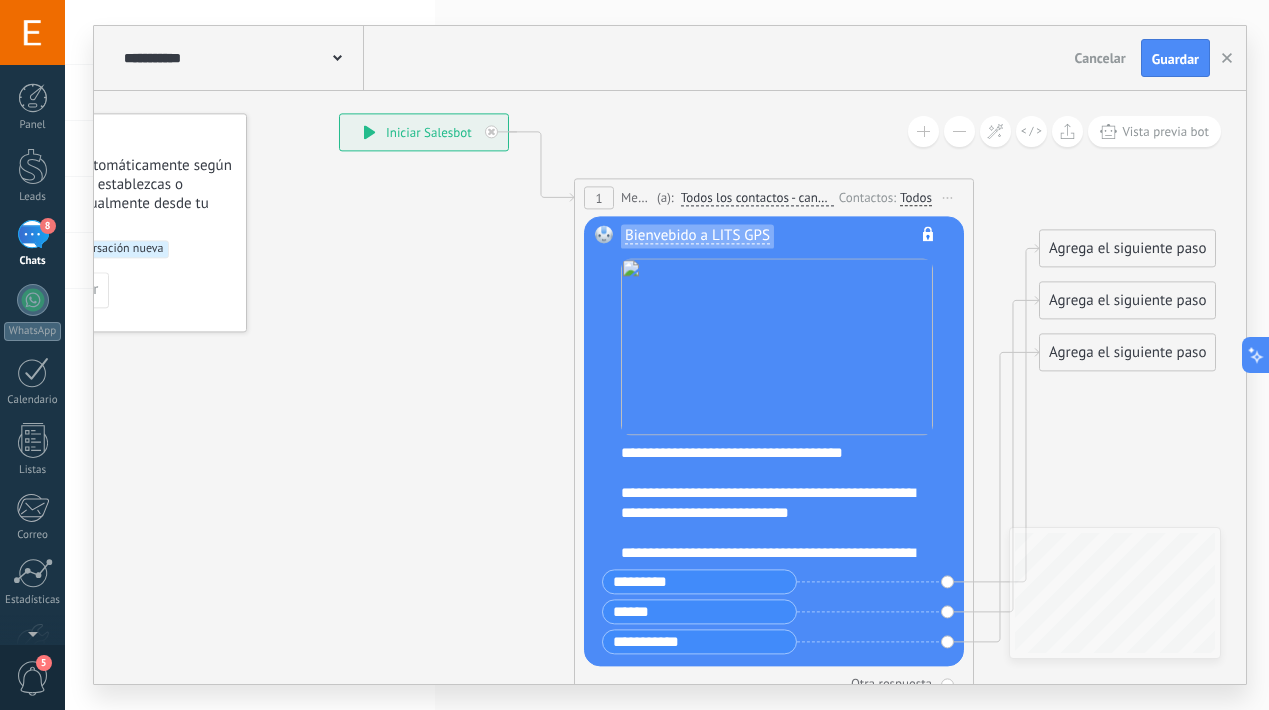 click 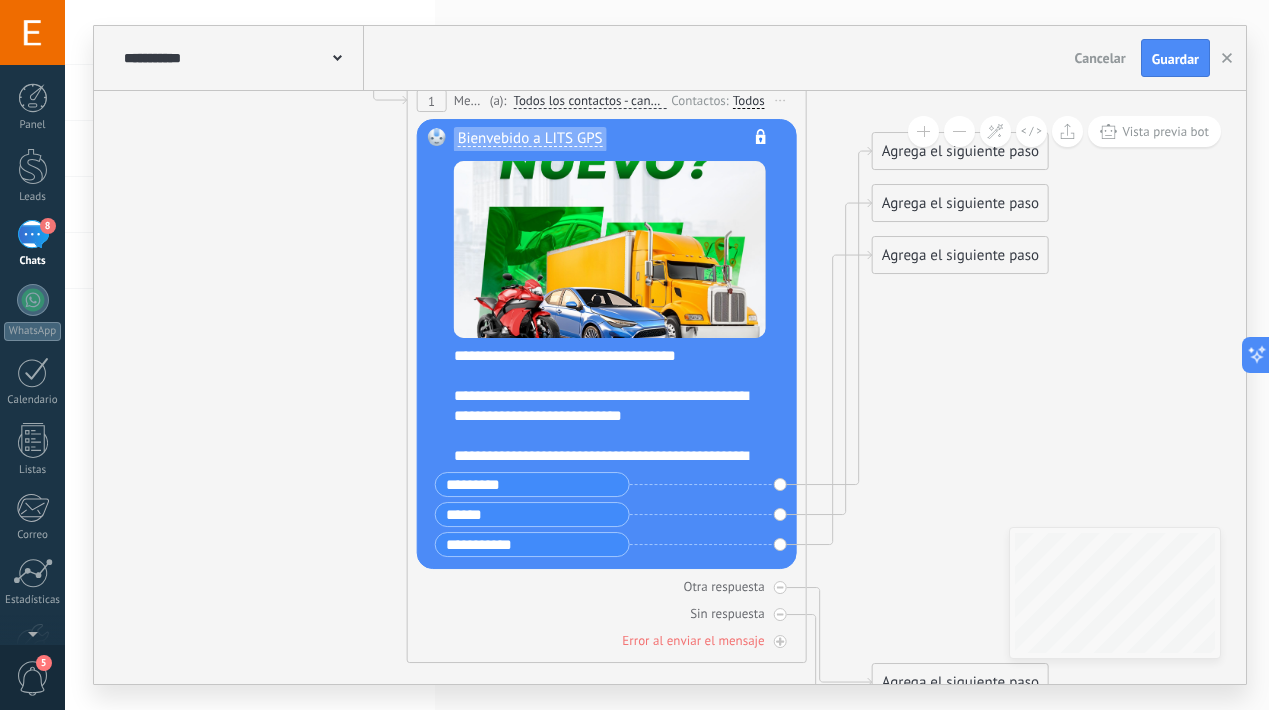 drag, startPoint x: 481, startPoint y: 529, endPoint x: 286, endPoint y: 439, distance: 214.76732 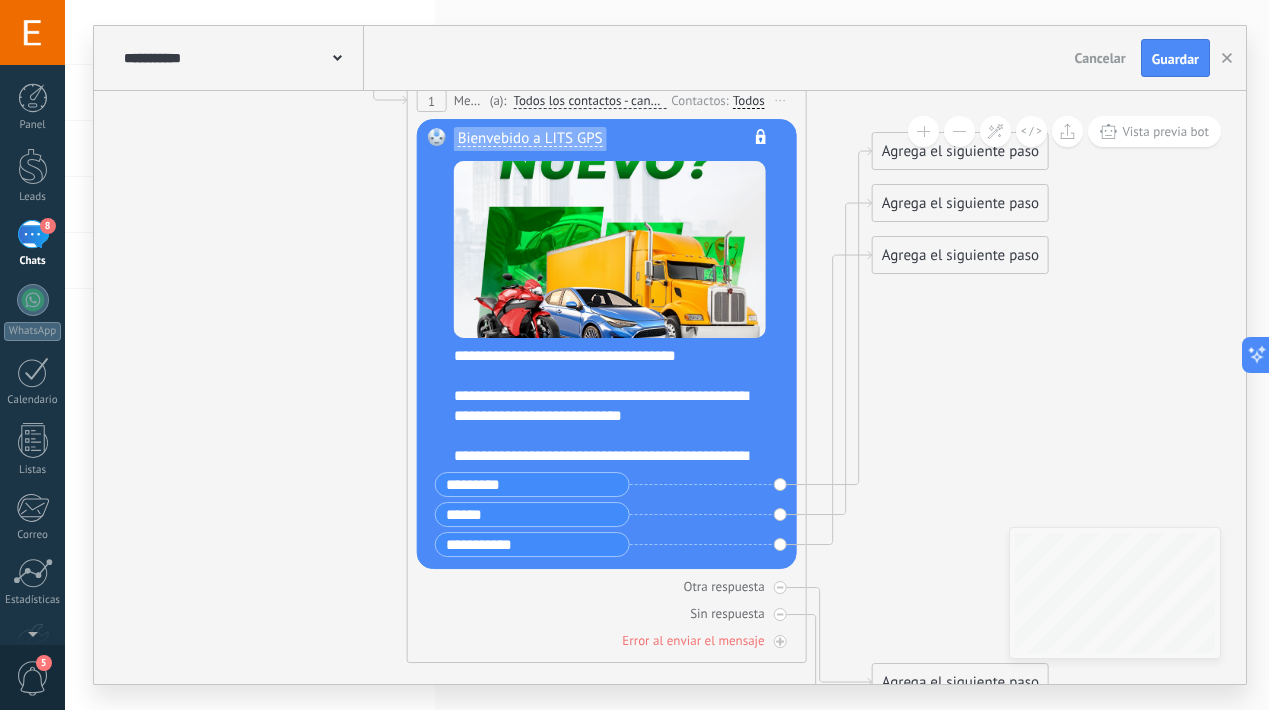 click 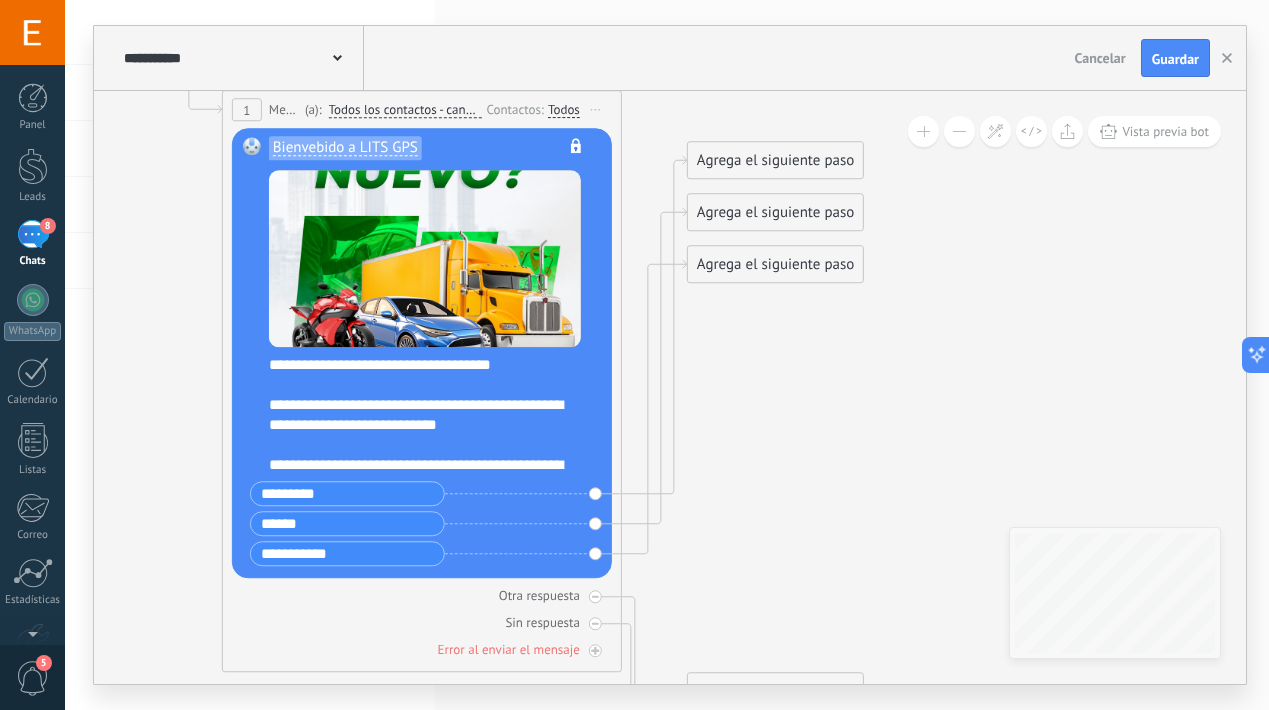 drag, startPoint x: 873, startPoint y: 486, endPoint x: 729, endPoint y: 506, distance: 145.38225 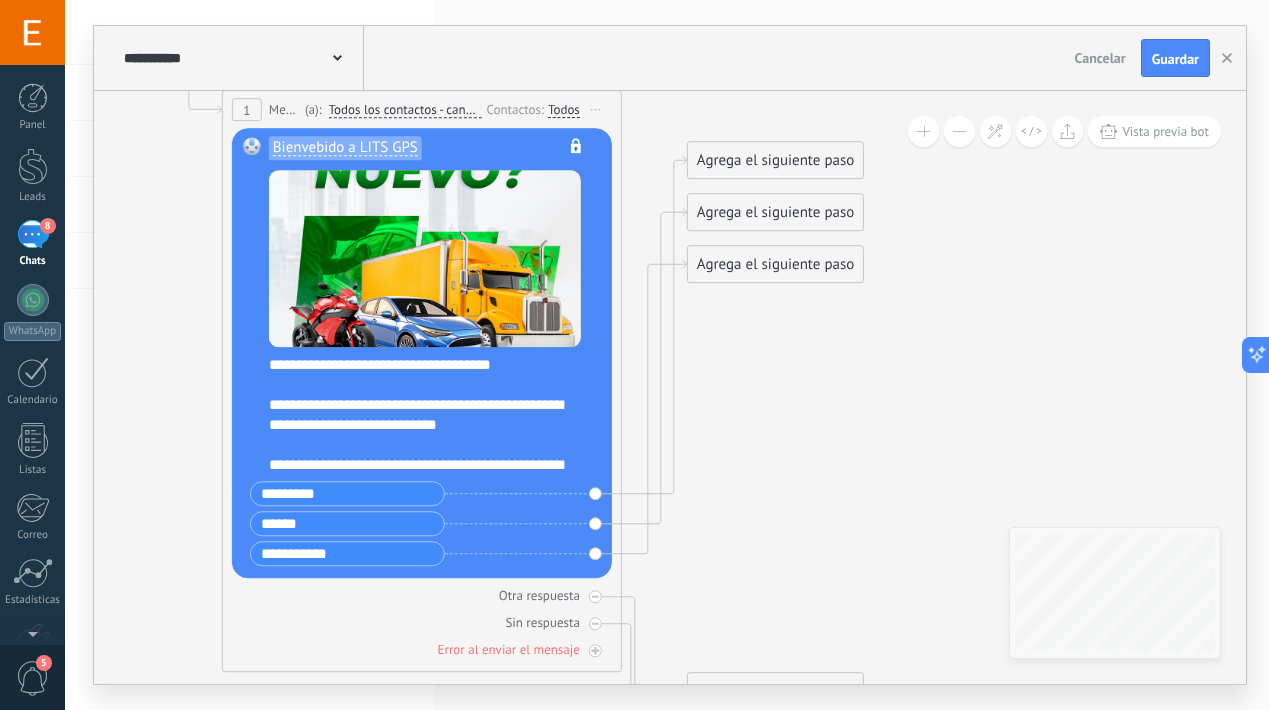 click 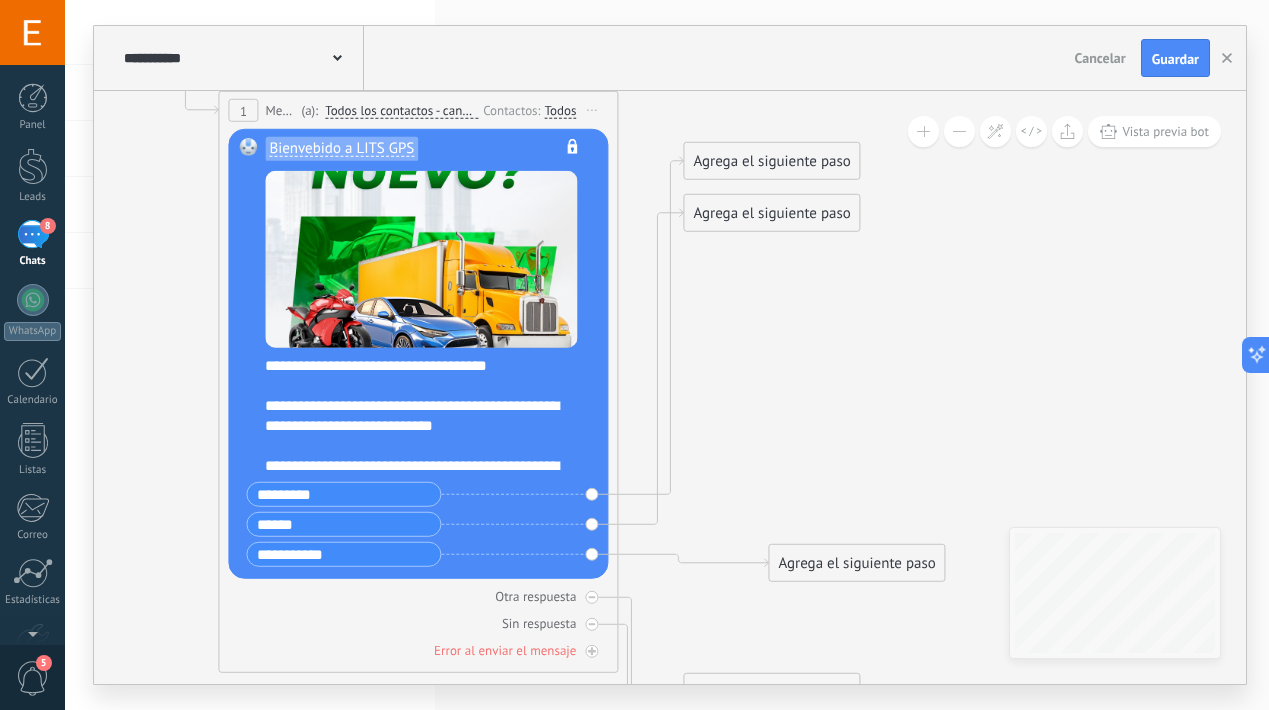 drag, startPoint x: 731, startPoint y: 267, endPoint x: 816, endPoint y: 566, distance: 310.84723 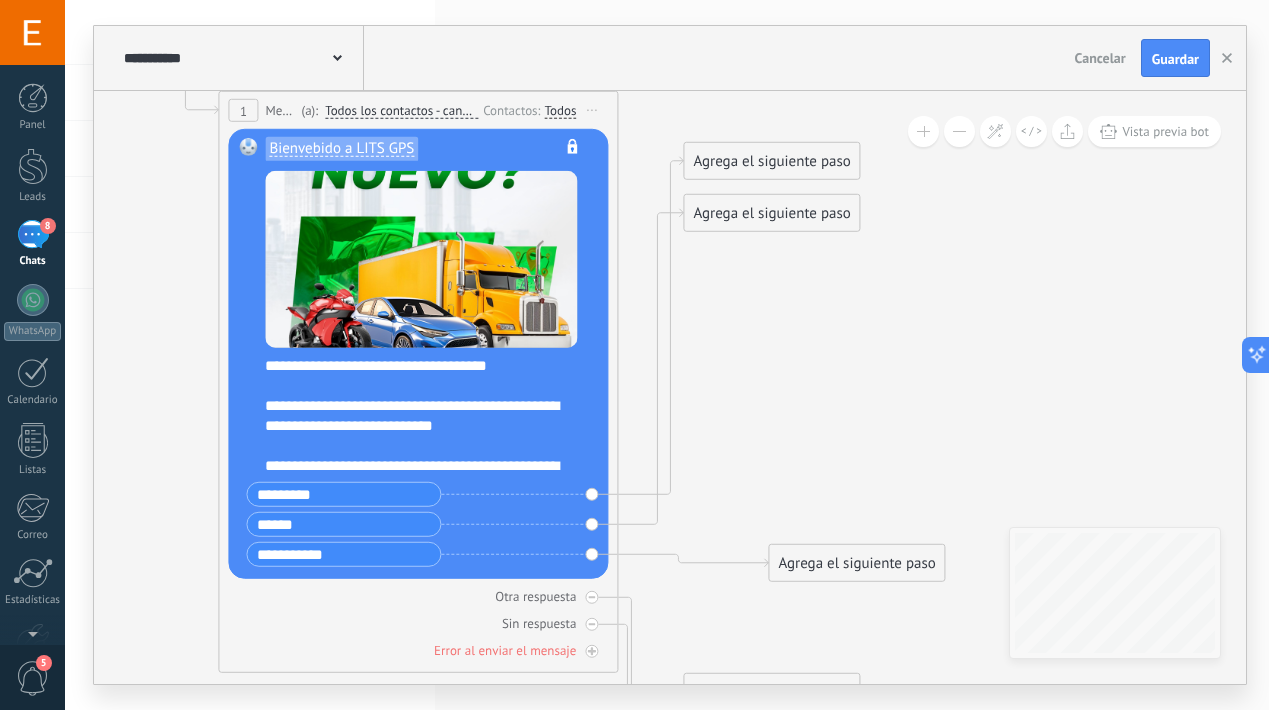 click on "Agrega el siguiente paso" at bounding box center (856, 563) 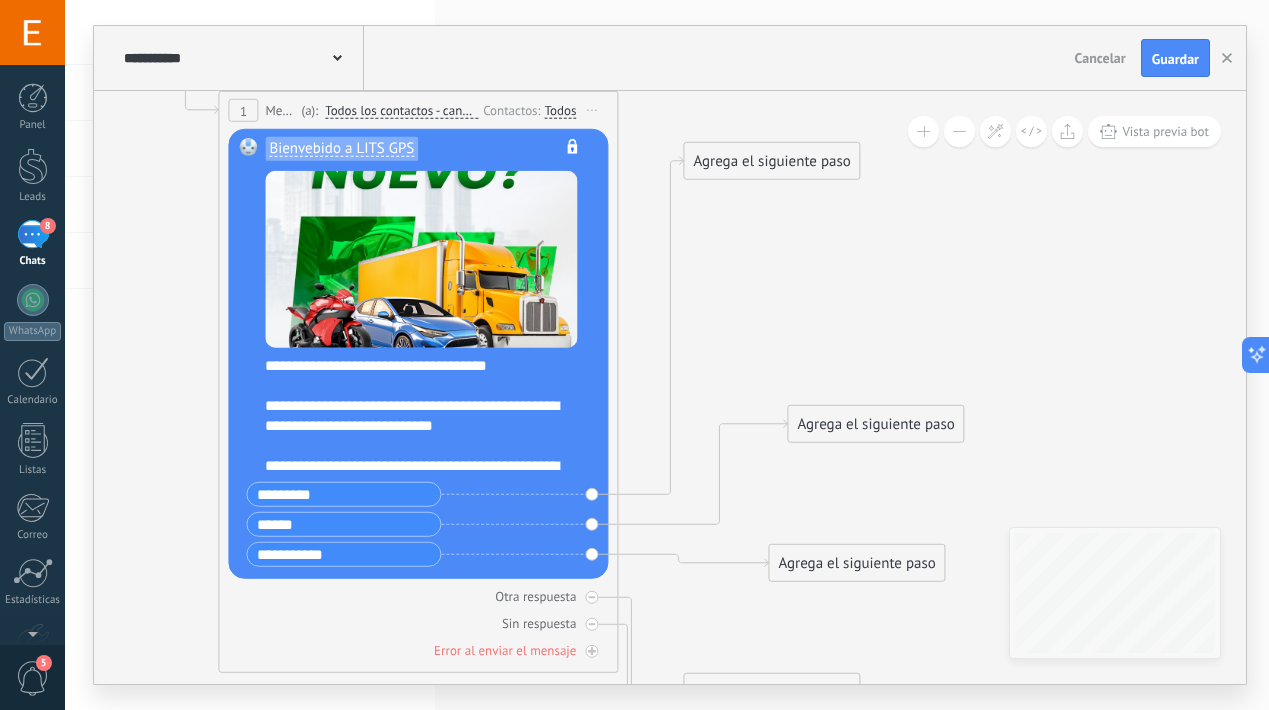 drag, startPoint x: 765, startPoint y: 220, endPoint x: 861, endPoint y: 428, distance: 229.08514 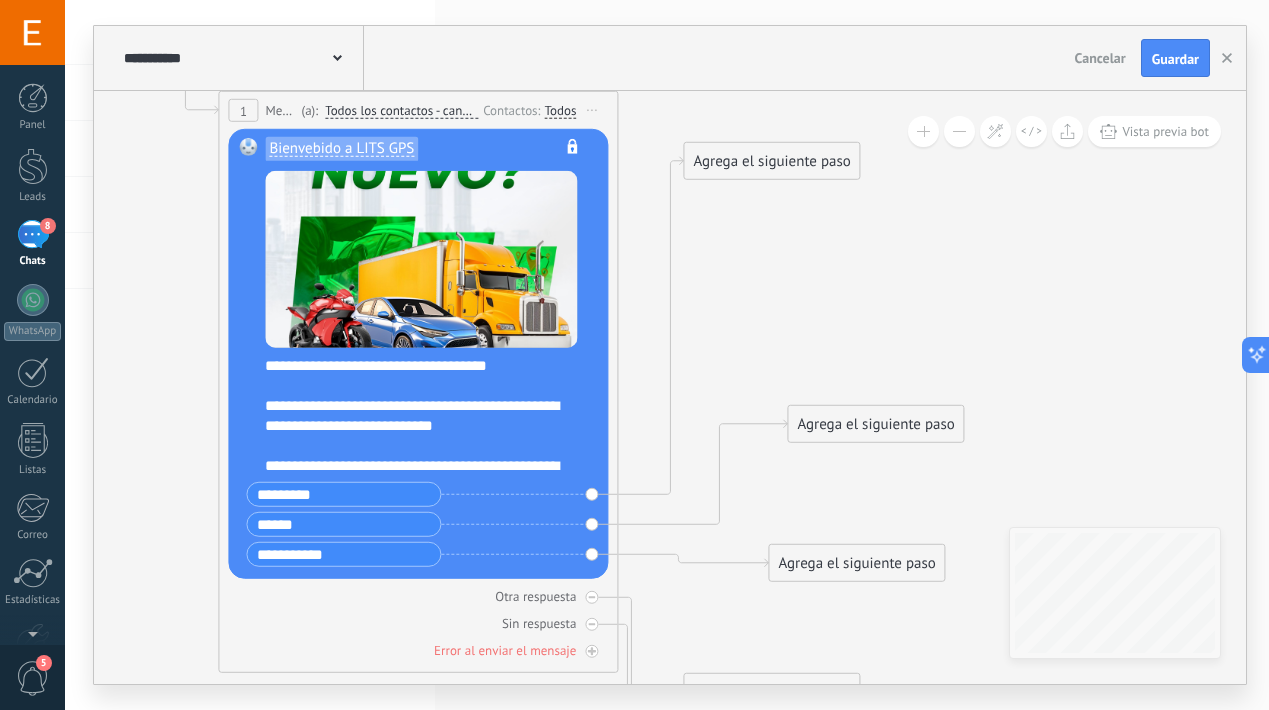 click on "Agrega el siguiente paso" at bounding box center (875, 424) 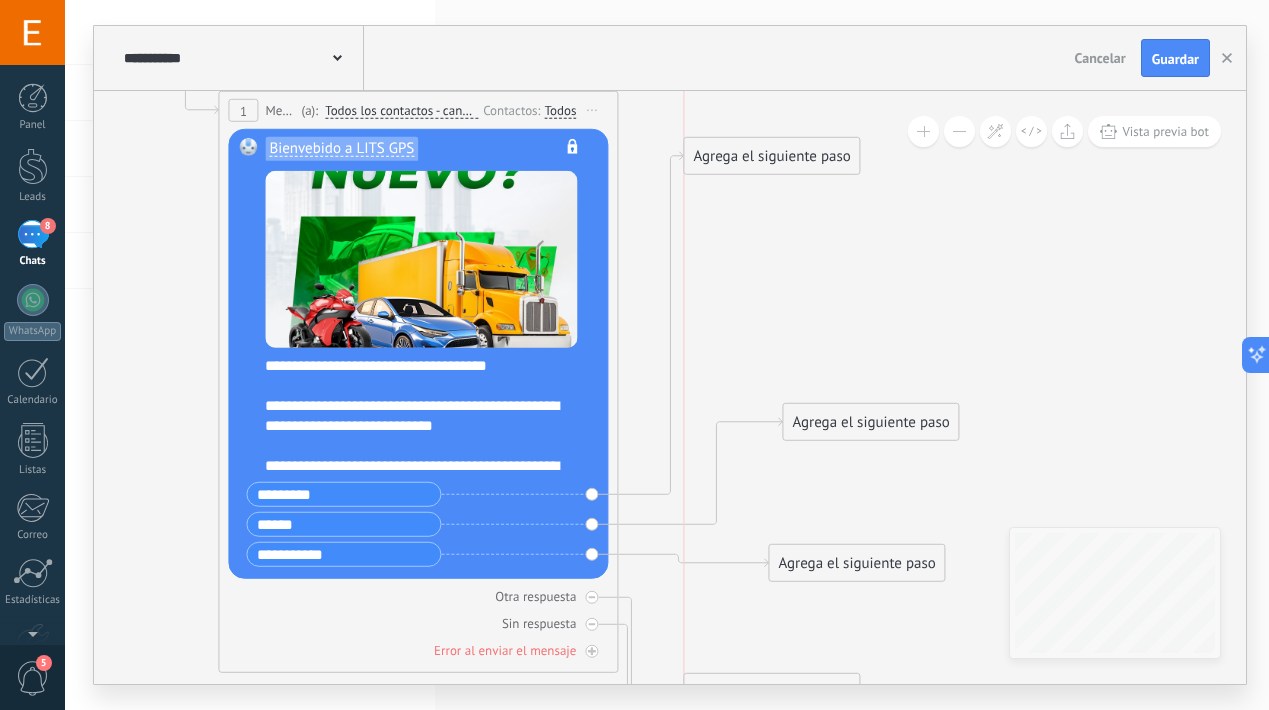 click on "Agrega el siguiente paso" at bounding box center (771, 156) 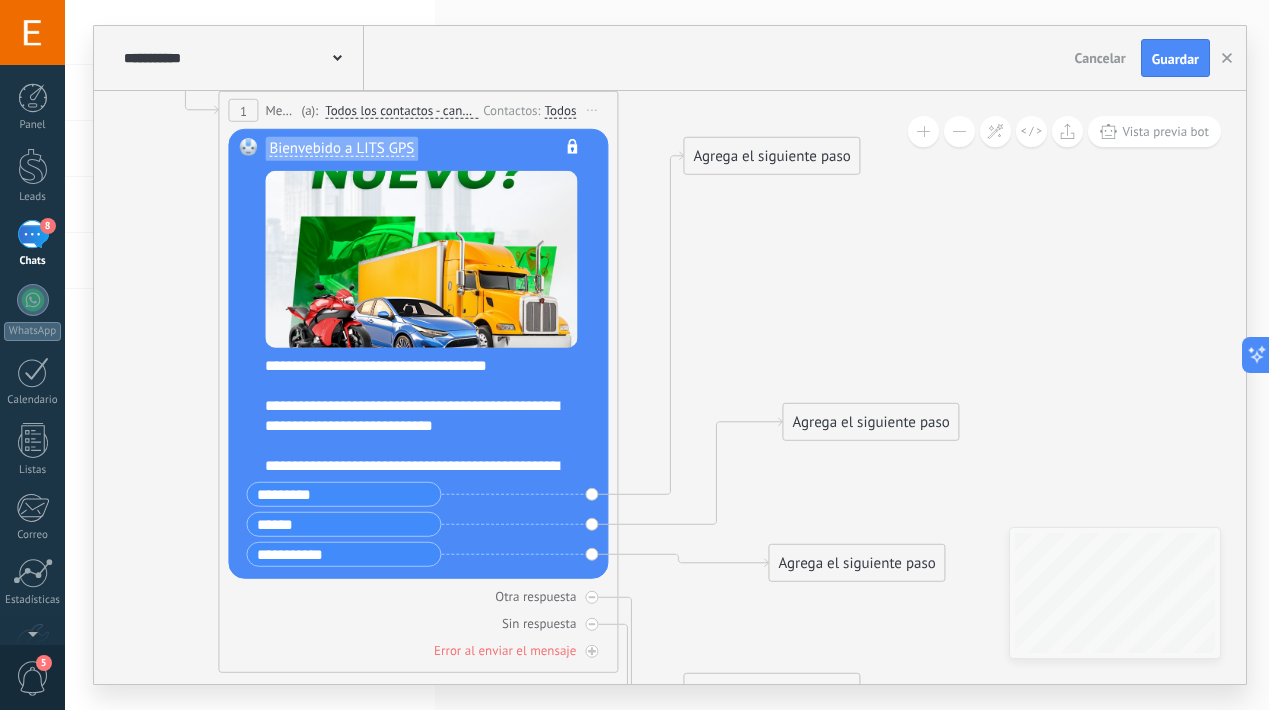 click on "Agrega el siguiente paso" at bounding box center [771, 156] 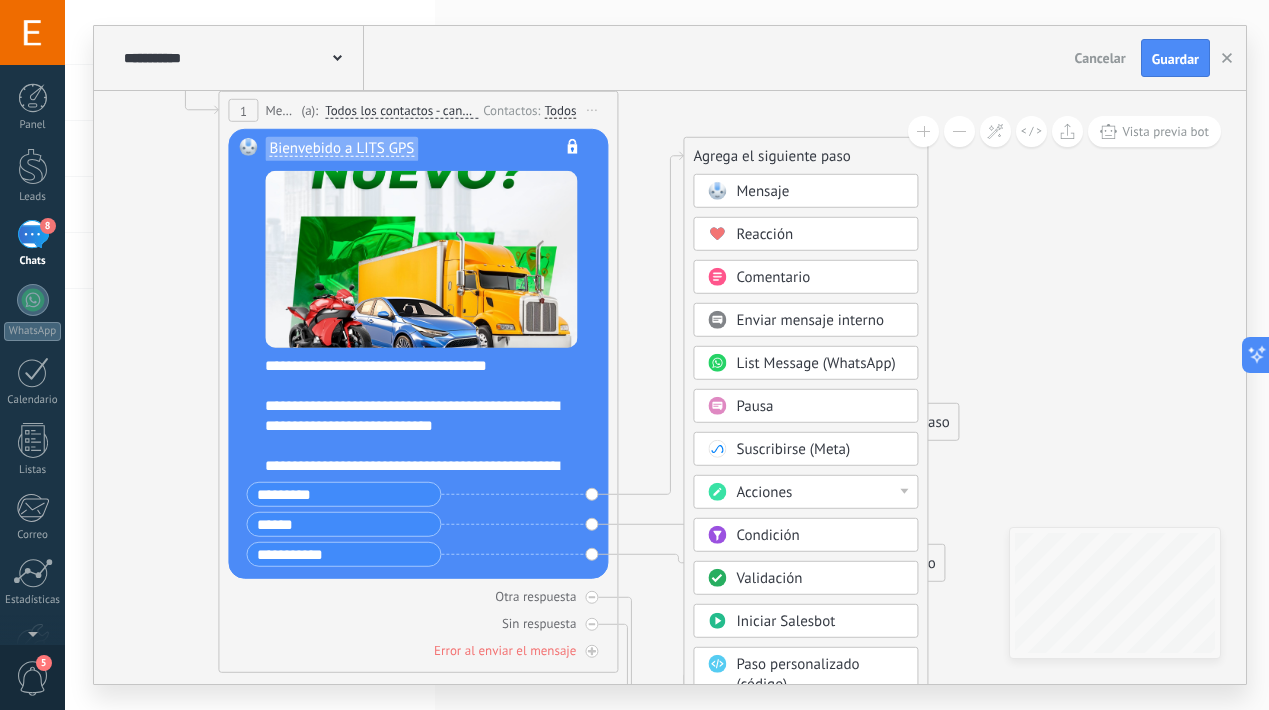click on "Mensaje" at bounding box center [762, 191] 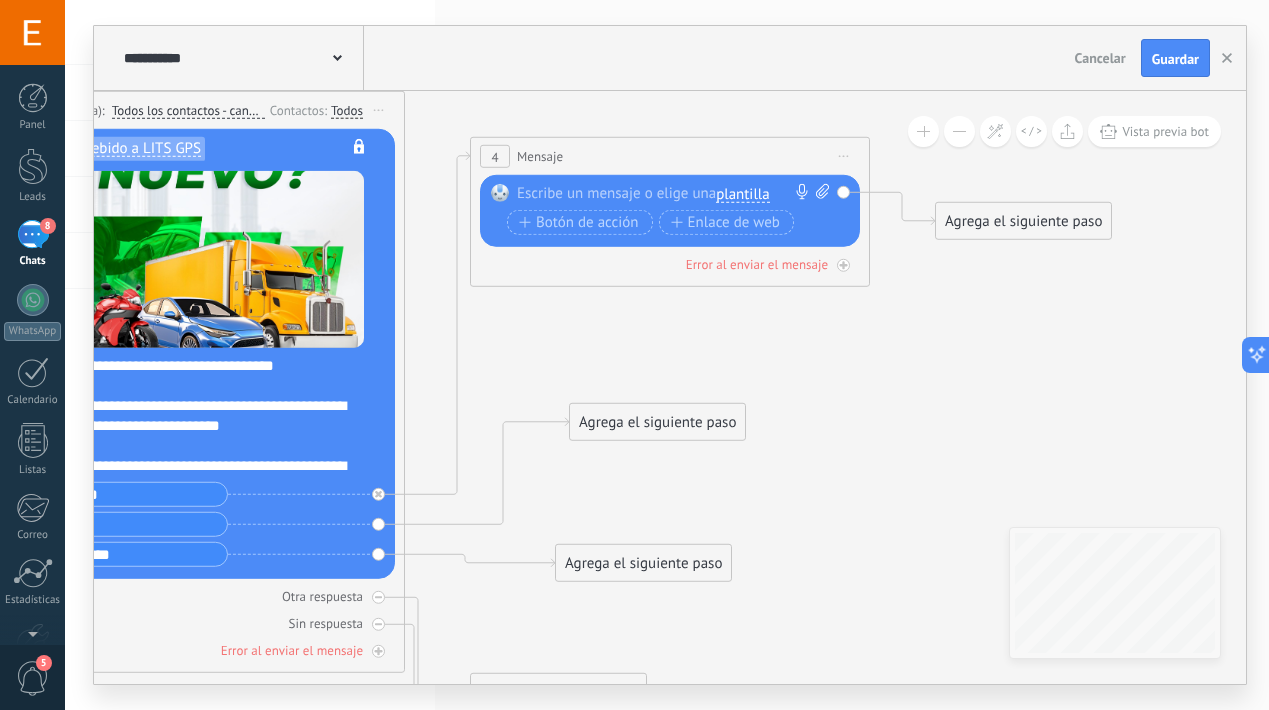 click on "plantilla" at bounding box center (742, 194) 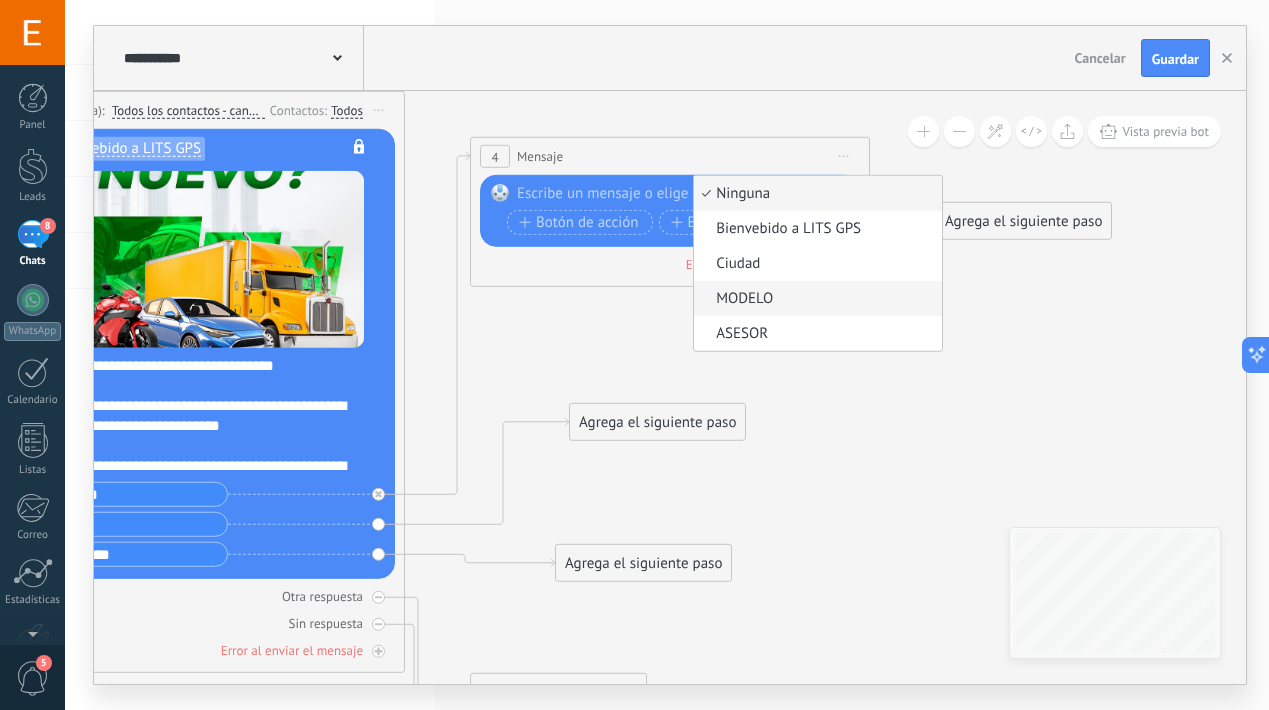 click on "MODELO" at bounding box center [818, 298] 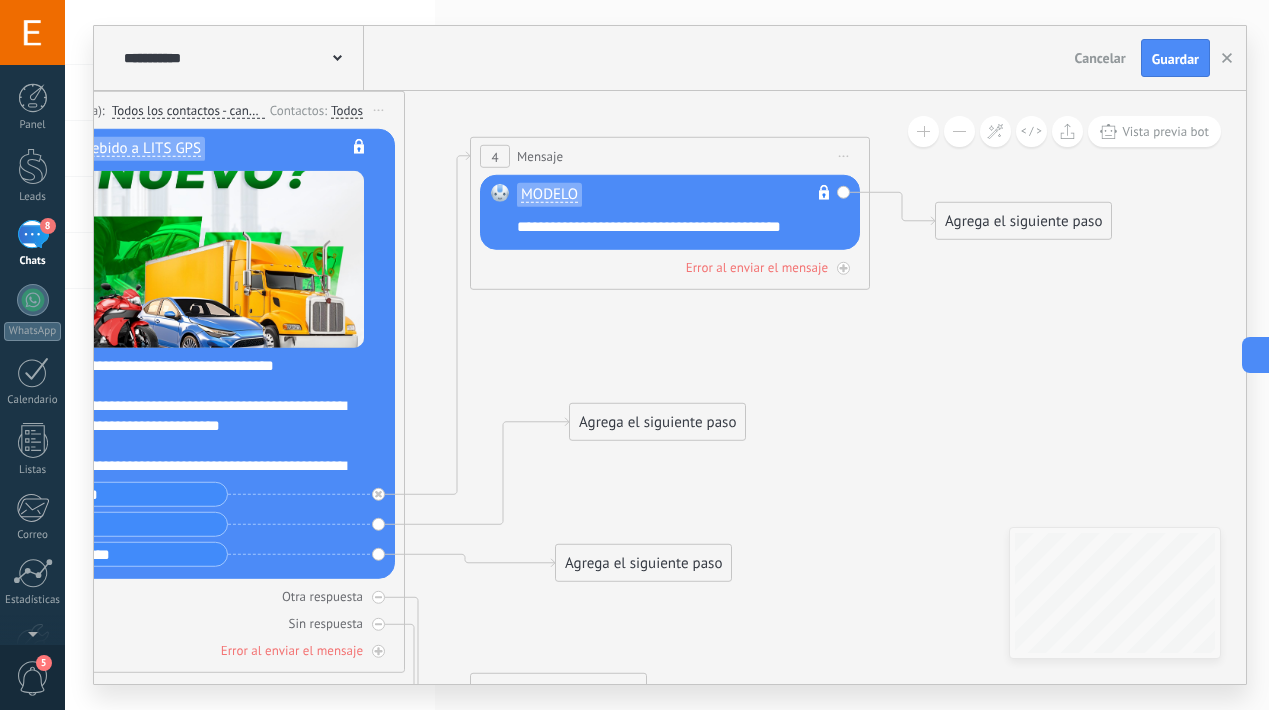 click on "Agrega el siguiente paso" at bounding box center (657, 422) 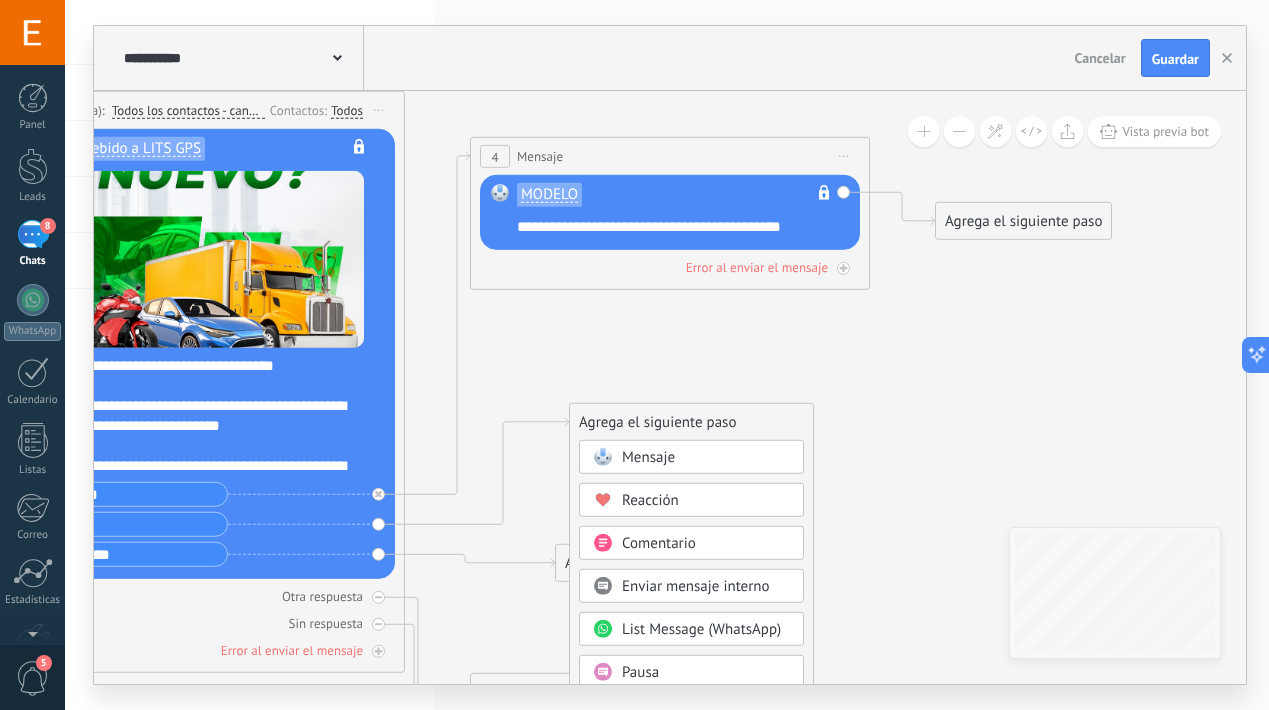 click on "Mensaje" at bounding box center [706, 458] 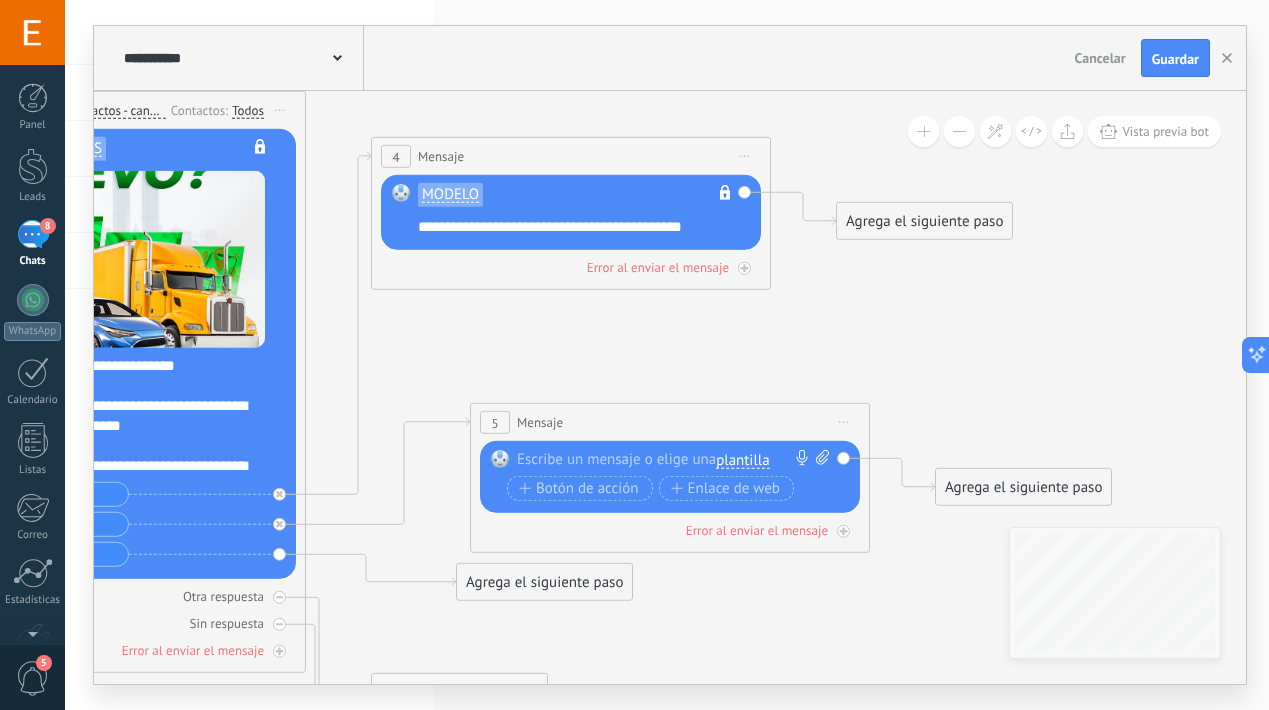 click on "plantilla" at bounding box center [742, 460] 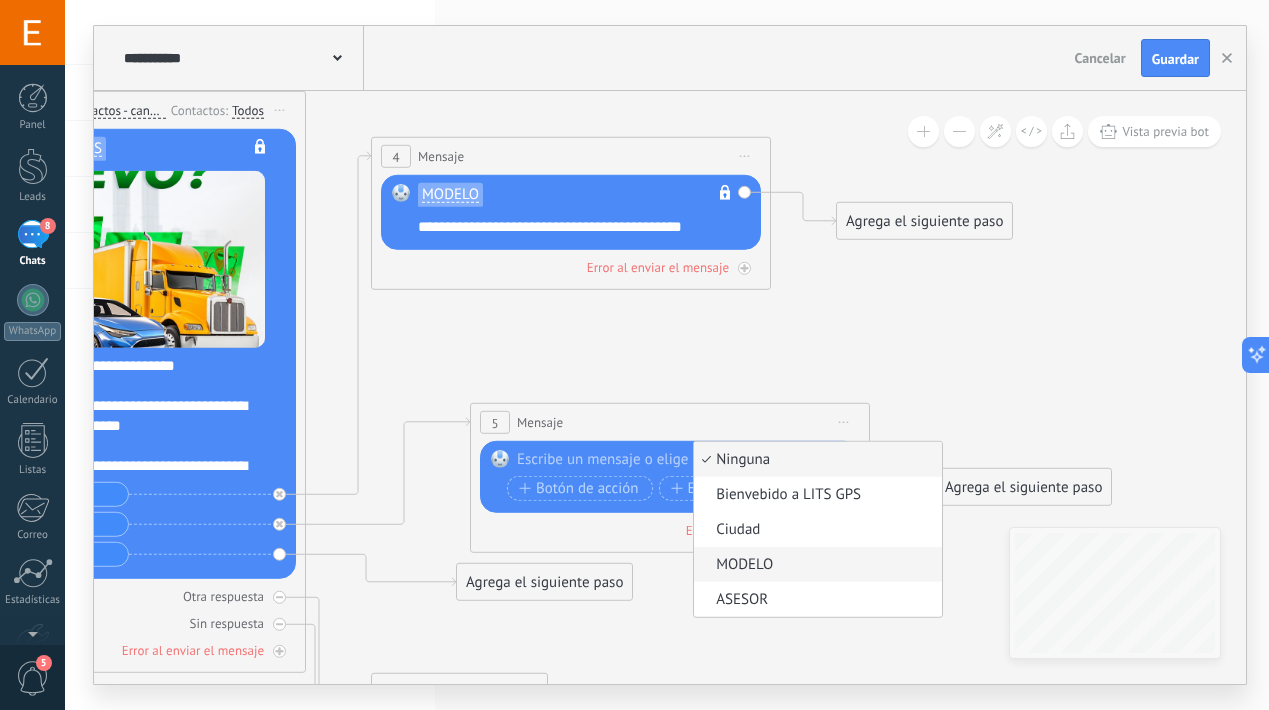 click on "MODELO" at bounding box center (815, 565) 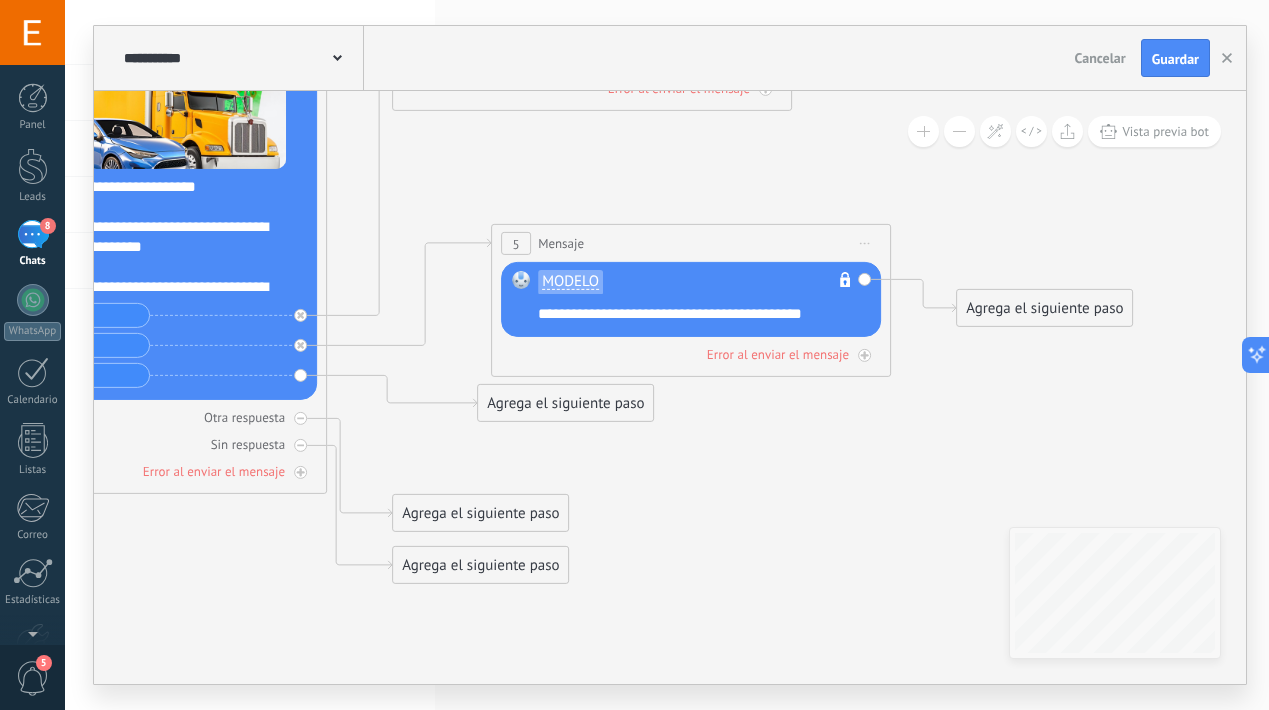 drag, startPoint x: 651, startPoint y: 590, endPoint x: 642, endPoint y: 407, distance: 183.22118 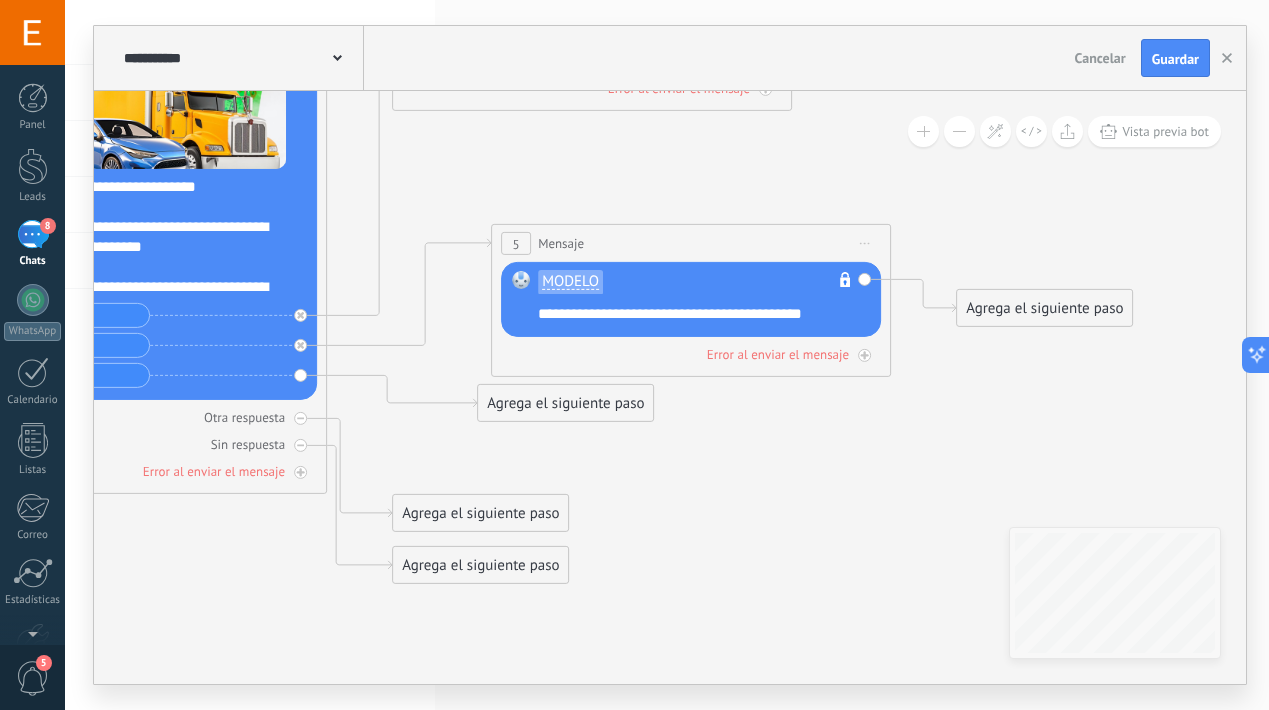 click 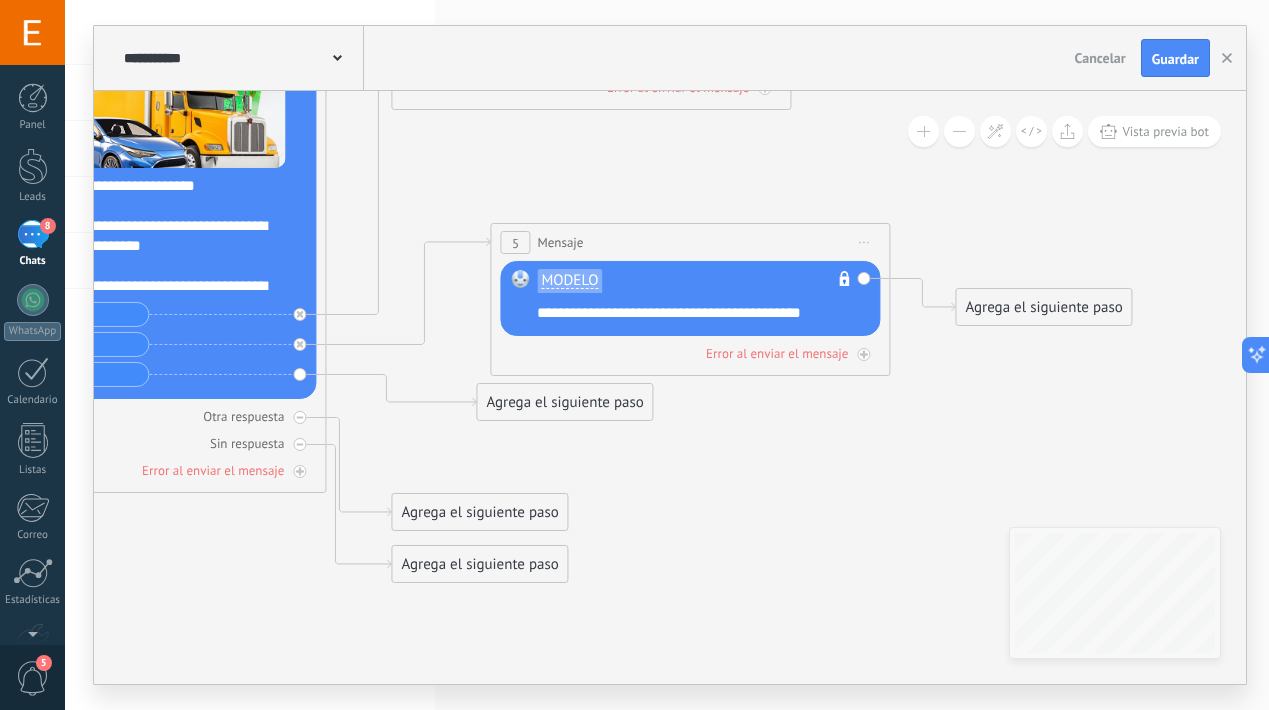 drag, startPoint x: 620, startPoint y: 402, endPoint x: 657, endPoint y: 423, distance: 42.544094 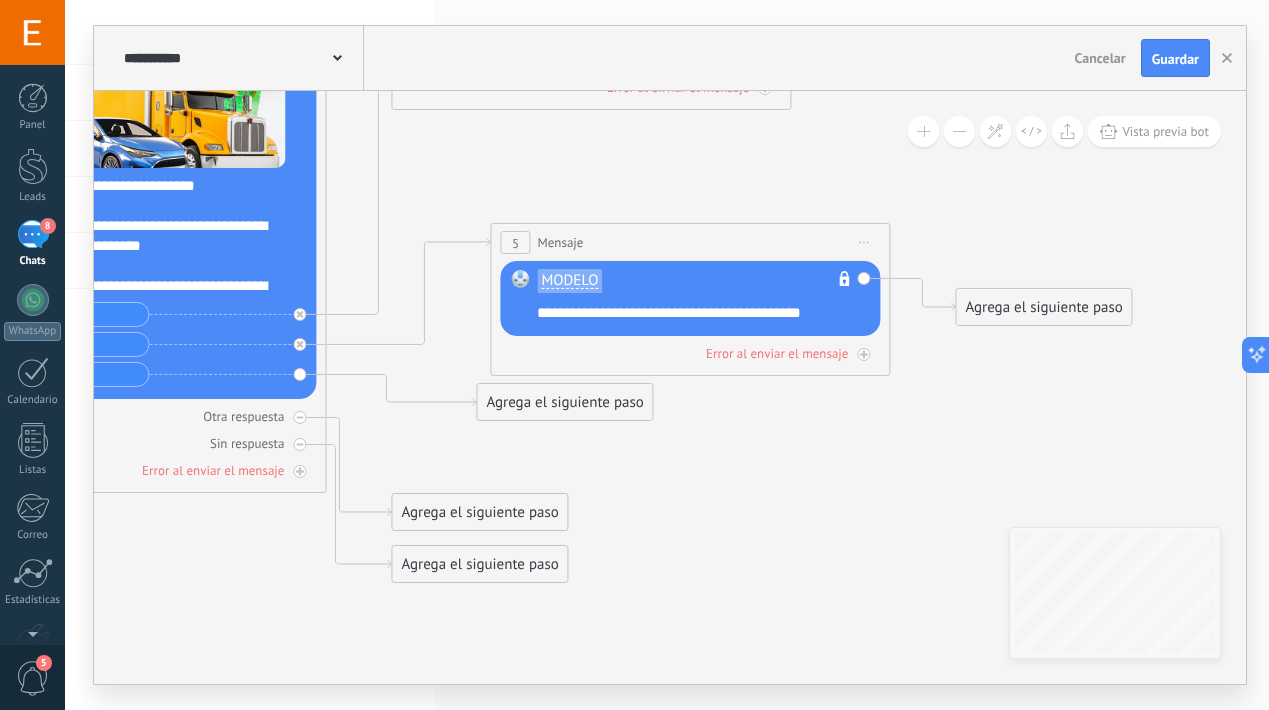 click on "Agrega el siguiente paso" at bounding box center [564, 402] 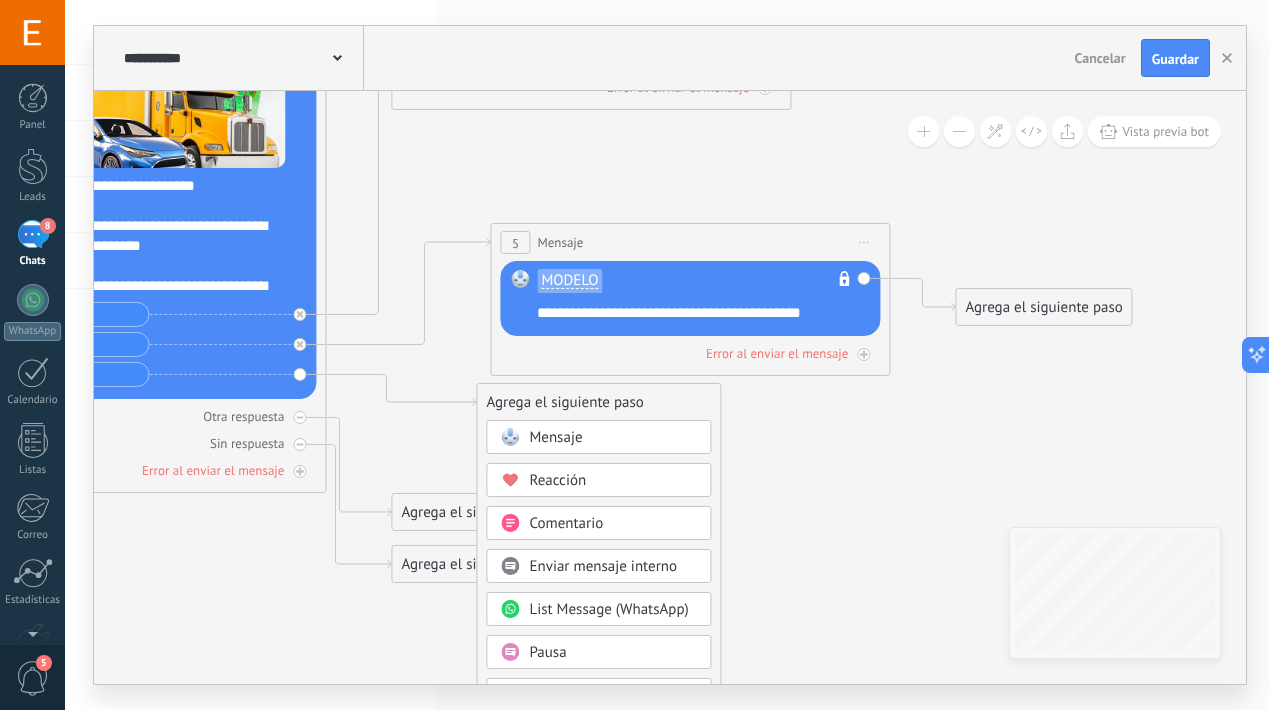 click on "Mensaje" at bounding box center [613, 438] 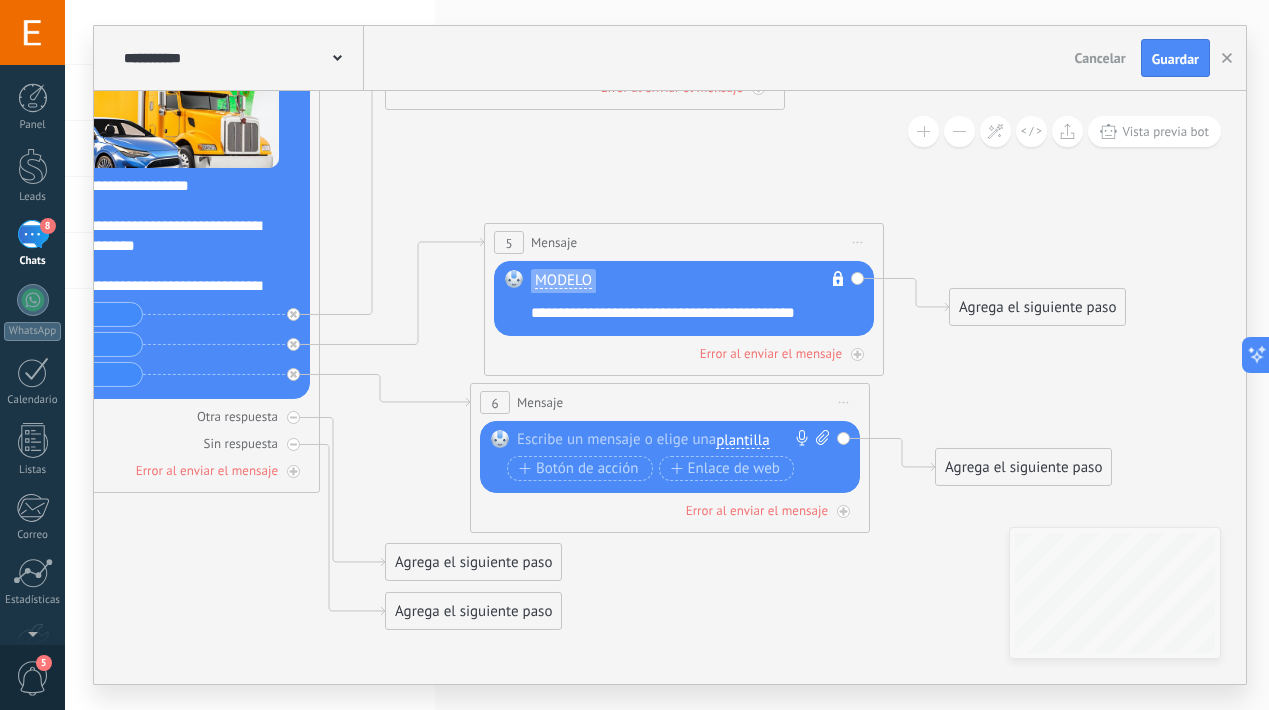 click on "plantilla" at bounding box center [742, 440] 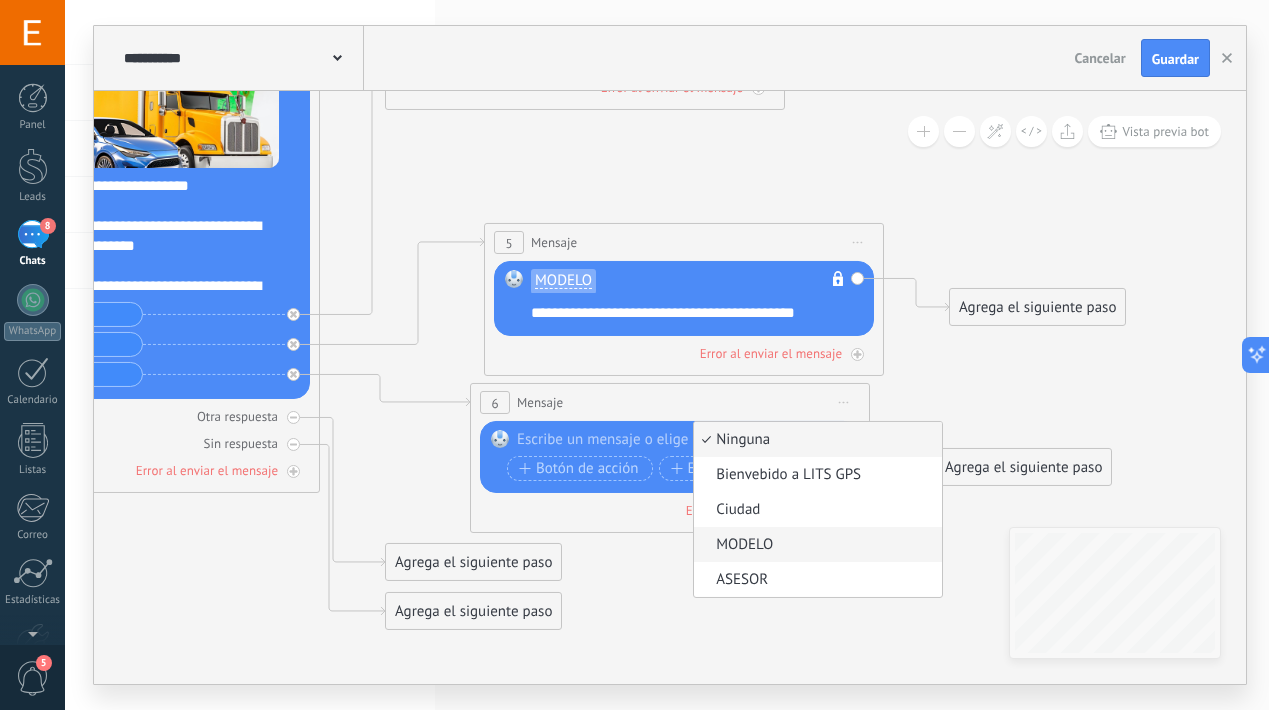 click on "MODELO" at bounding box center [815, 545] 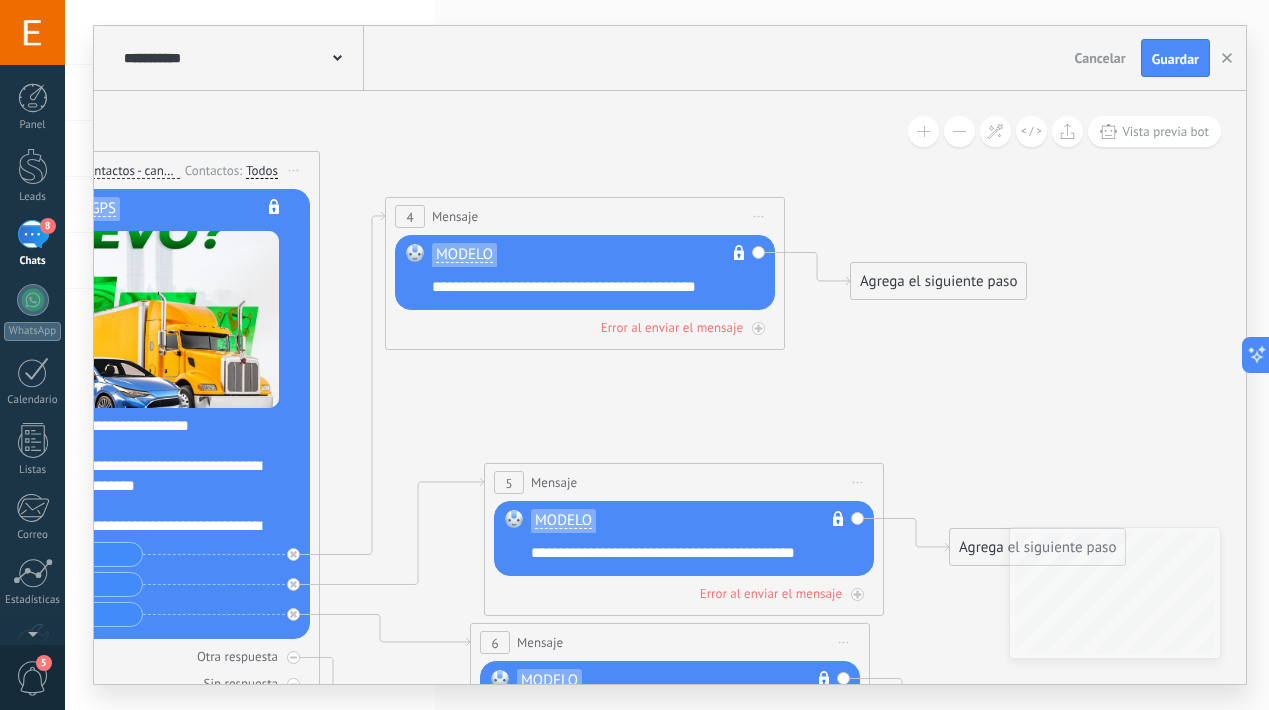 click on "Agrega el siguiente paso" at bounding box center (938, 281) 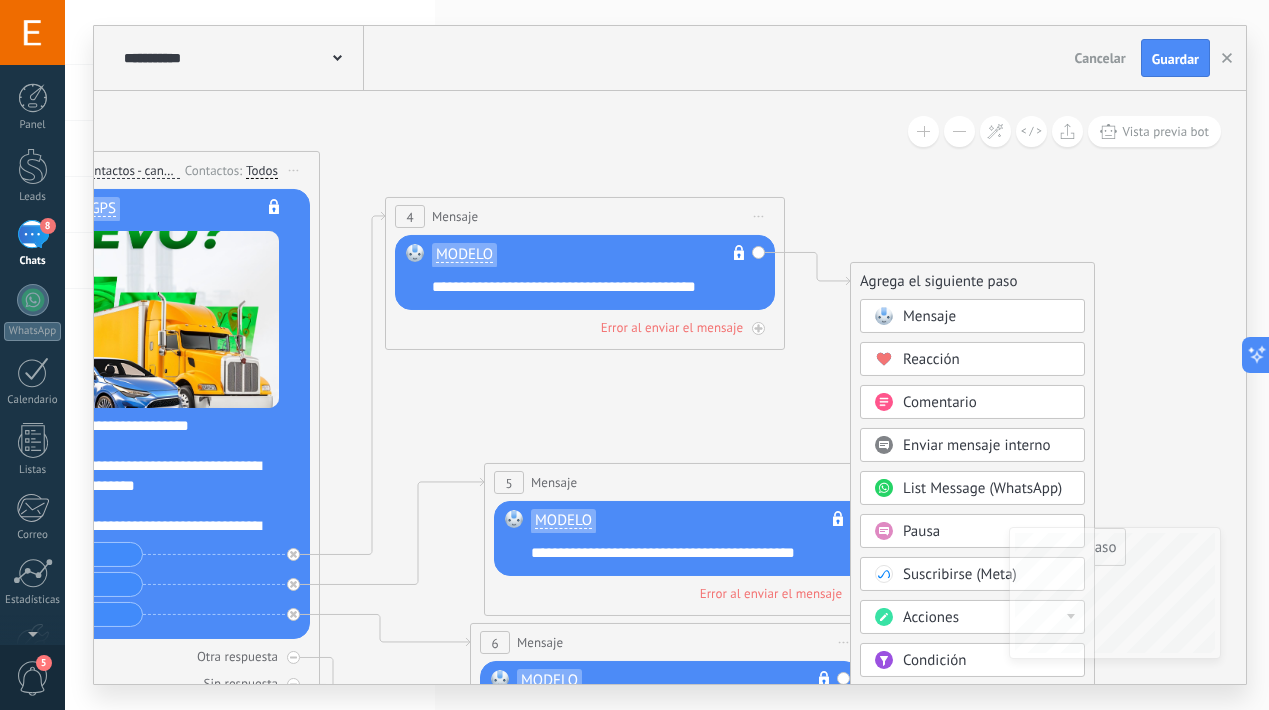 click at bounding box center (883, 316) 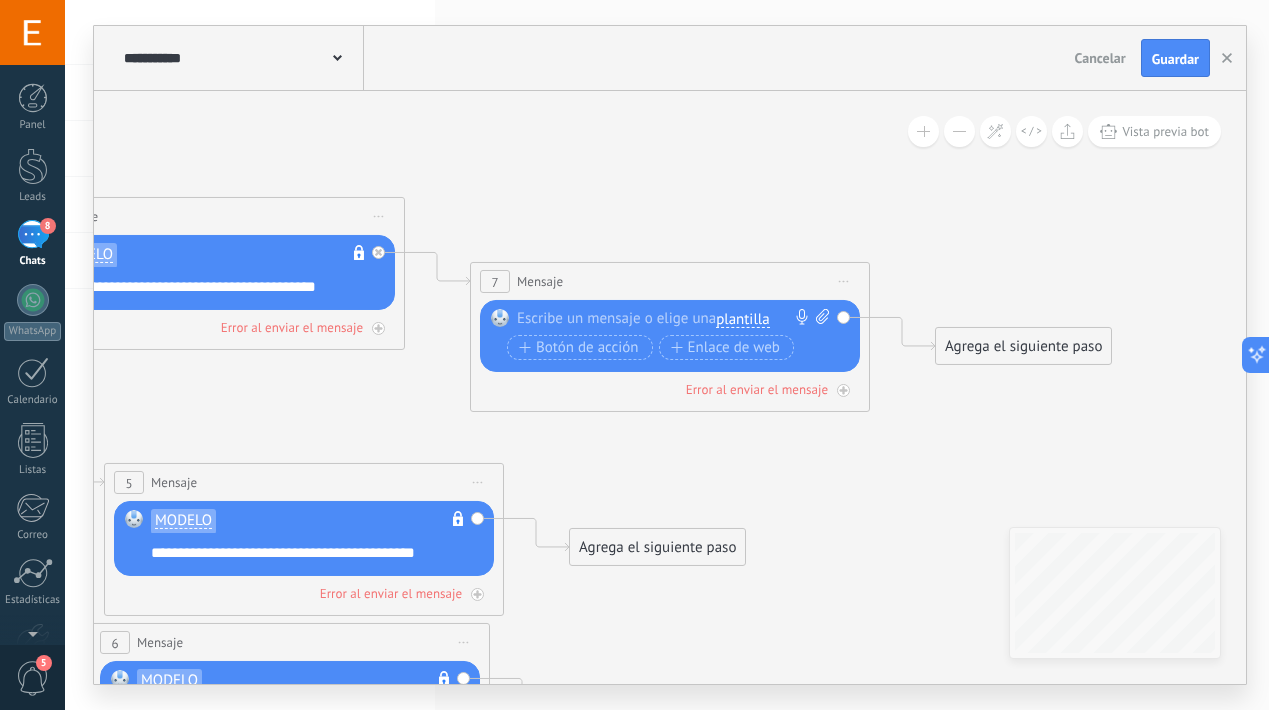 click on "plantilla" at bounding box center (742, 319) 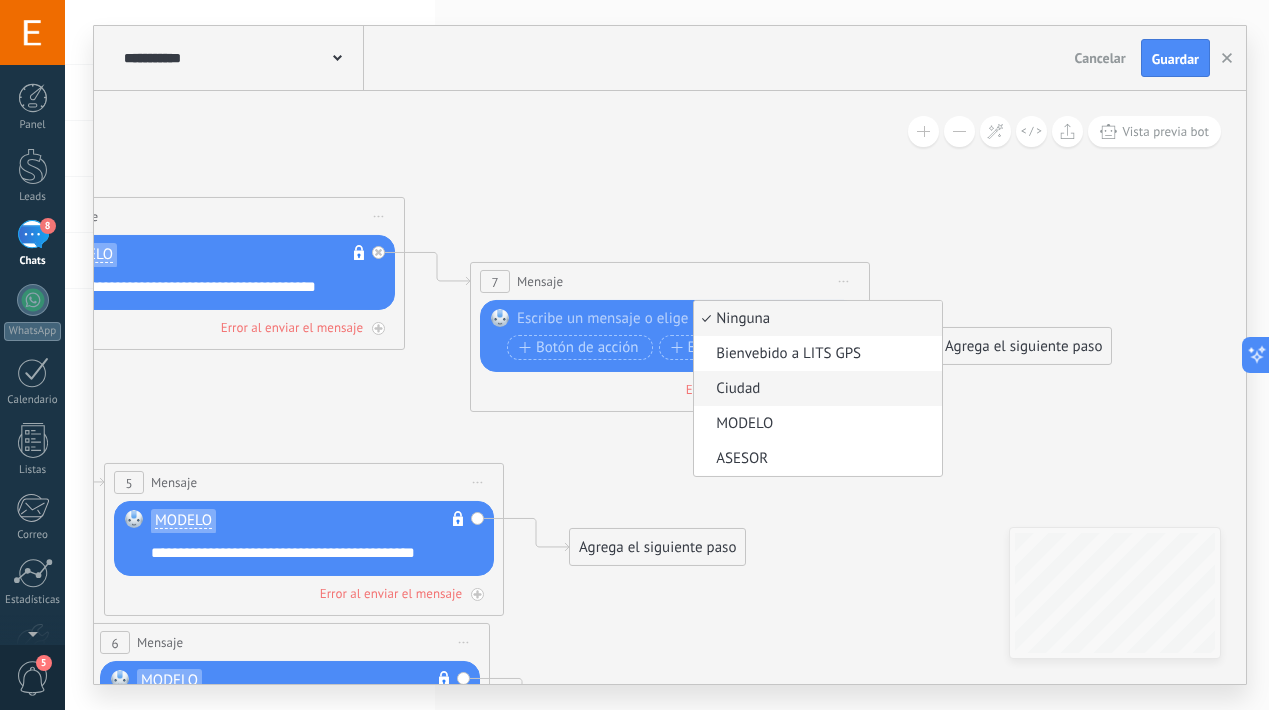 click on "Ciudad" at bounding box center [815, 389] 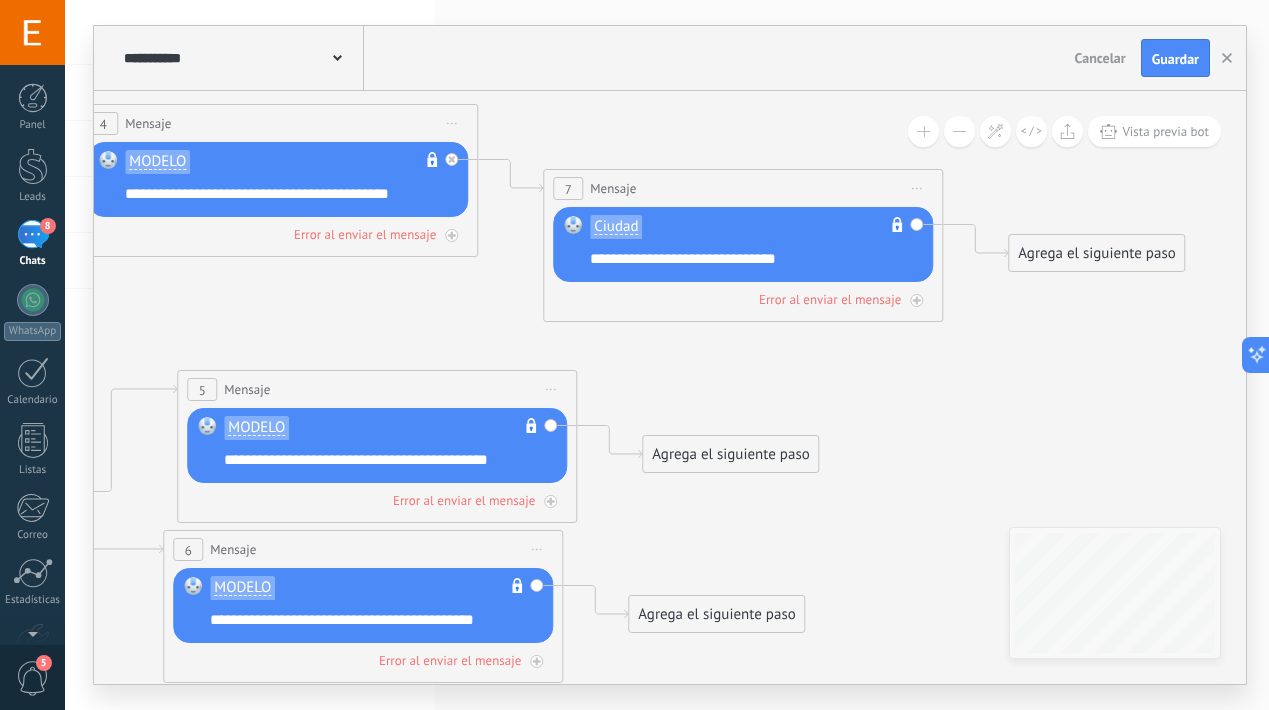 drag, startPoint x: 756, startPoint y: 464, endPoint x: 823, endPoint y: 369, distance: 116.24973 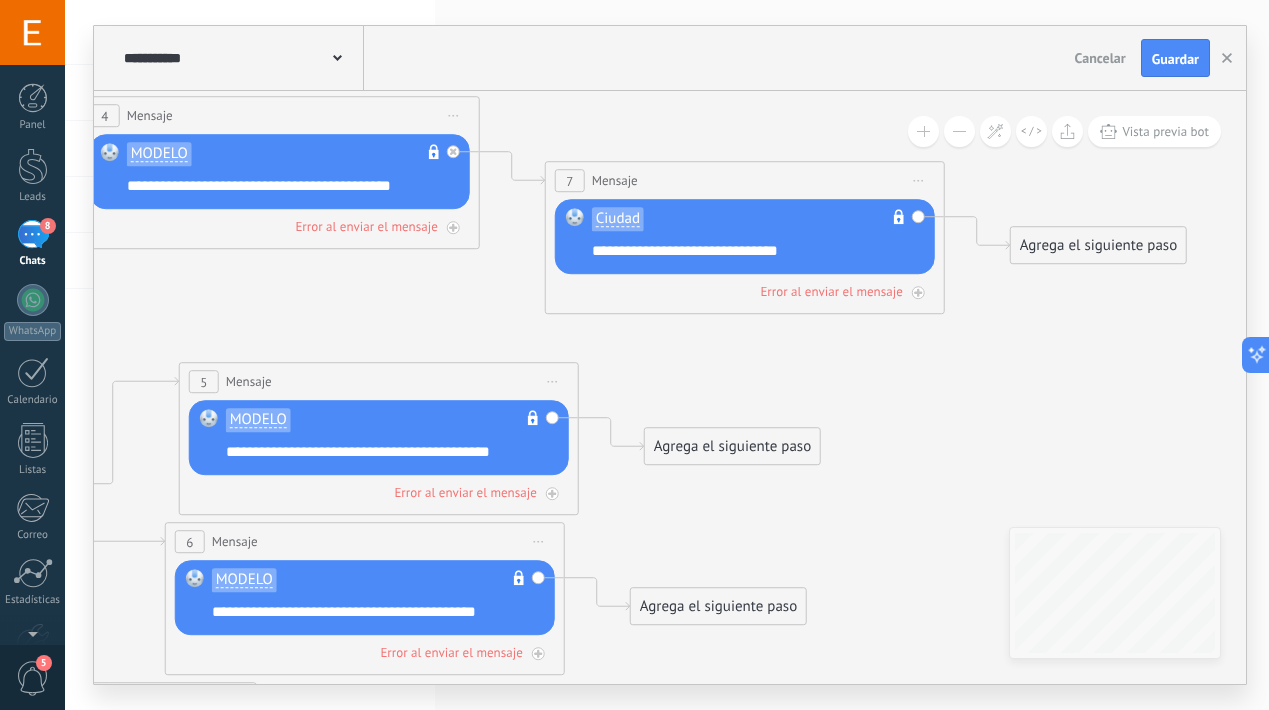 click on "Agrega el siguiente paso" at bounding box center [732, 446] 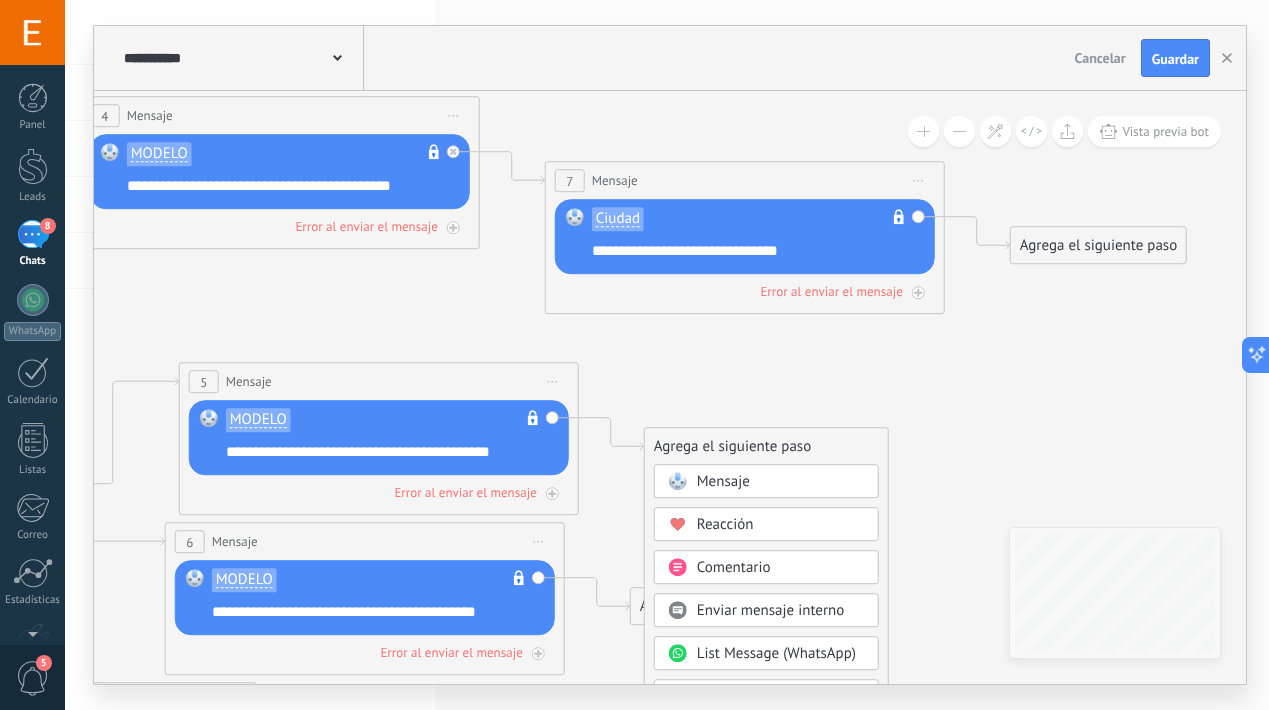 click on "Mensaje" at bounding box center [781, 482] 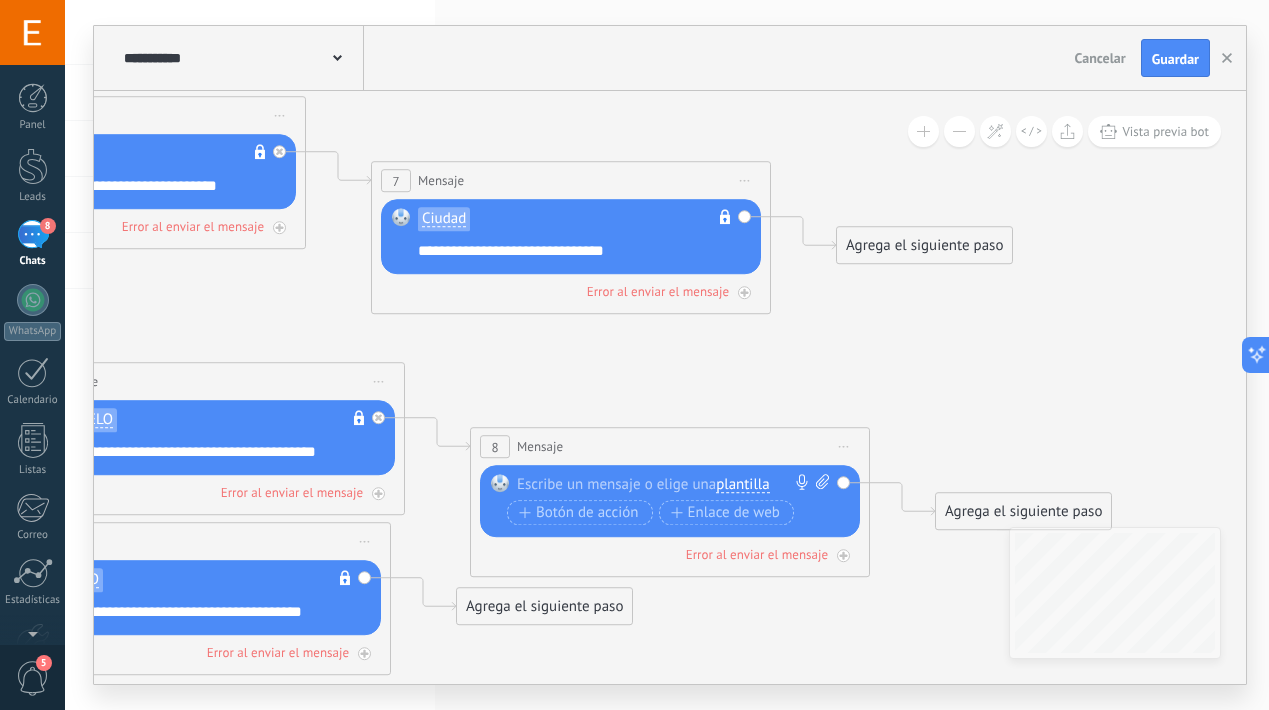 click on "plantilla" at bounding box center (742, 485) 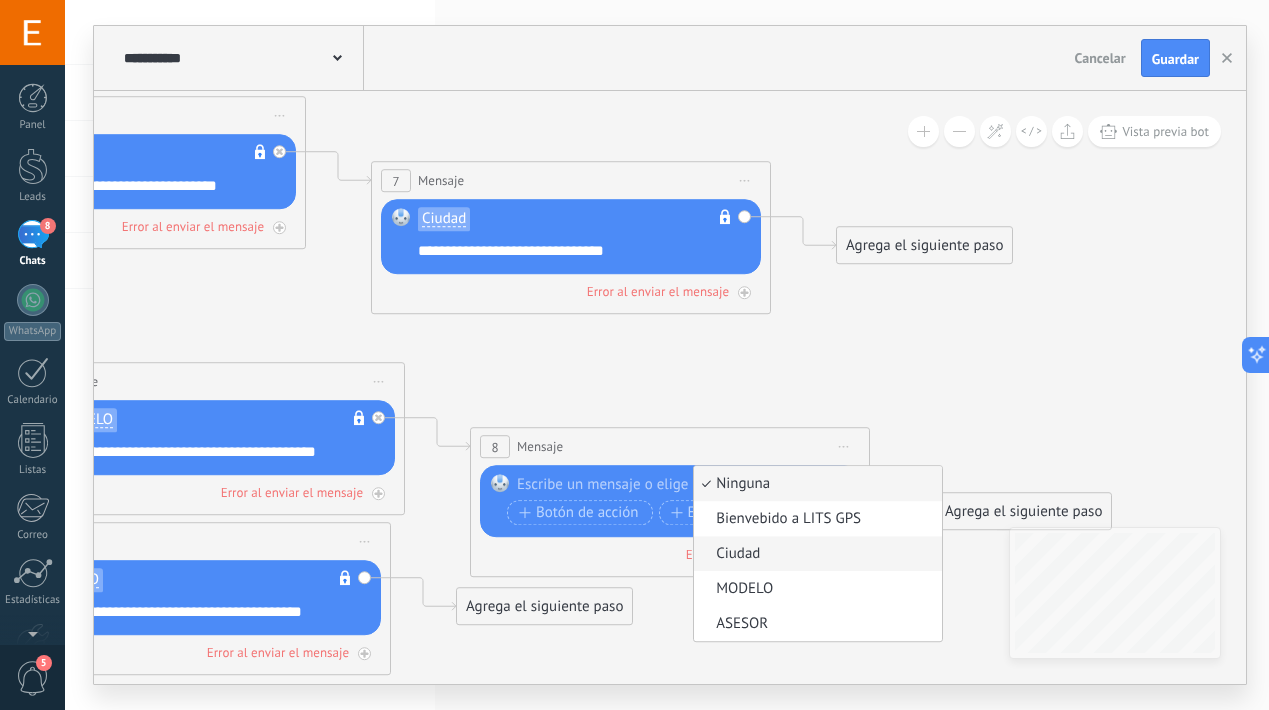 click on "Ciudad" at bounding box center (815, 554) 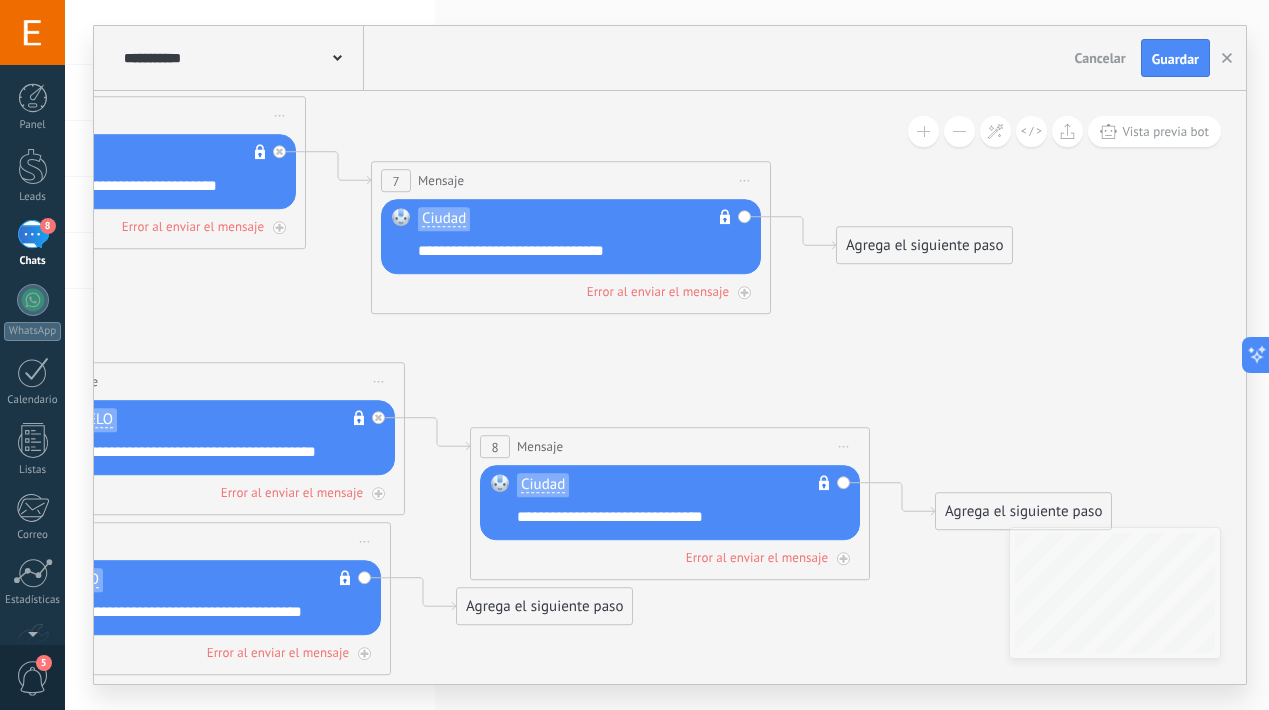 drag, startPoint x: 690, startPoint y: 559, endPoint x: 800, endPoint y: 417, distance: 179.62183 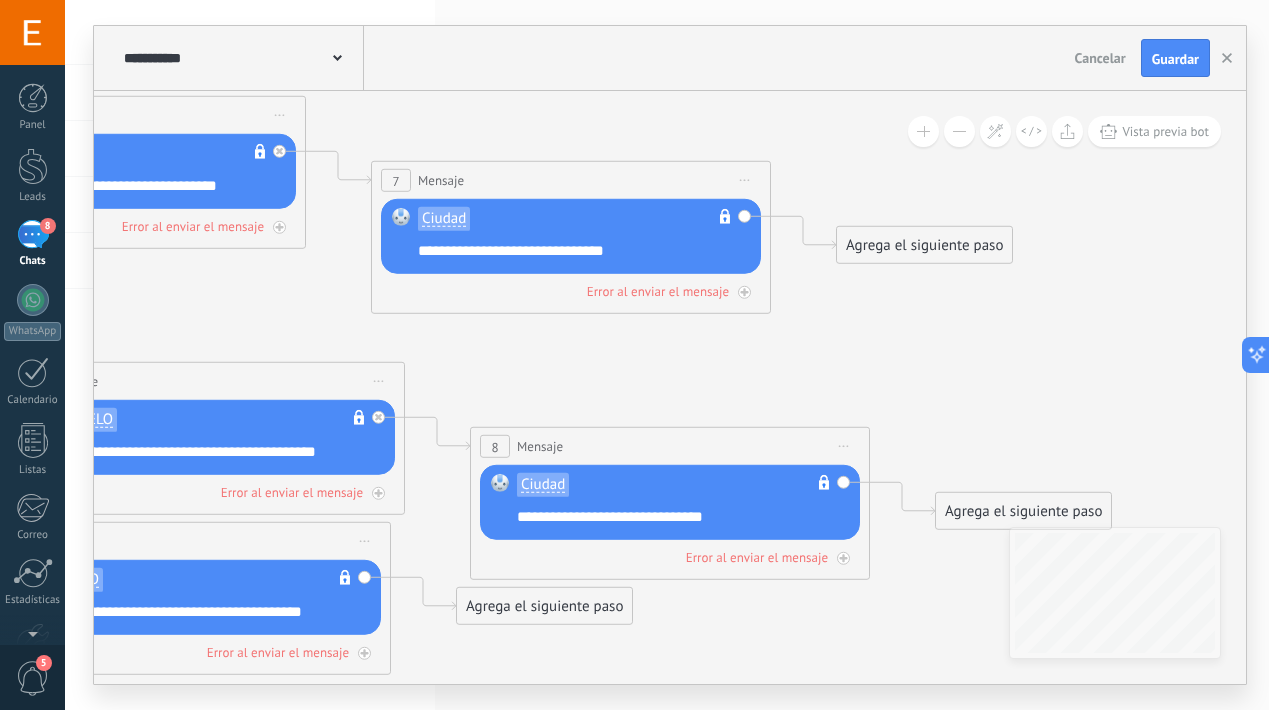 drag, startPoint x: 815, startPoint y: 365, endPoint x: 898, endPoint y: 269, distance: 126.90548 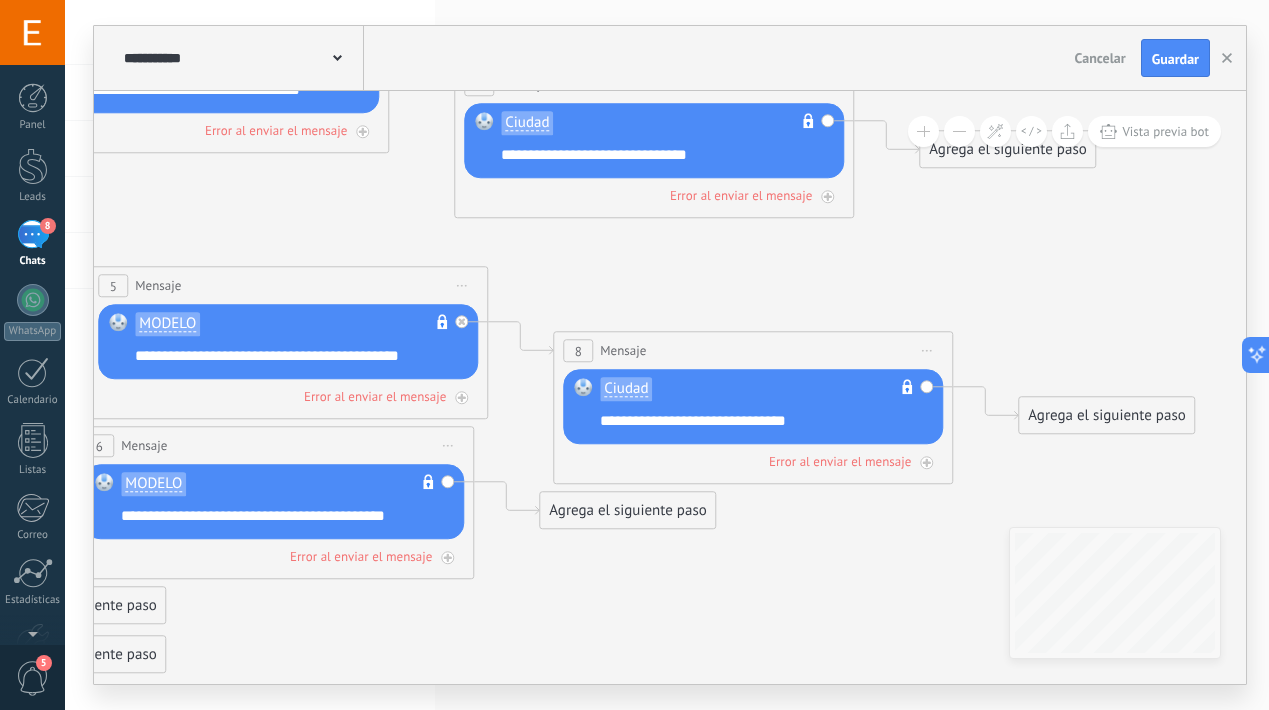click on "Agrega el siguiente paso" at bounding box center (627, 510) 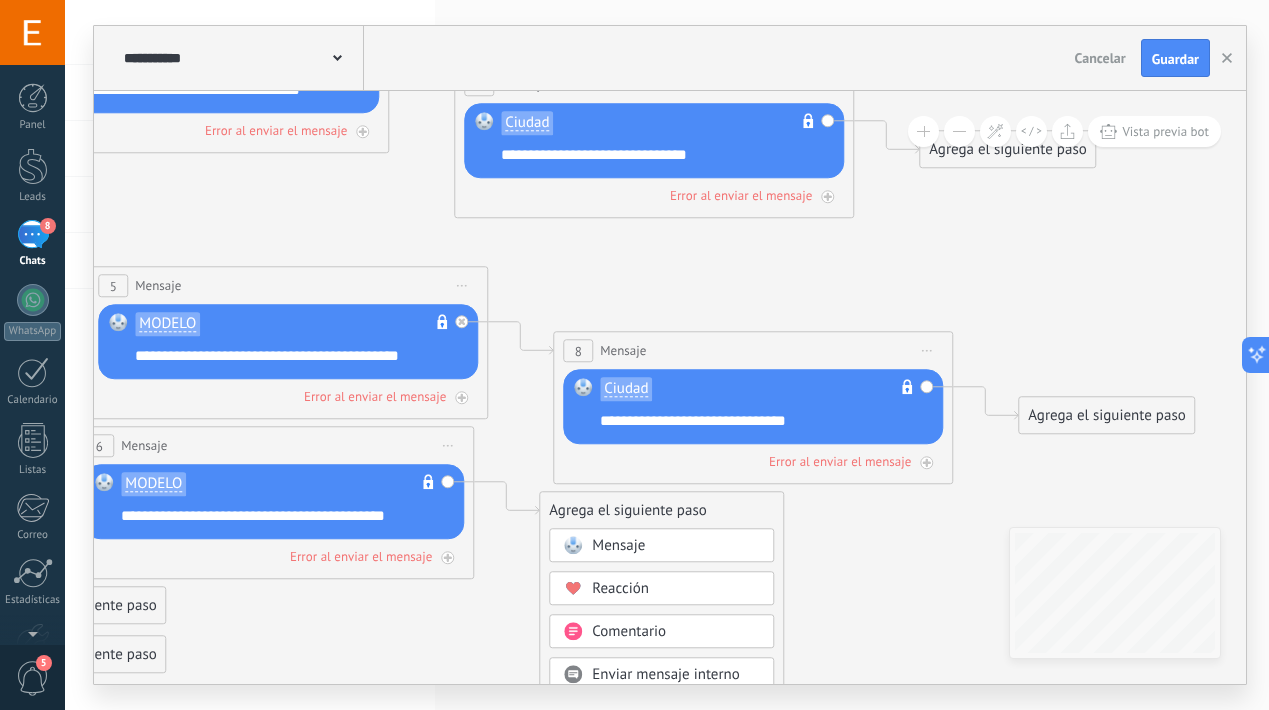click on "Mensaje" at bounding box center (676, 546) 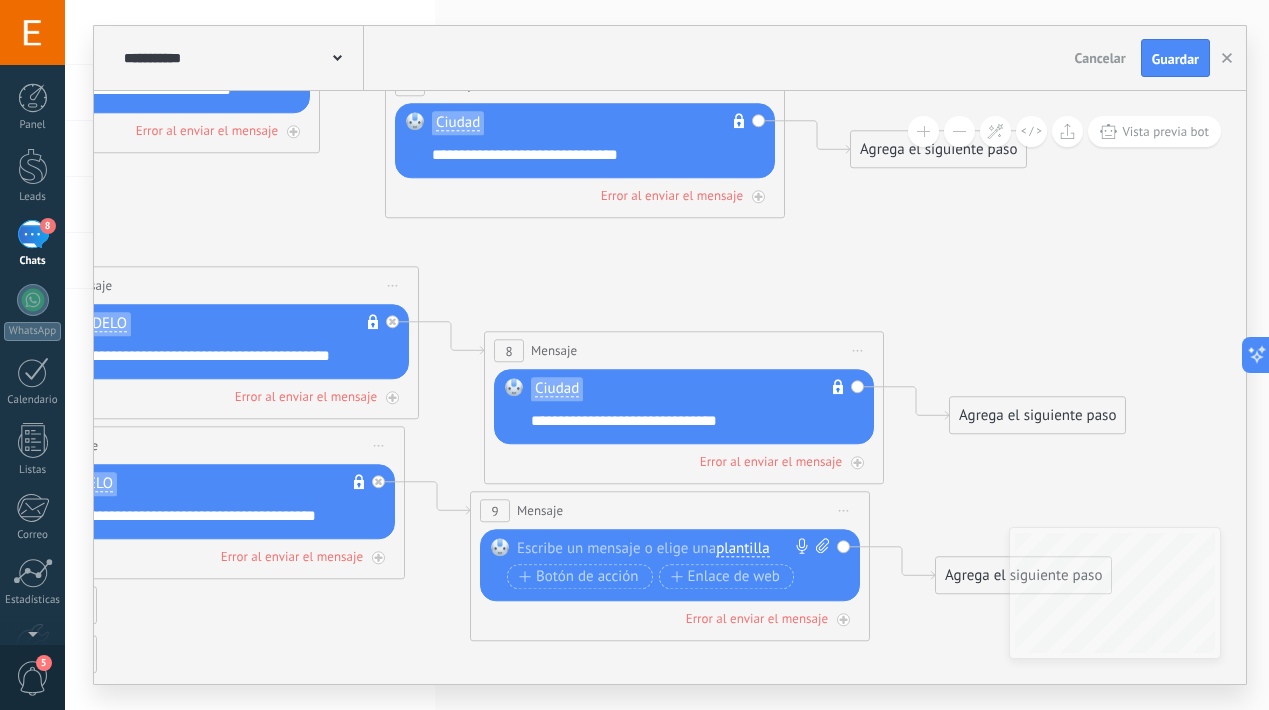 click at bounding box center (665, 548) 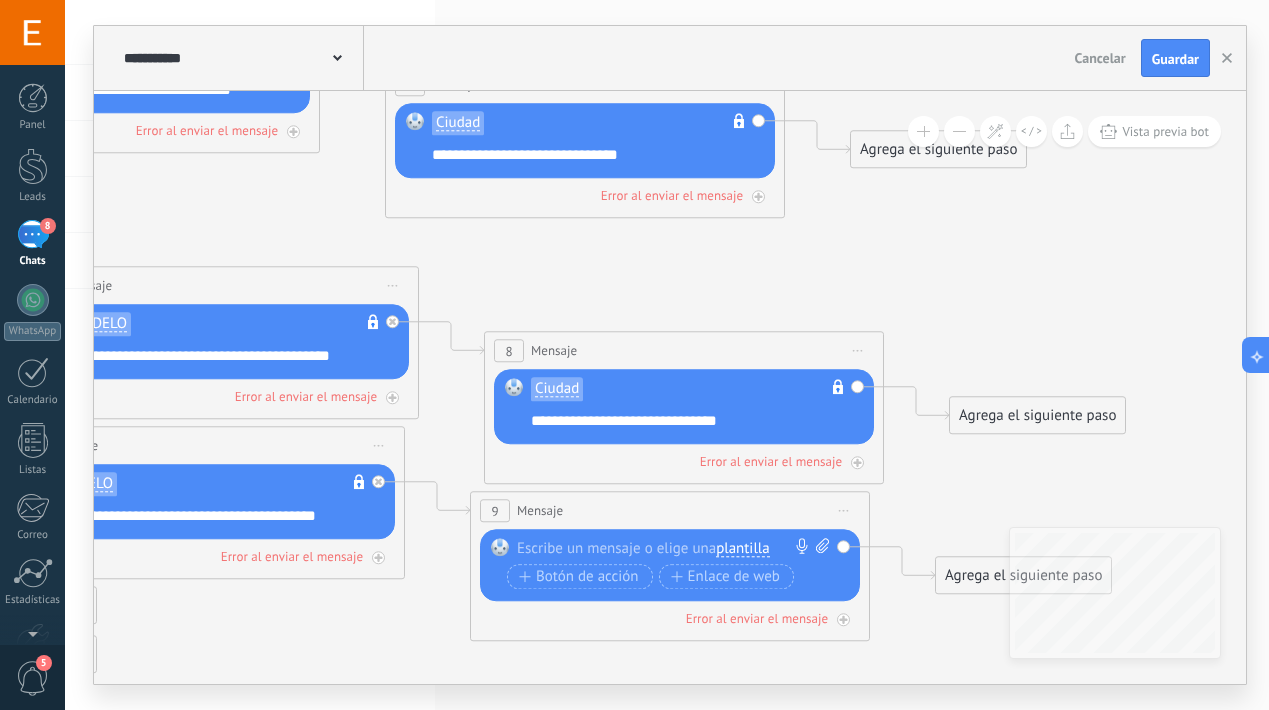 click on "plantilla" at bounding box center (742, 549) 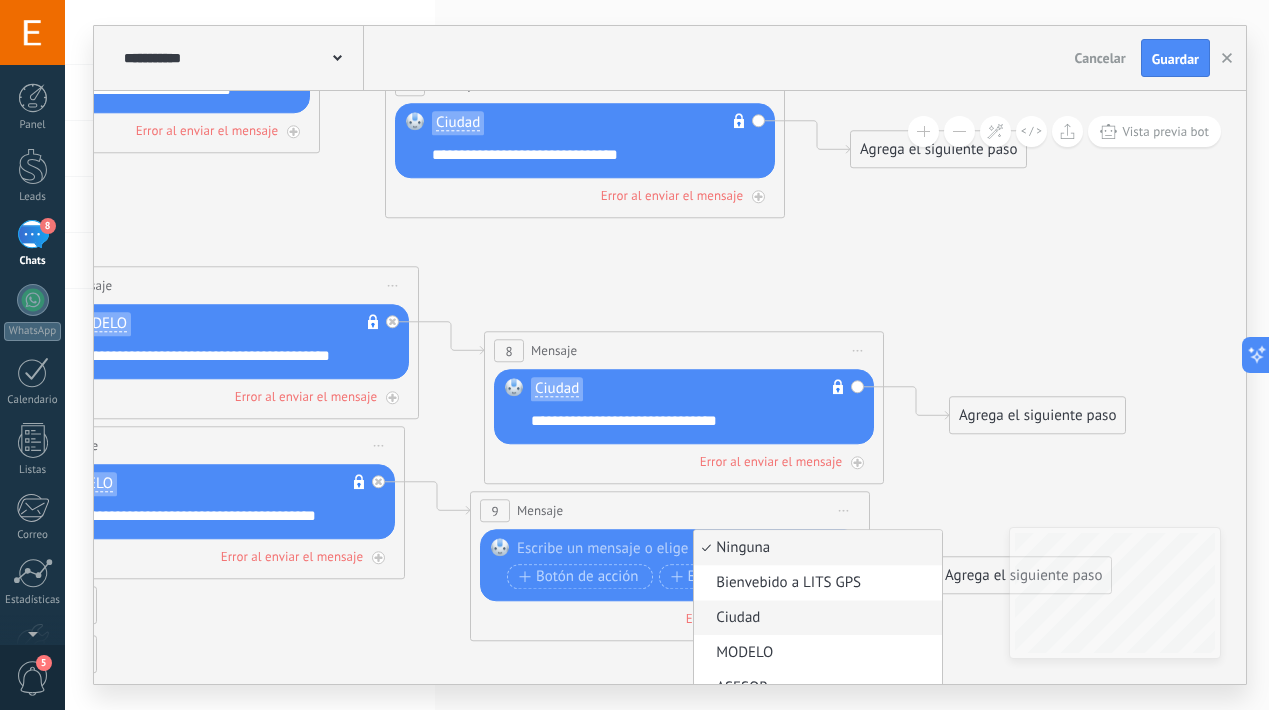 click on "Ciudad" at bounding box center (815, 618) 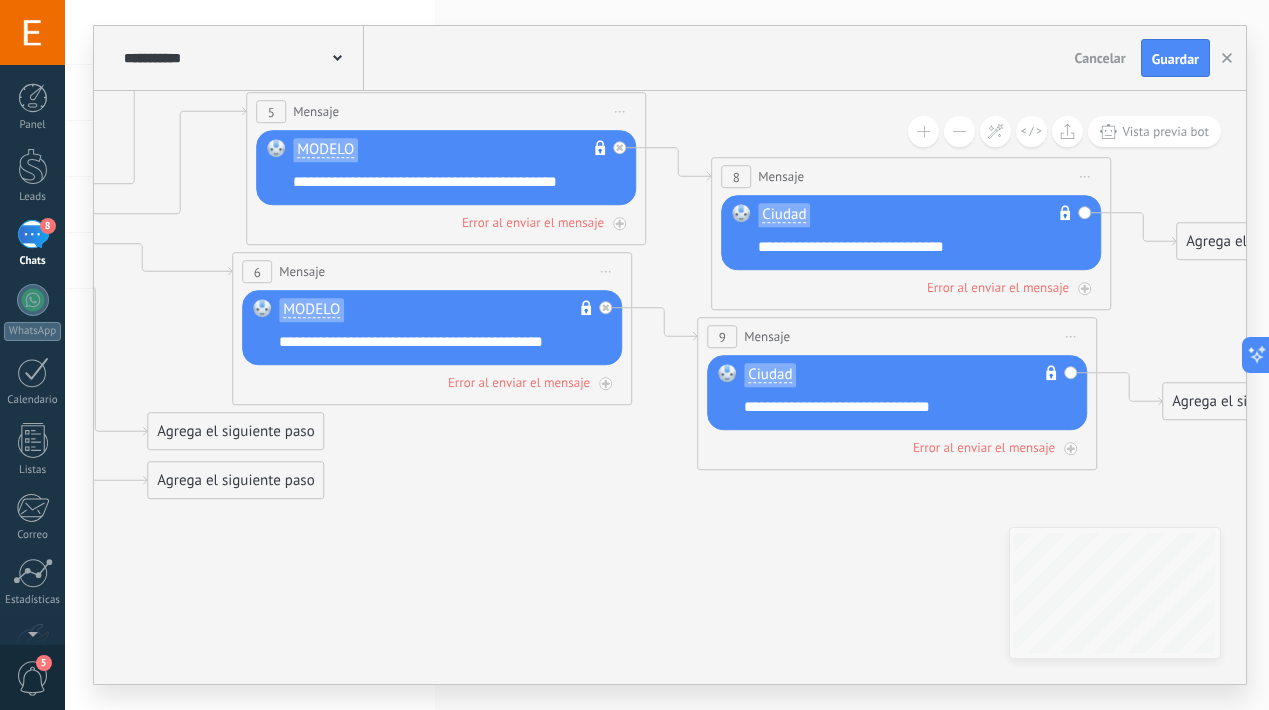 drag, startPoint x: 422, startPoint y: 639, endPoint x: 649, endPoint y: 465, distance: 286.01575 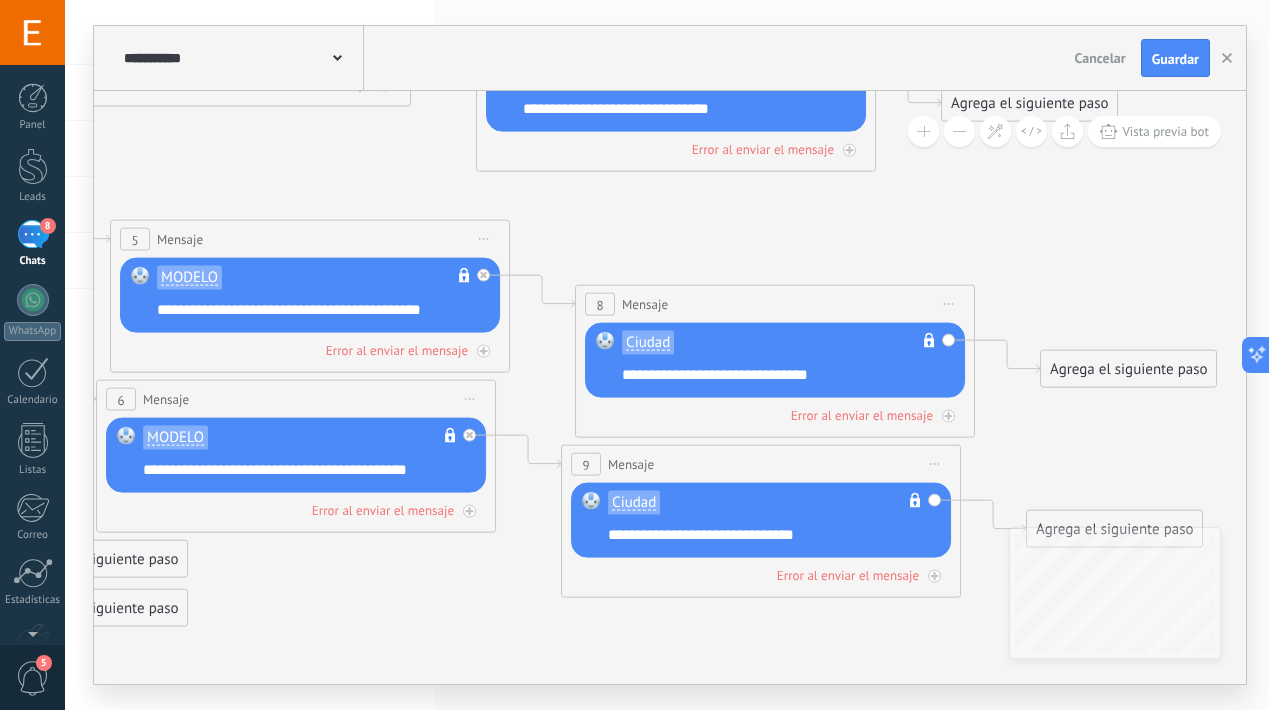 drag, startPoint x: 609, startPoint y: 494, endPoint x: 506, endPoint y: 586, distance: 138.10503 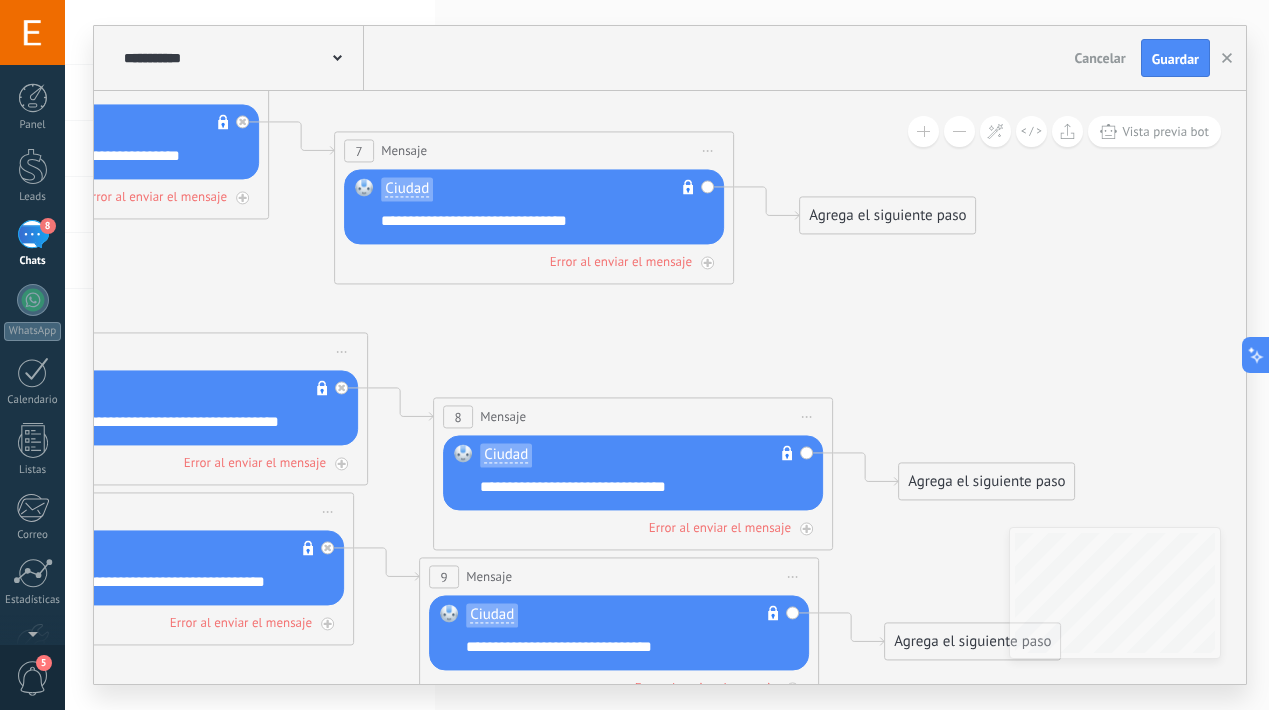 drag, startPoint x: 747, startPoint y: 257, endPoint x: 592, endPoint y: 404, distance: 213.62115 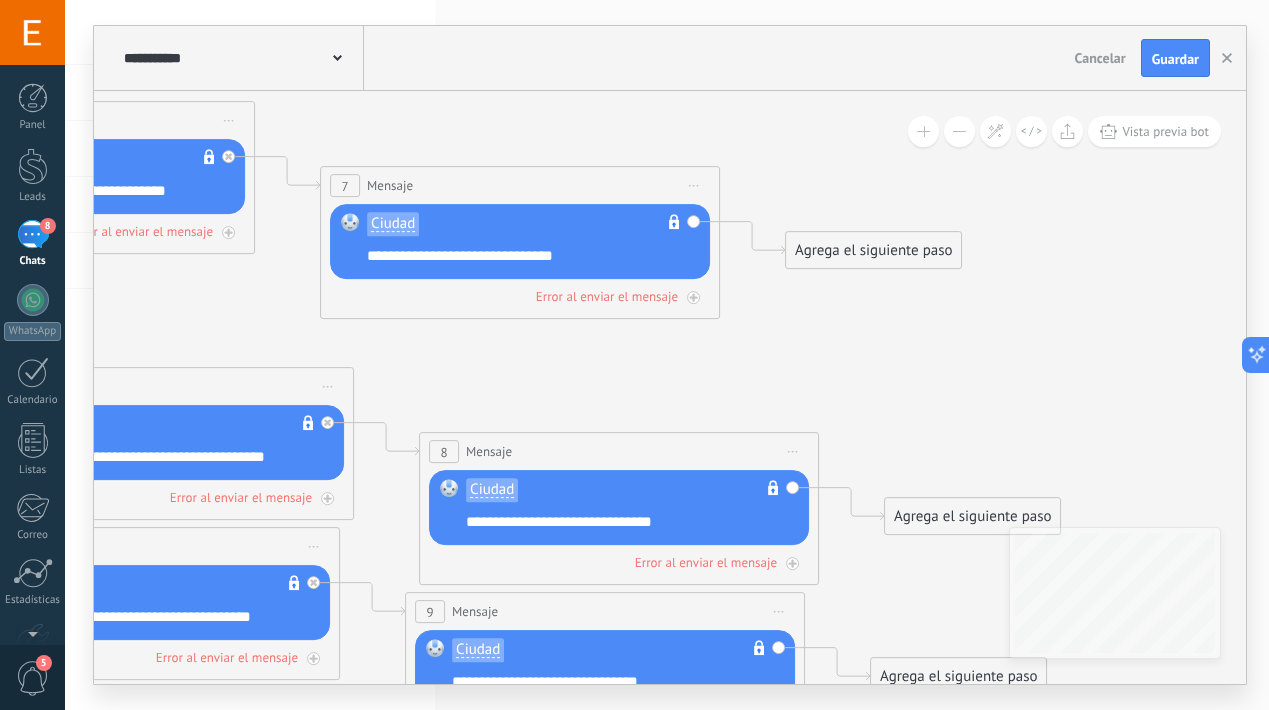 click on "Agrega el siguiente paso" at bounding box center [873, 250] 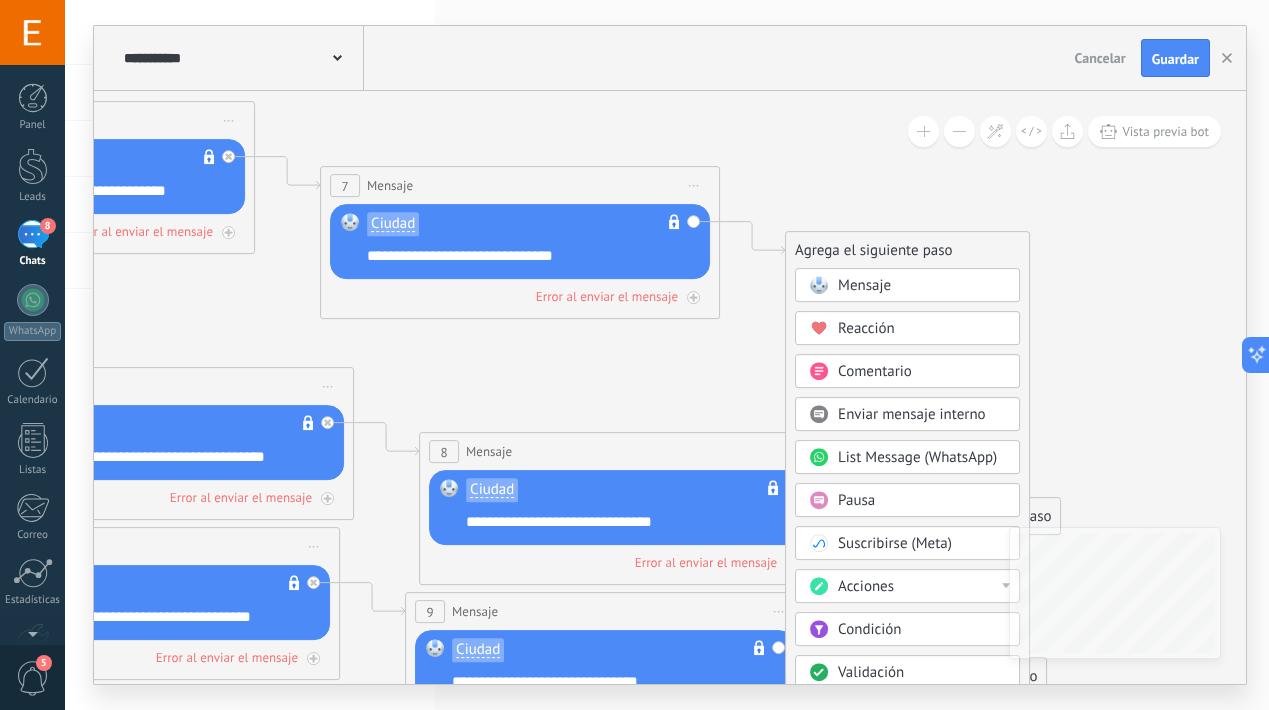 click on "Mensaje" at bounding box center (864, 285) 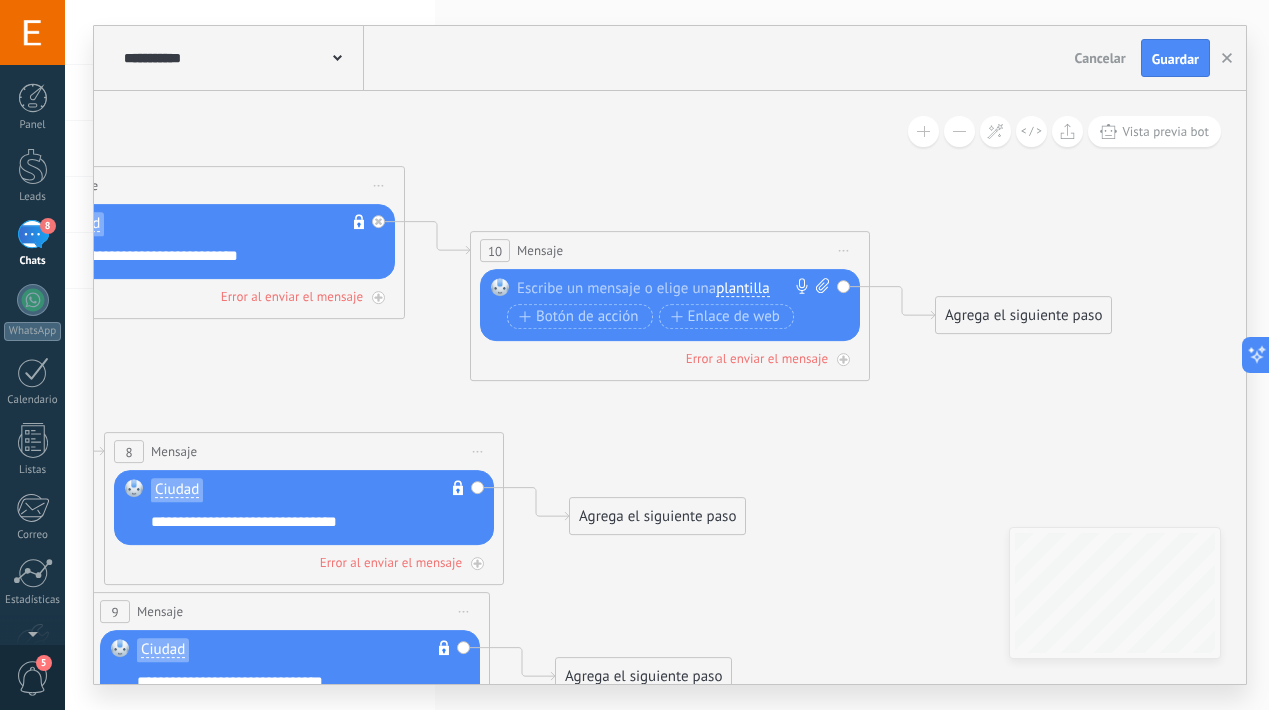 click on "plantilla" at bounding box center (742, 289) 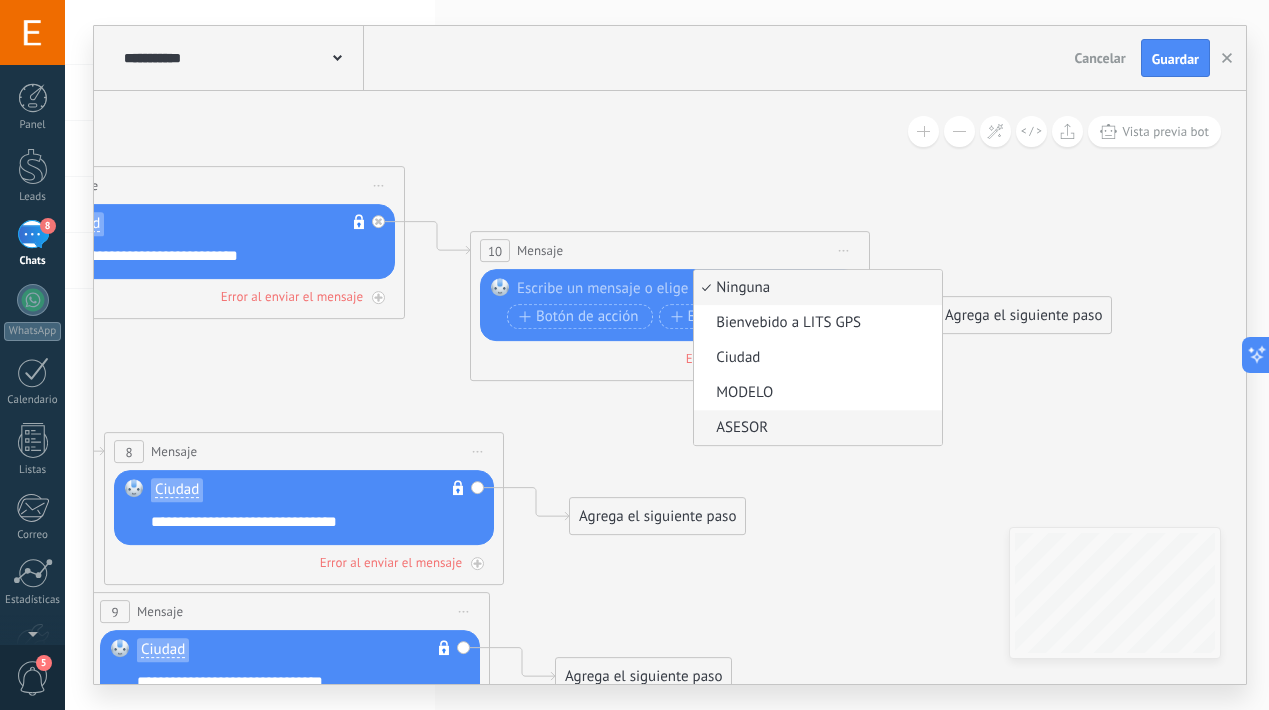 click on "ASESOR" at bounding box center (815, 428) 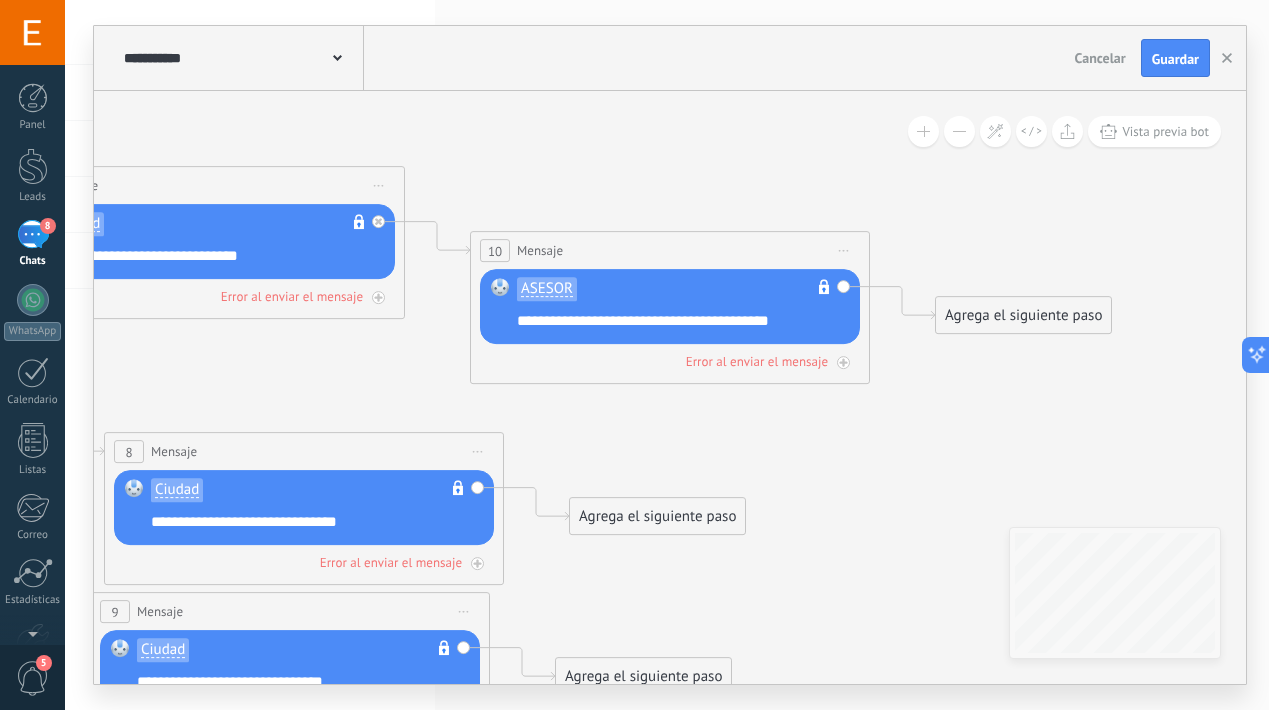 click on "Agrega el siguiente paso" at bounding box center (657, 516) 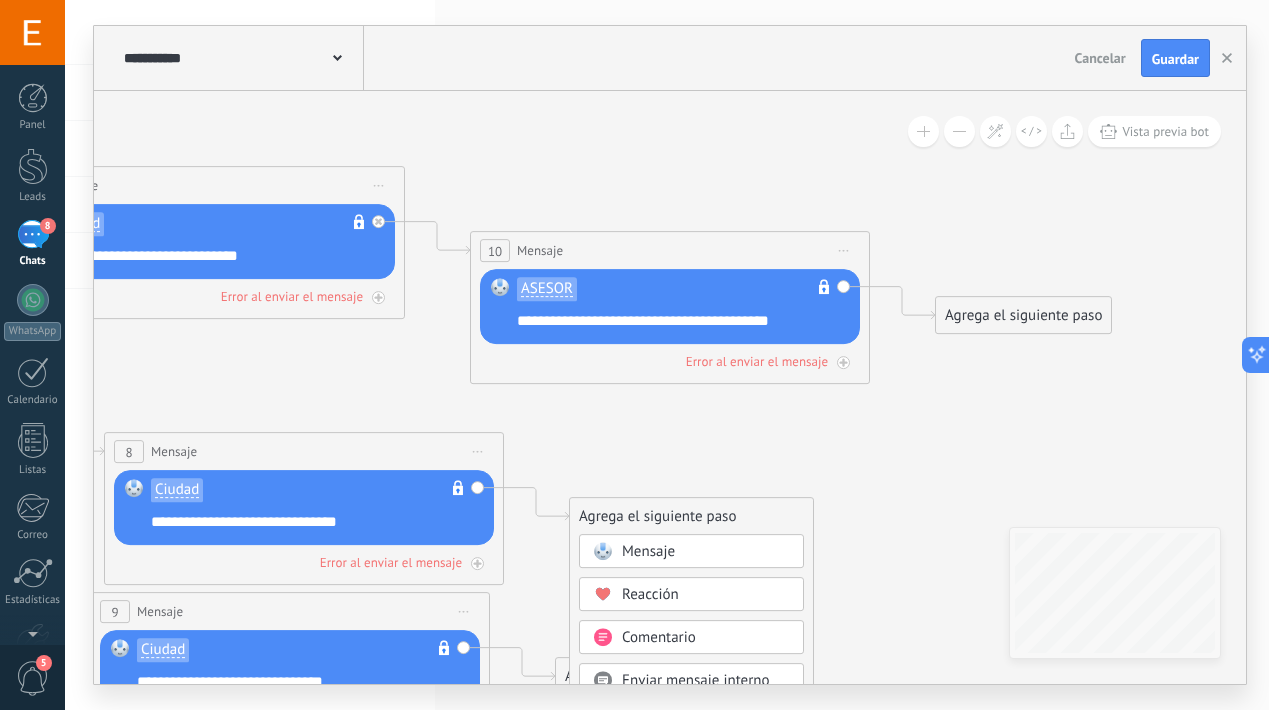 click on "Mensaje" at bounding box center [706, 552] 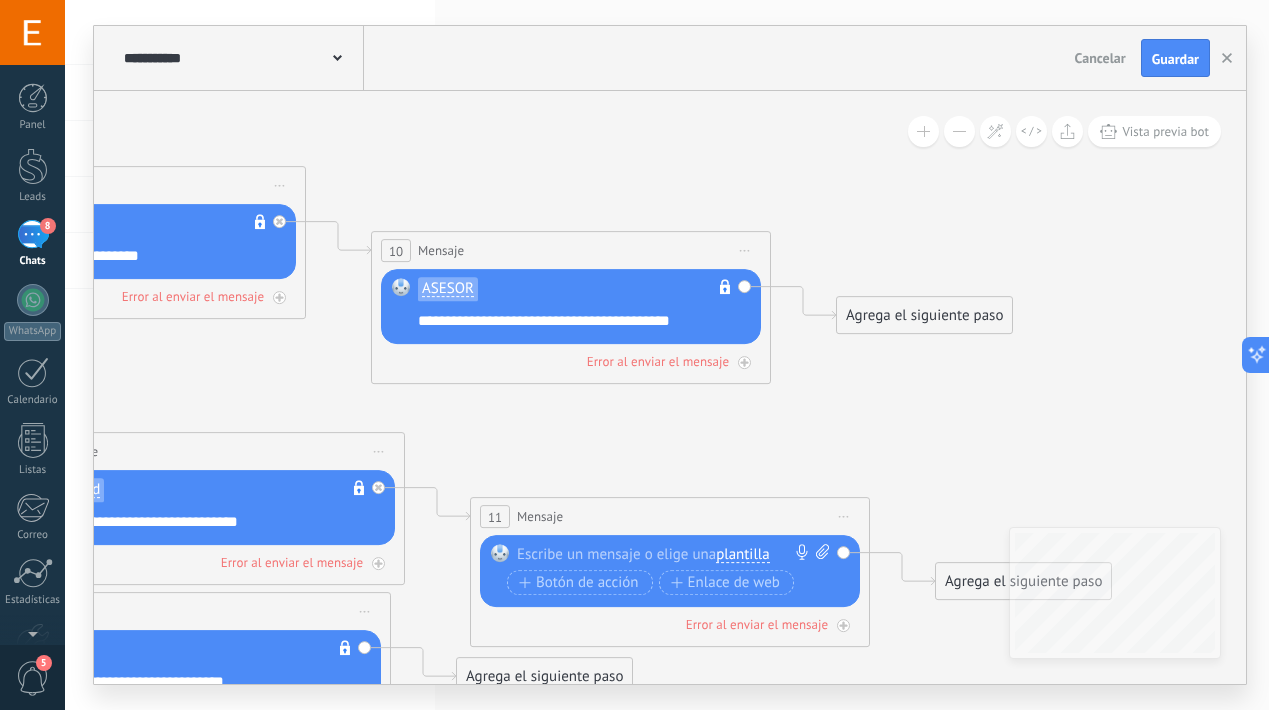 click on "plantilla" at bounding box center [742, 555] 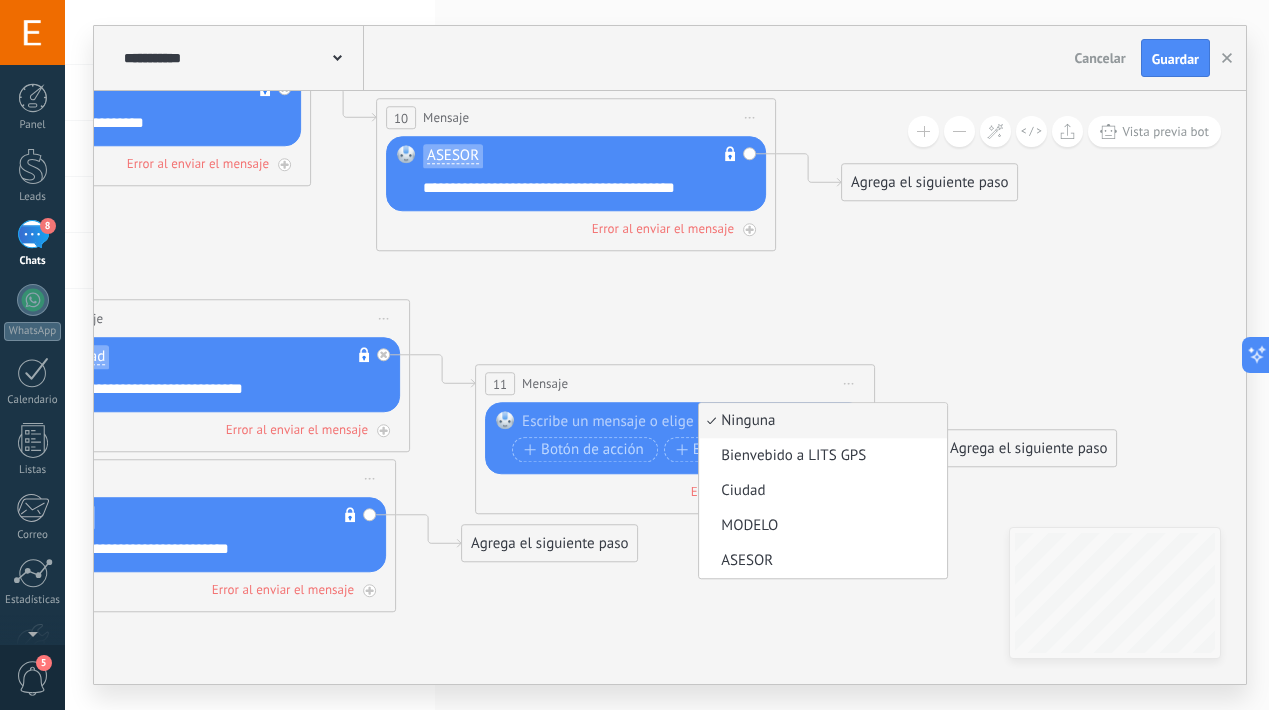drag, startPoint x: 727, startPoint y: 473, endPoint x: 731, endPoint y: 297, distance: 176.04546 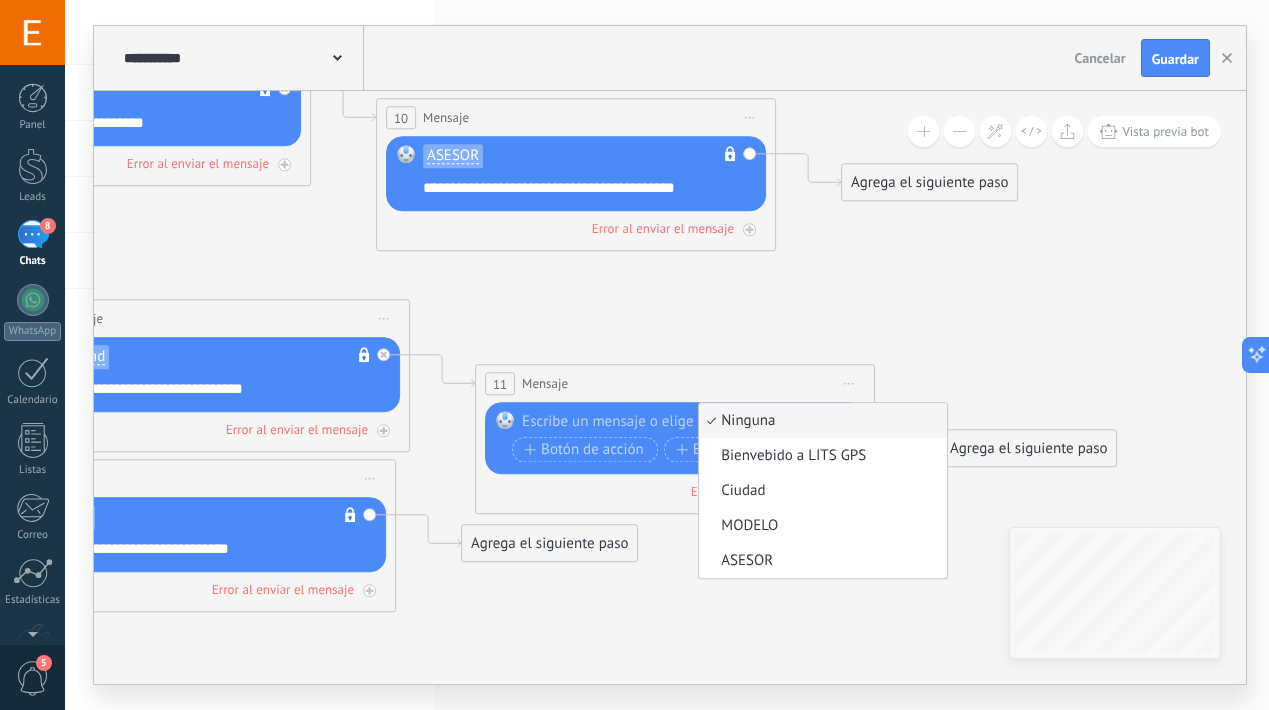 click 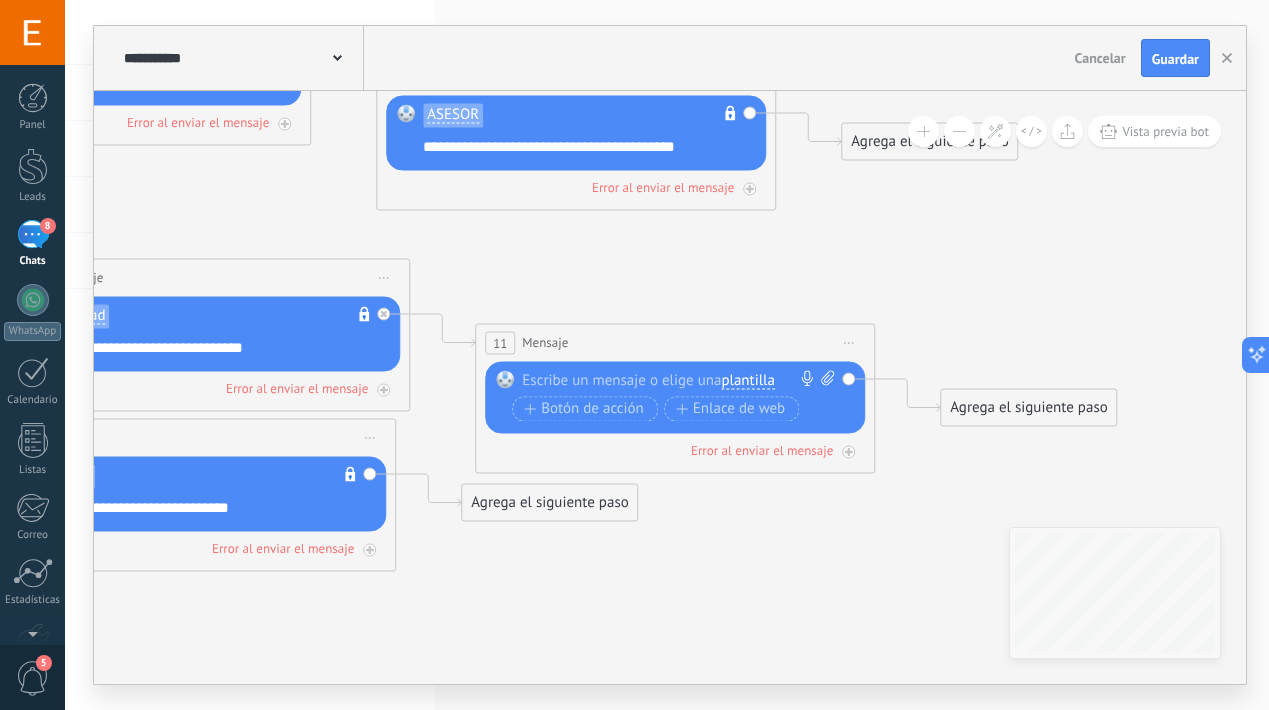 click on "plantilla" at bounding box center (747, 381) 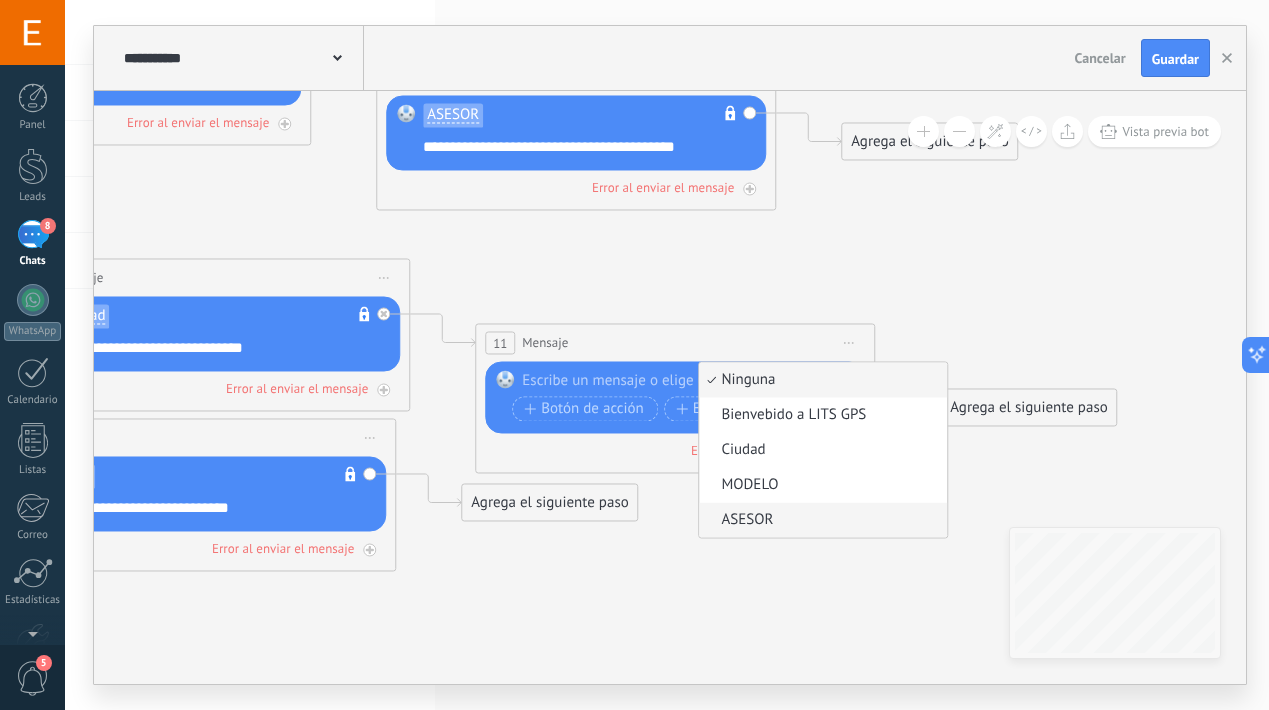 click on "ASESOR" at bounding box center [823, 519] 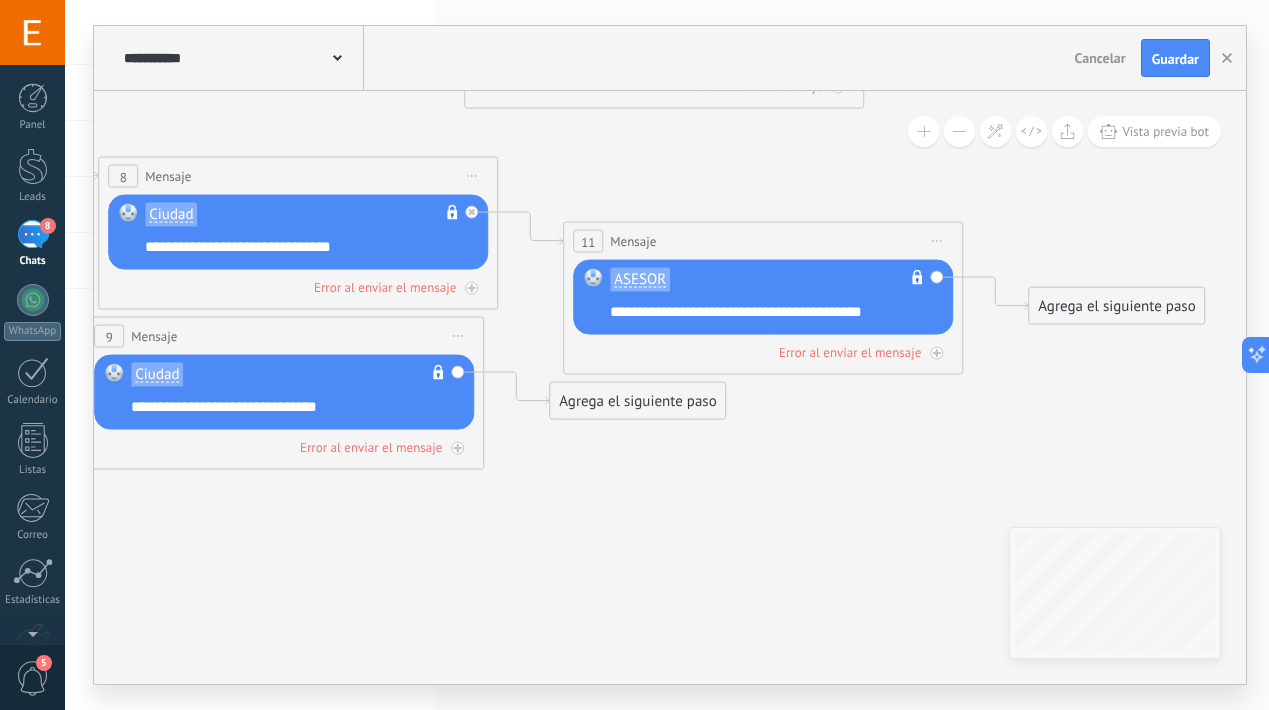 drag, startPoint x: 662, startPoint y: 540, endPoint x: 701, endPoint y: 481, distance: 70.724815 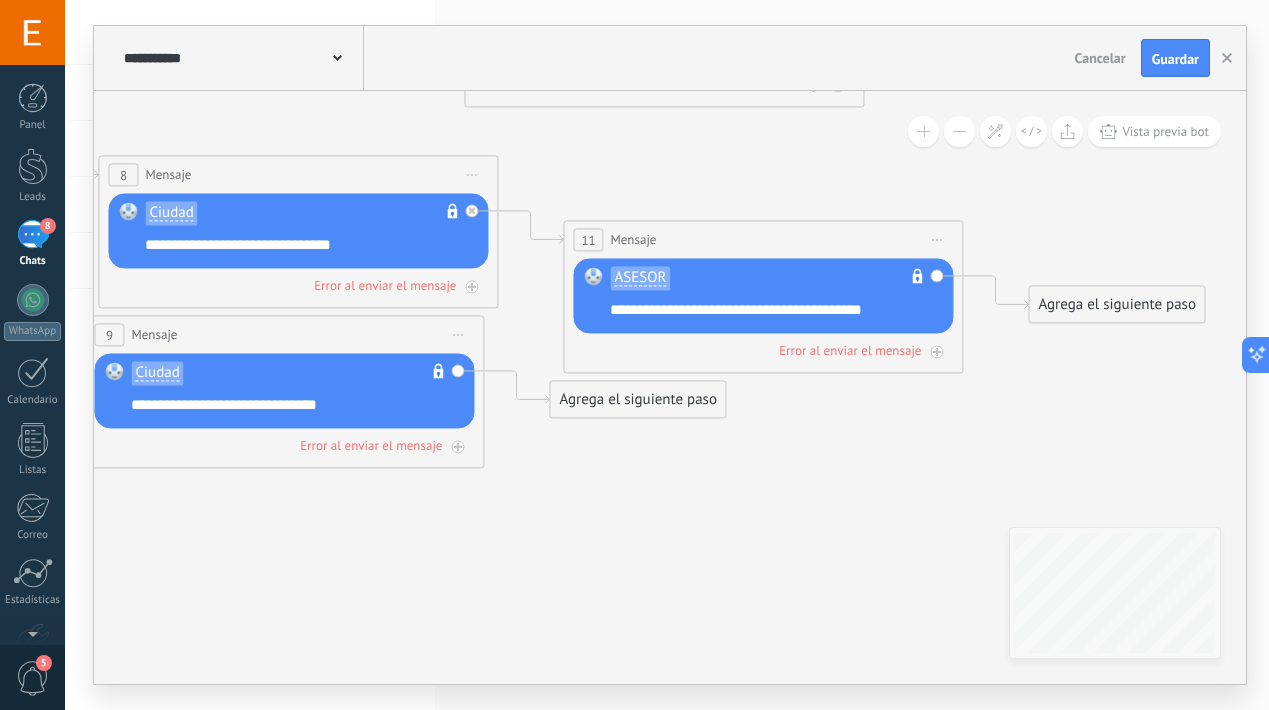 click on "Agrega el siguiente paso" at bounding box center [637, 399] 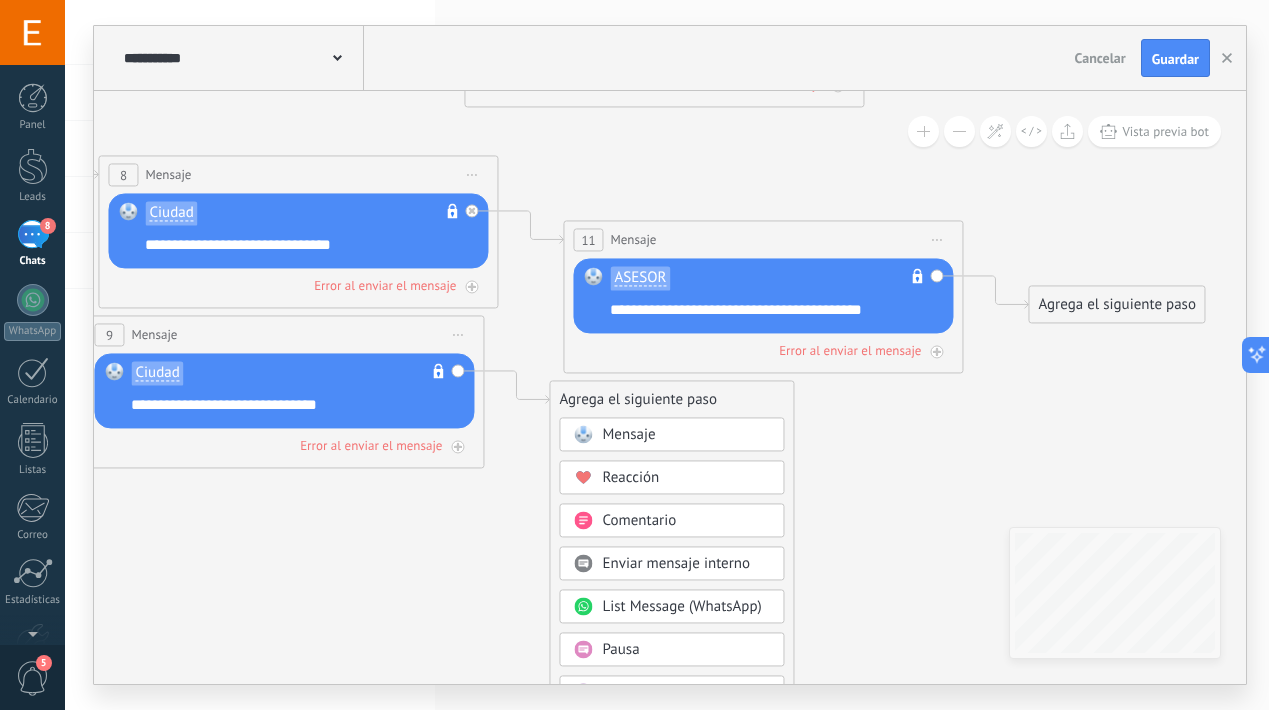 click on "Mensaje" at bounding box center (686, 435) 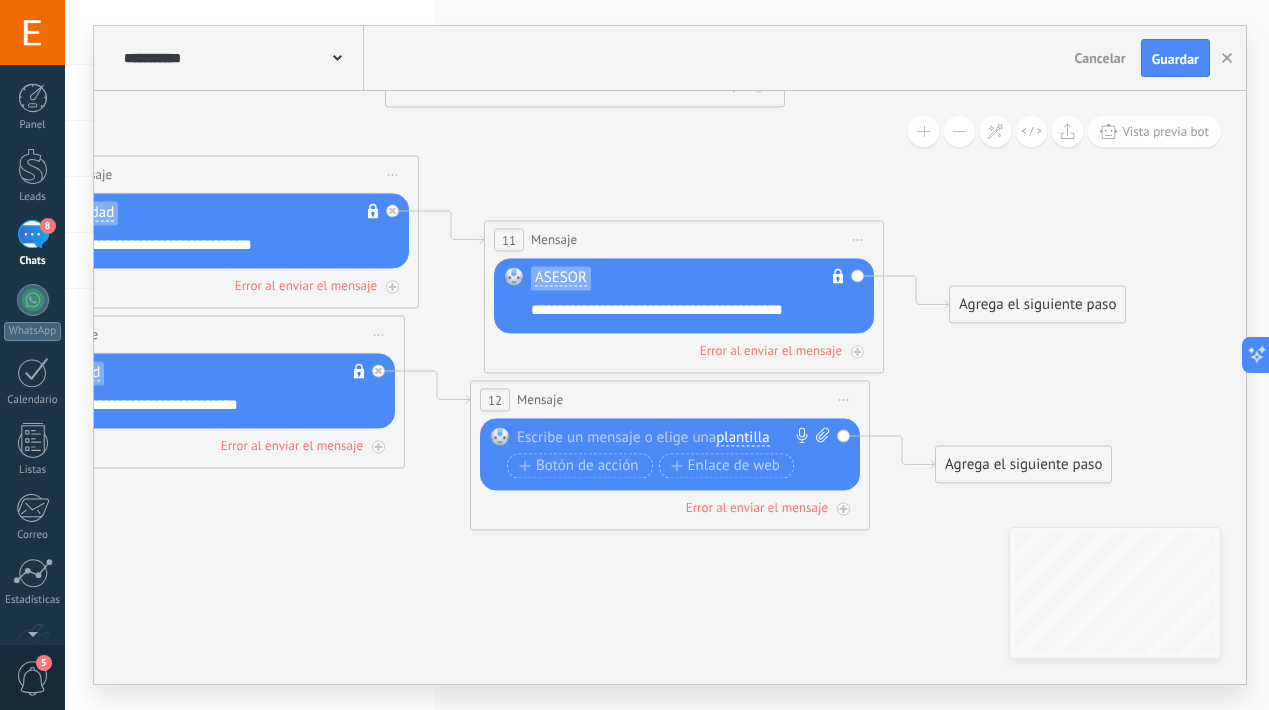 click on "plantilla" at bounding box center (742, 438) 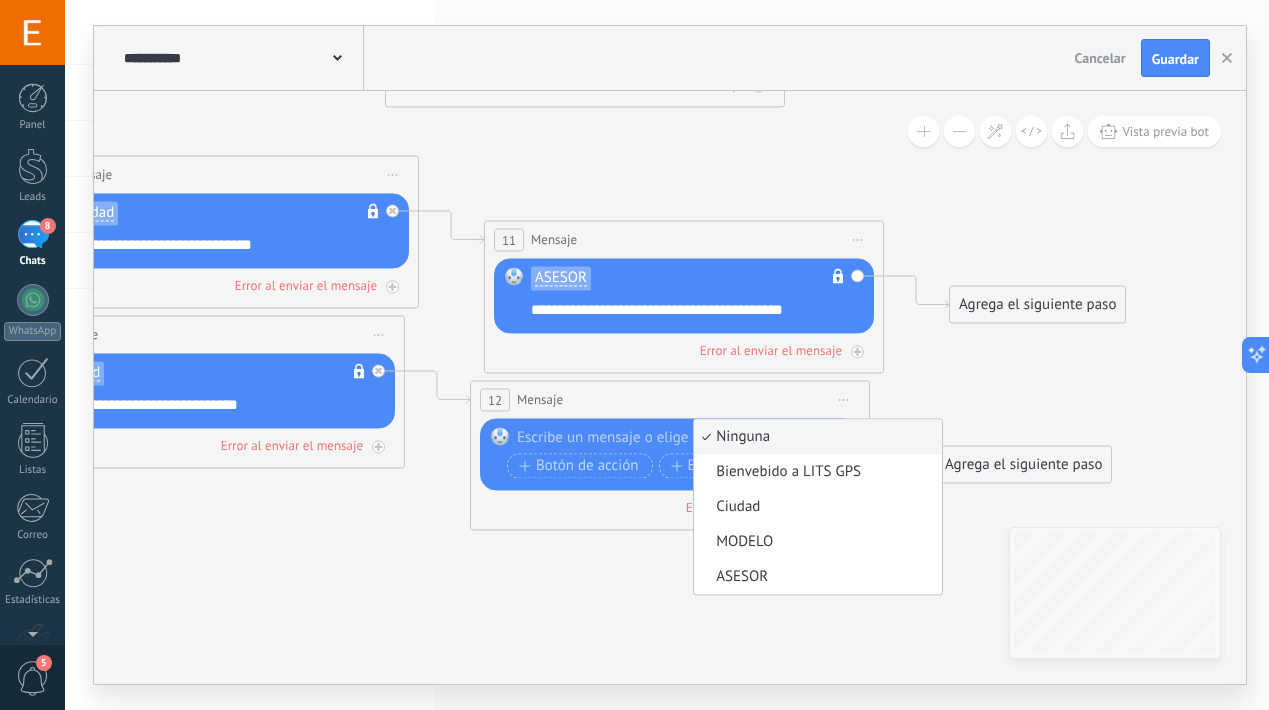 click on "ASESOR" at bounding box center (815, 577) 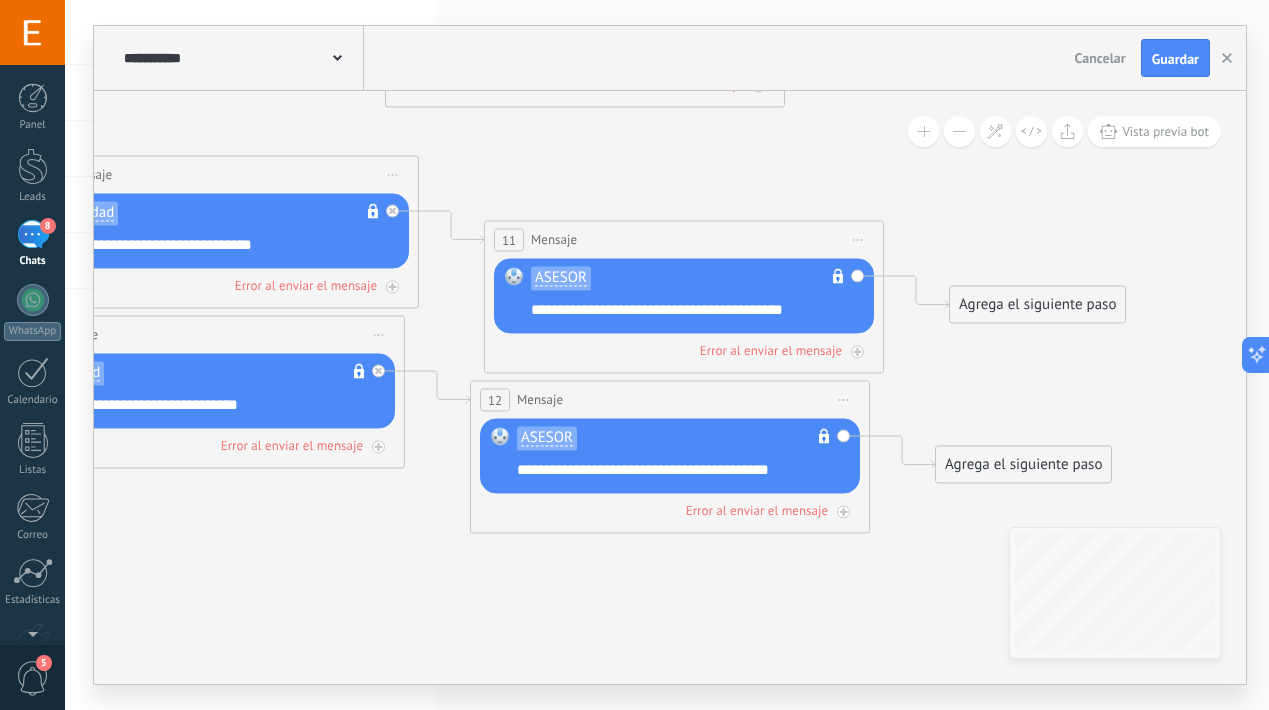 drag, startPoint x: 552, startPoint y: 596, endPoint x: 775, endPoint y: 559, distance: 226.04866 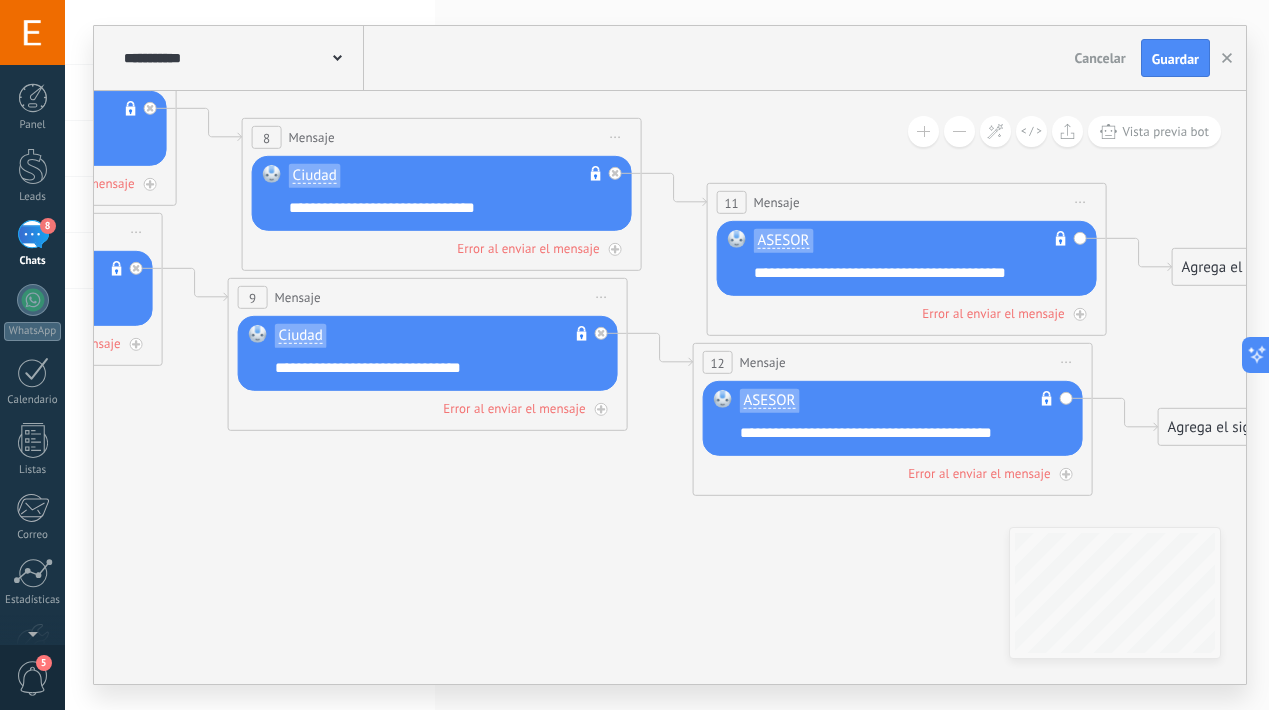 drag, startPoint x: 605, startPoint y: 572, endPoint x: 786, endPoint y: 587, distance: 181.62048 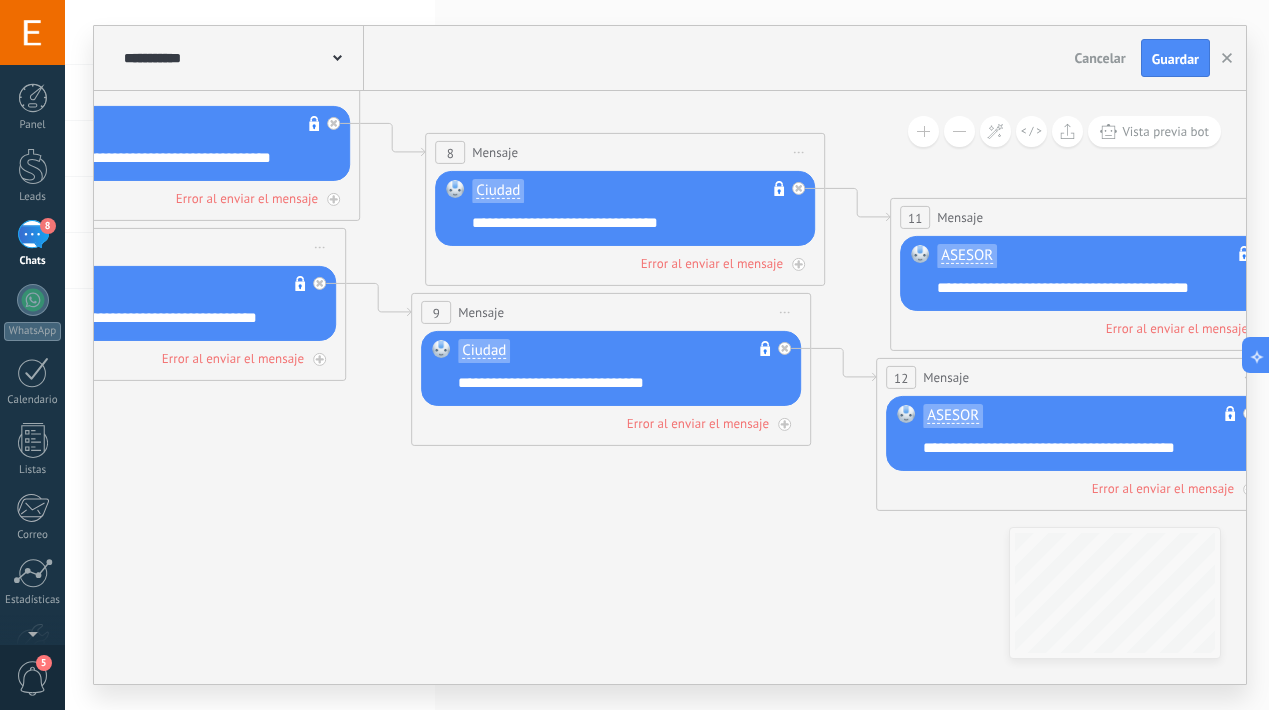 drag, startPoint x: 611, startPoint y: 571, endPoint x: 806, endPoint y: 584, distance: 195.43285 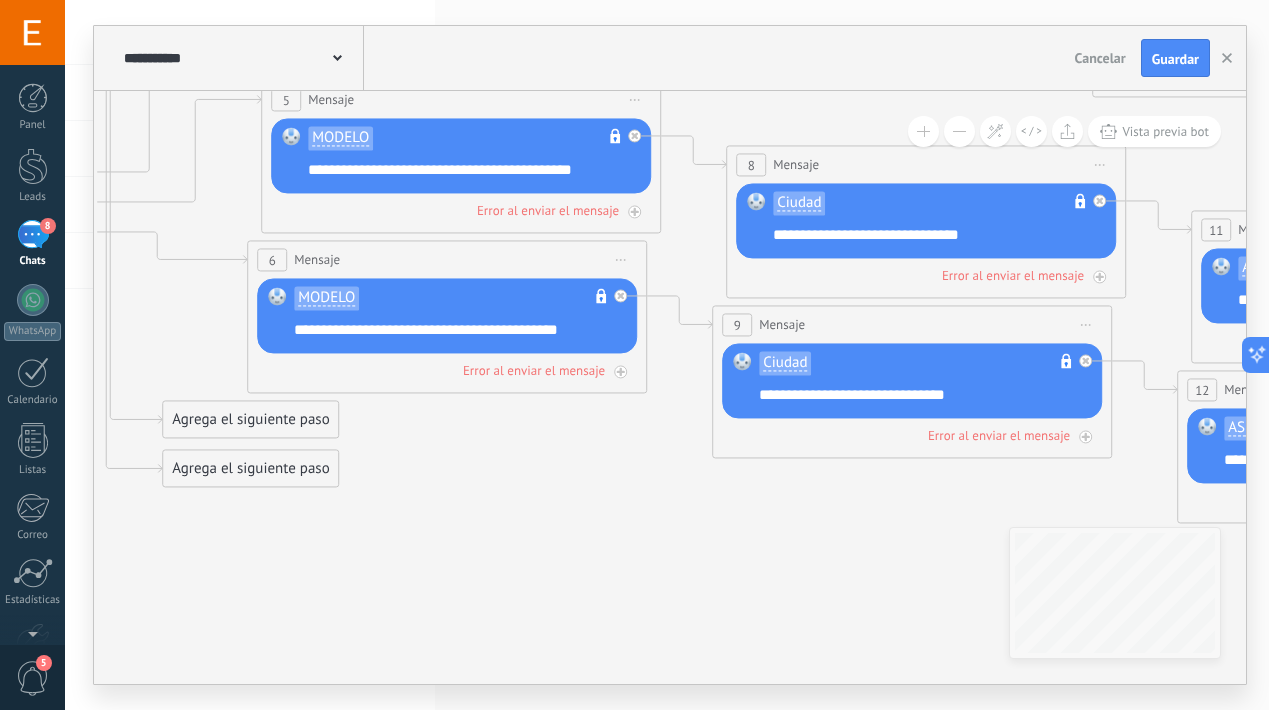 drag, startPoint x: 566, startPoint y: 555, endPoint x: 745, endPoint y: 557, distance: 179.01117 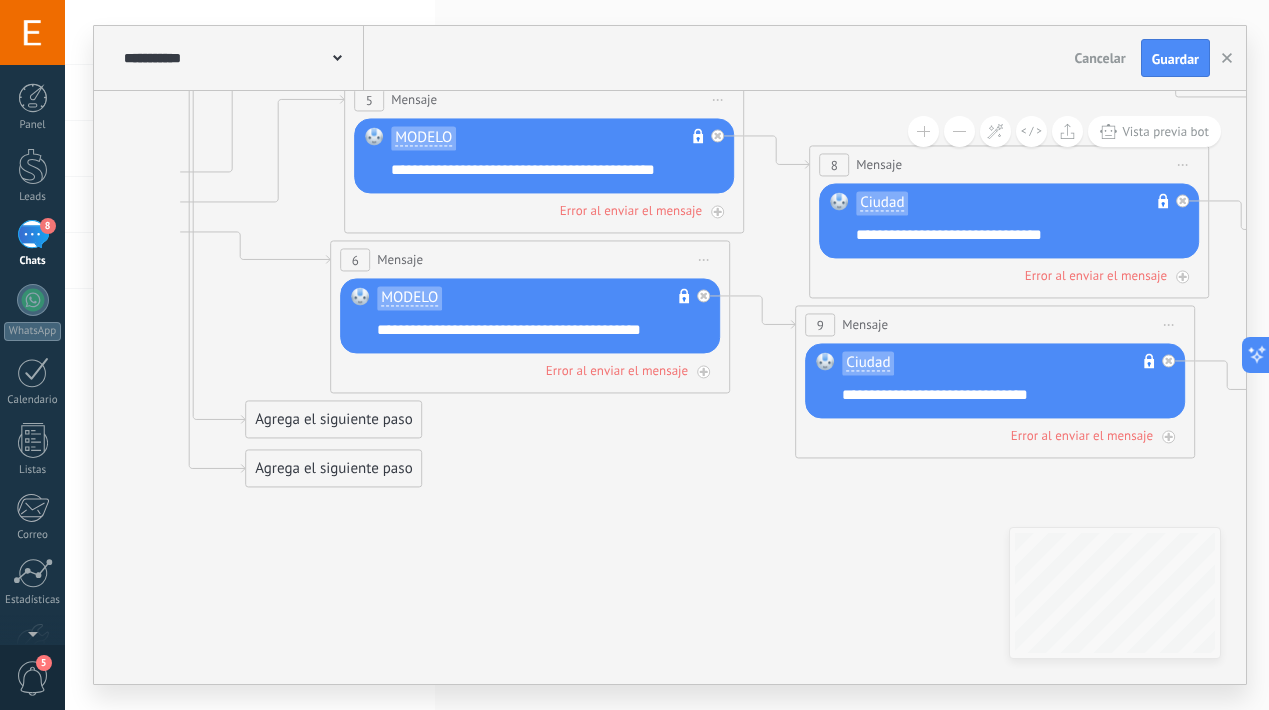 click 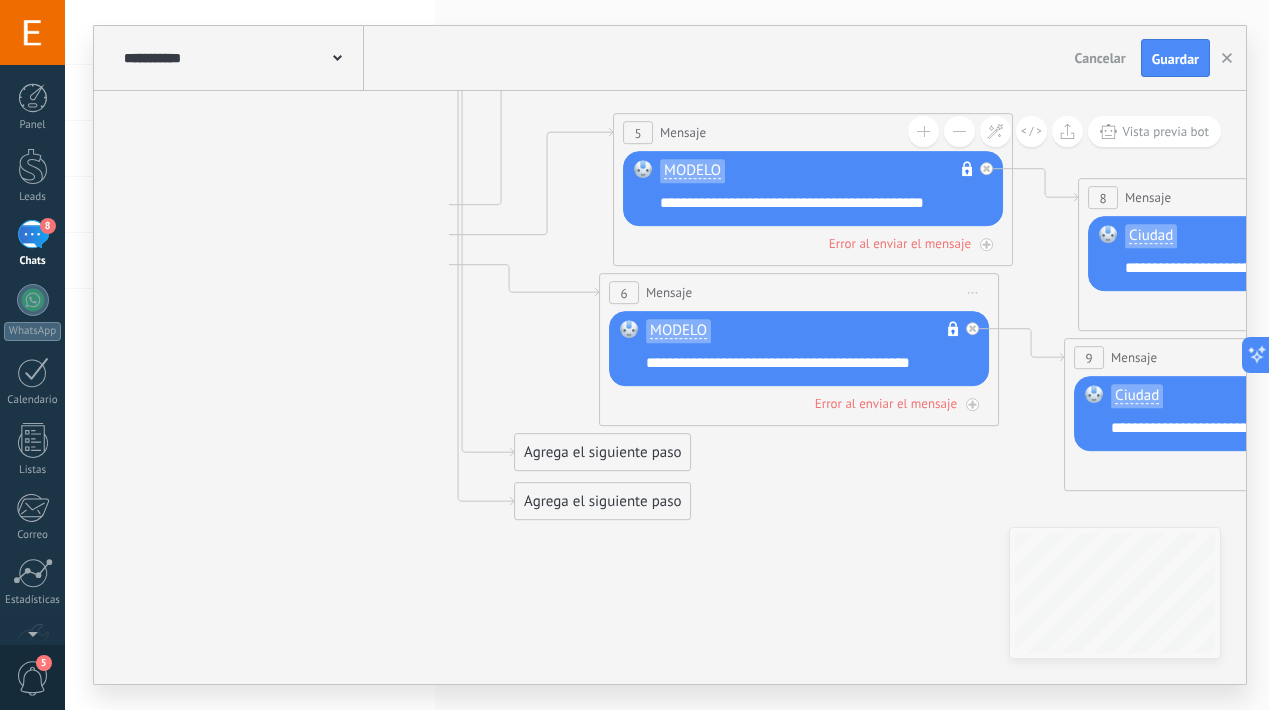 drag, startPoint x: 618, startPoint y: 556, endPoint x: 765, endPoint y: 589, distance: 150.65855 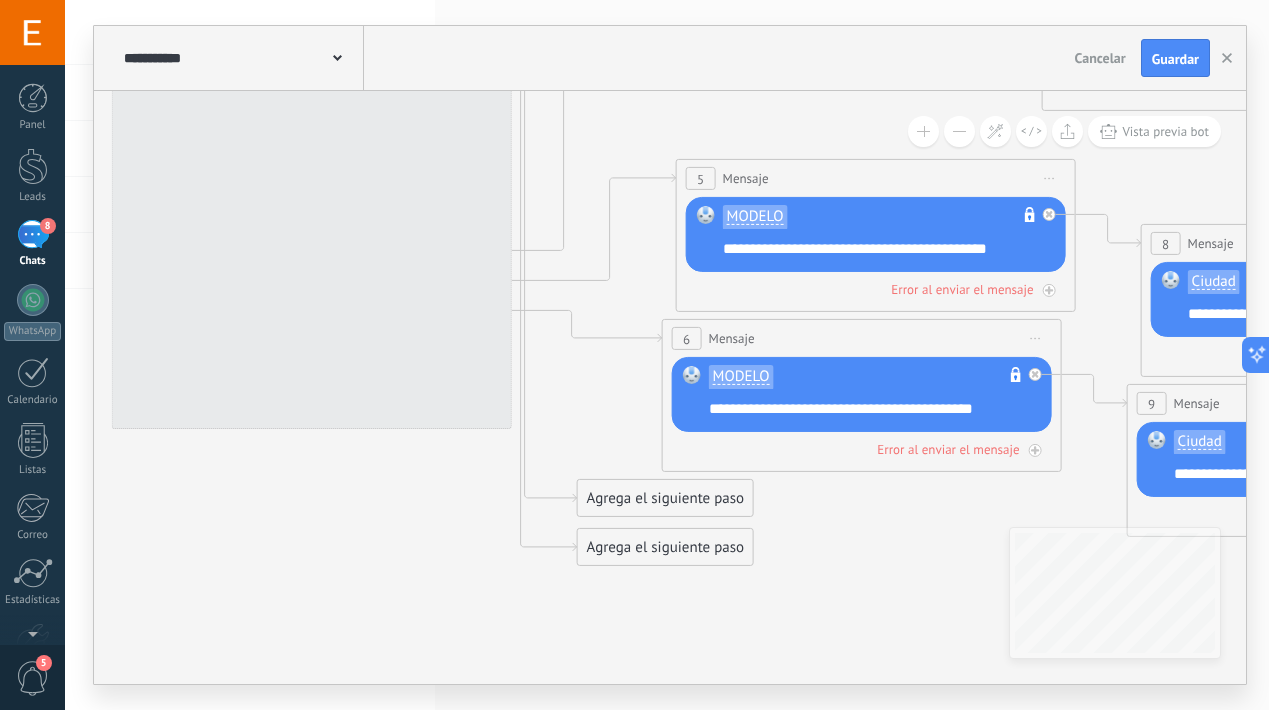 drag, startPoint x: 470, startPoint y: 477, endPoint x: 427, endPoint y: 490, distance: 44.922153 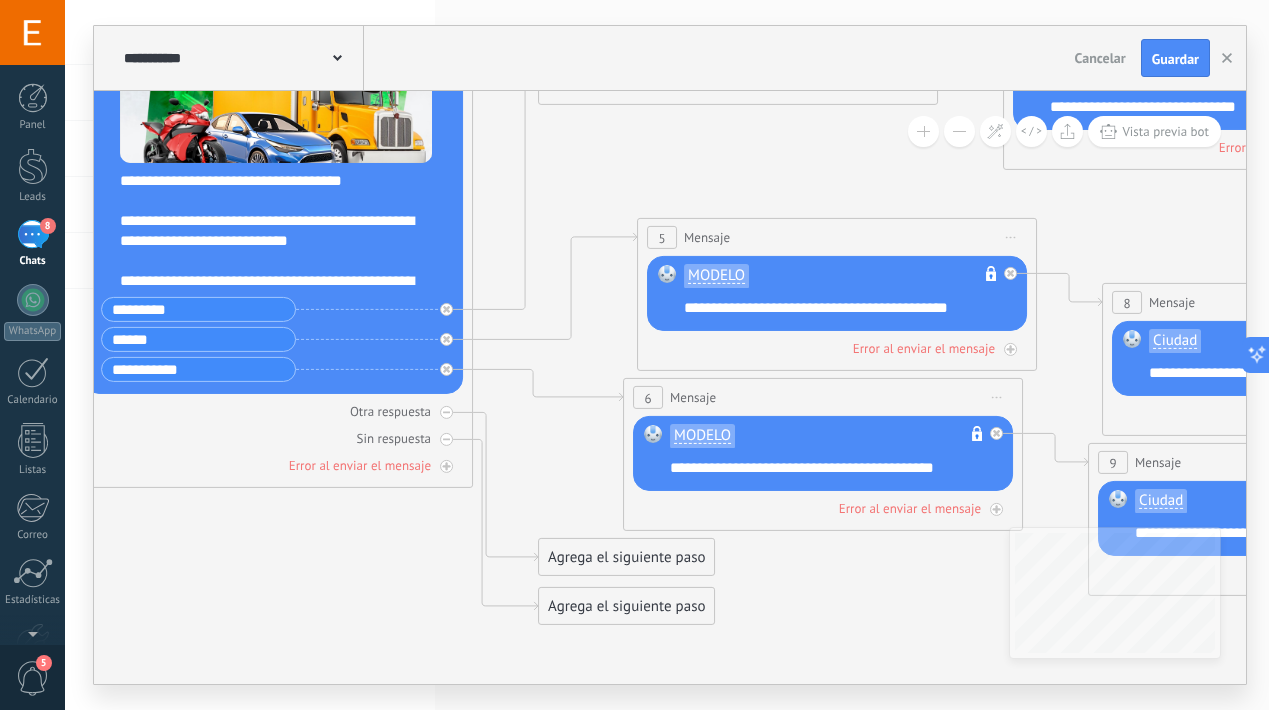 click on "Guardar" at bounding box center (1175, 59) 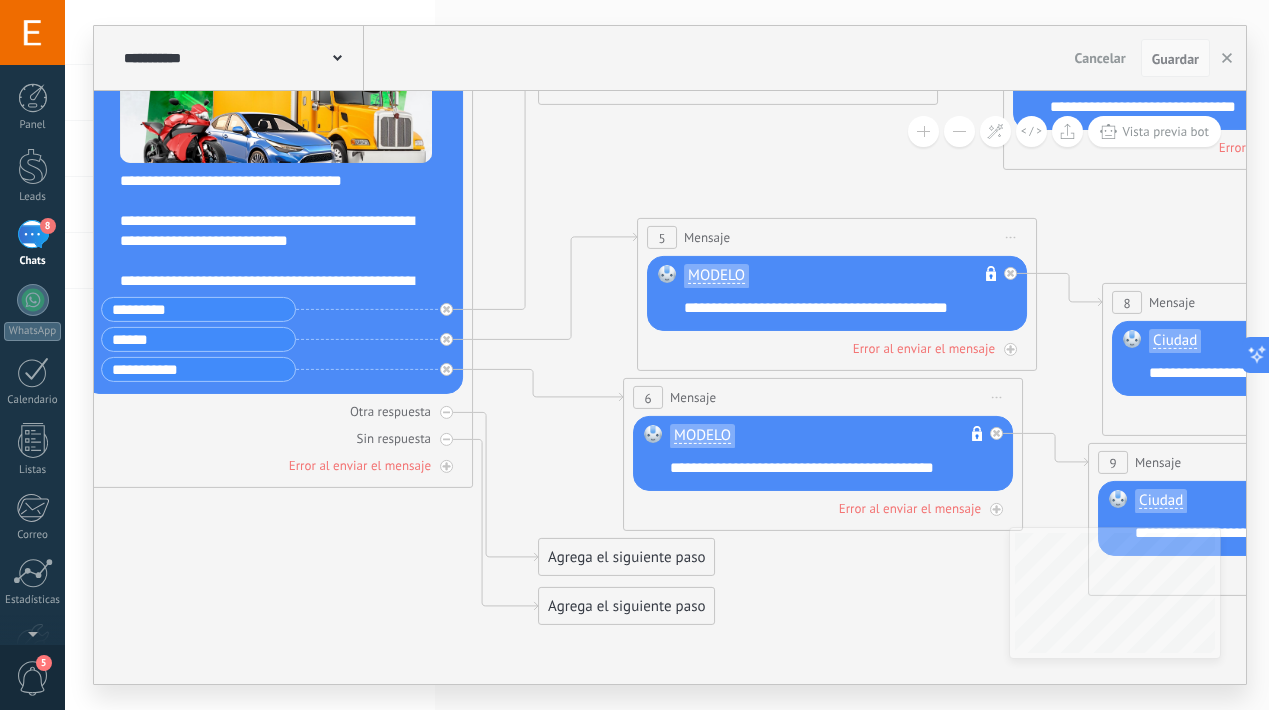 click on "Guardar" at bounding box center [1175, 59] 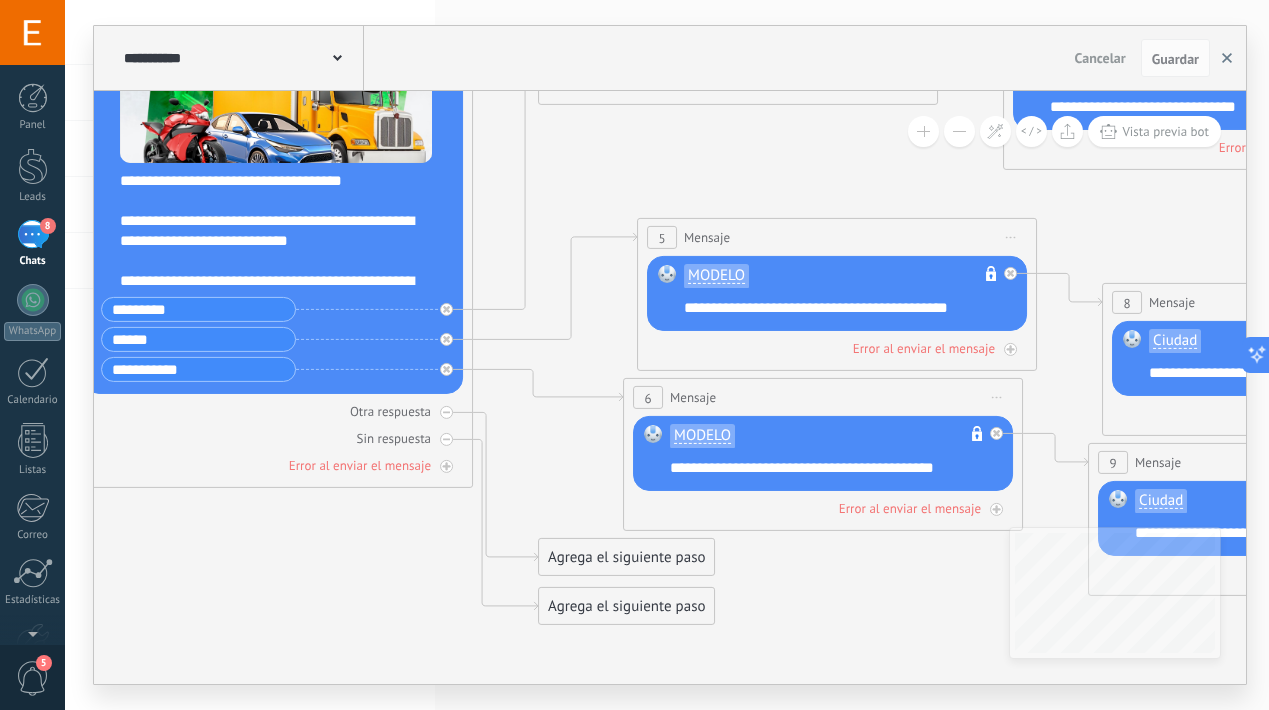 click at bounding box center (1227, 58) 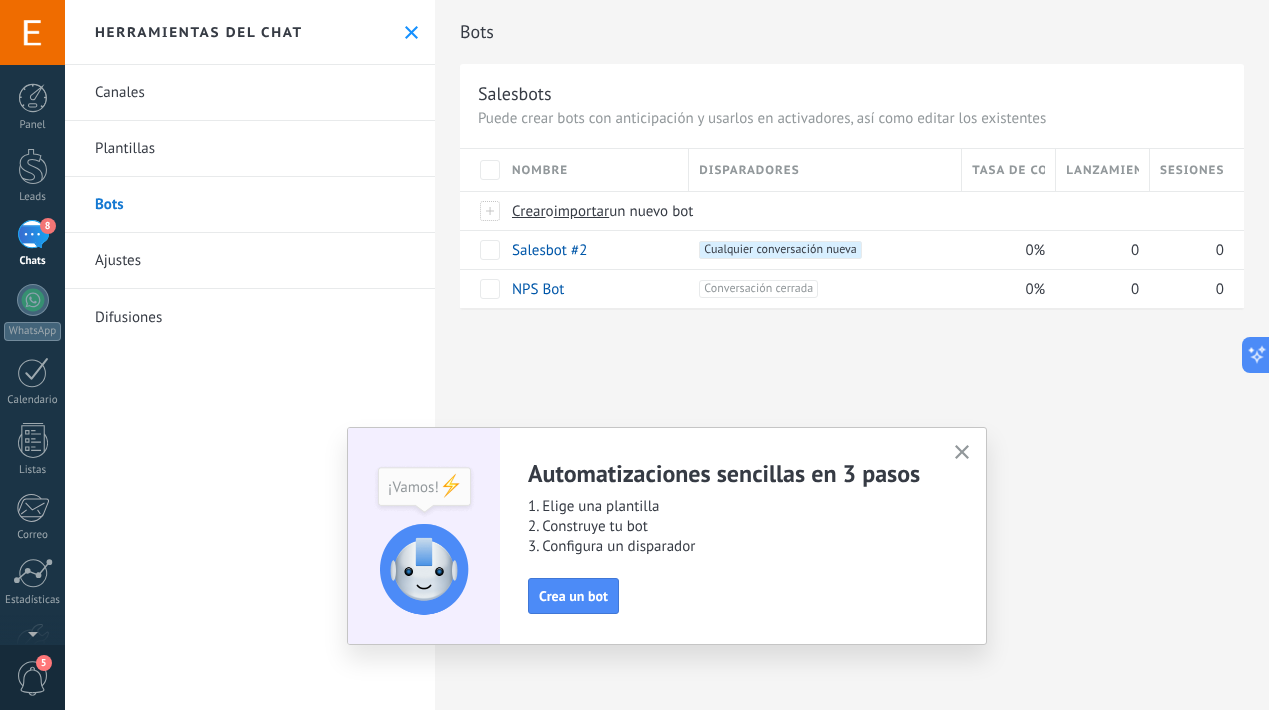 click 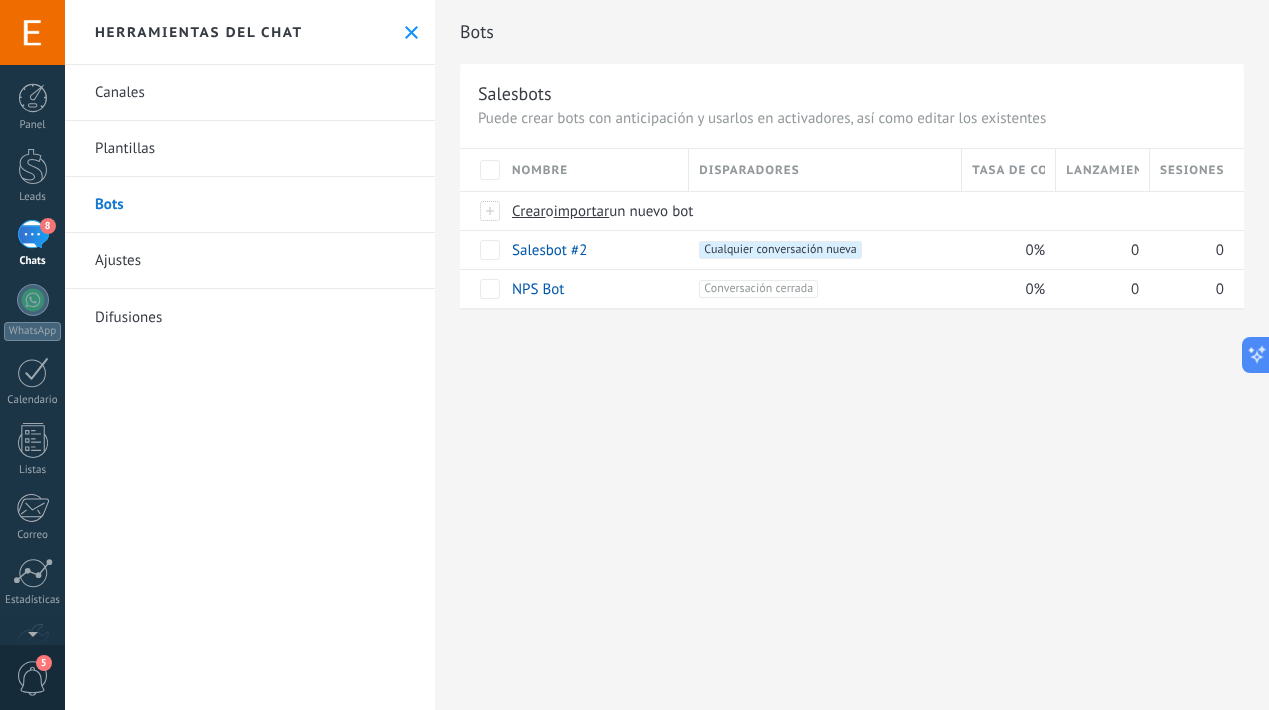 click on "8" at bounding box center (33, 234) 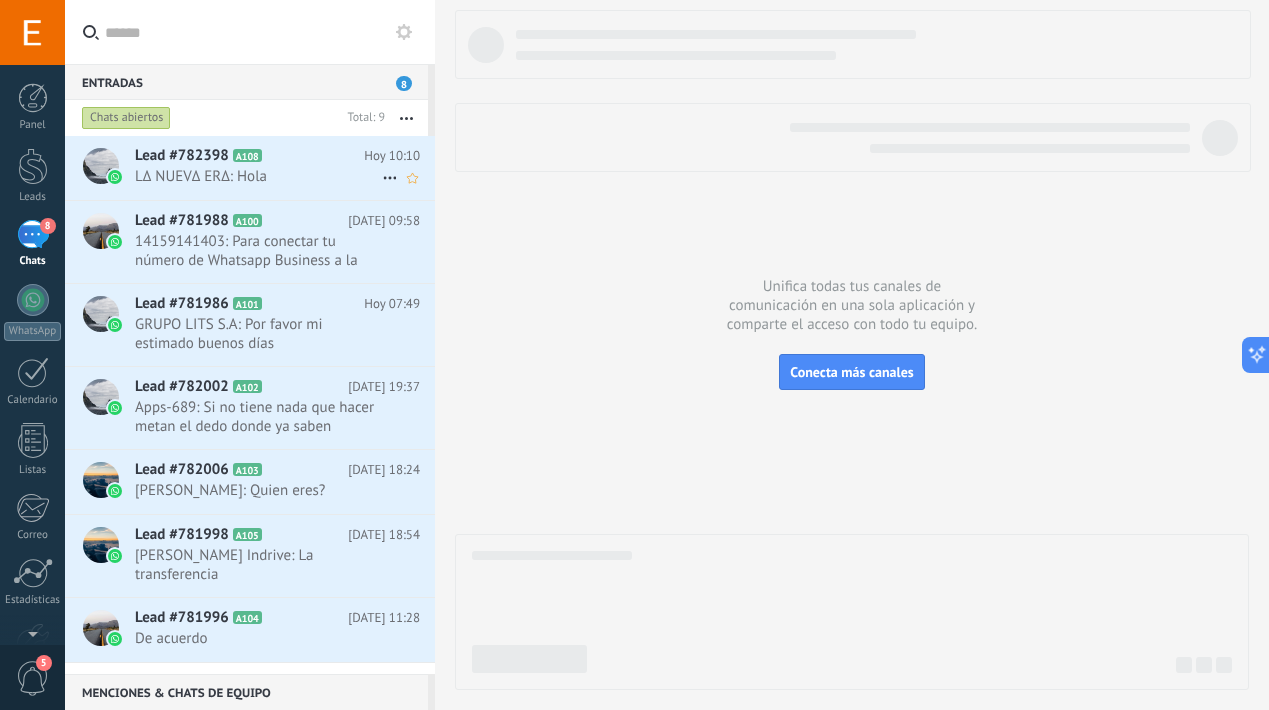 click on "L∆ NUEV∆ ER∆: Hola" at bounding box center (258, 176) 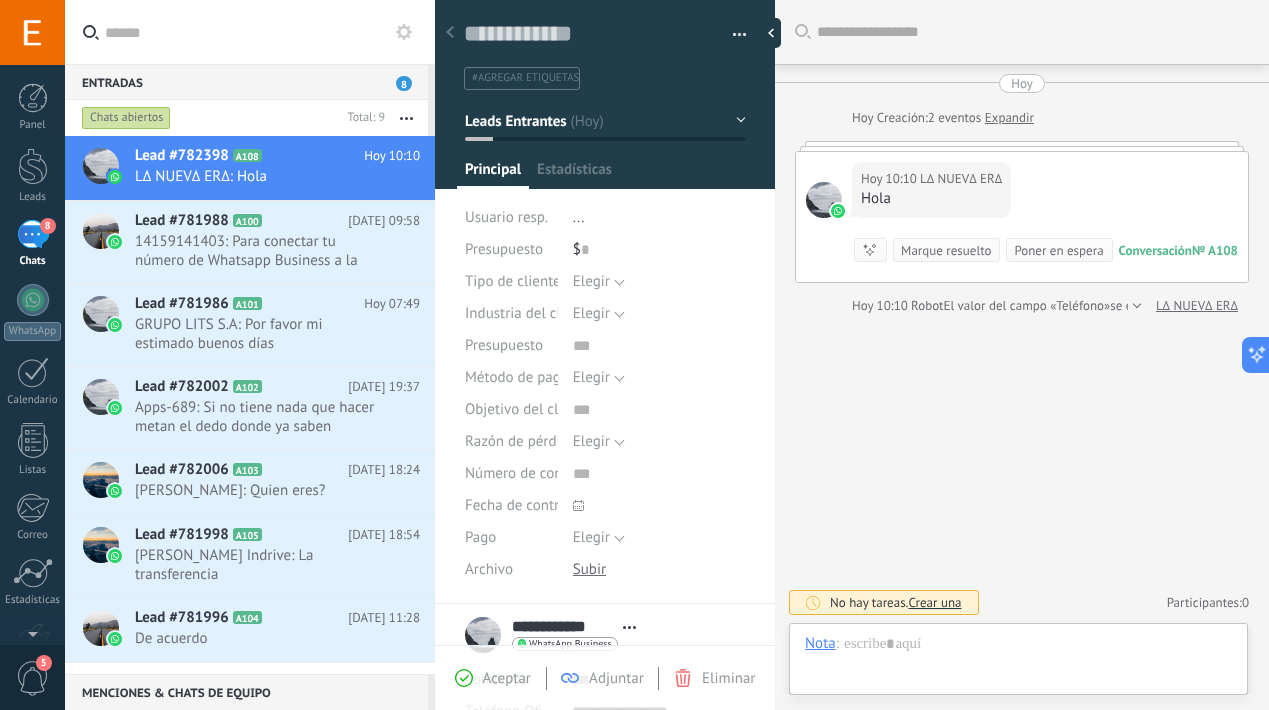 scroll, scrollTop: 30, scrollLeft: 0, axis: vertical 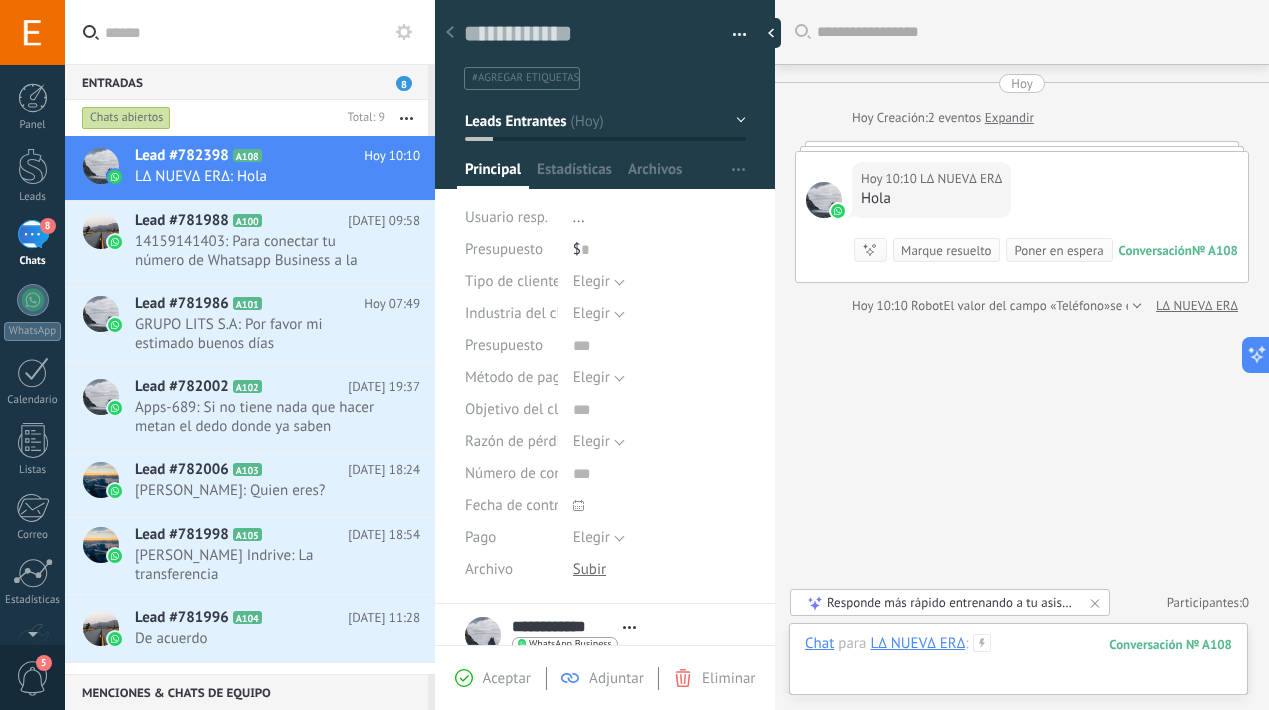 click at bounding box center (1018, 664) 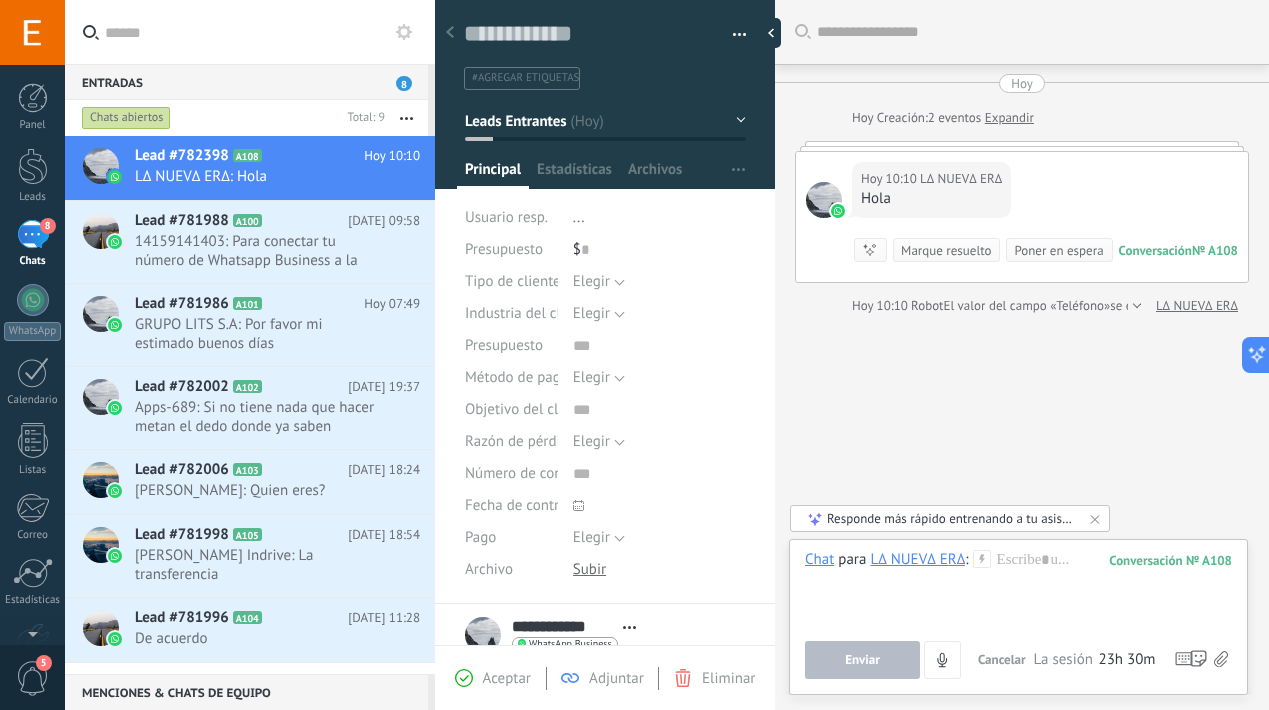 click 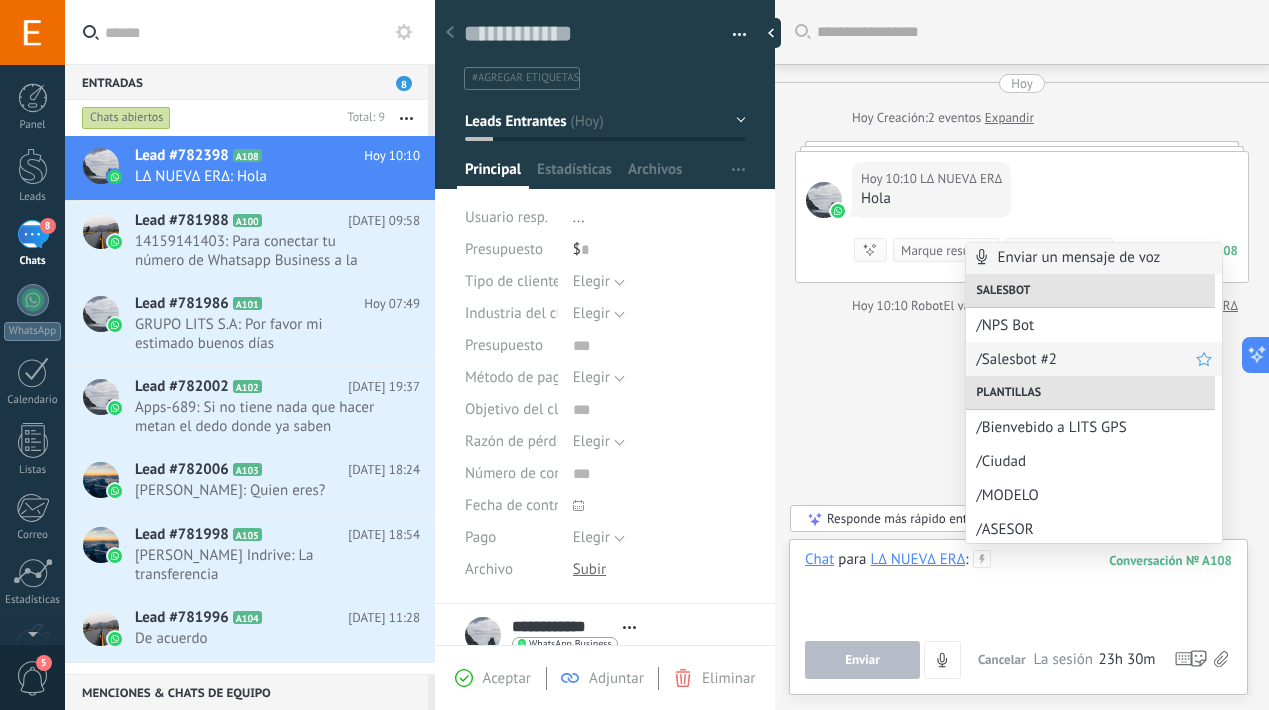scroll, scrollTop: 4, scrollLeft: 0, axis: vertical 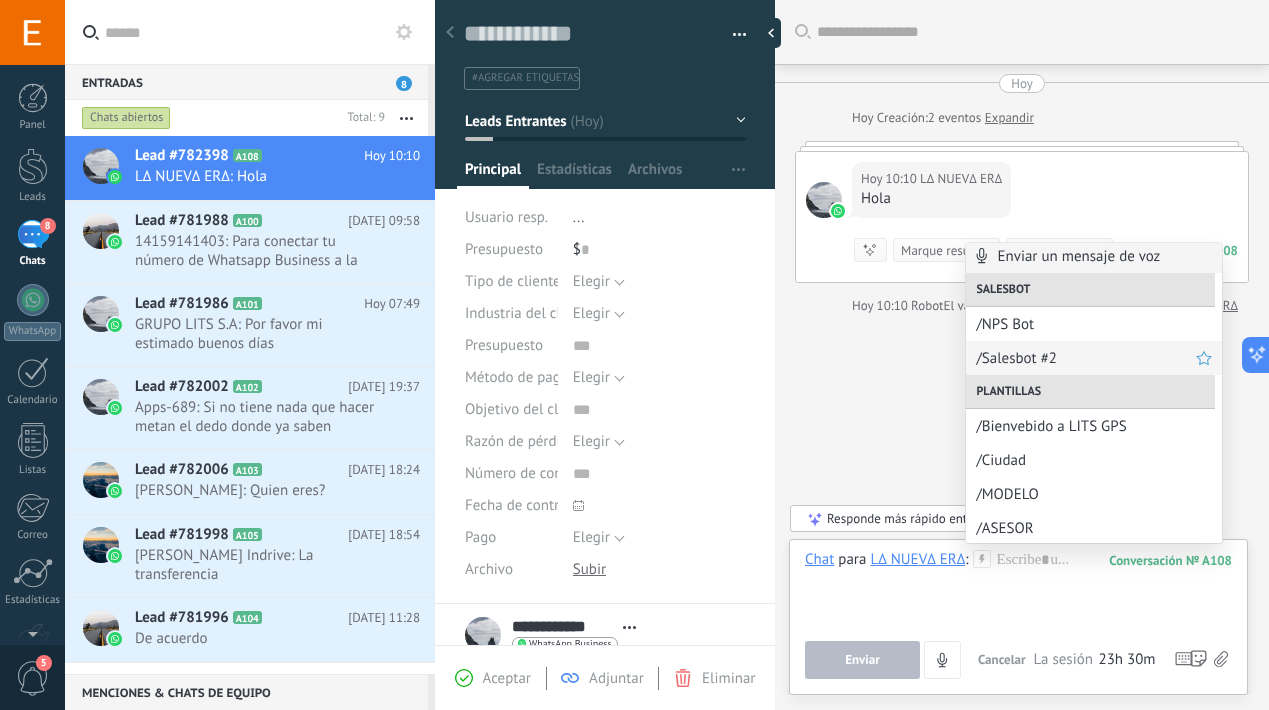click on "/Salesbot #2" at bounding box center (1086, 358) 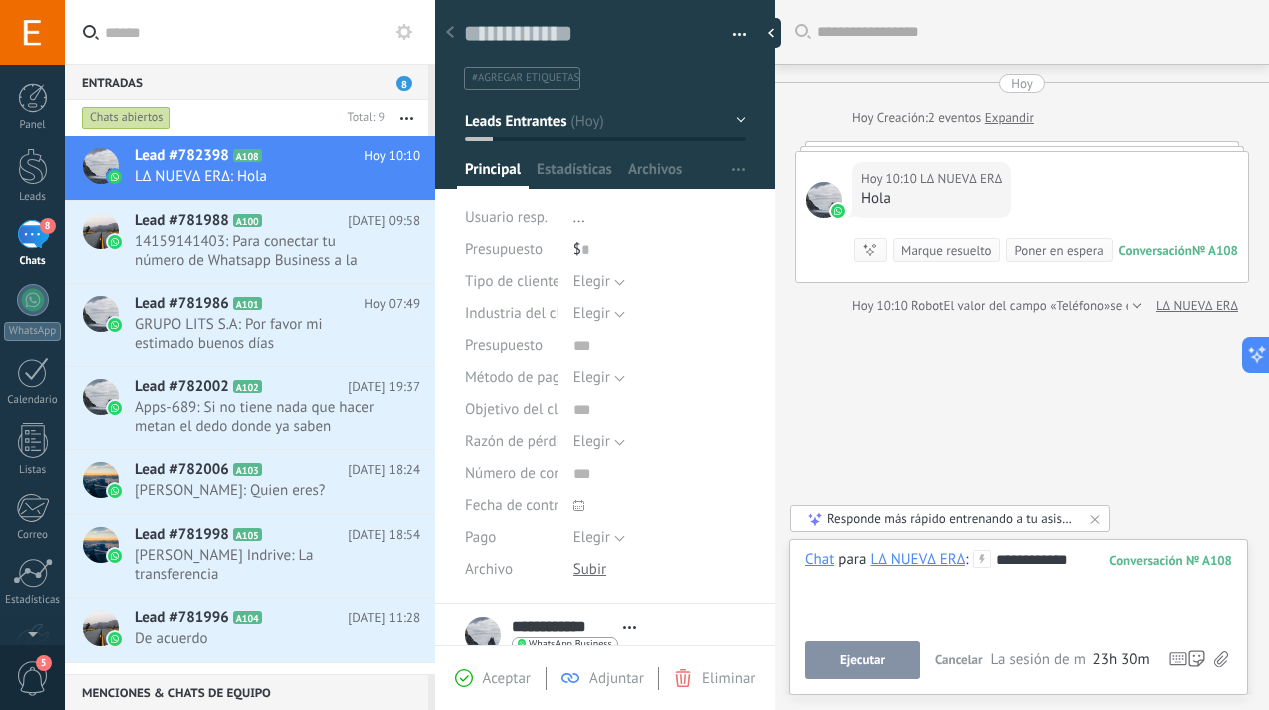 click on "Ejecutar" at bounding box center [862, 660] 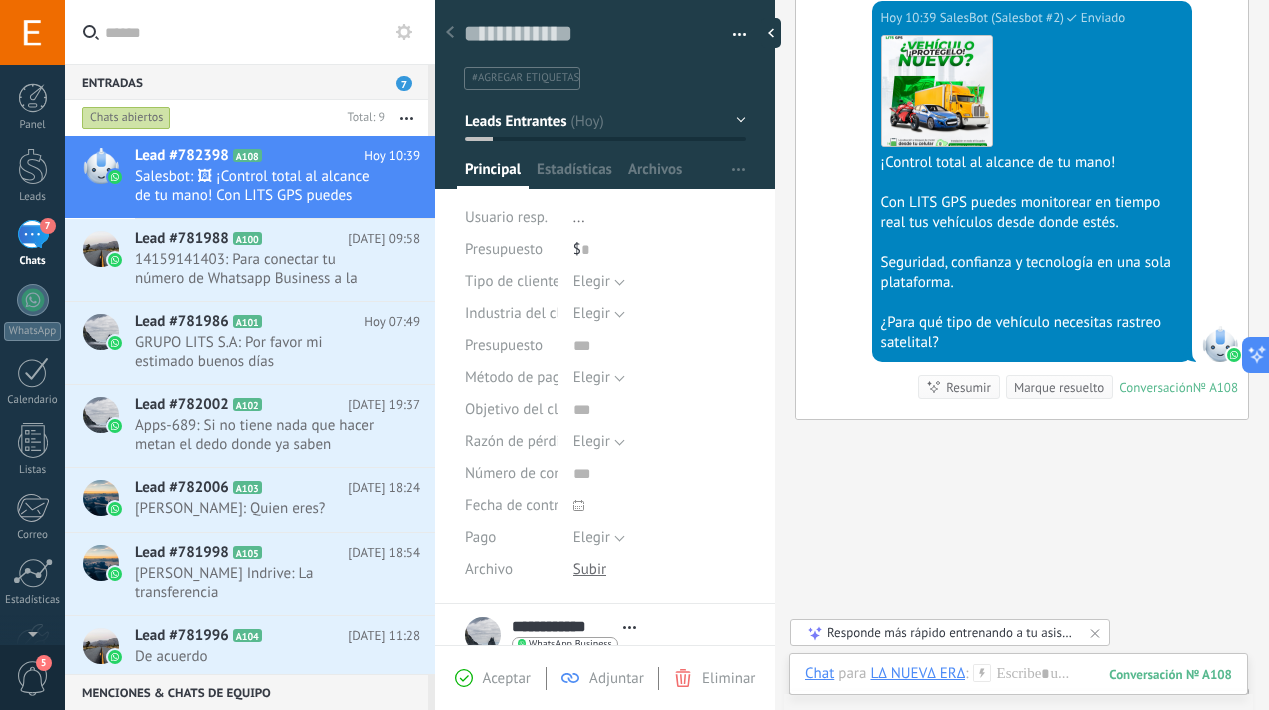 scroll, scrollTop: 345, scrollLeft: 0, axis: vertical 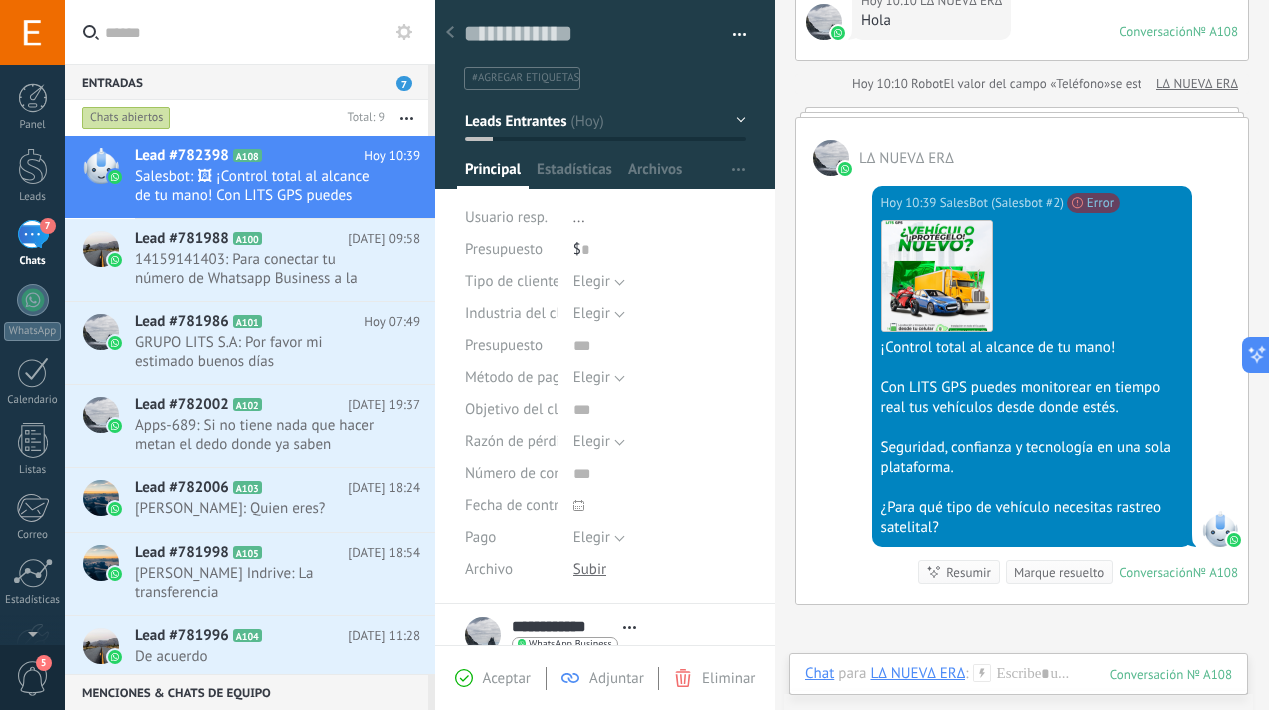 click 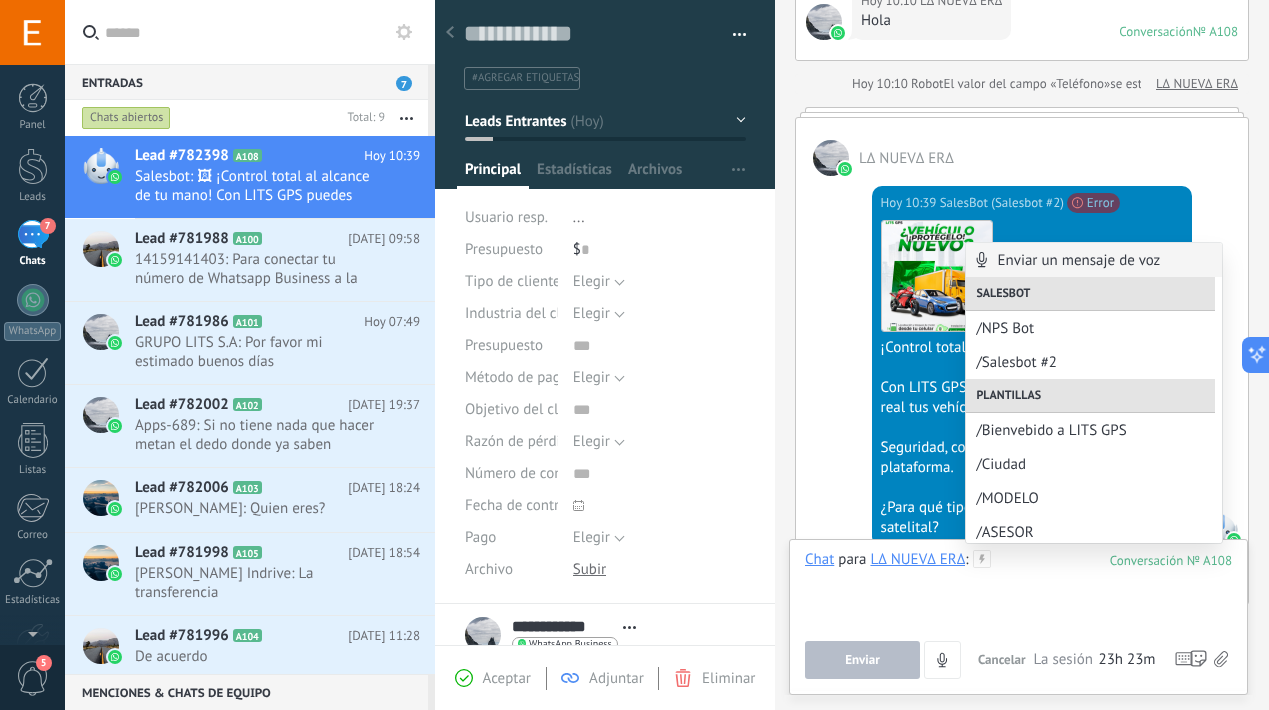 scroll, scrollTop: 0, scrollLeft: 0, axis: both 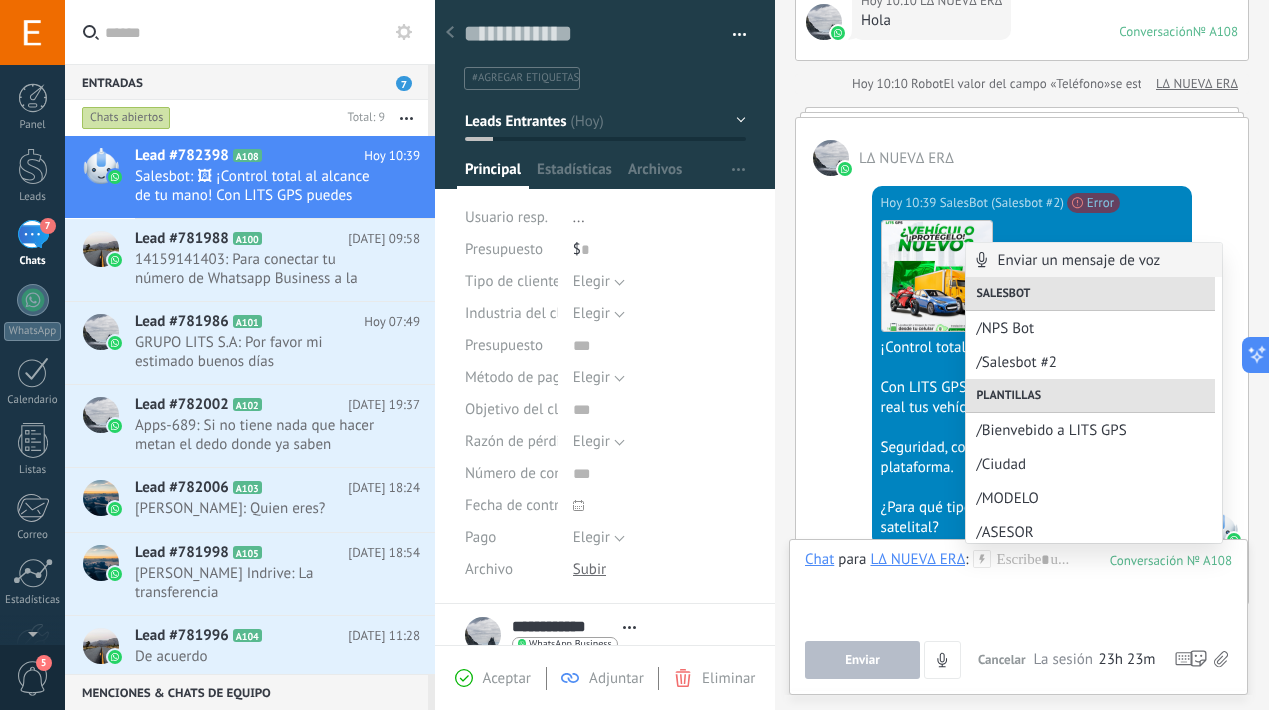 click 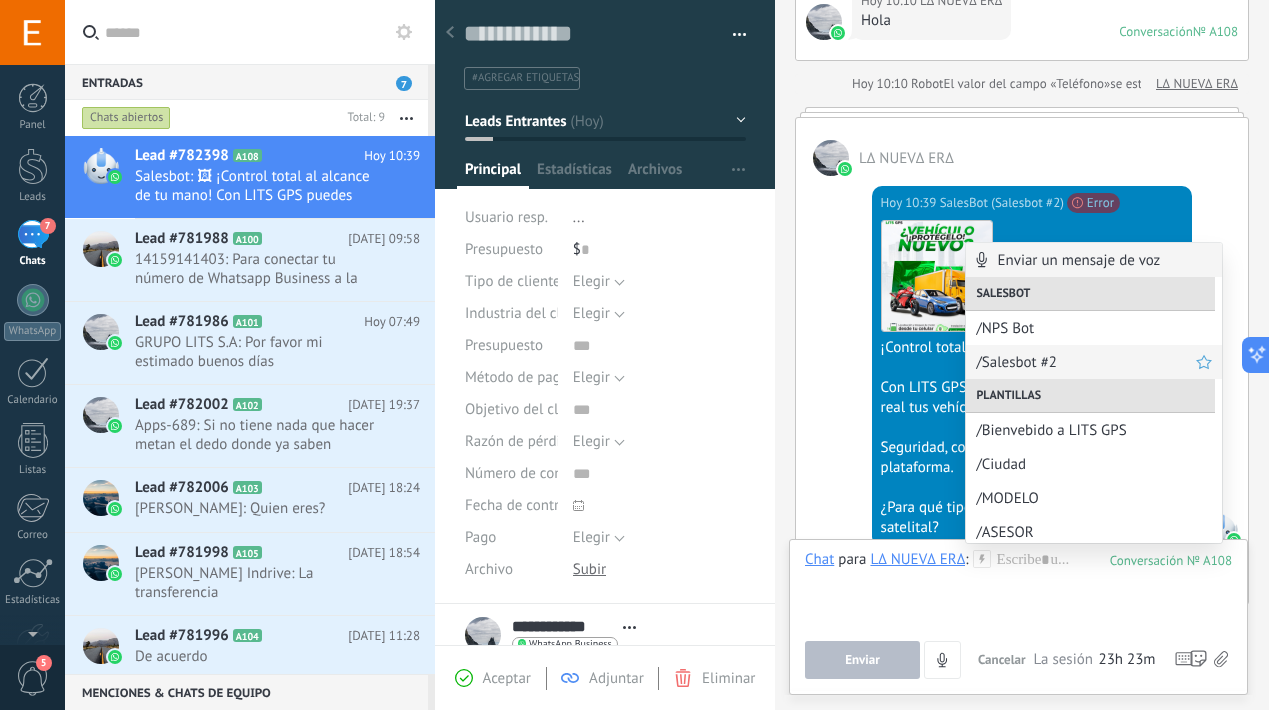 click on "/Salesbot #2" at bounding box center [1086, 362] 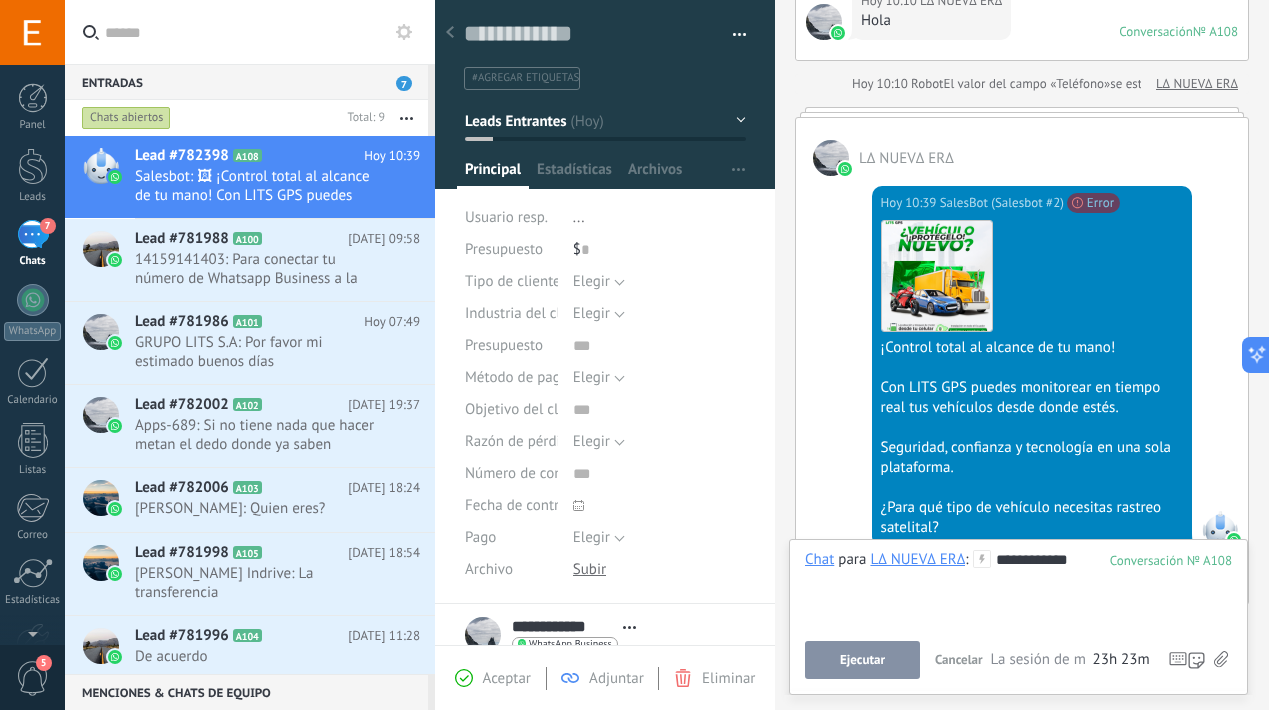 click on "**********" at bounding box center [1018, 614] 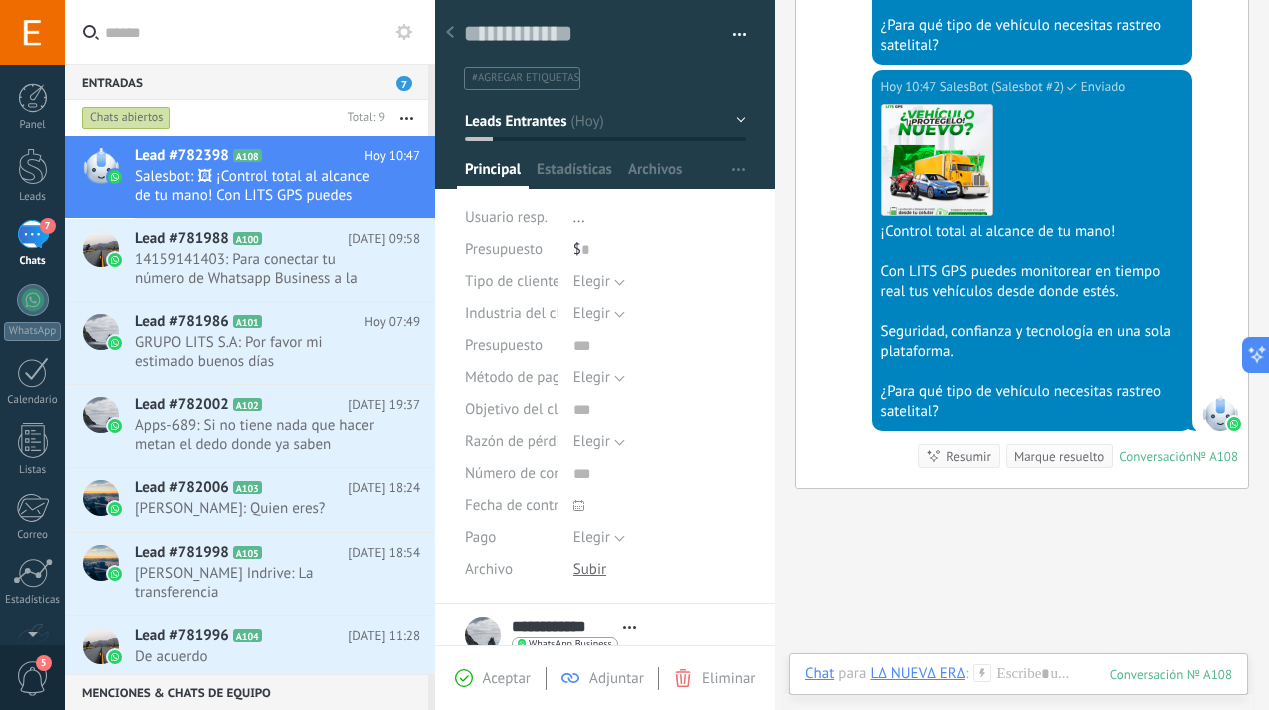 scroll, scrollTop: 655, scrollLeft: 0, axis: vertical 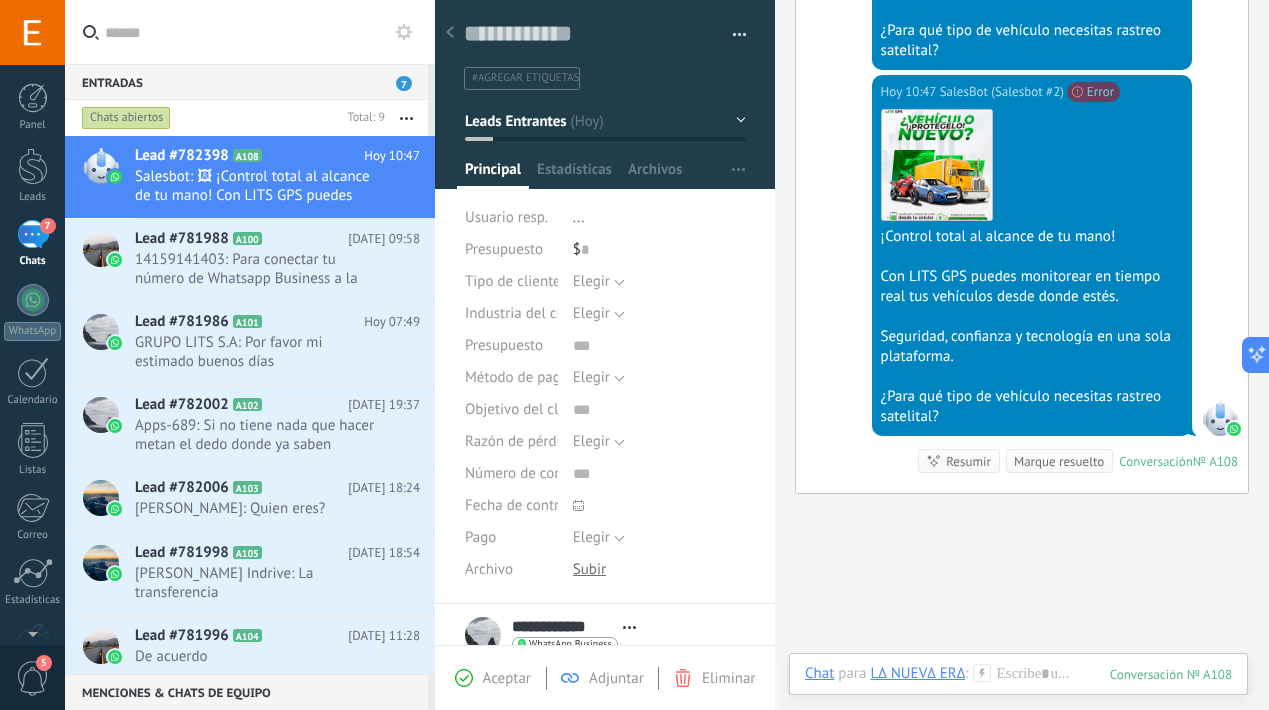 click 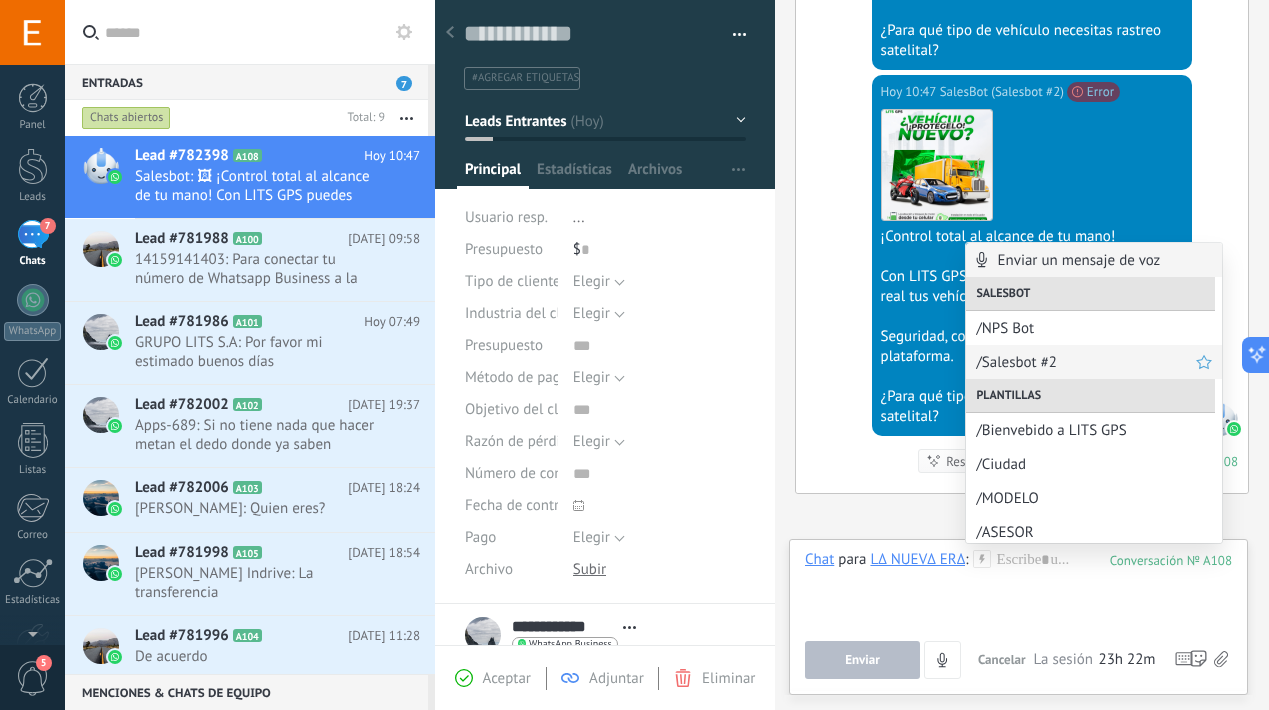 click on "/Salesbot #2" at bounding box center (1086, 362) 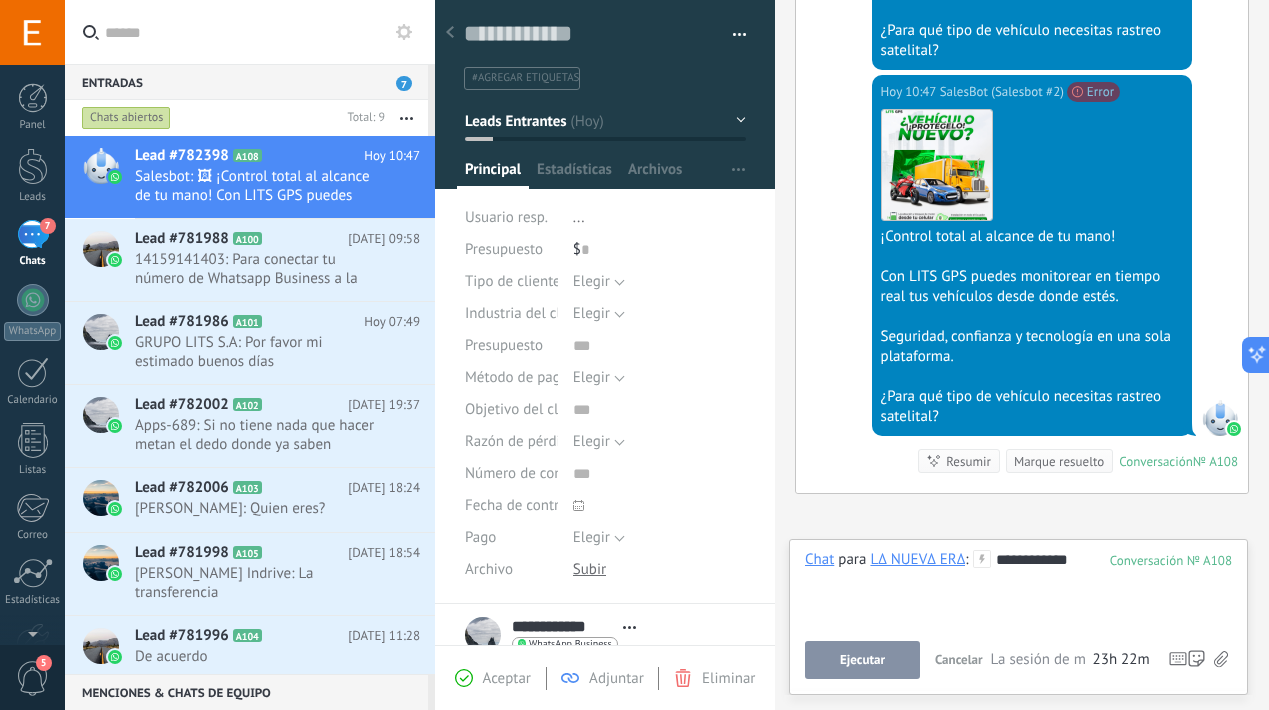 click on "Ejecutar" at bounding box center (862, 660) 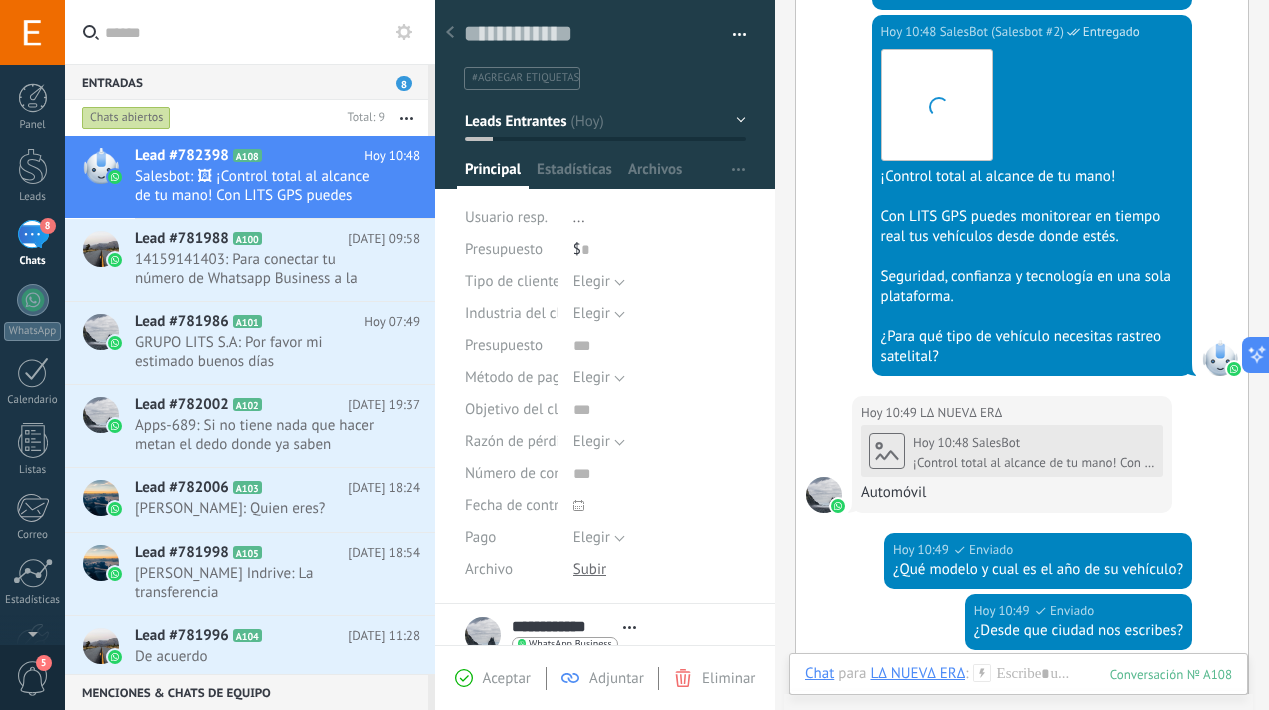 scroll, scrollTop: 1292, scrollLeft: 0, axis: vertical 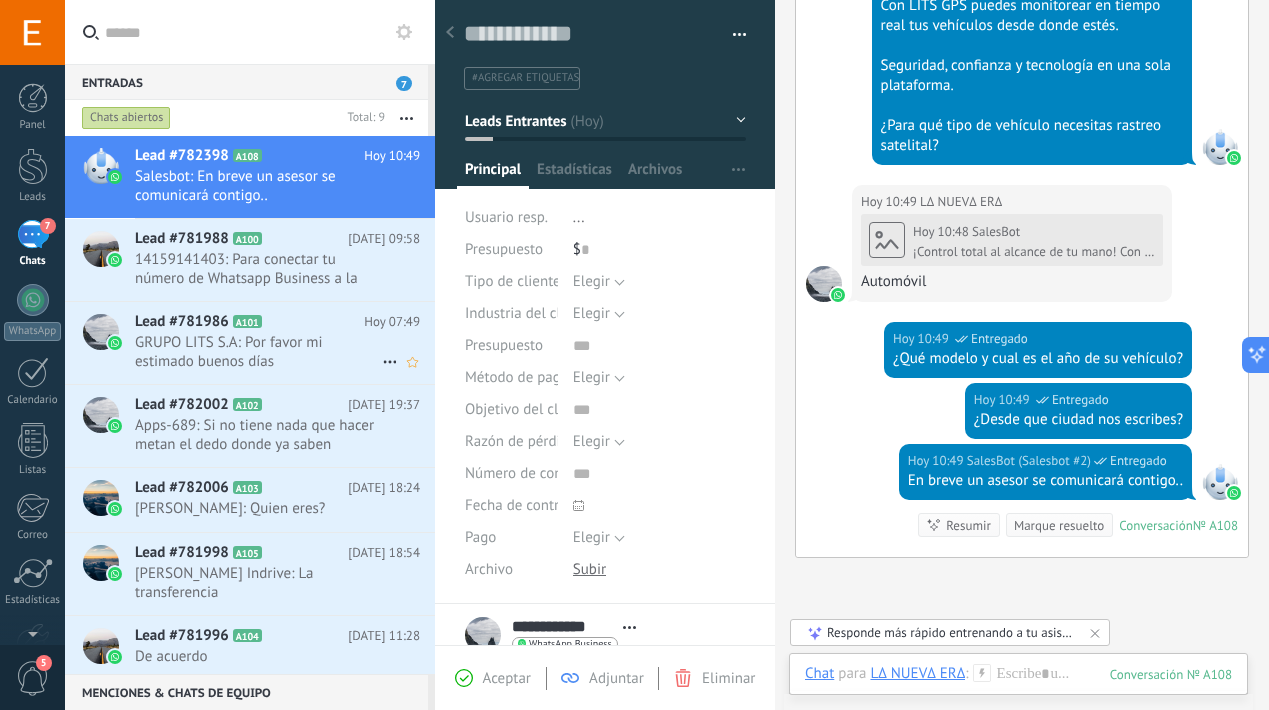 click on "GRUPO LITS S.A: Por favor mi estimado buenos días" at bounding box center [258, 352] 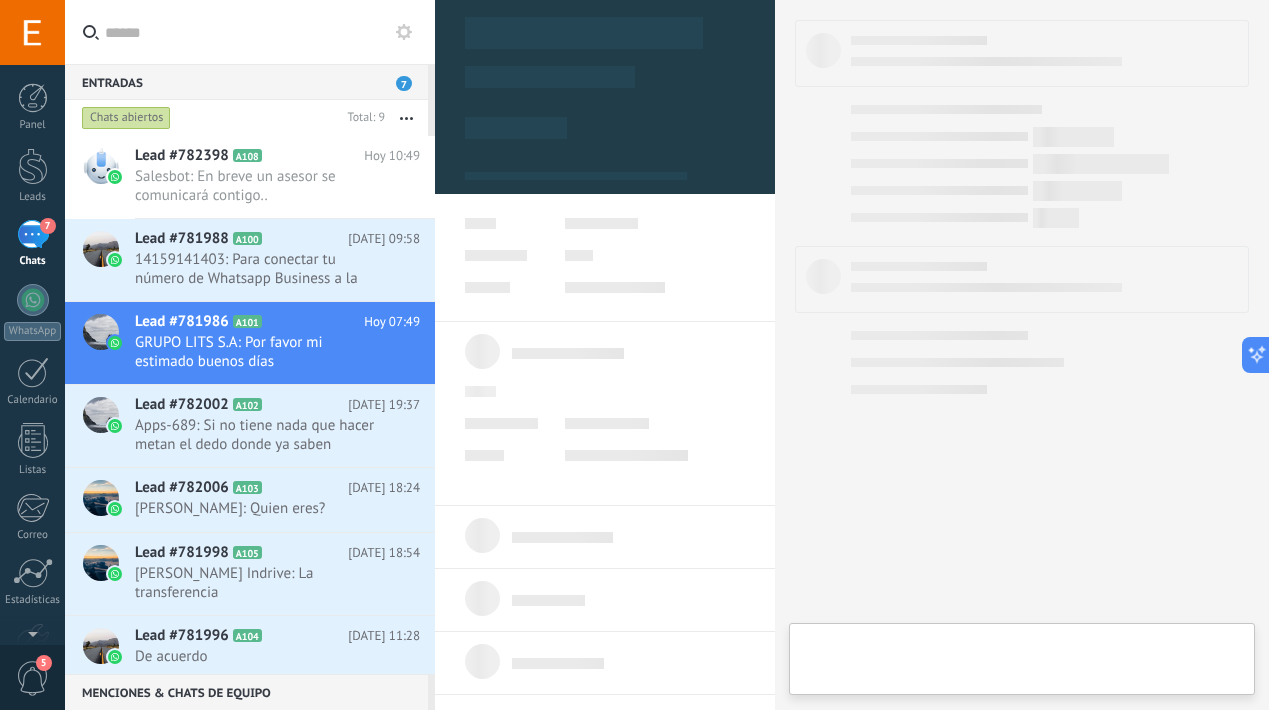 type on "**********" 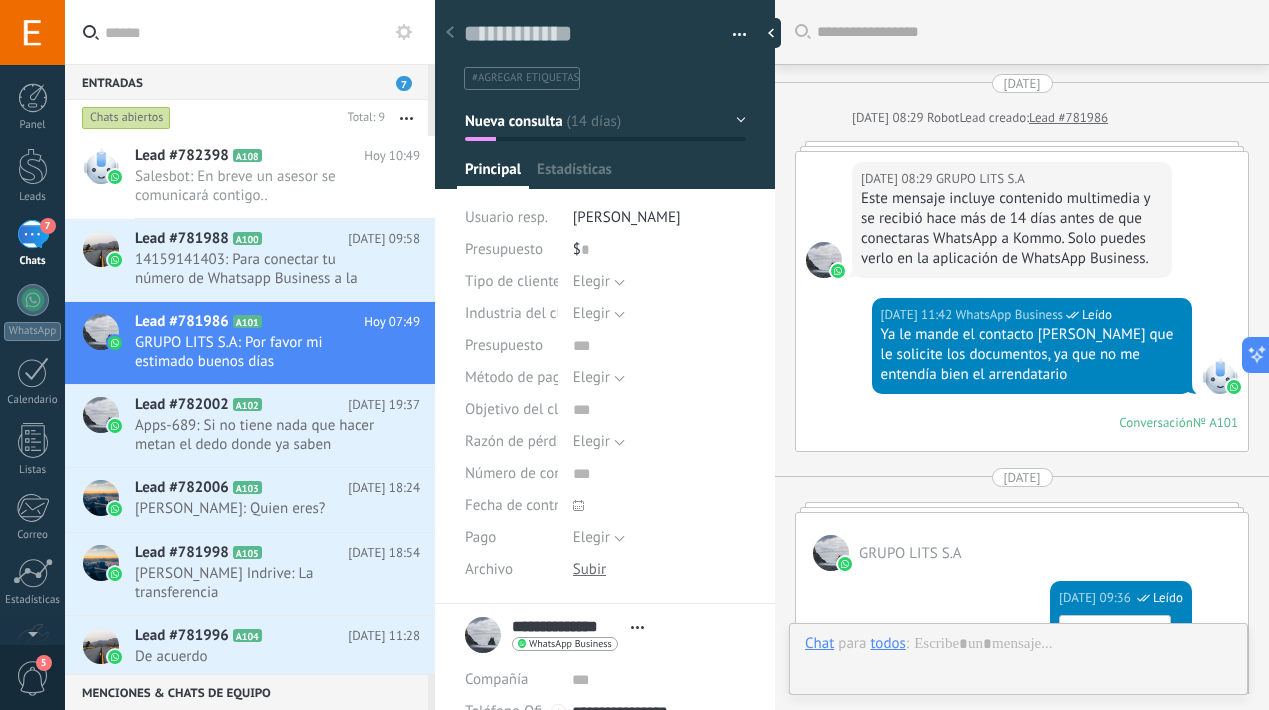 scroll, scrollTop: 30, scrollLeft: 0, axis: vertical 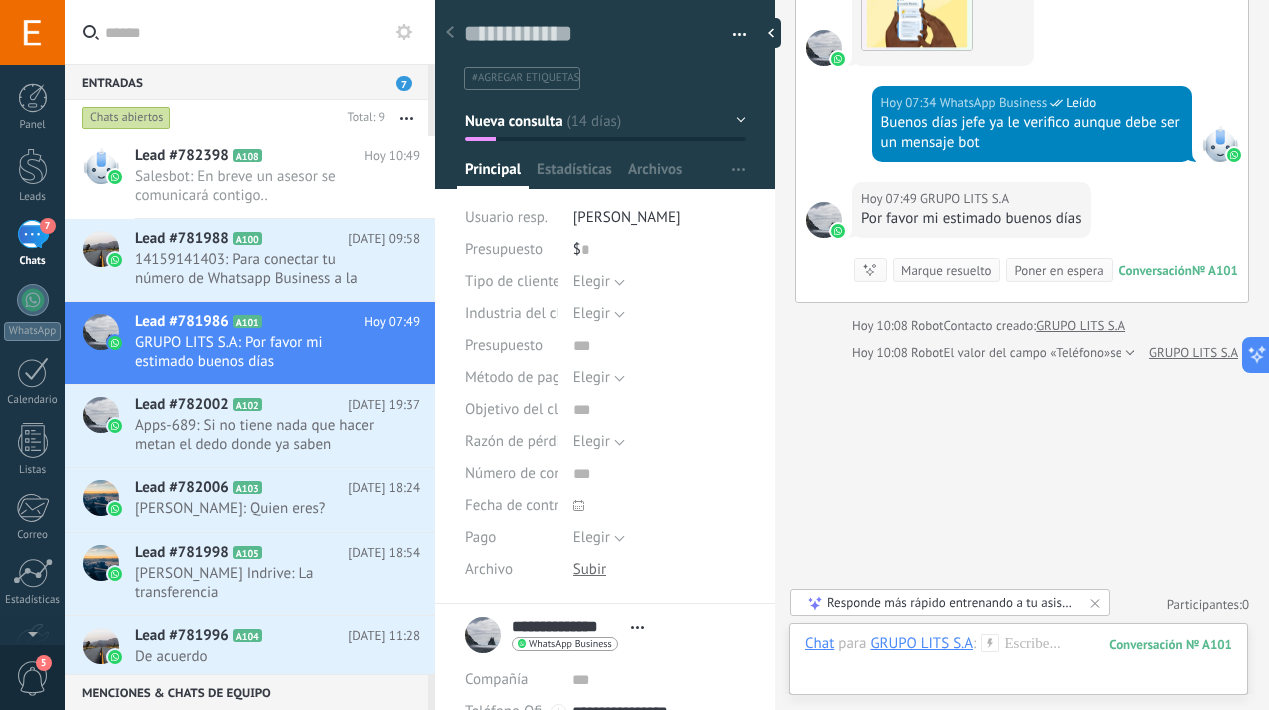 click 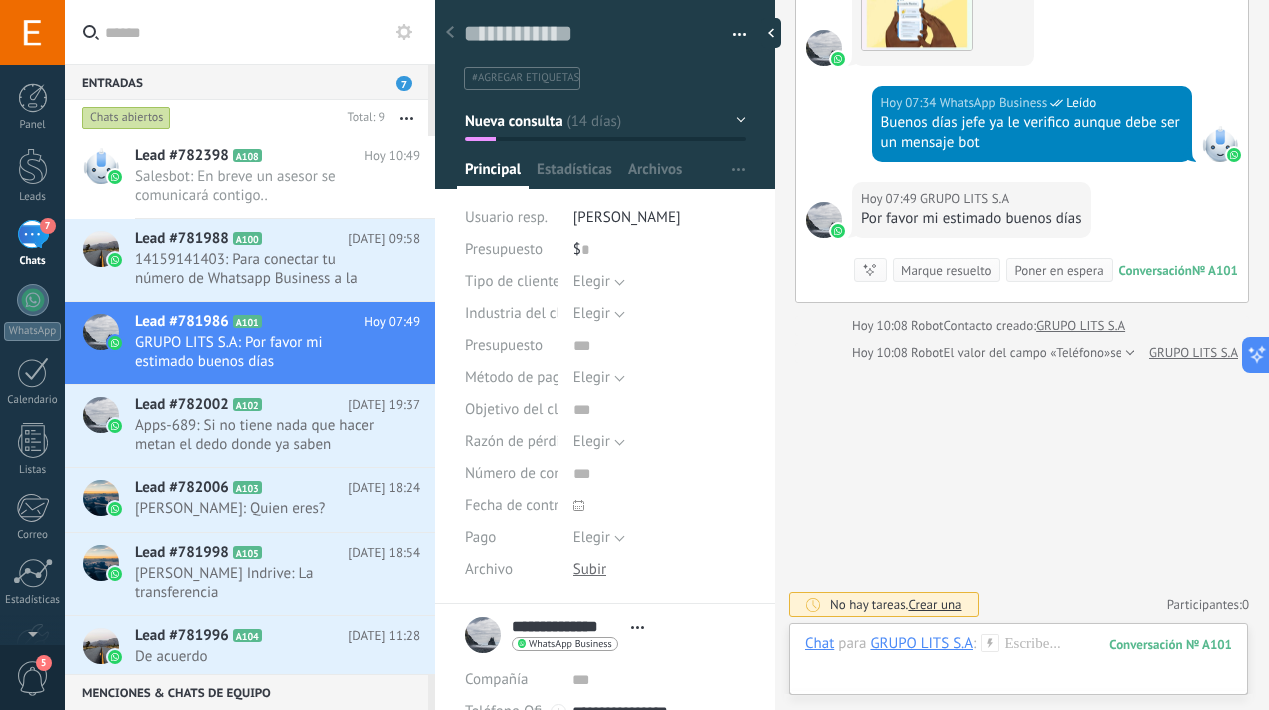 click 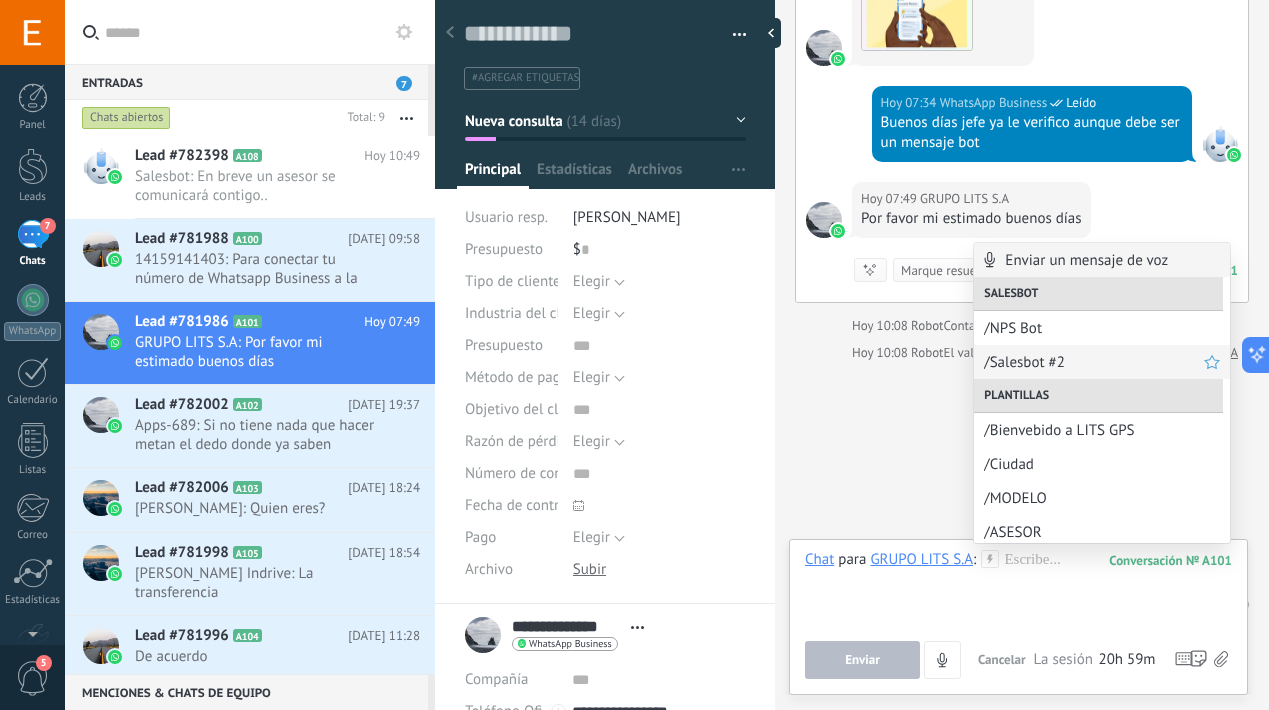 click on "/Salesbot #2" at bounding box center (1094, 362) 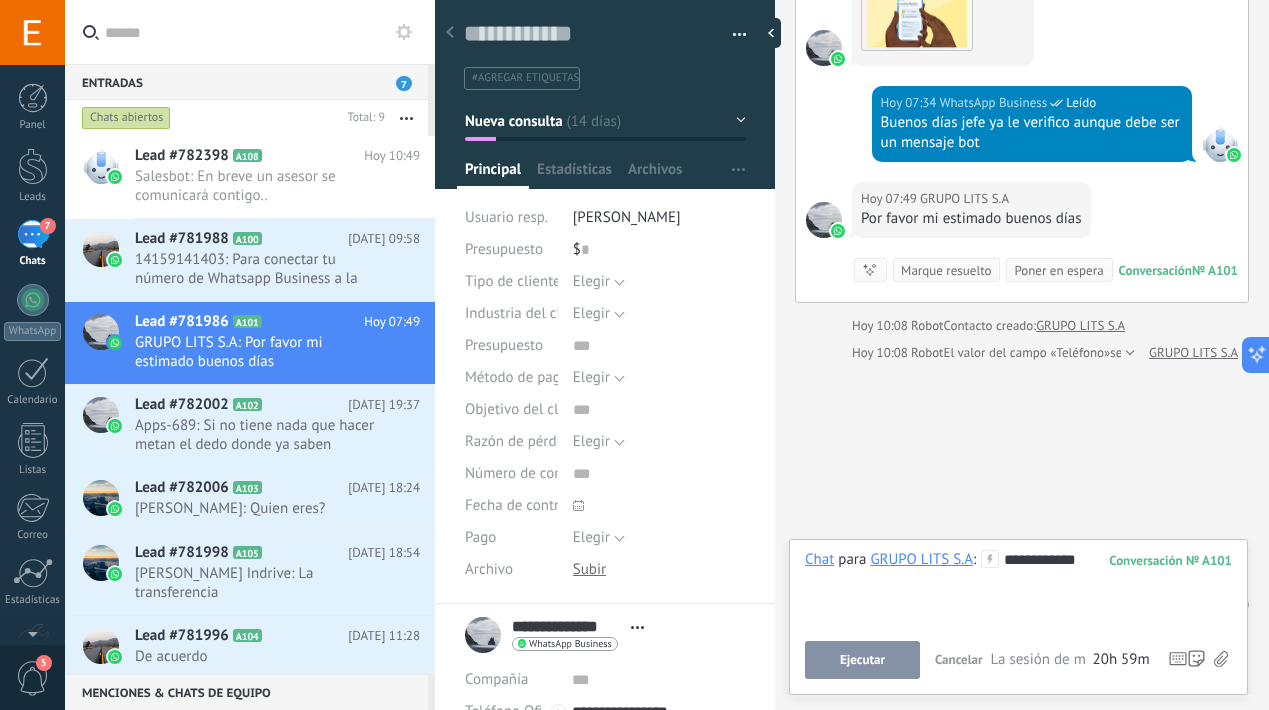 click on "Ejecutar" at bounding box center (862, 660) 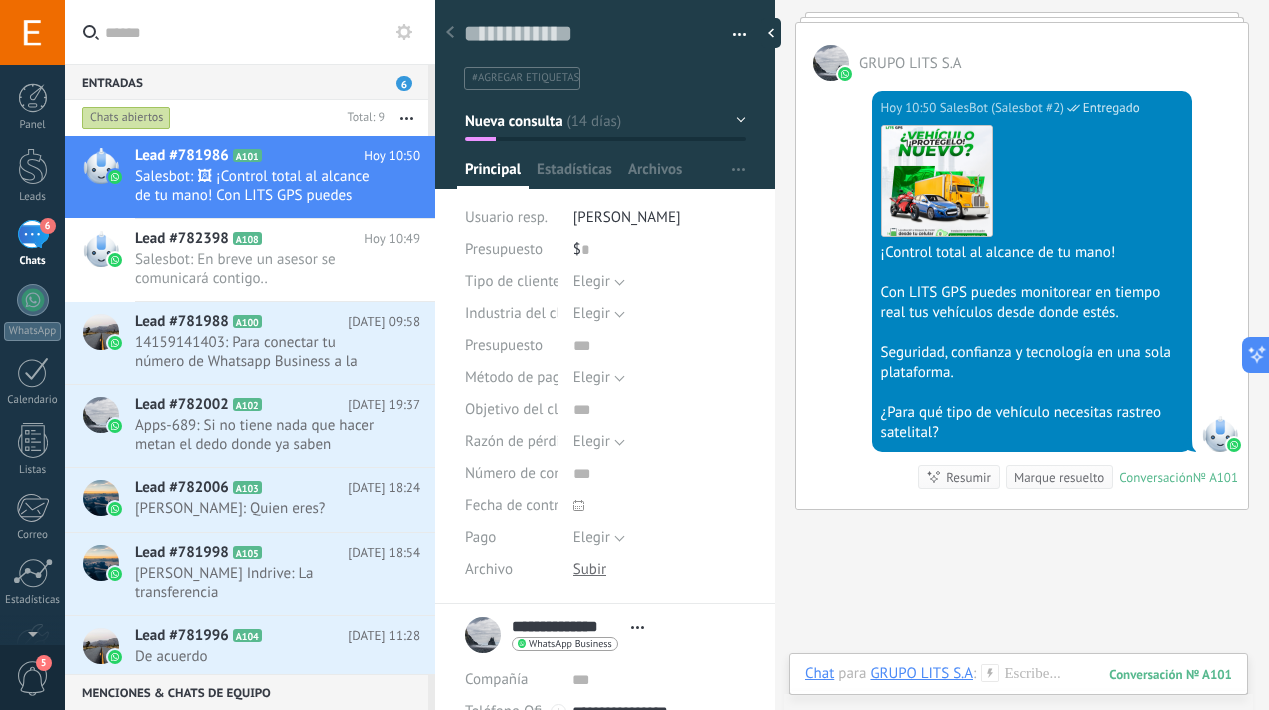 scroll, scrollTop: 2041, scrollLeft: 0, axis: vertical 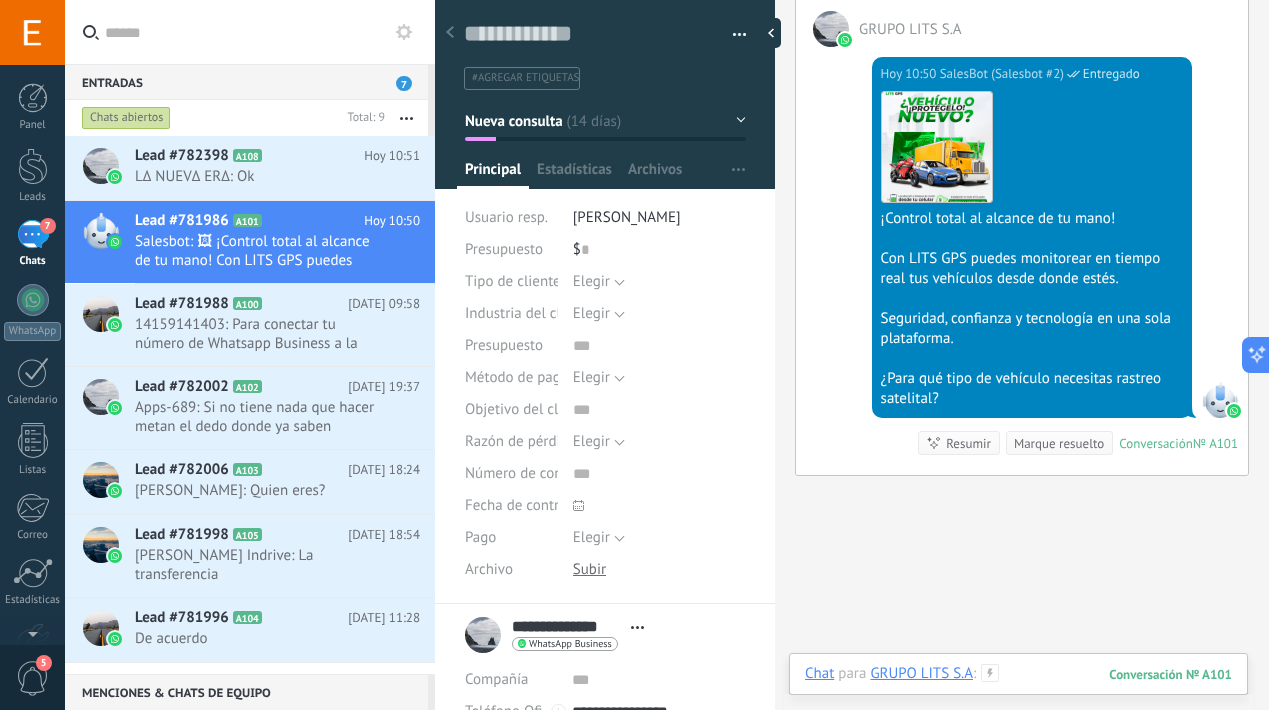click at bounding box center (1018, 694) 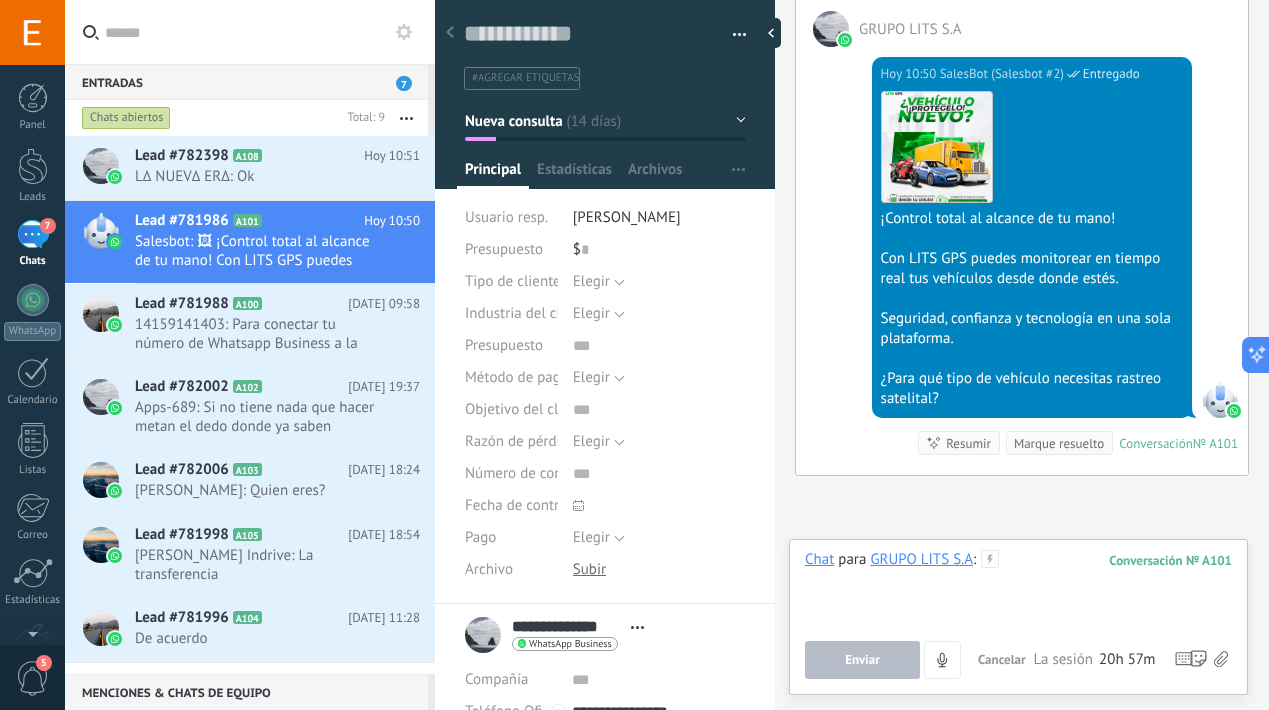 type 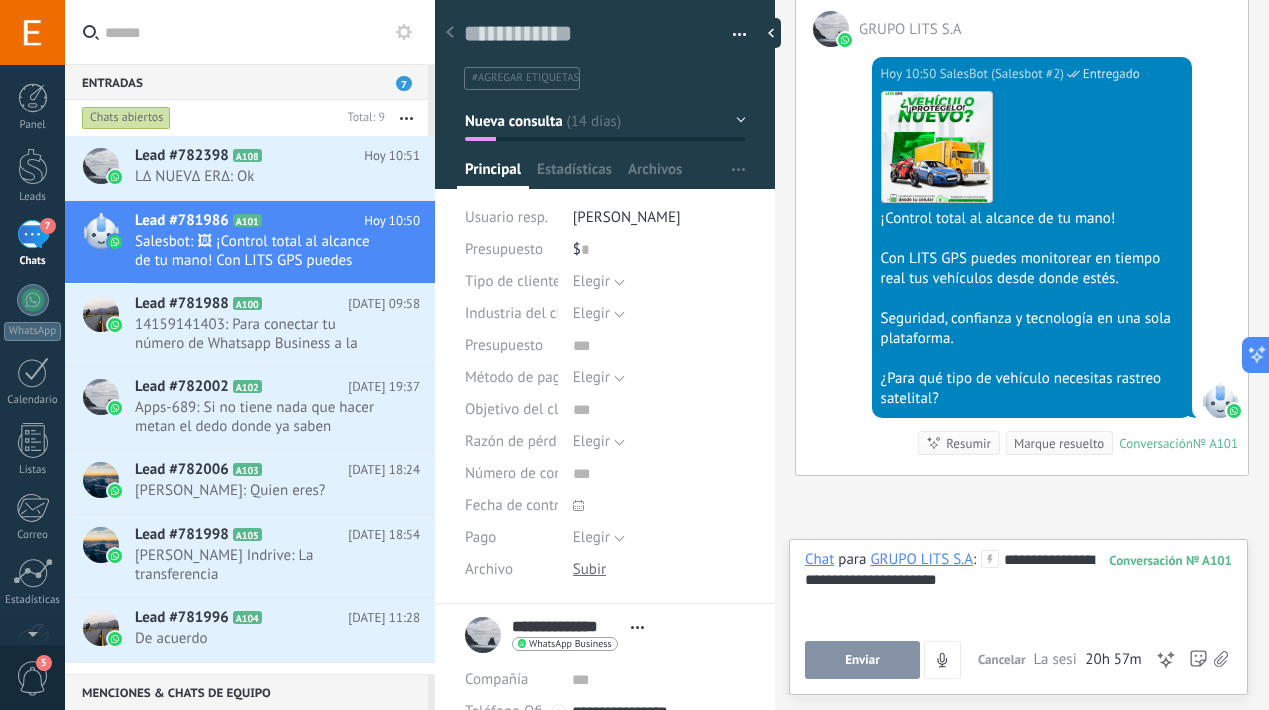 click on "Enviar" at bounding box center [862, 660] 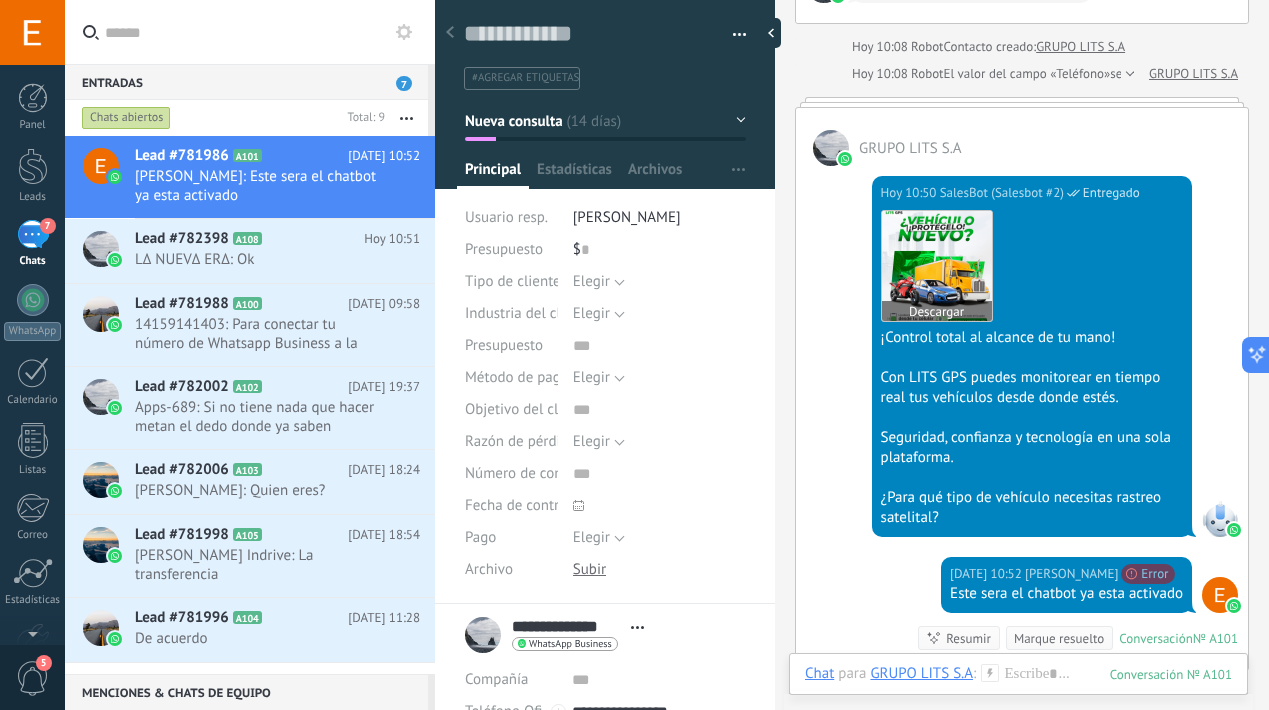 scroll, scrollTop: 2092, scrollLeft: 0, axis: vertical 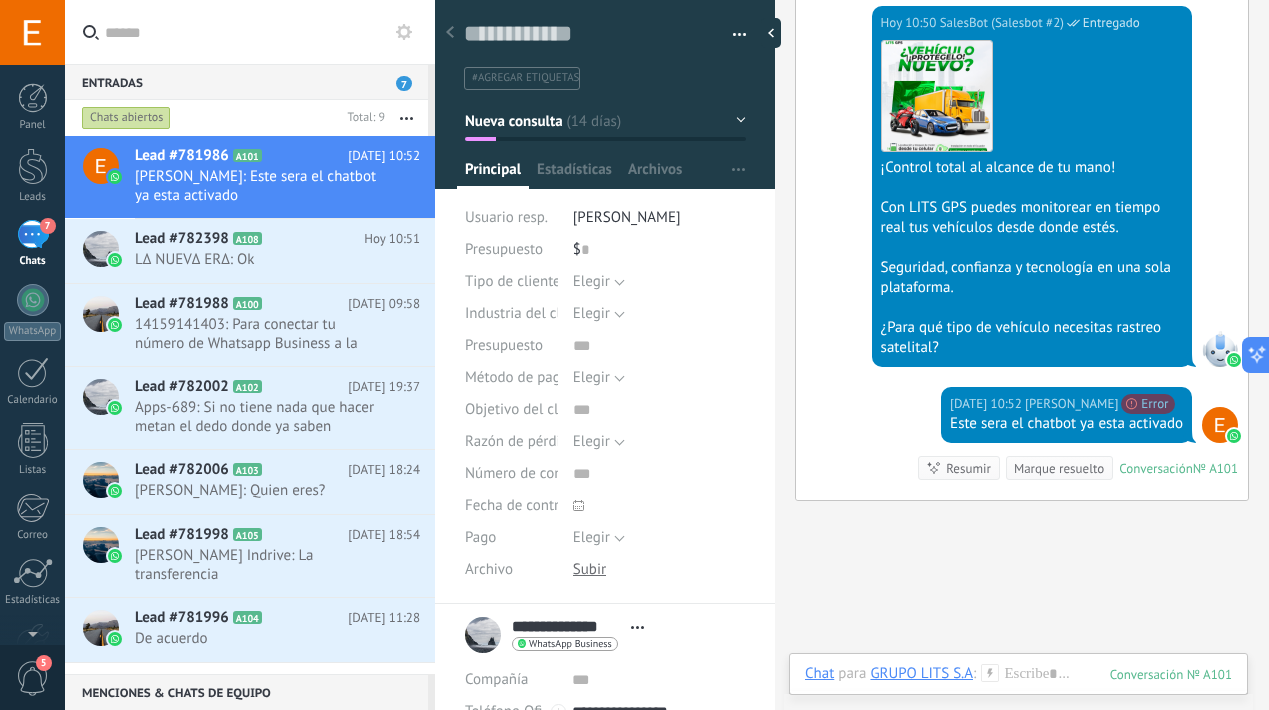 click on "Buscar Carga más [DATE] [DATE] 08:29 Robot  Lead creado:  Lead #781986 [DATE] 08:29 GRUPO LITS S.A  Este mensaje incluye contenido multimedia y se recibió hace más de 14 días  antes de que conectaras WhatsApp a Kommo. Solo puedes verlo en la aplicación de WhatsApp Business. [DATE] 11:42 WhatsApp Business  Leído Ya le mande el contacto [PERSON_NAME] que le solicite los documentos, ya que no me entendía bien el arrendatario Conversación  № A101 Conversación № A101 [DATE] GRUPO LITS [DATE] 09:36 WhatsApp Business  Leído Descargar [DATE] 09:36 WhatsApp Business  Leído 00:00 00:27 [DATE] 10:46 GRUPO LITS S.A  00:00 00:[PHONE_NUMBER][DATE] 10:53 WhatsApp Business  Leído Si dice [DATE] 11:42 GRUPO LITS S.A  Descargar Enviado desde mi nueva Banca Móvil de Banco Pichincha Conversación  № A101 Conversación № A101 [DATE] [DATE] 03:39 GRUPO LITS S.A  Descargar [DATE] 03:39 GRUPO LITS S.A  Este tipo de mensaje no se puede mostrar porque aún no es compatible." at bounding box center [1022, -621] 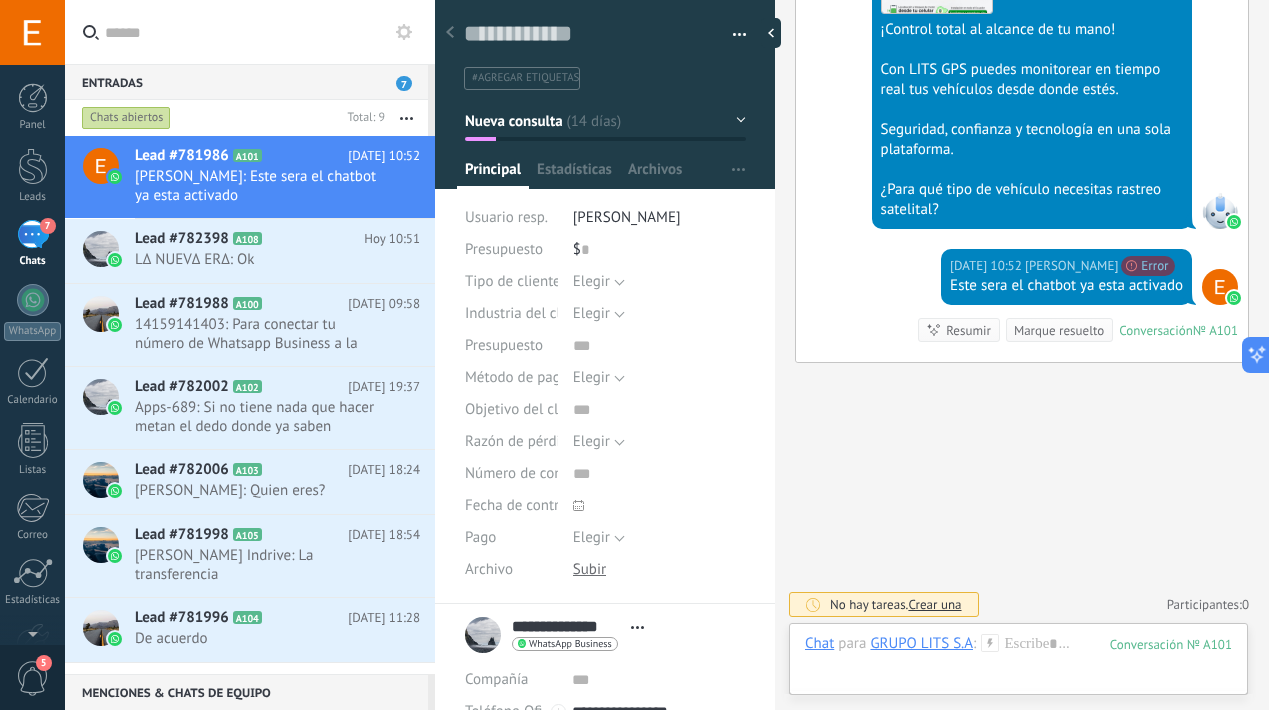 scroll, scrollTop: 222, scrollLeft: 0, axis: vertical 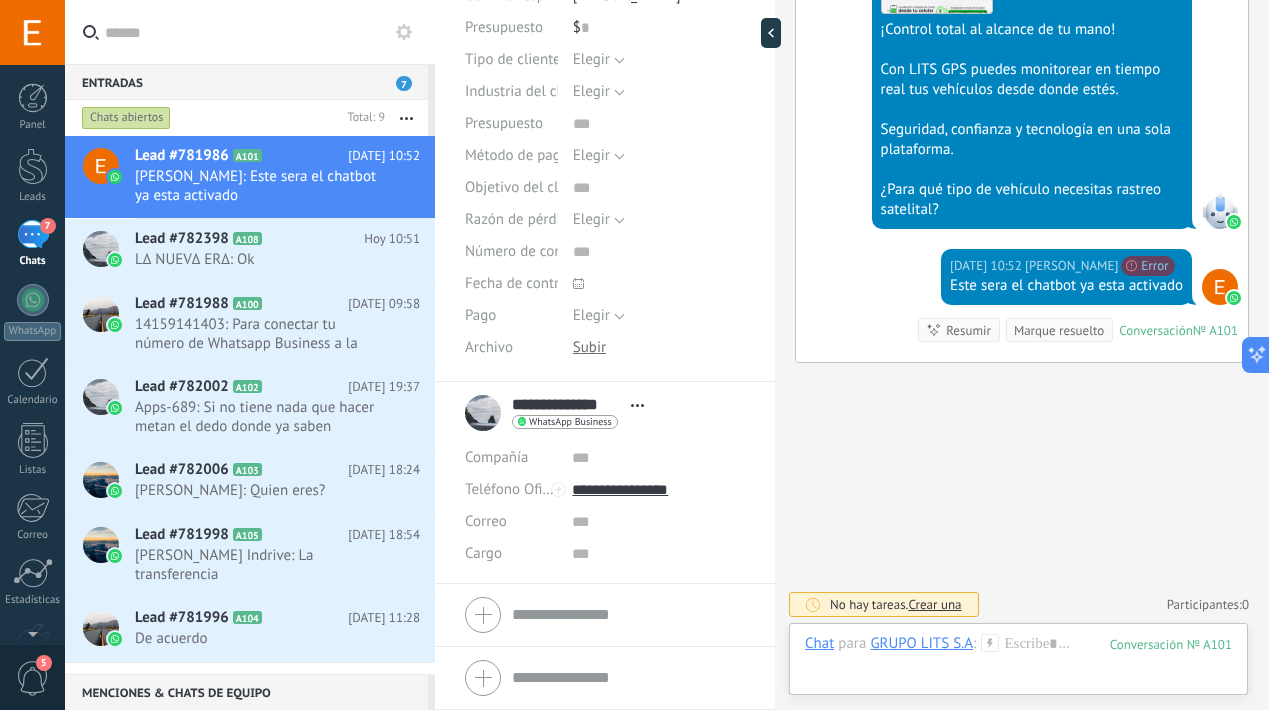 click on "Chats" at bounding box center [33, 261] 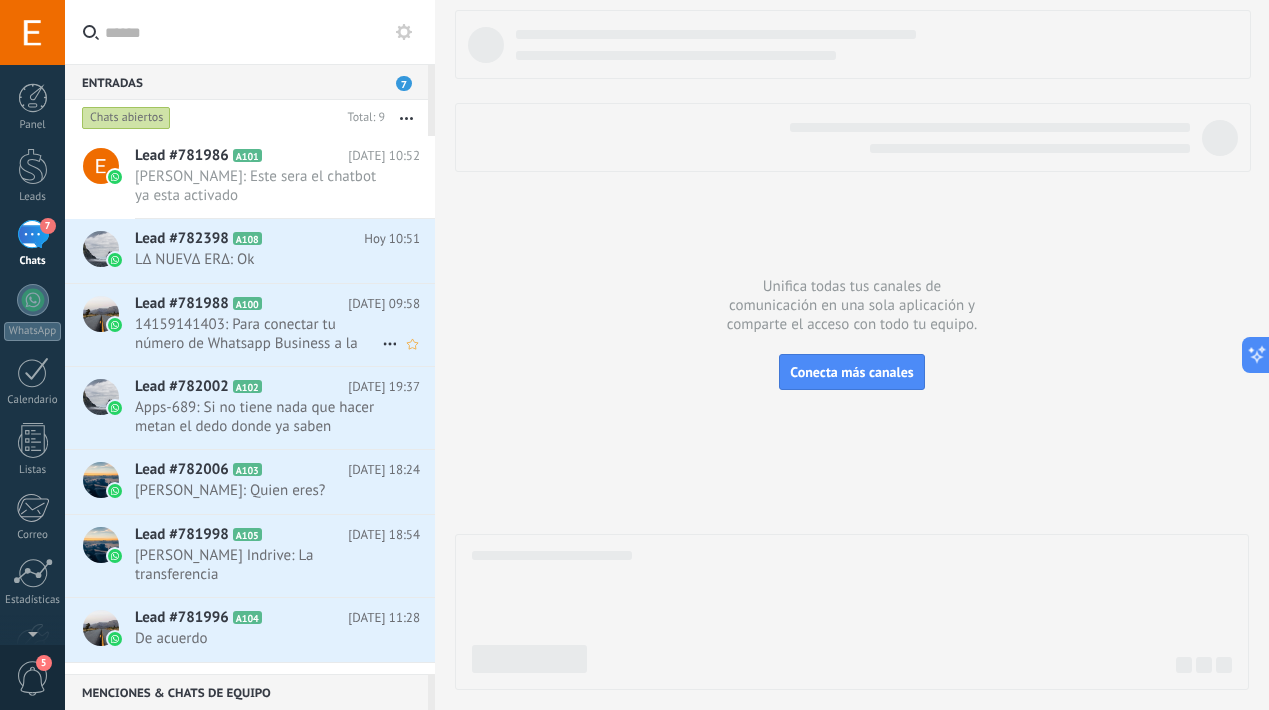 click on "14159141403: Para conectar tu número de Whatsapp Business a la integración de Kommo:
-Ve a Kommo > Ajustes > Integración > ..." at bounding box center [258, 334] 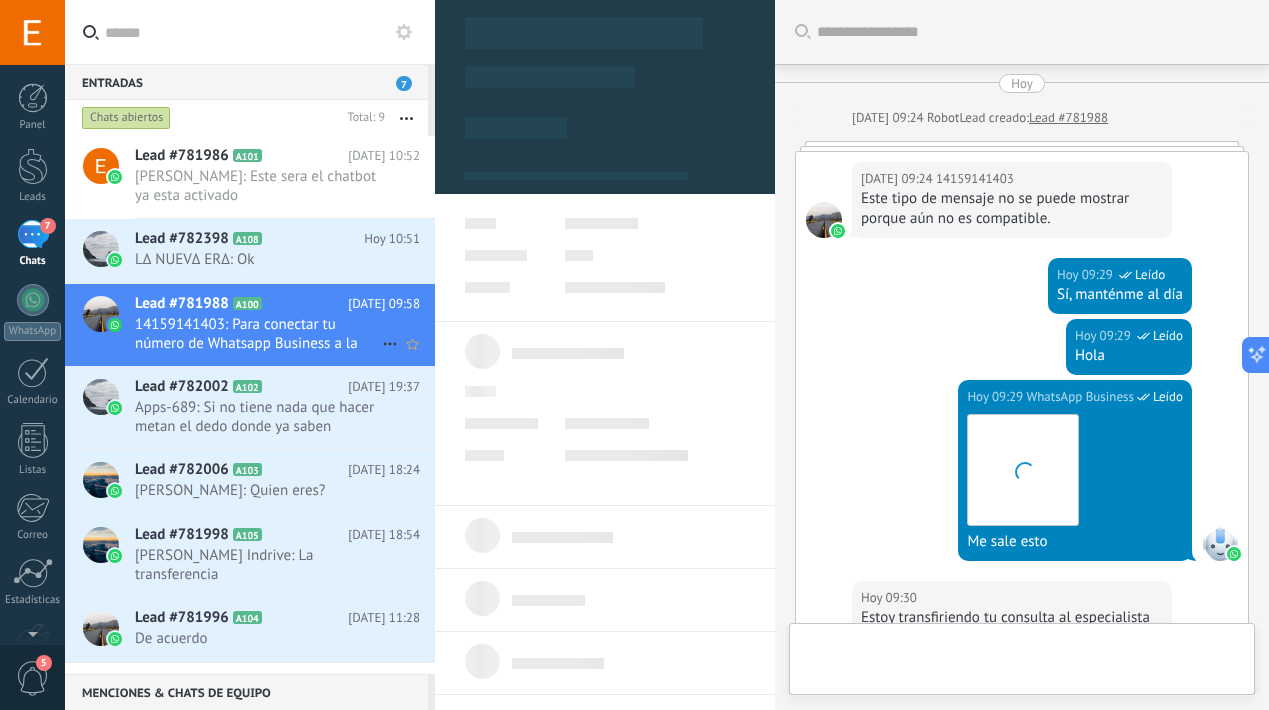 type on "**********" 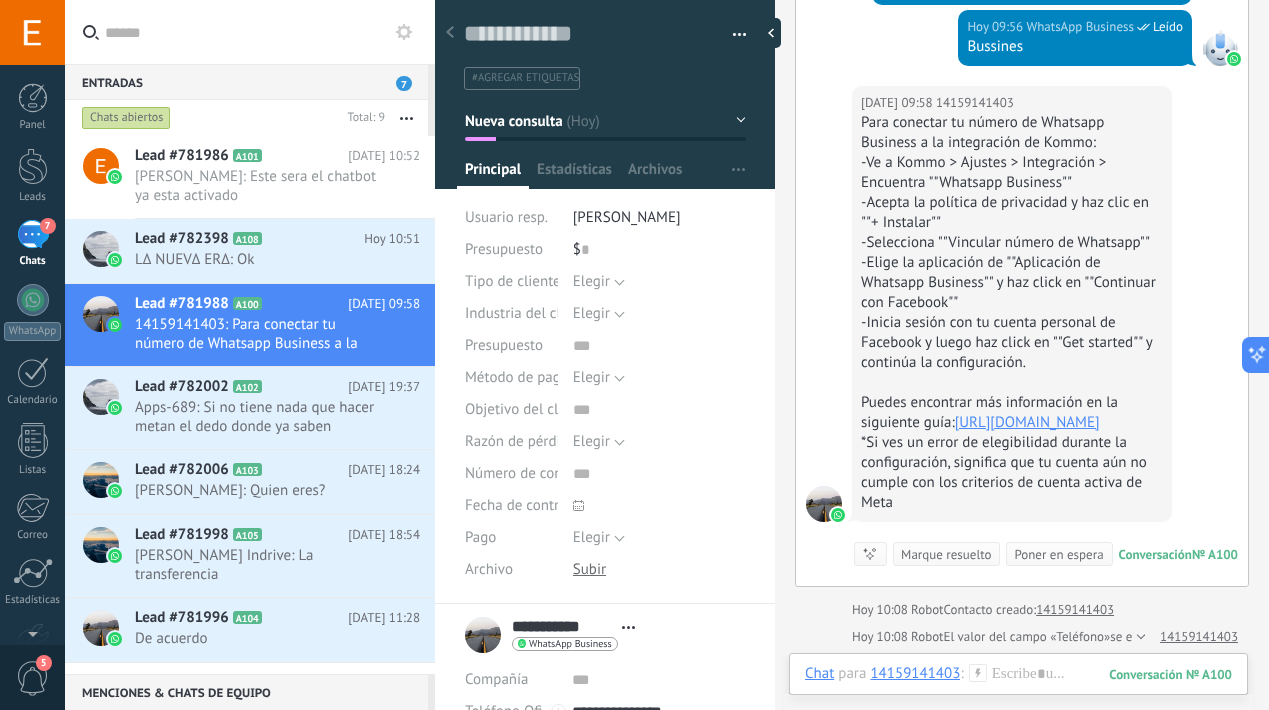 click 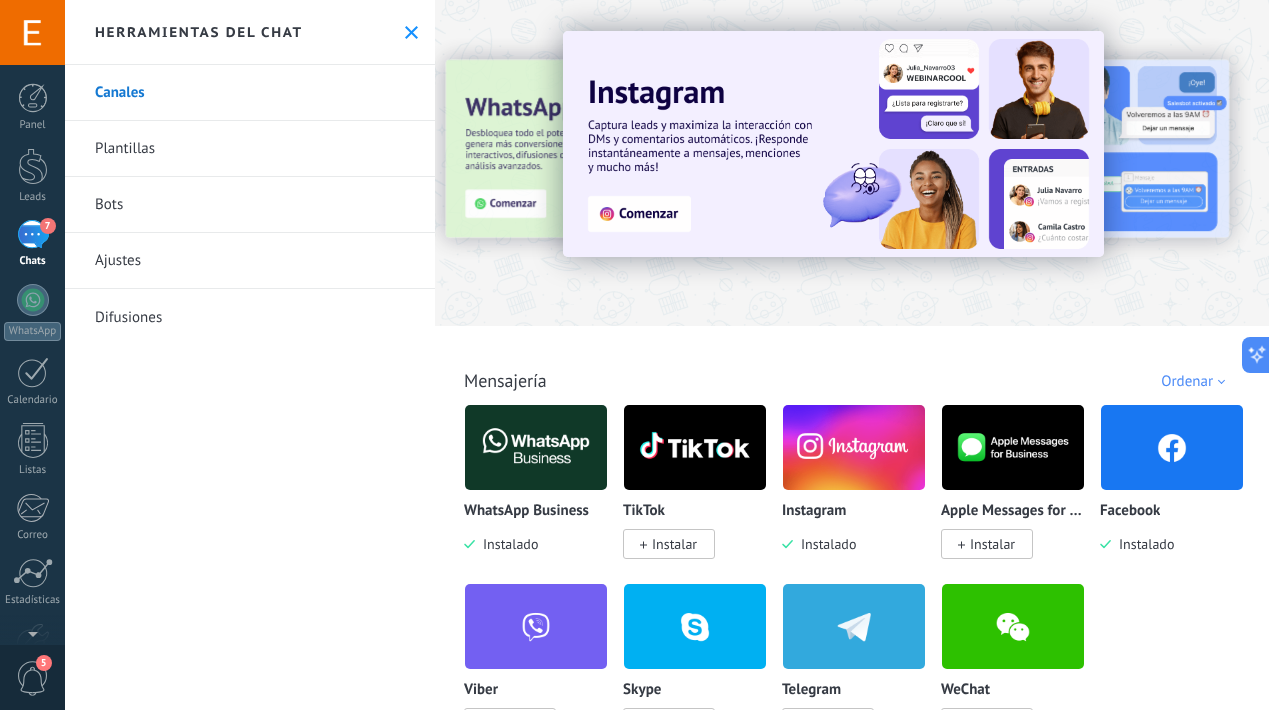click at bounding box center (536, 447) 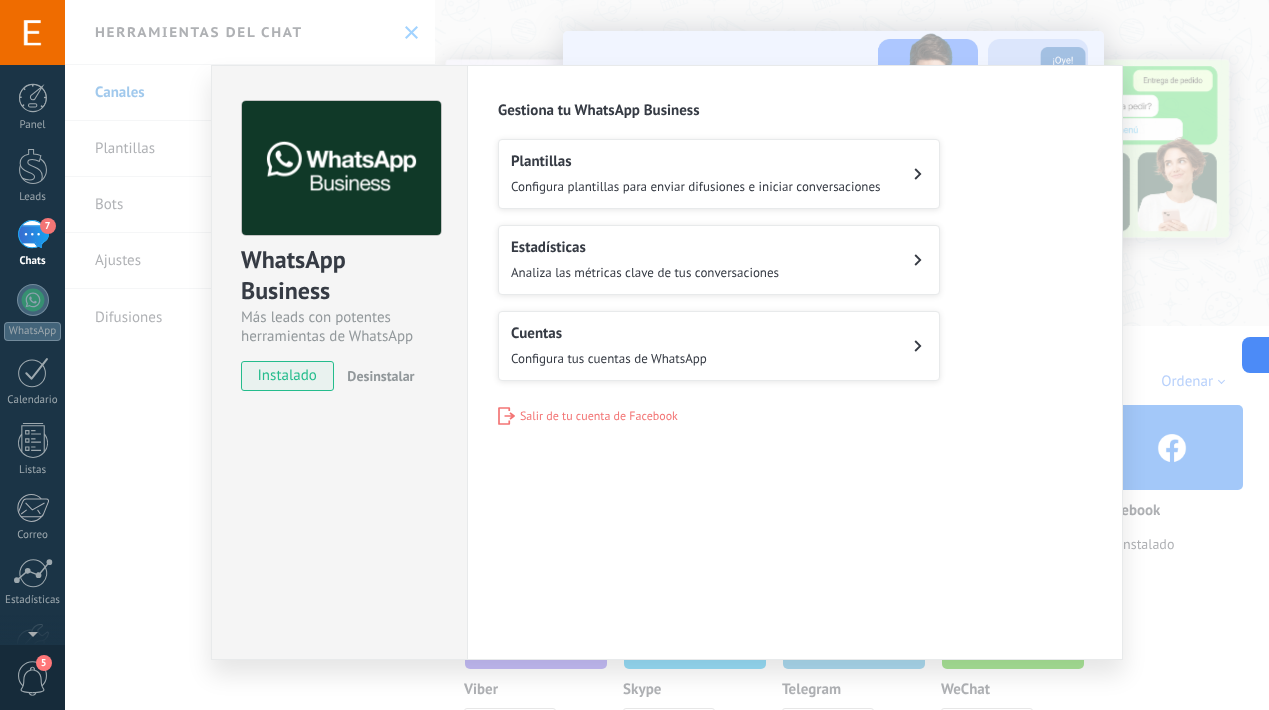 click on "Cuentas" at bounding box center (609, 333) 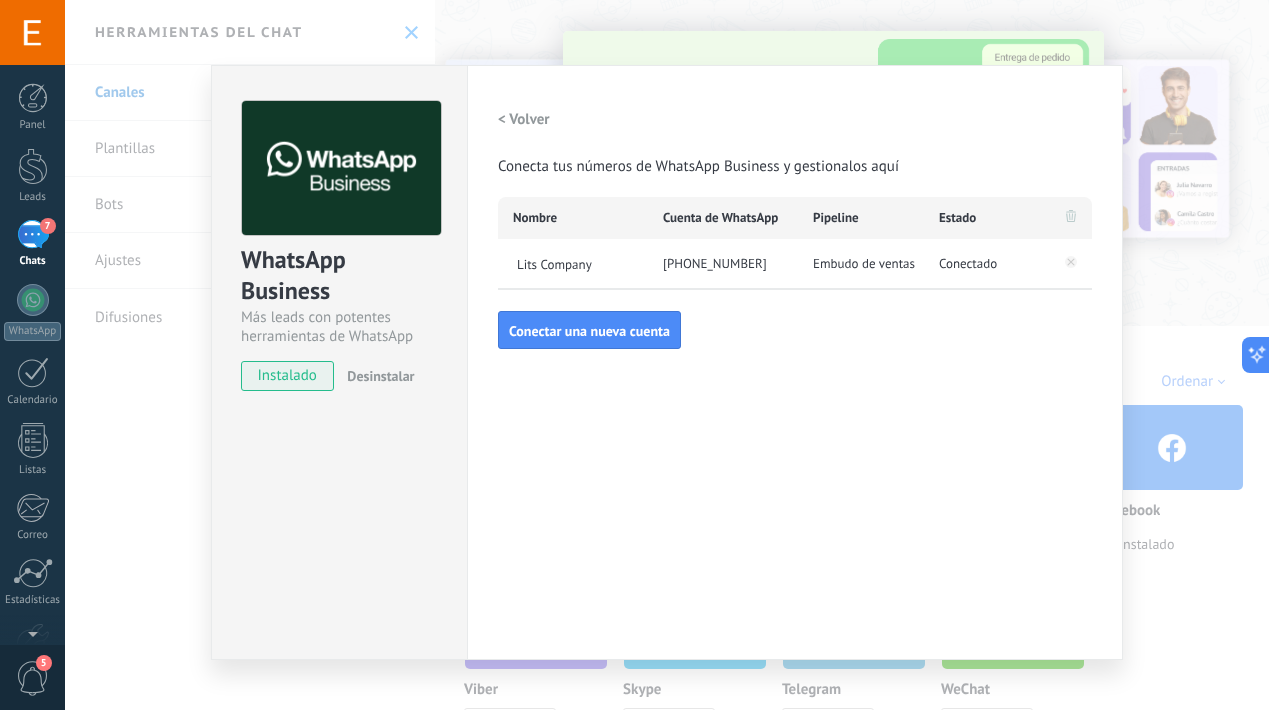 click on "[PHONE_NUMBER]" at bounding box center [723, 264] 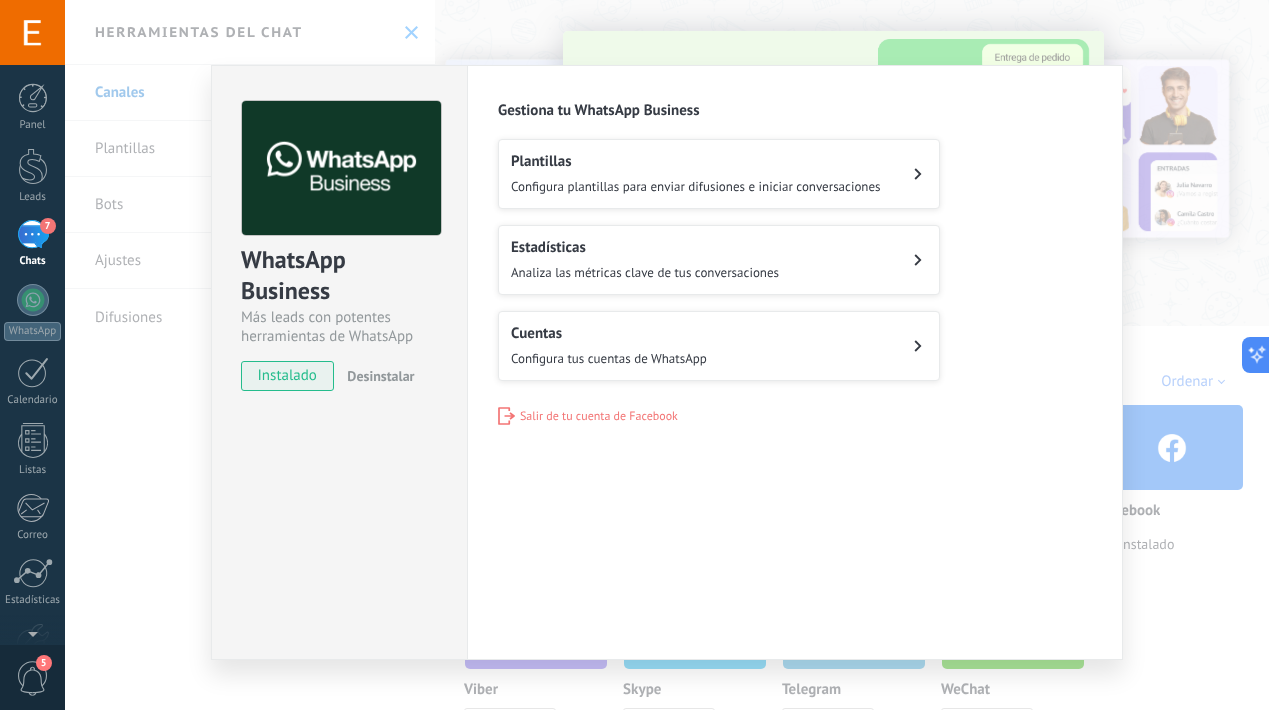 click on "WhatsApp Business Más leads con potentes herramientas de WhatsApp instalado Desinstalar Configuraciones Autorizaciones Esta pestaña registra a los usuarios que han concedido acceso a las integración a esta cuenta. Si deseas remover la posibilidad que un usuario pueda enviar solicitudes a la cuenta en nombre de esta integración, puedes revocar el acceso. Si el acceso a todos los usuarios es revocado, la integración dejará de funcionar. Esta aplicacion está instalada, pero nadie le ha dado acceso aun. WhatsApp Cloud API más _:  Guardar Gestiona tu WhatsApp Business Plantillas Configura plantillas para enviar difusiones e iniciar conversaciones Estadísticas Analiza las métricas clave de tus conversaciones Cuentas Configura tus cuentas de WhatsApp Salir de tu cuenta de Facebook" at bounding box center [667, 355] 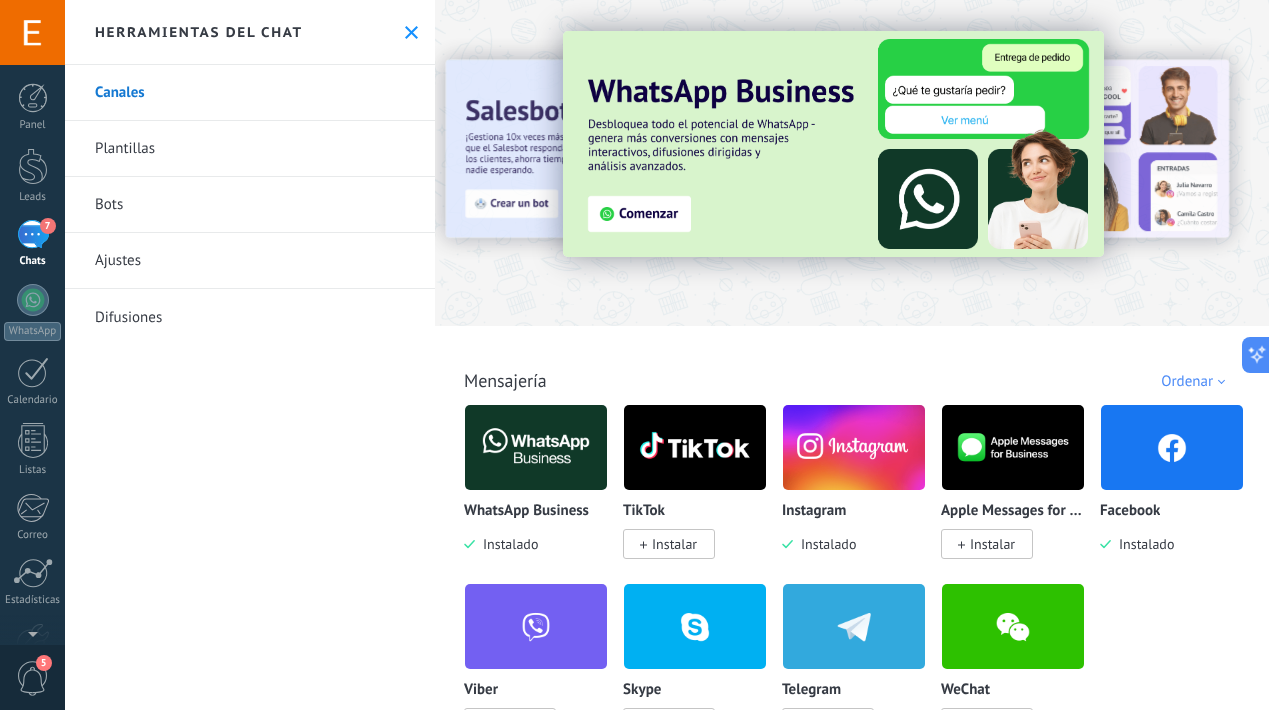 click on "Bots" at bounding box center (250, 205) 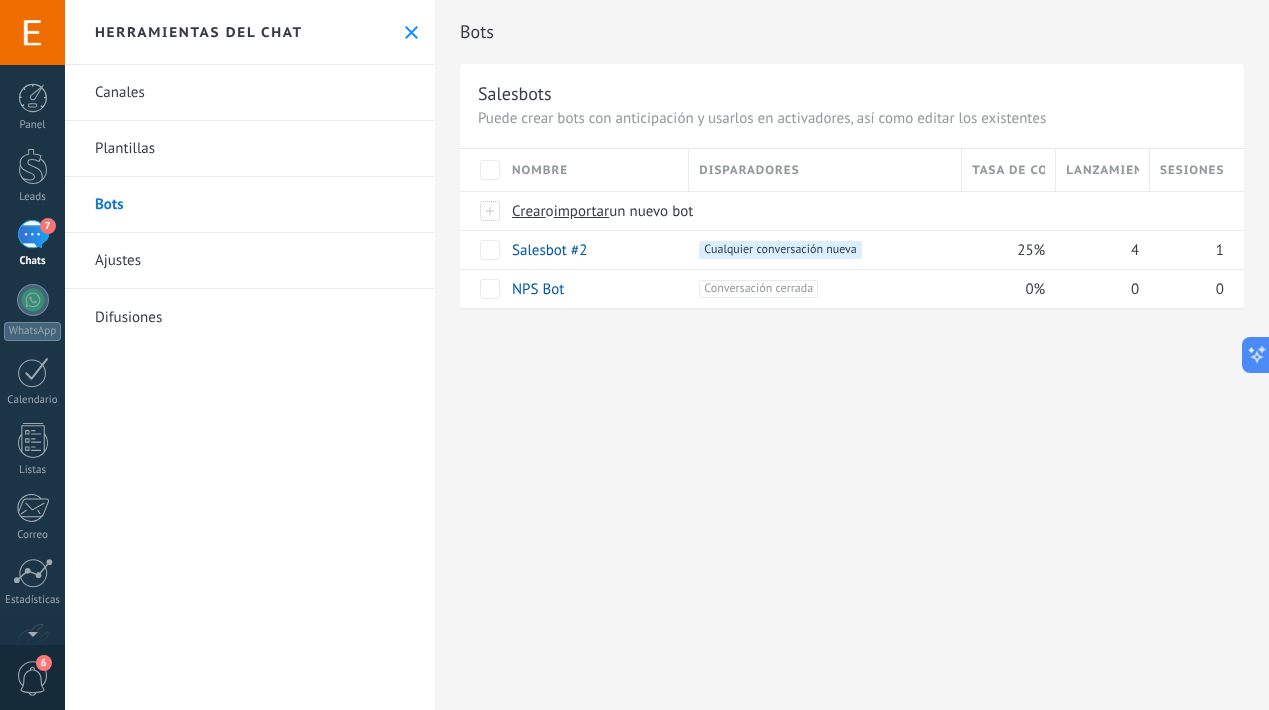 click on "7
Chats" at bounding box center (32, 244) 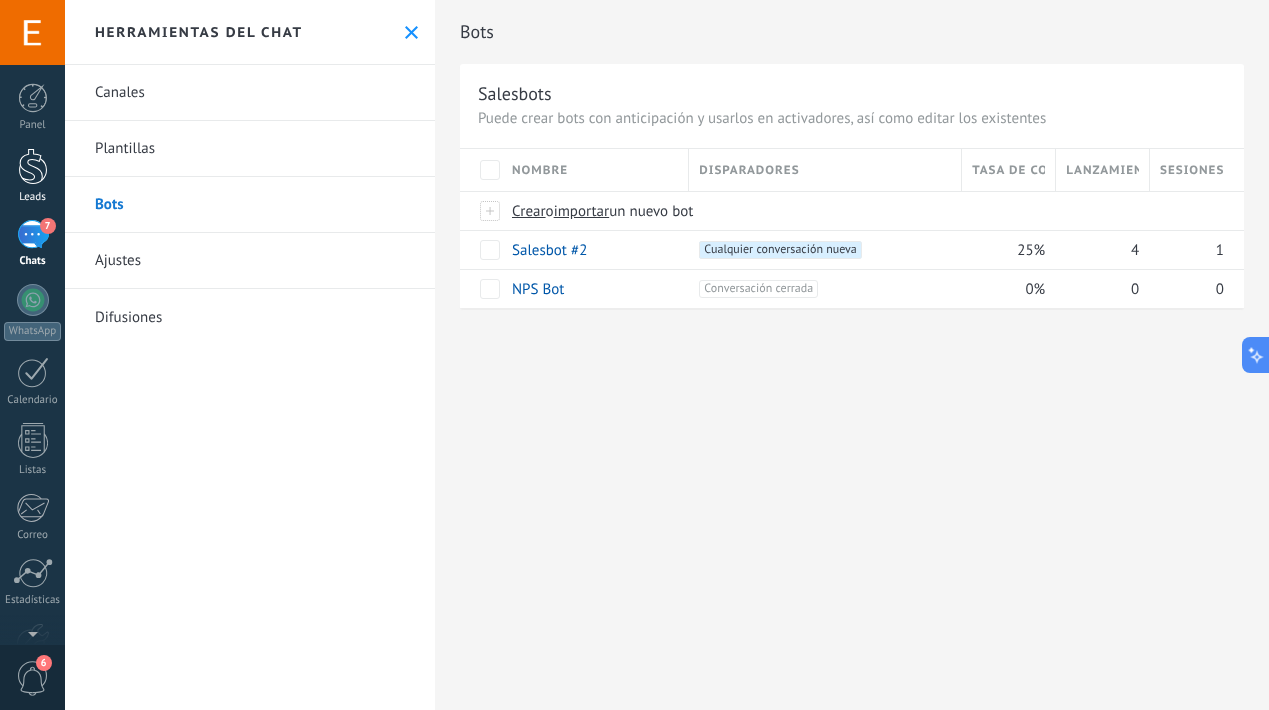click on "Leads" at bounding box center [33, 197] 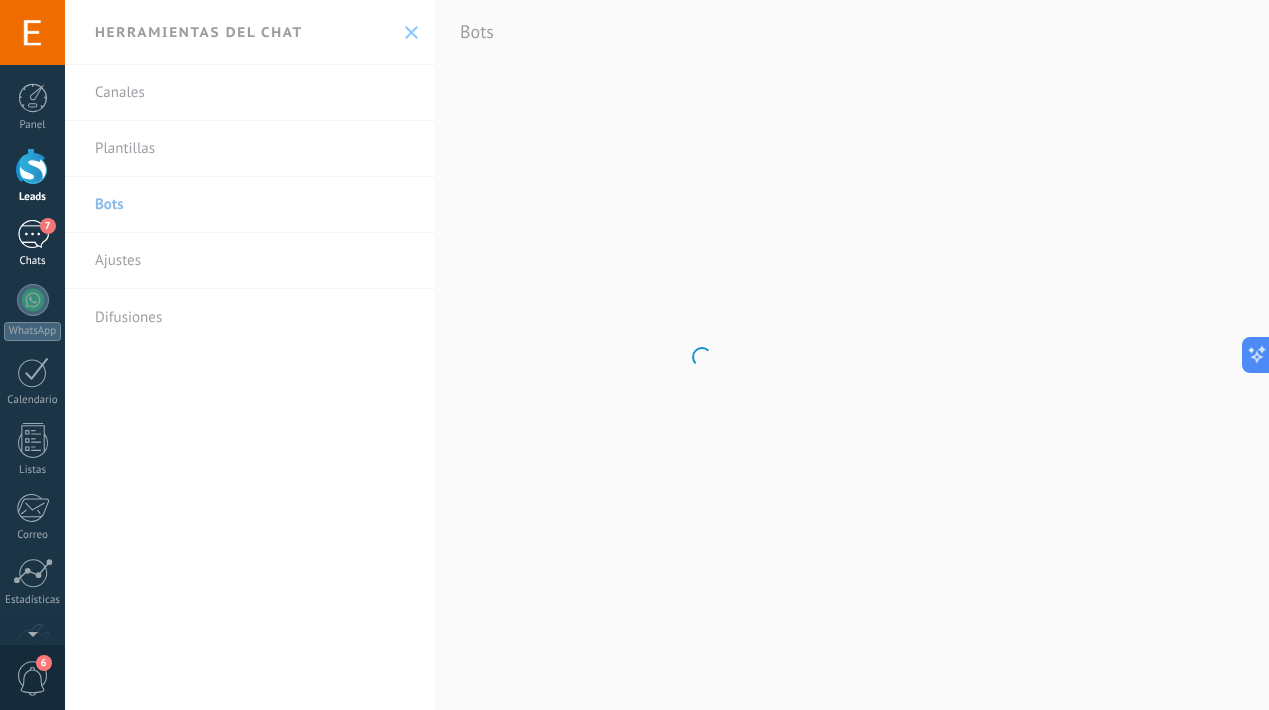 click on "7" at bounding box center [33, 234] 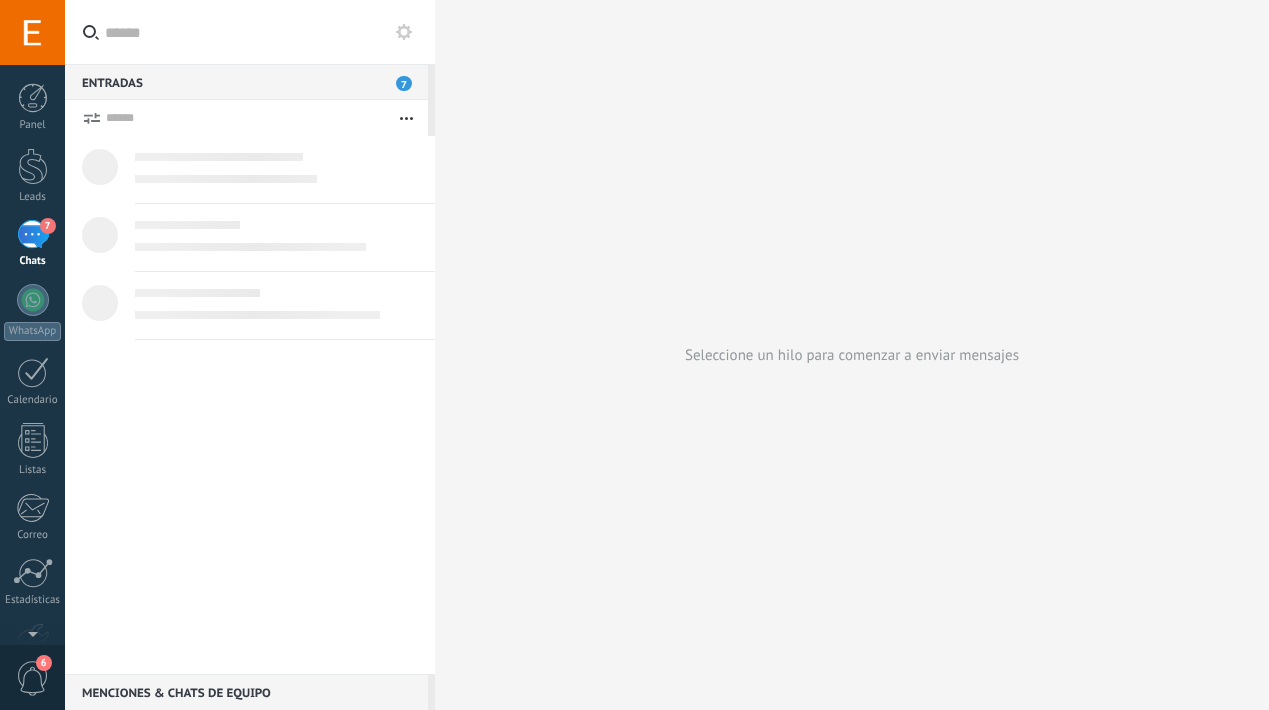 scroll, scrollTop: 0, scrollLeft: 0, axis: both 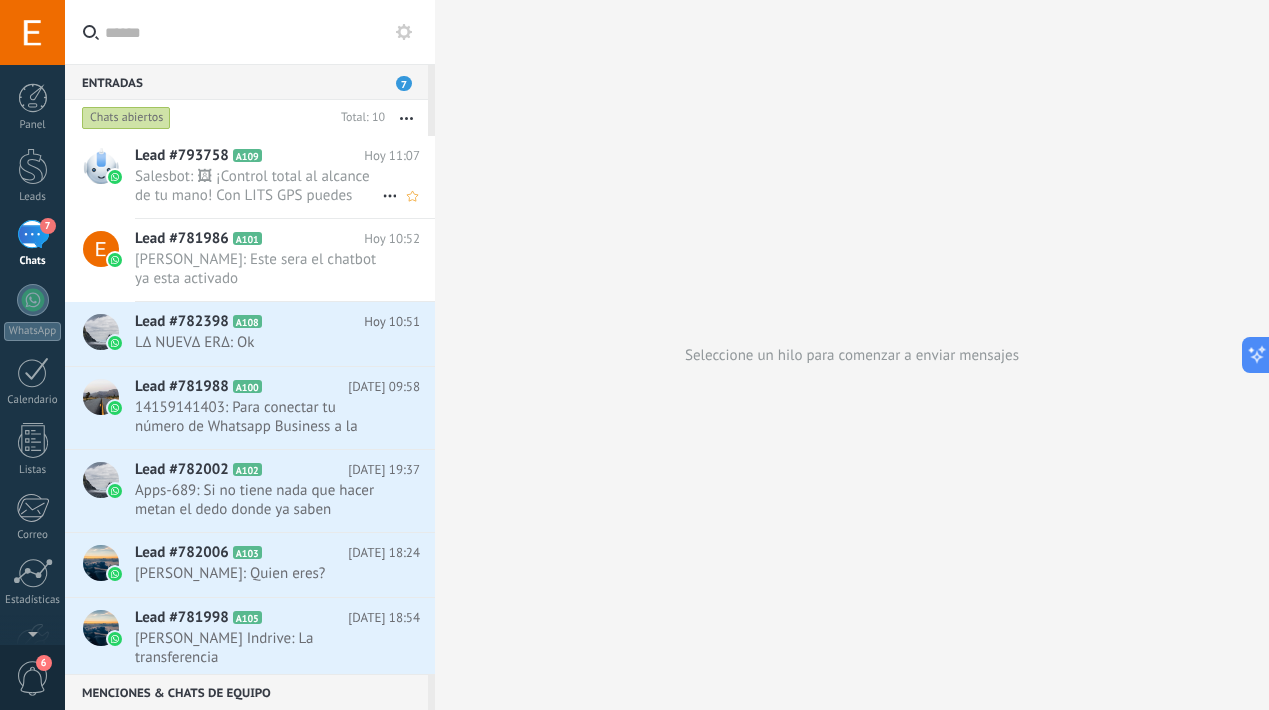 click on "Salesbot: 🖼 ¡Control total al alcance de tu mano!
Con LITS GPS puedes monitorear en tiempo real tus vehículos desde do..." at bounding box center (258, 186) 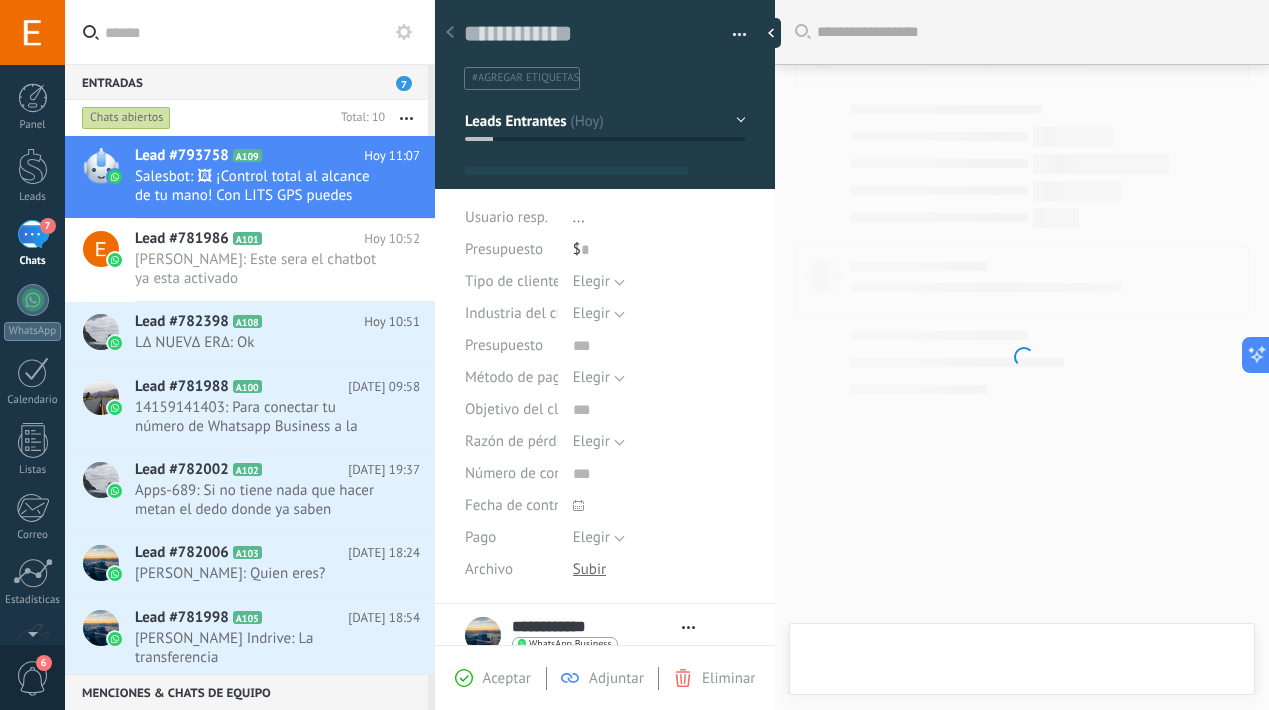 scroll, scrollTop: 235, scrollLeft: 0, axis: vertical 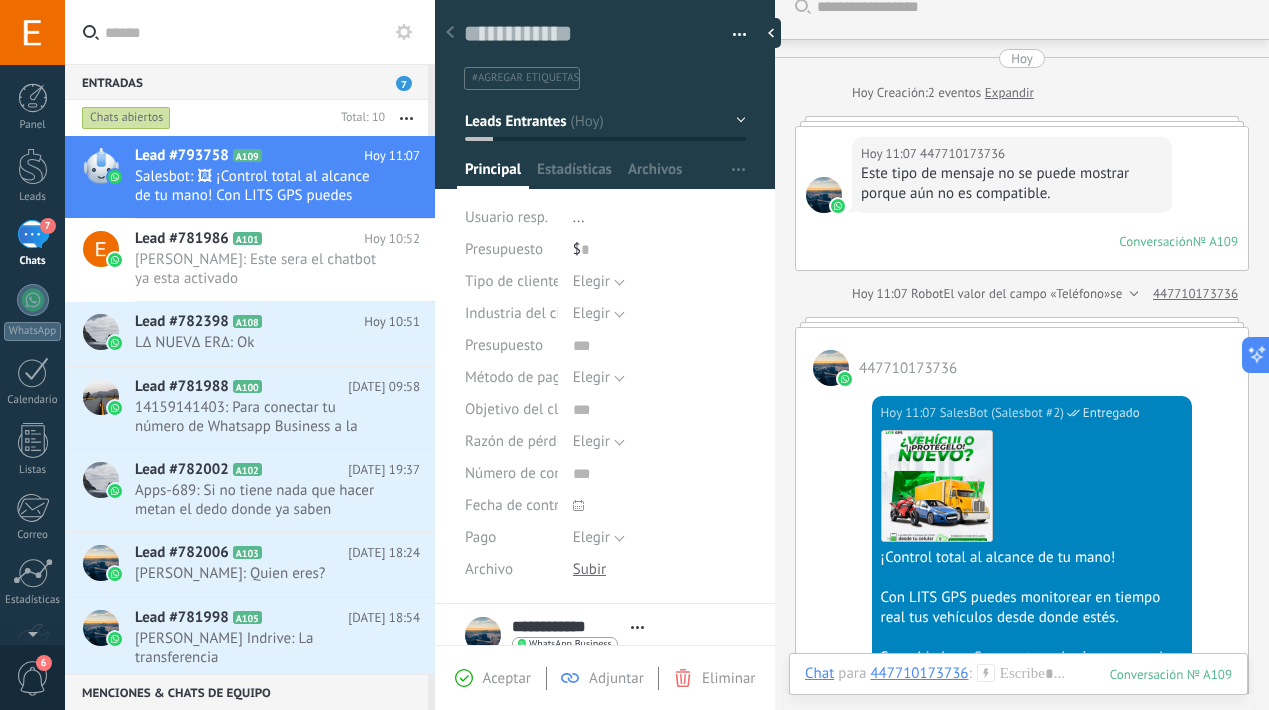 click on "Este tipo de mensaje no se puede mostrar porque aún no es compatible." at bounding box center [1012, 184] 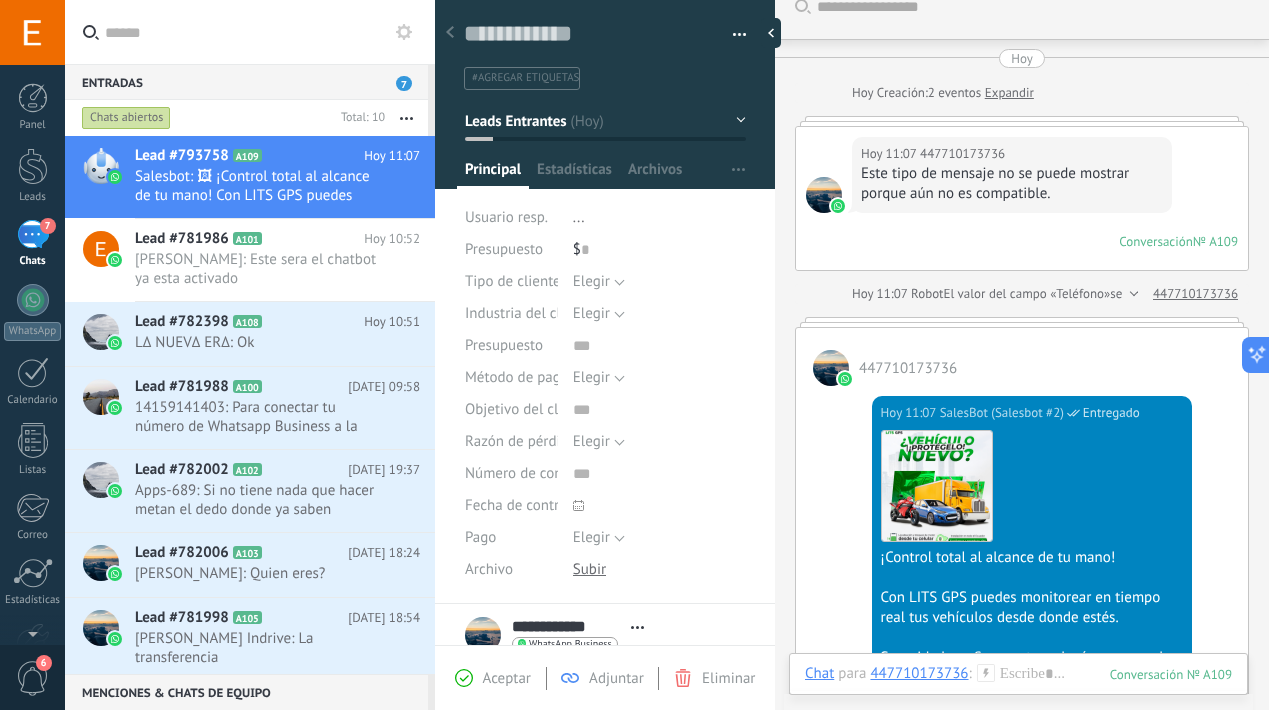 click 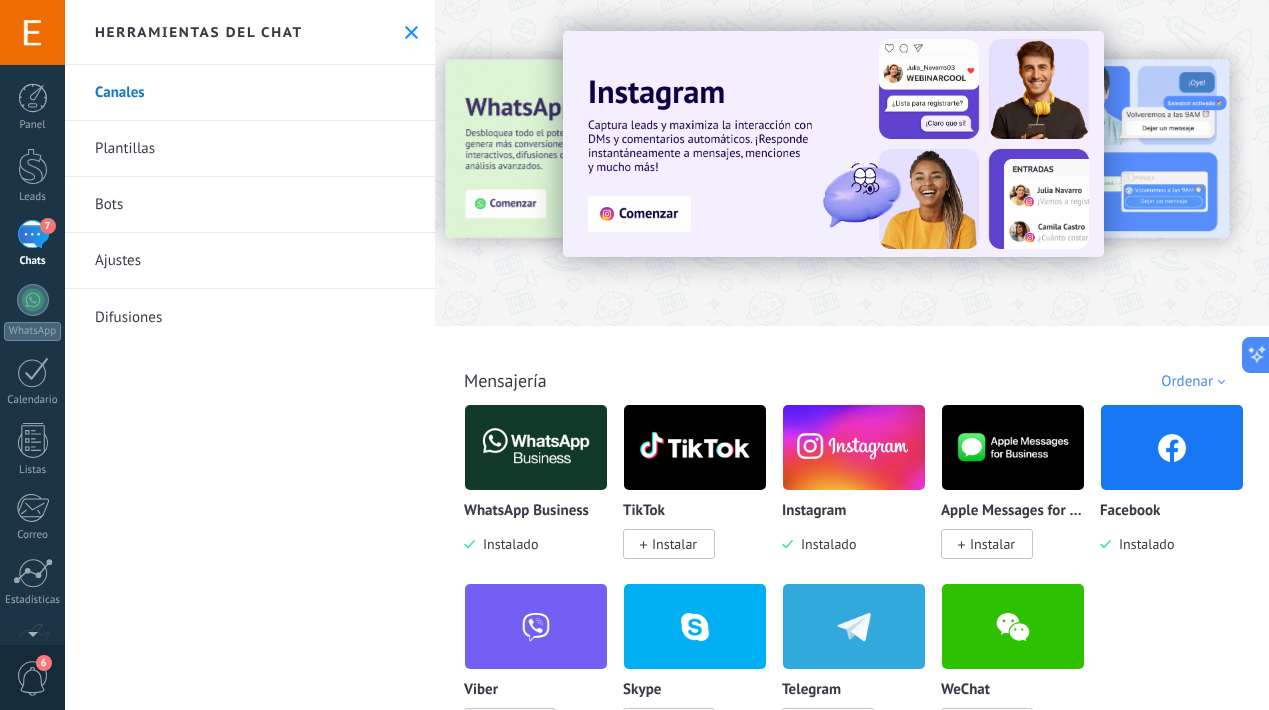 click at bounding box center (536, 447) 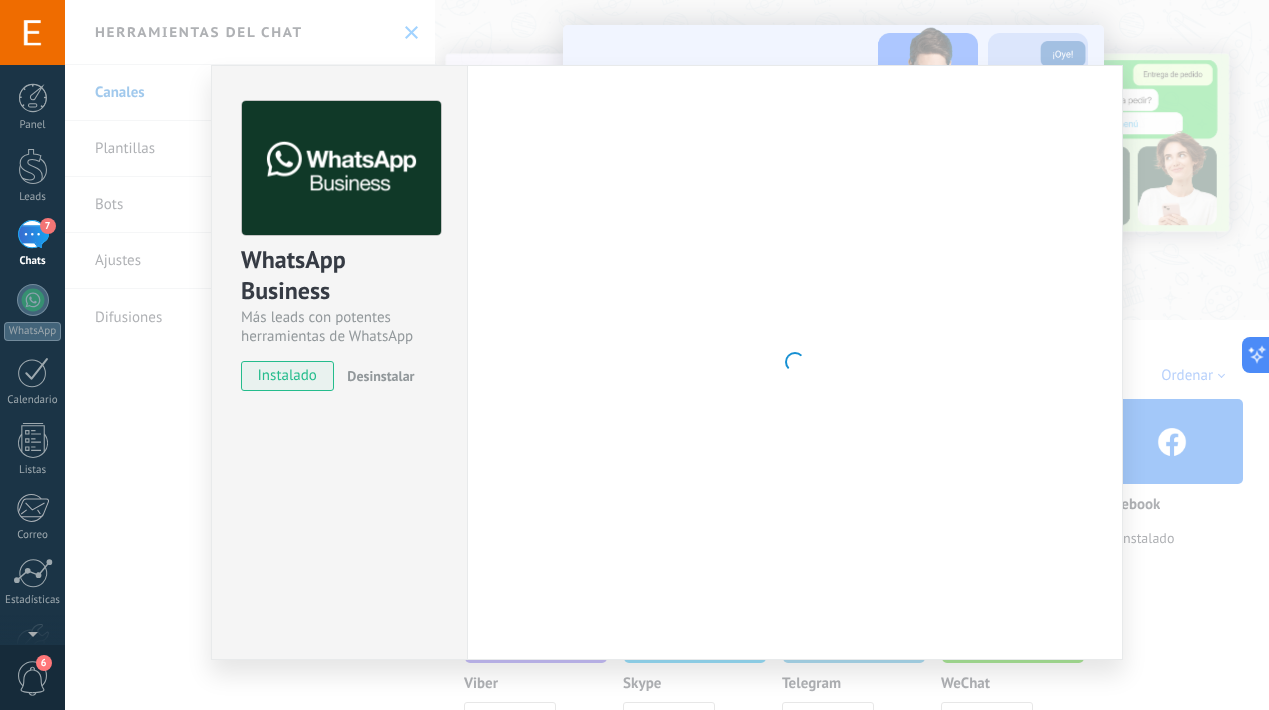 scroll, scrollTop: 0, scrollLeft: 0, axis: both 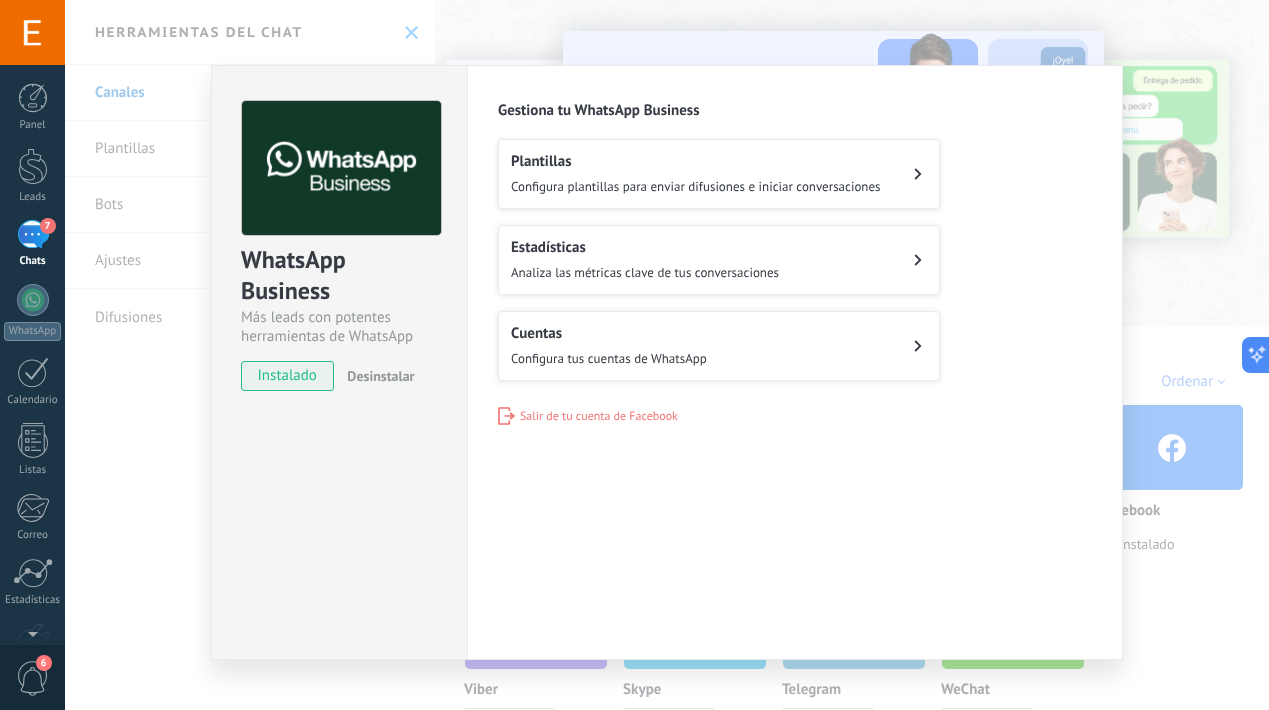 click on "WhatsApp Business Más leads con potentes herramientas de WhatsApp instalado Desinstalar Configuraciones Autorizaciones Esta pestaña registra a los usuarios que han concedido acceso a las integración a esta cuenta. Si deseas remover la posibilidad que un usuario pueda enviar solicitudes a la cuenta en nombre de esta integración, puedes revocar el acceso. Si el acceso a todos los usuarios es revocado, la integración dejará de funcionar. Esta aplicacion está instalada, pero nadie le ha dado acceso aun. WhatsApp Cloud API más _:  Guardar Gestiona tu WhatsApp Business Plantillas Configura plantillas para enviar difusiones e iniciar conversaciones Estadísticas Analiza las métricas clave de tus conversaciones Cuentas Configura tus cuentas de WhatsApp Salir de tu cuenta de Facebook" at bounding box center [667, 355] 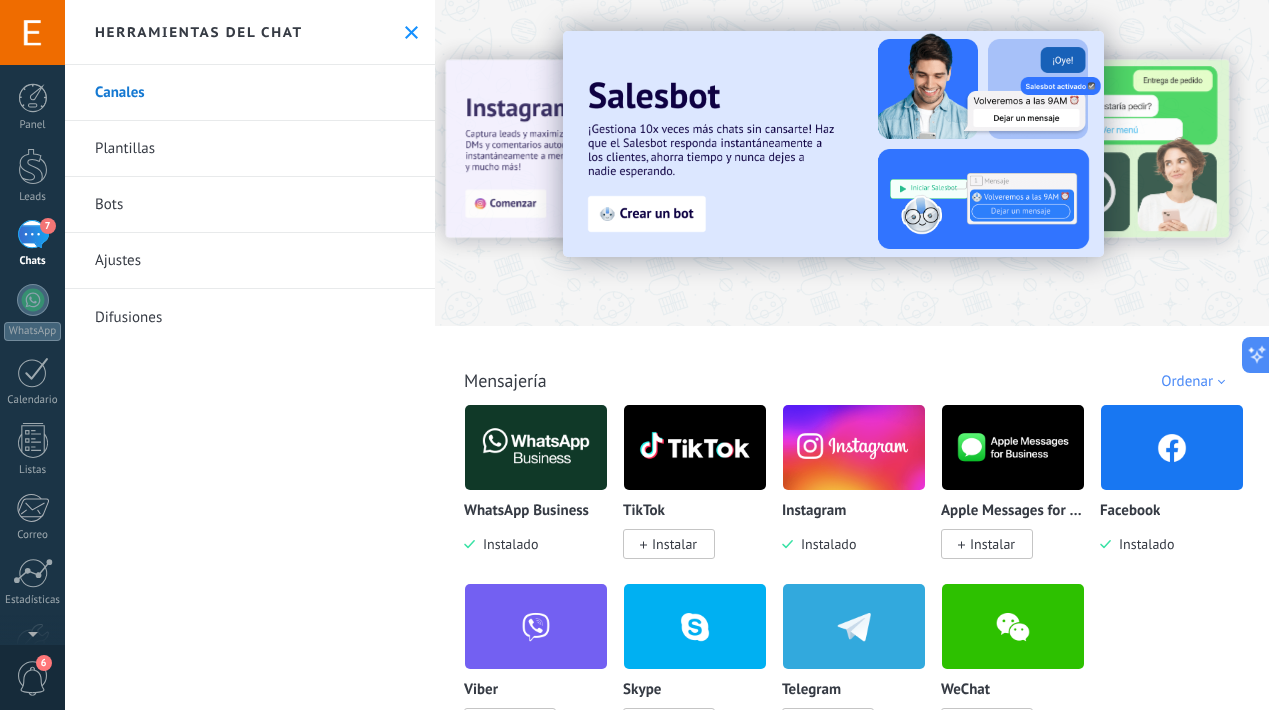 click on "7" at bounding box center [33, 234] 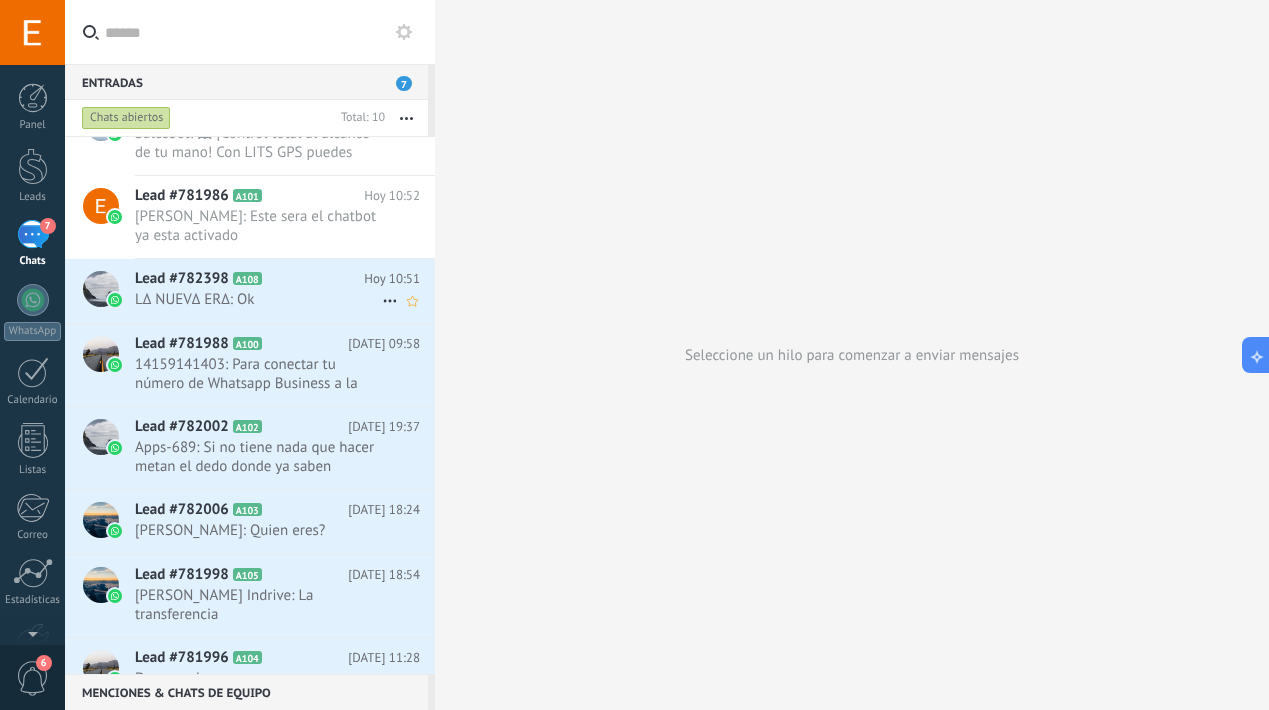 scroll, scrollTop: 44, scrollLeft: 0, axis: vertical 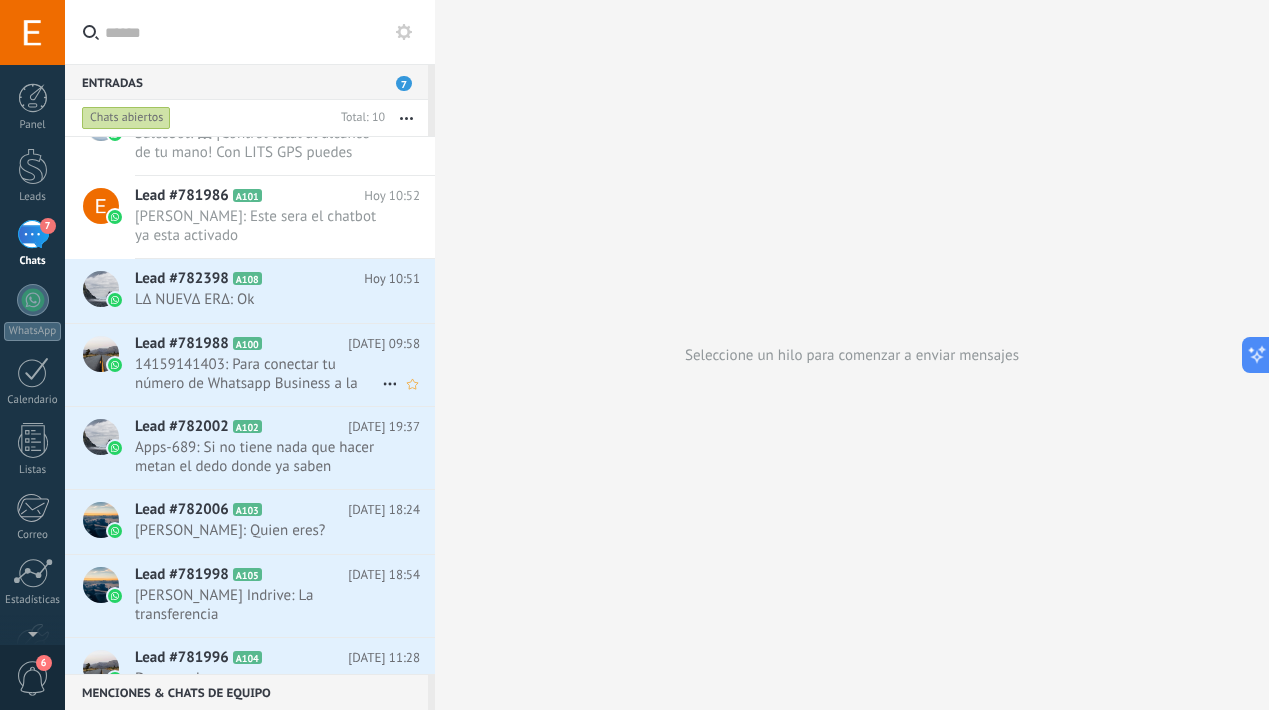 click 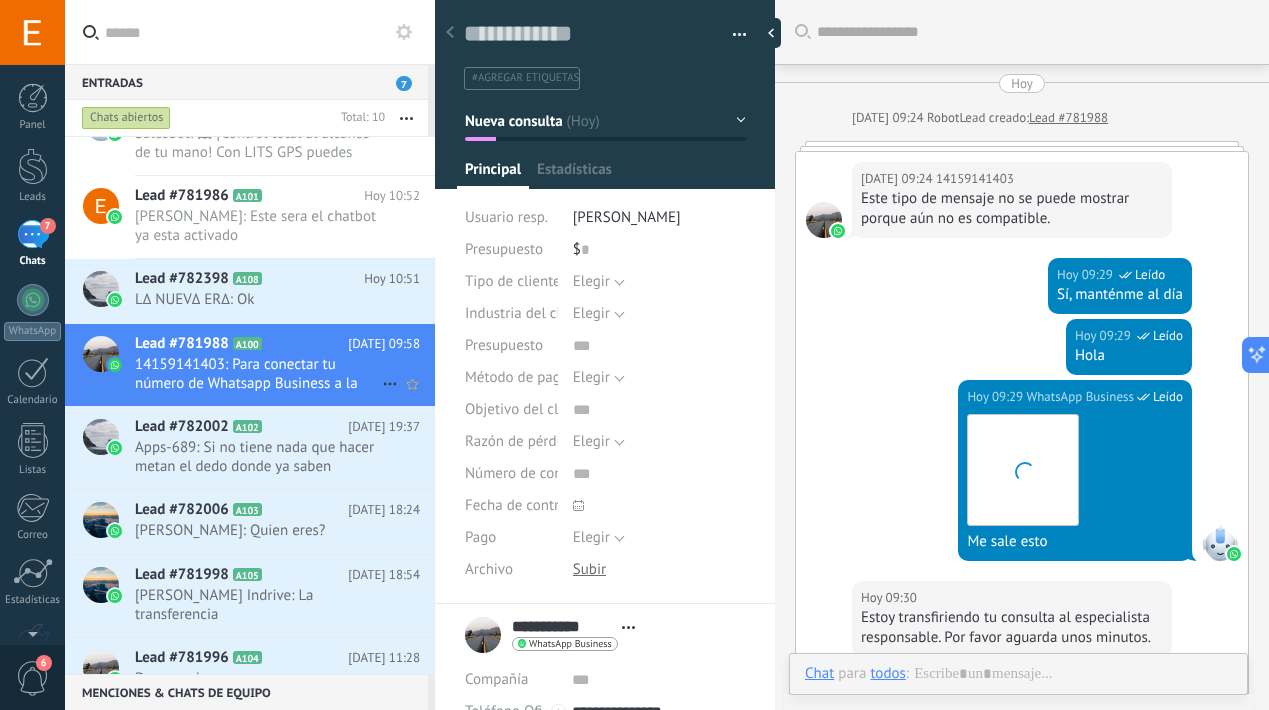 type on "**********" 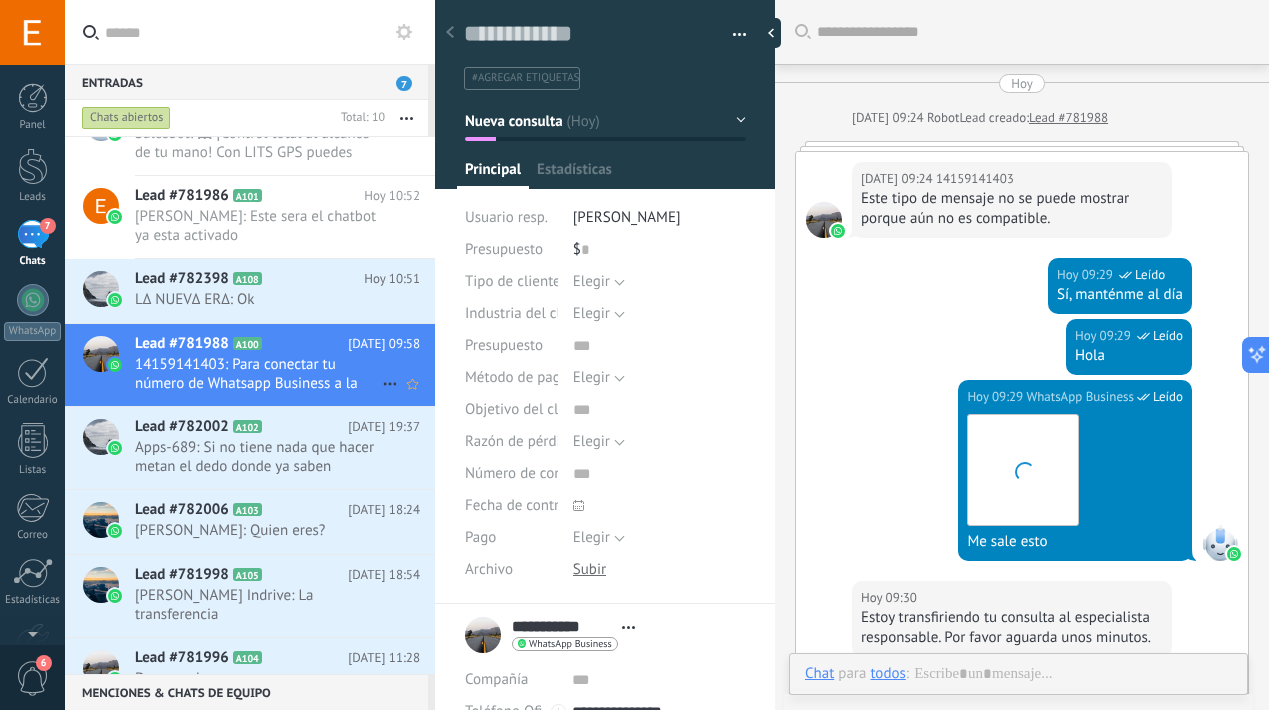 scroll, scrollTop: 1030, scrollLeft: 0, axis: vertical 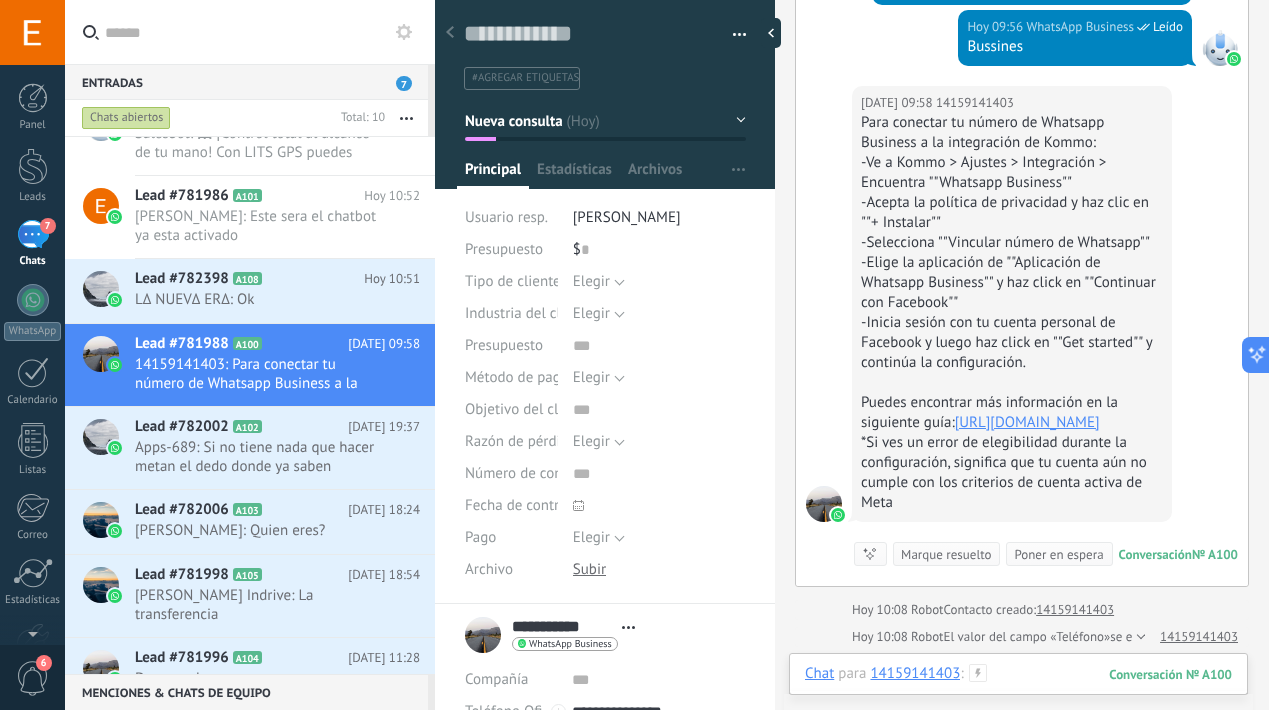 click at bounding box center (1018, 694) 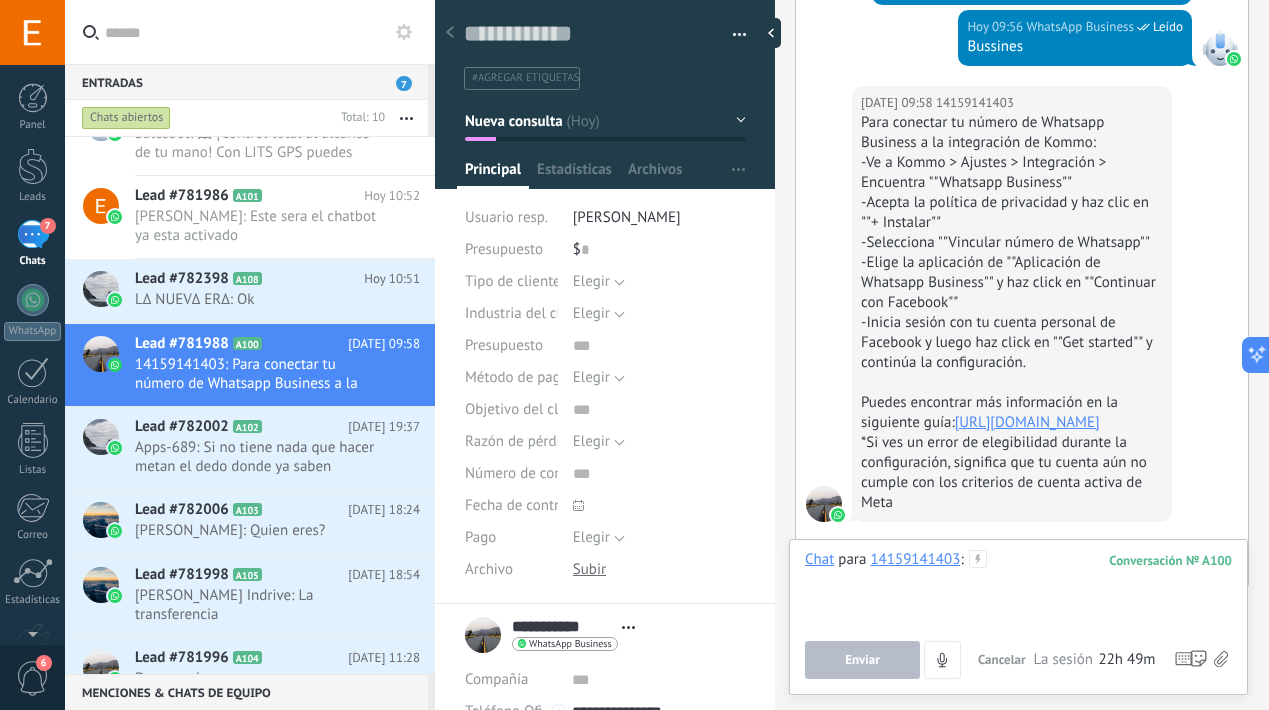 type 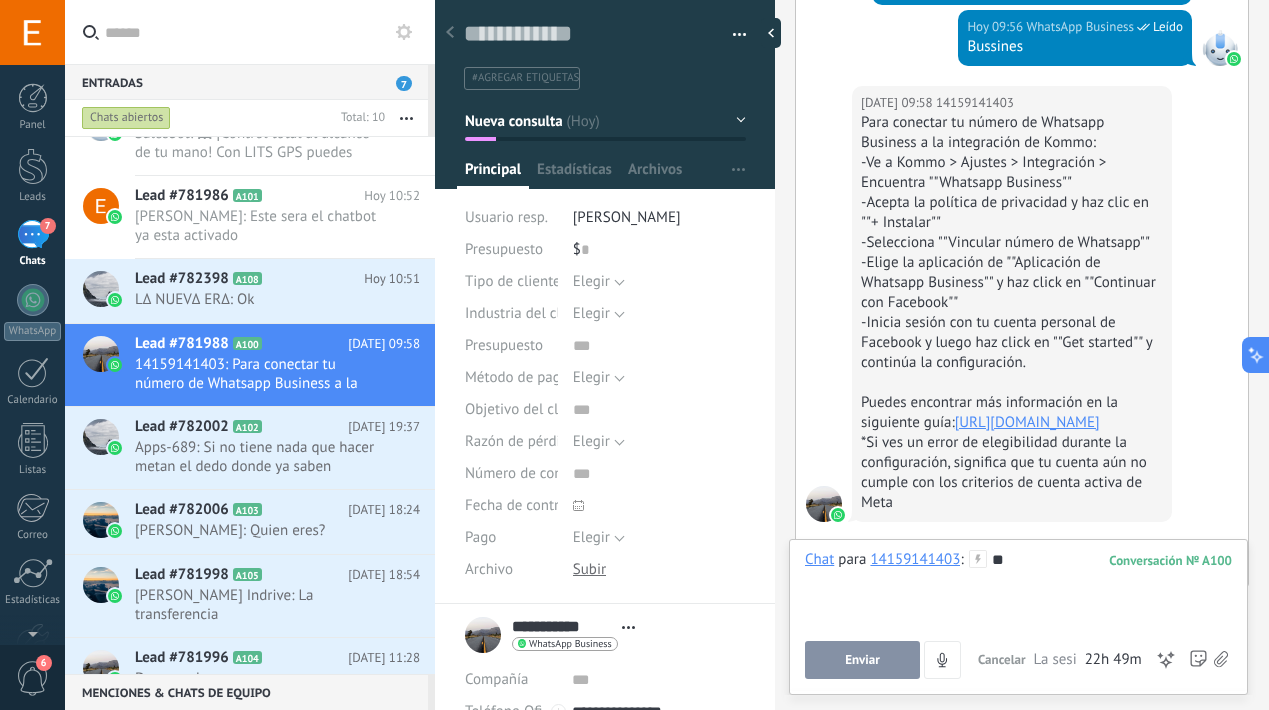 click on "Enviar" at bounding box center [862, 660] 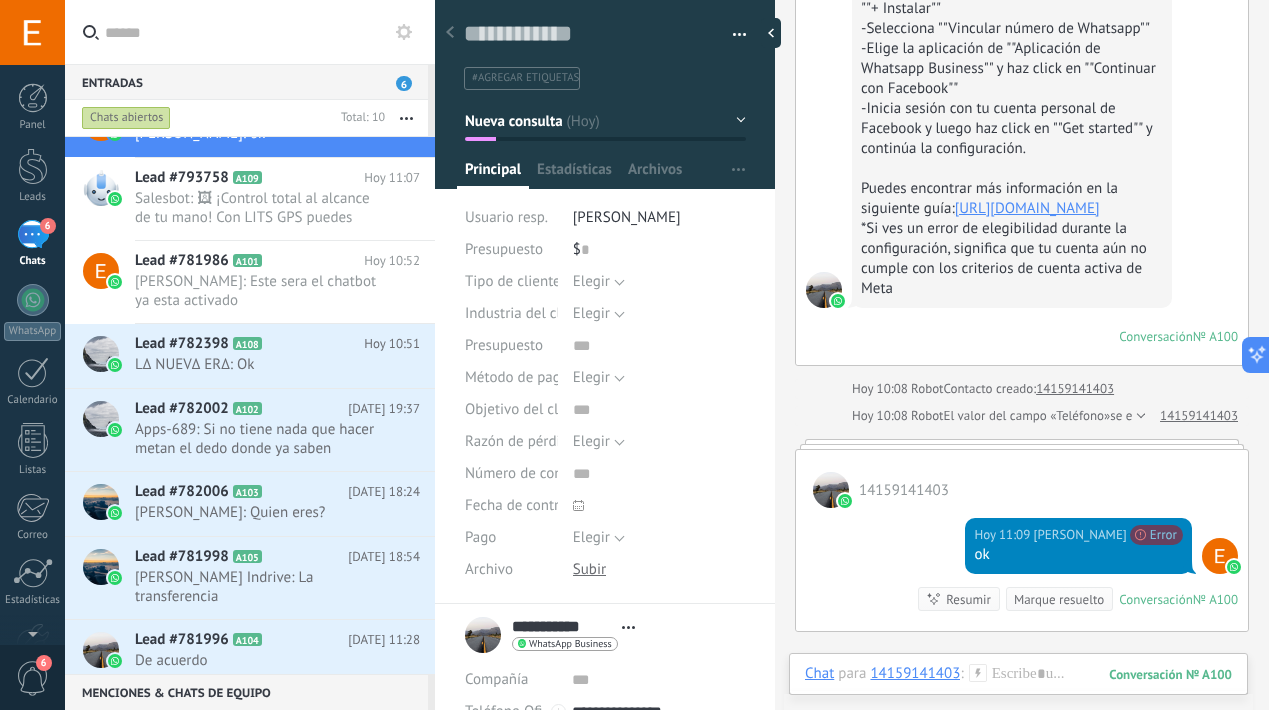 scroll, scrollTop: 1216, scrollLeft: 0, axis: vertical 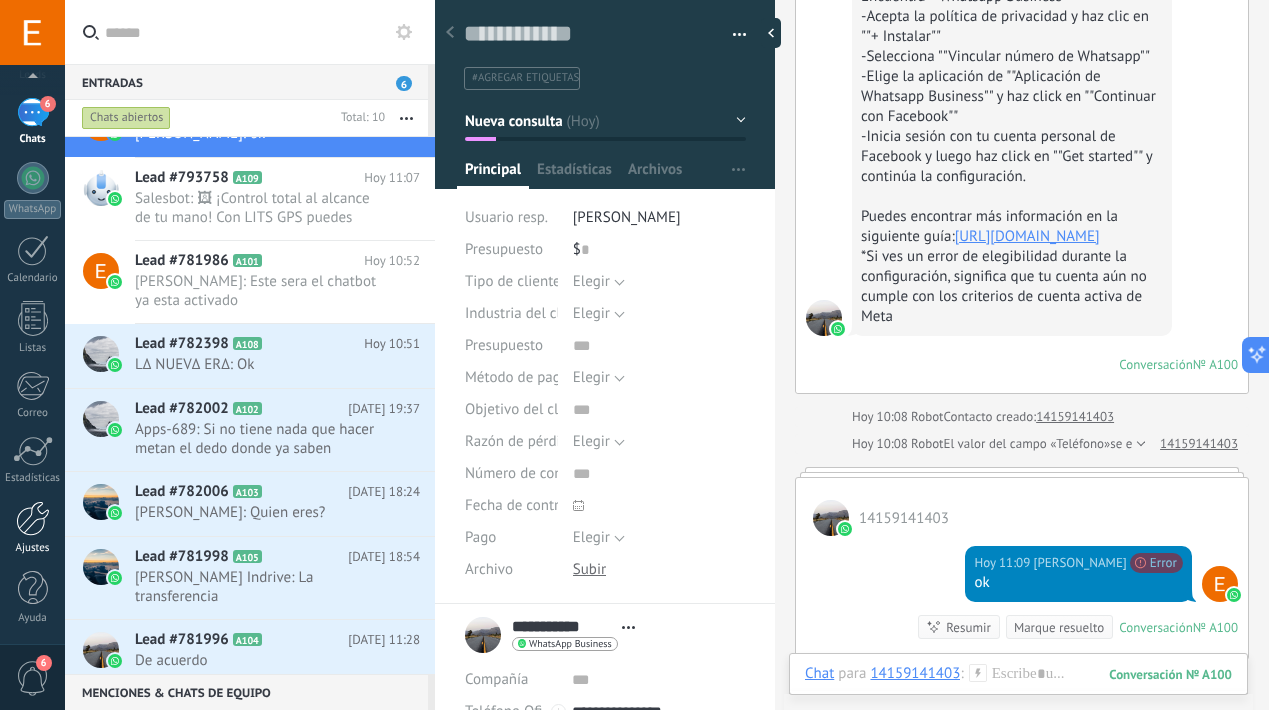 click at bounding box center (33, 518) 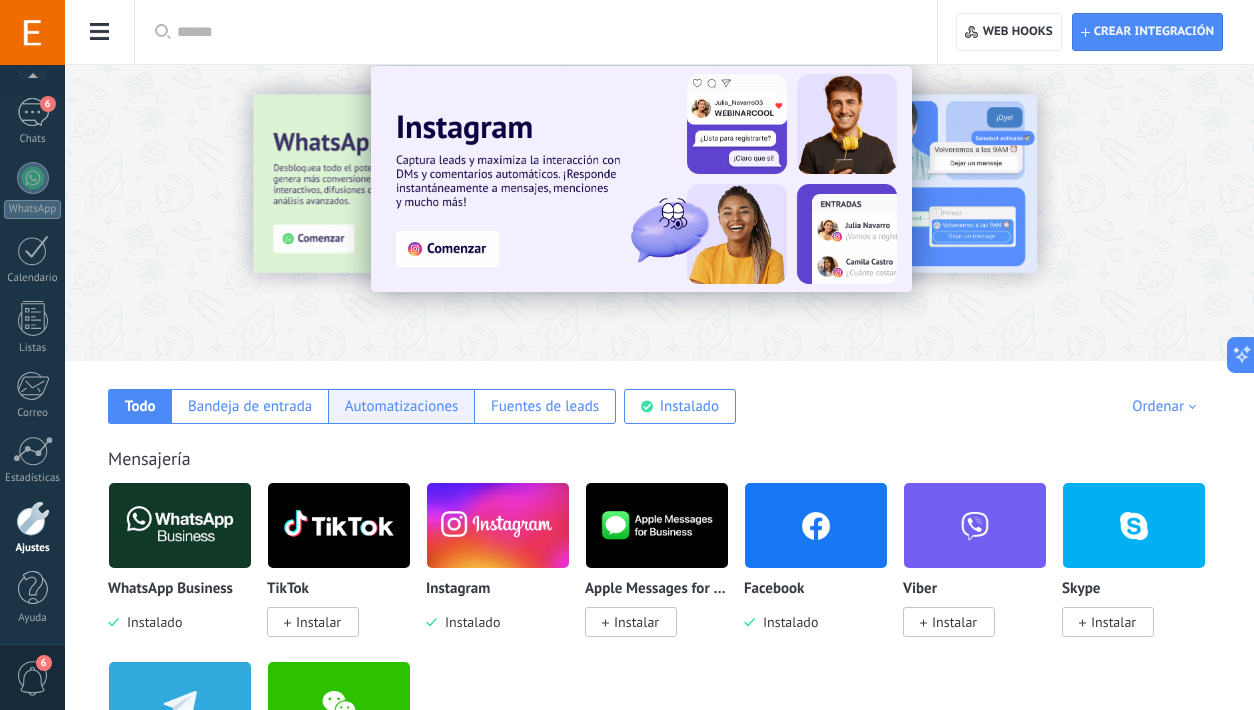 scroll, scrollTop: 60, scrollLeft: 0, axis: vertical 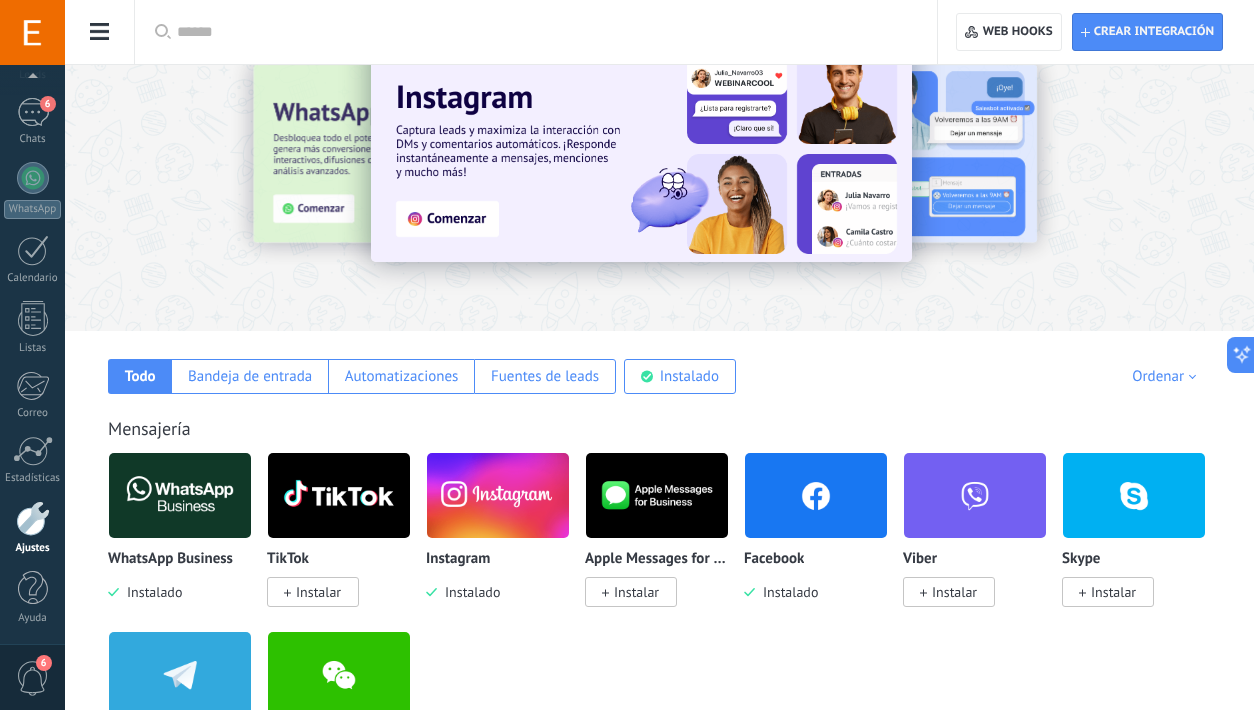 click at bounding box center (180, 495) 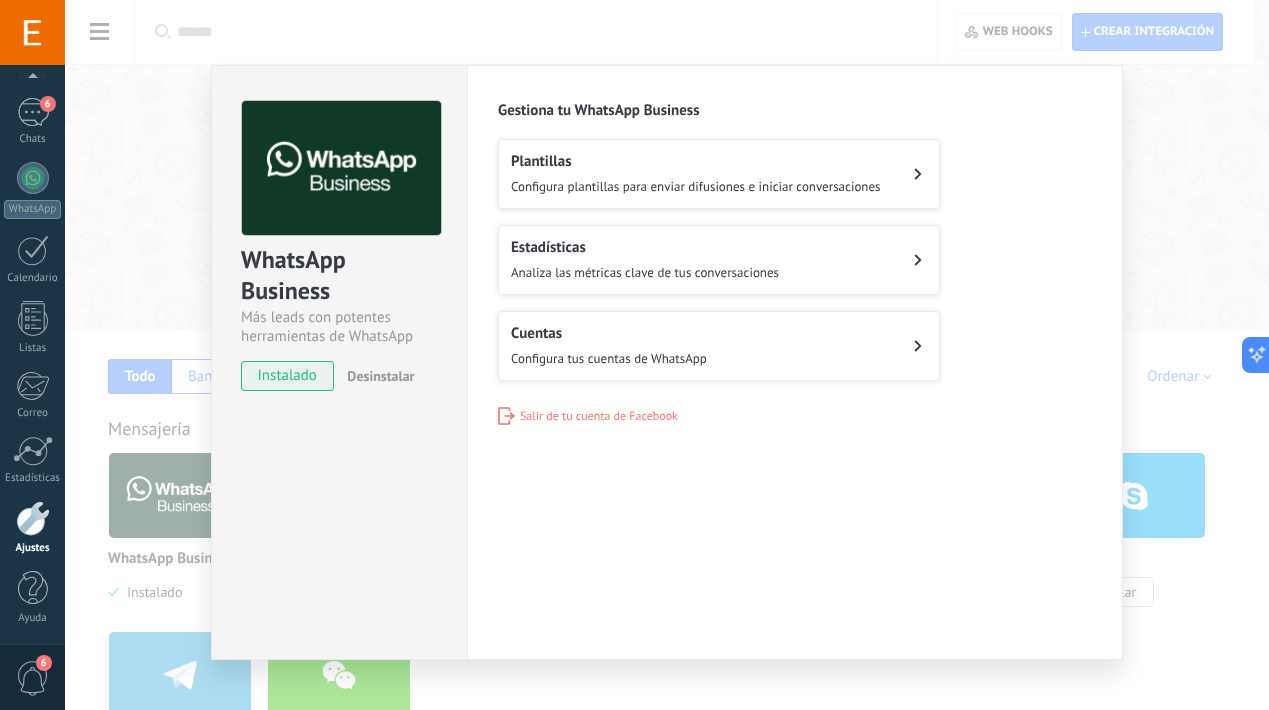 click on "Cuentas" at bounding box center [609, 333] 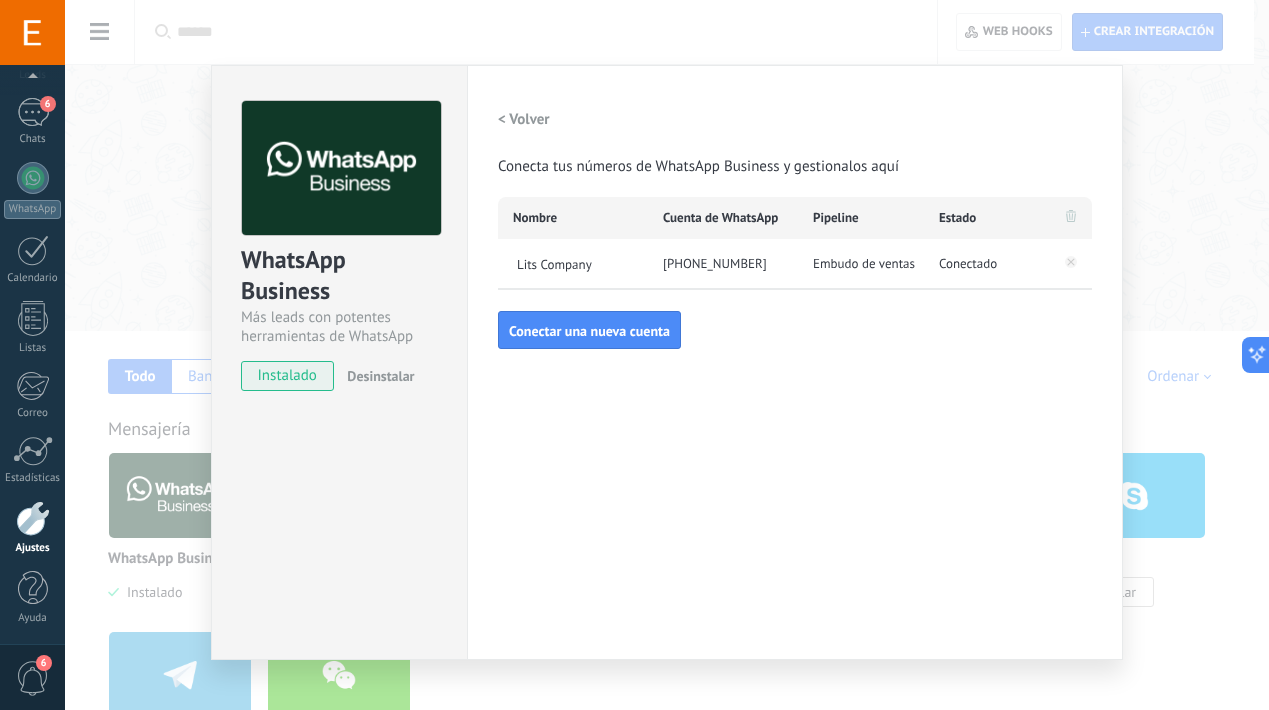 click on "+593 98 469 9117" at bounding box center [723, 264] 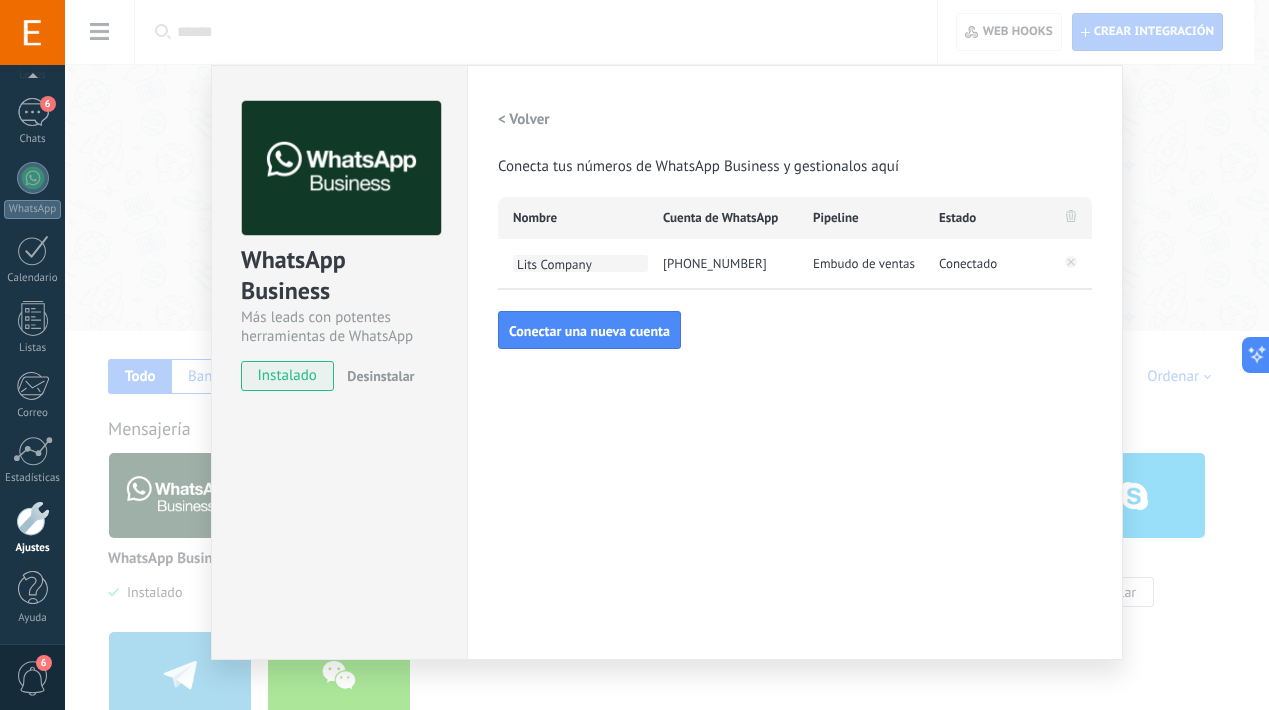click on "Lits Company" at bounding box center (580, 263) 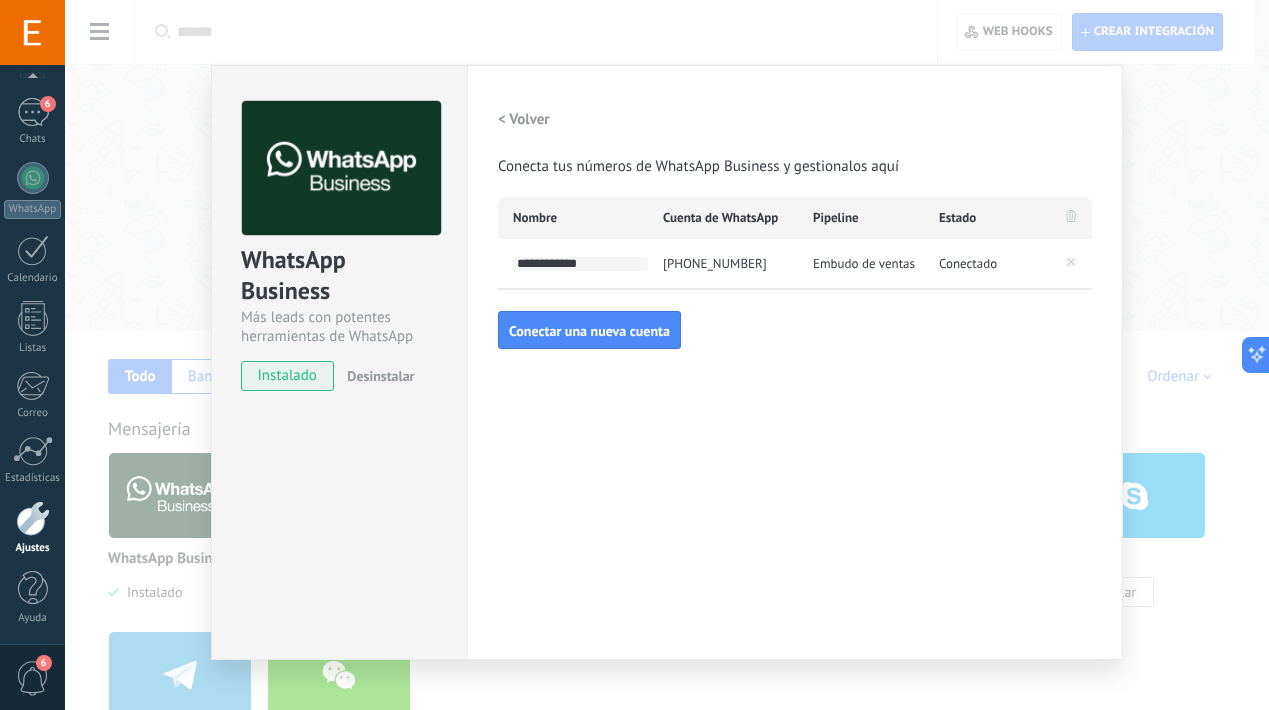 click on "+593 98 469 9117" at bounding box center [723, 264] 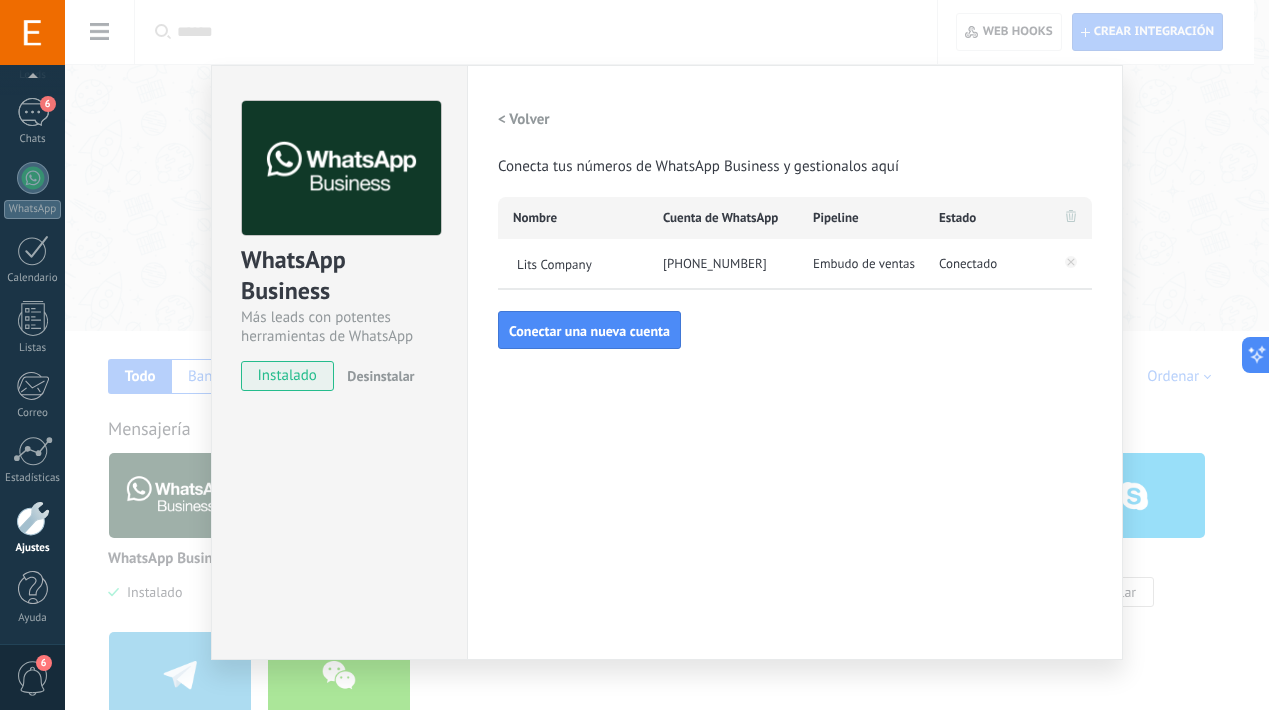 click on "+593 98 469 9117" at bounding box center [723, 264] 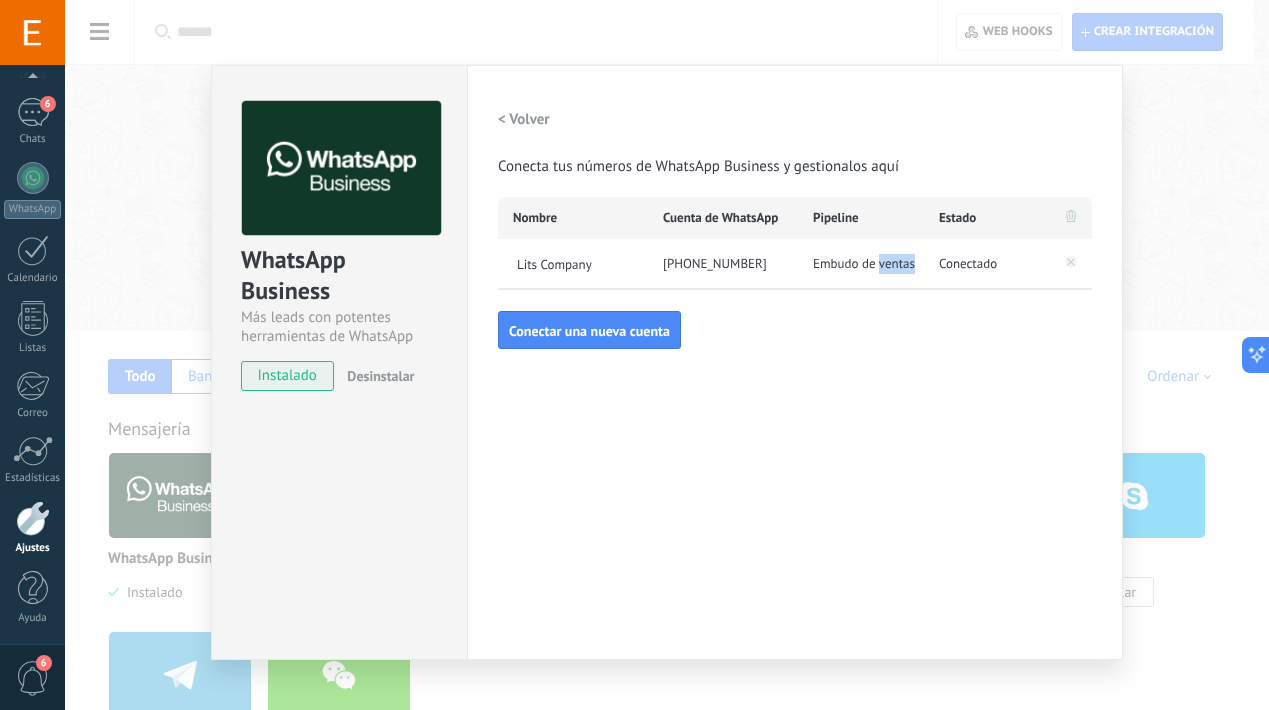 click on "Embudo de ventas" at bounding box center (864, 264) 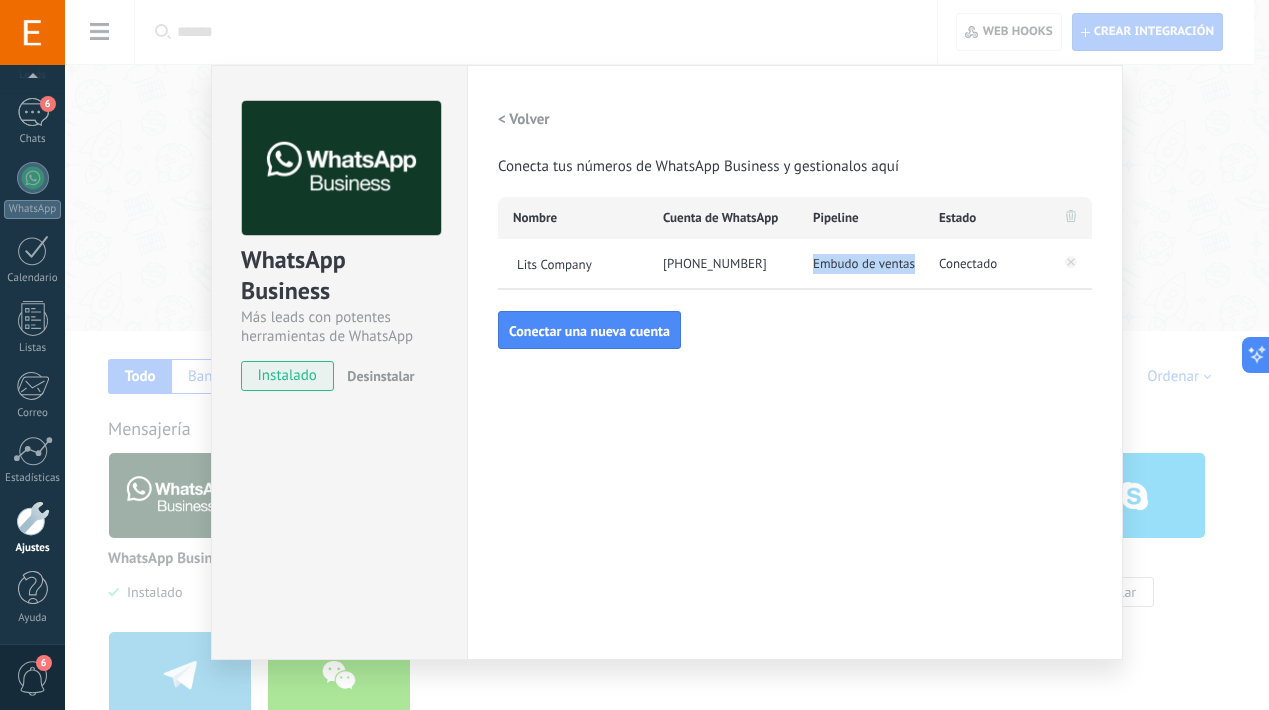 click on "Embudo de ventas" at bounding box center (864, 264) 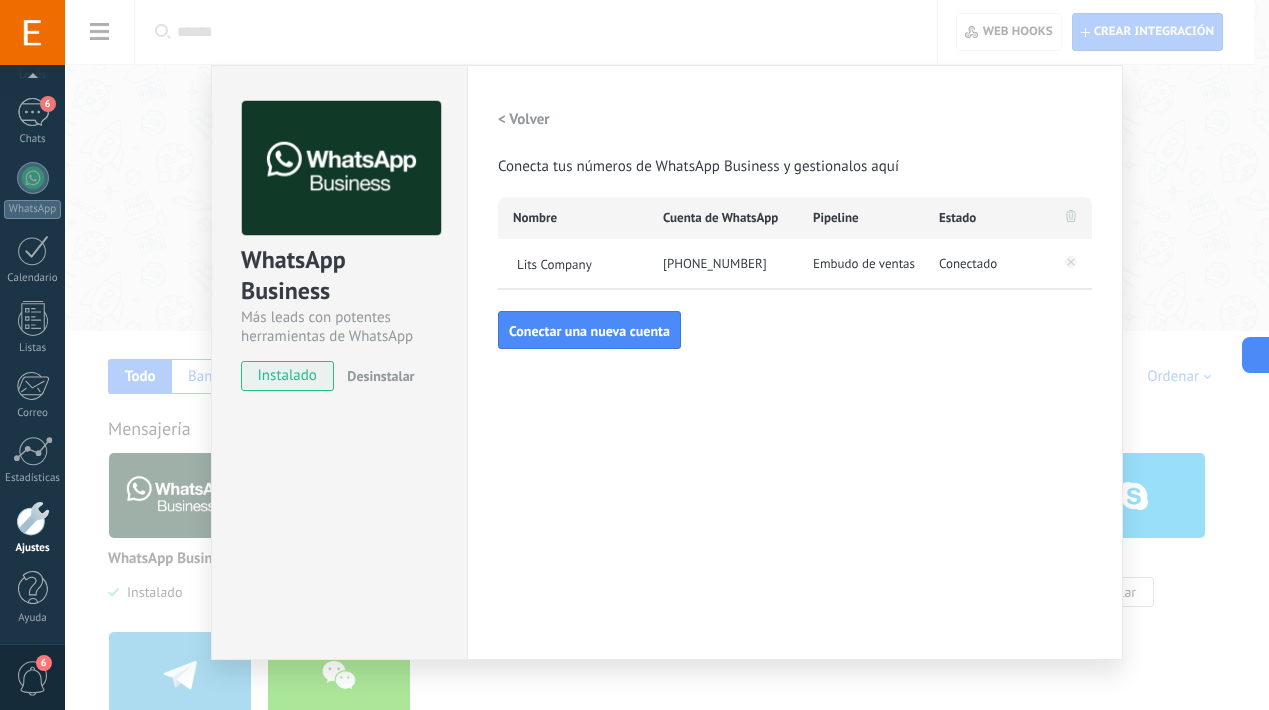 click on "Conectado" at bounding box center [968, 264] 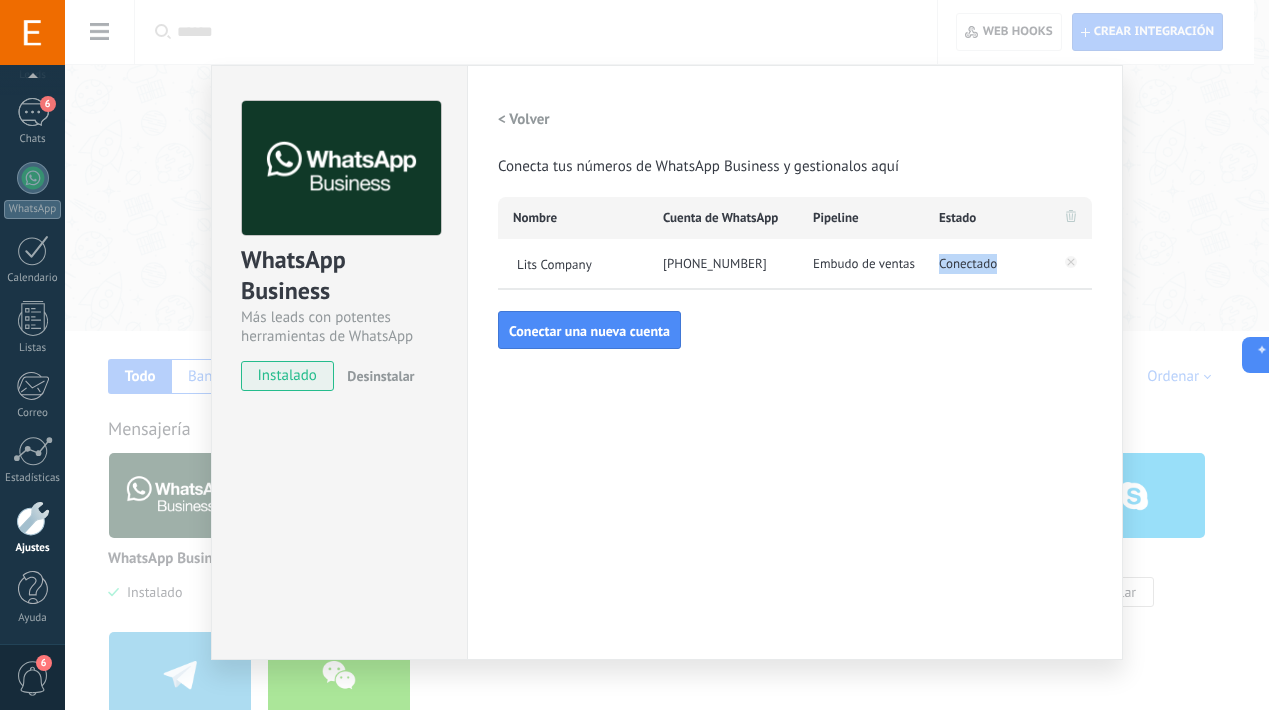 click on "Conectado" at bounding box center [968, 264] 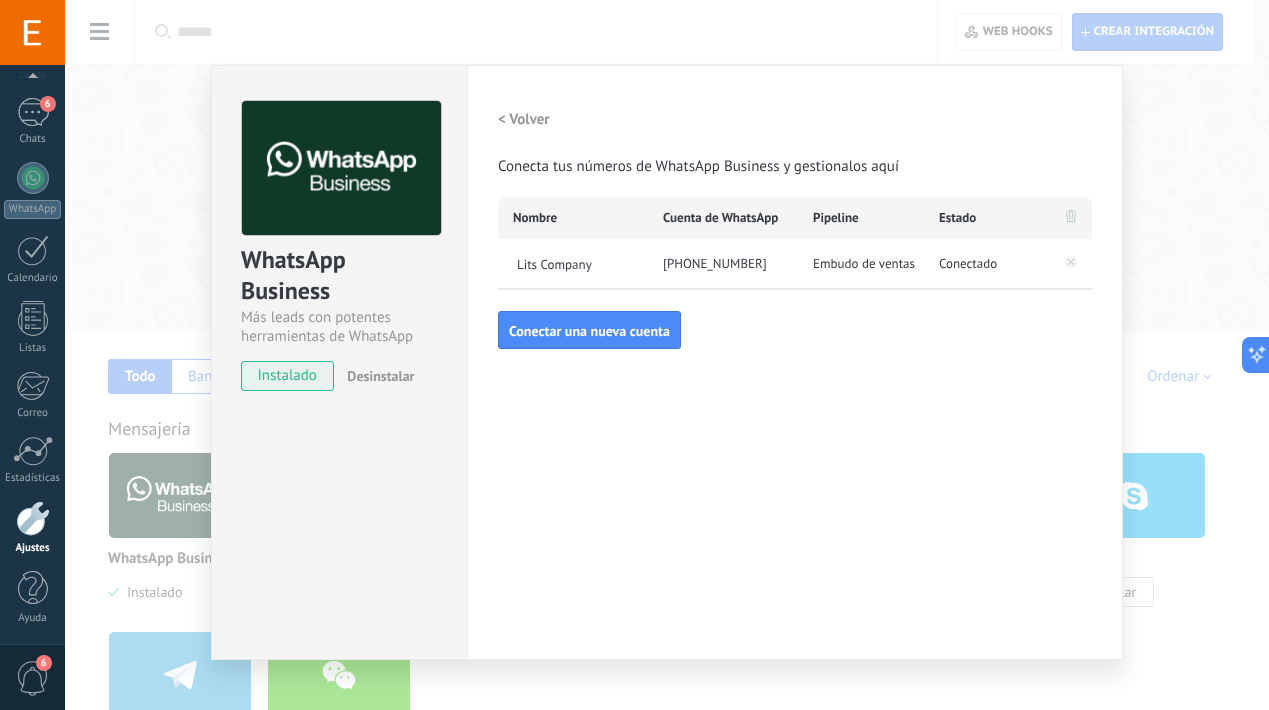 click on "Configuraciones Autorizaciones Esta pestaña registra a los usuarios que han concedido acceso a las integración a esta cuenta. Si deseas remover la posibilidad que un usuario pueda enviar solicitudes a la cuenta en nombre de esta integración, puedes revocar el acceso. Si el acceso a todos los usuarios es revocado, la integración dejará de funcionar. Esta aplicacion está instalada, pero nadie le ha dado acceso aun. WhatsApp Cloud API más _:  Guardar < Volver Conecta tus números de WhatsApp Business y gestionalos aquí Nombre Cuenta de WhatsApp Pipeline Estado Lits Company +593 98 469 9117 Embudo de ventas Conectado Conectar una nueva cuenta" at bounding box center [795, 362] 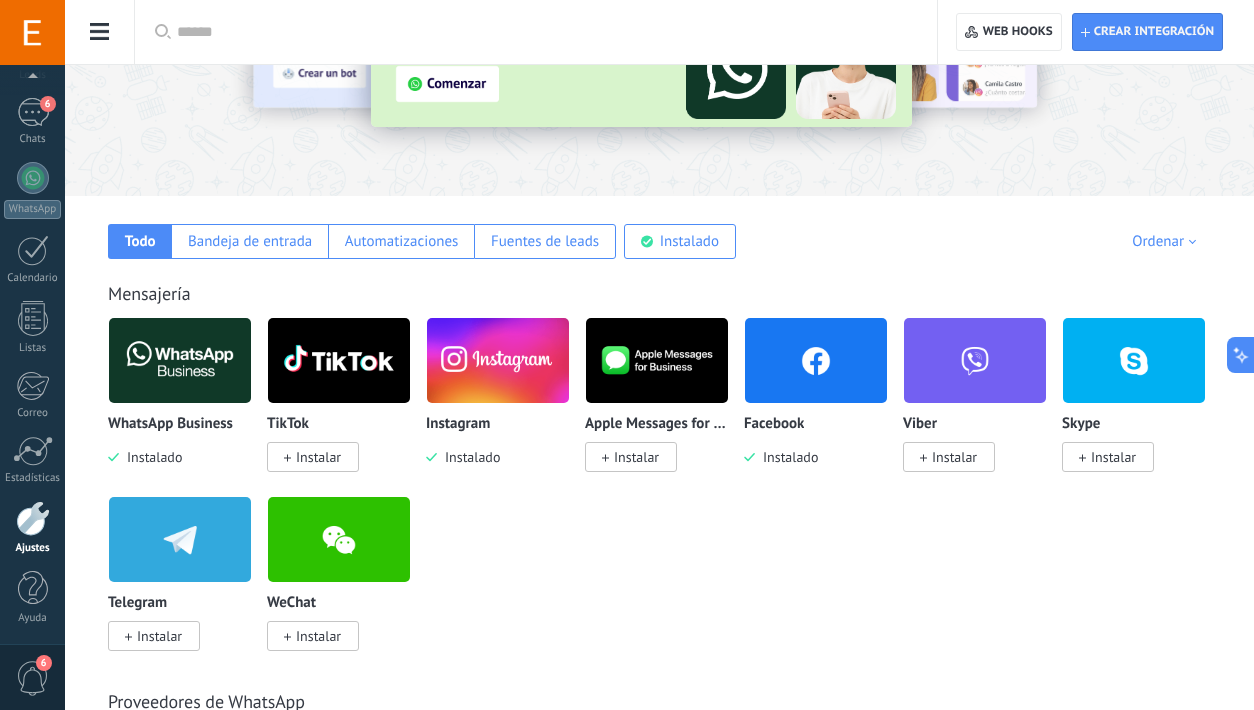 scroll, scrollTop: 192, scrollLeft: 0, axis: vertical 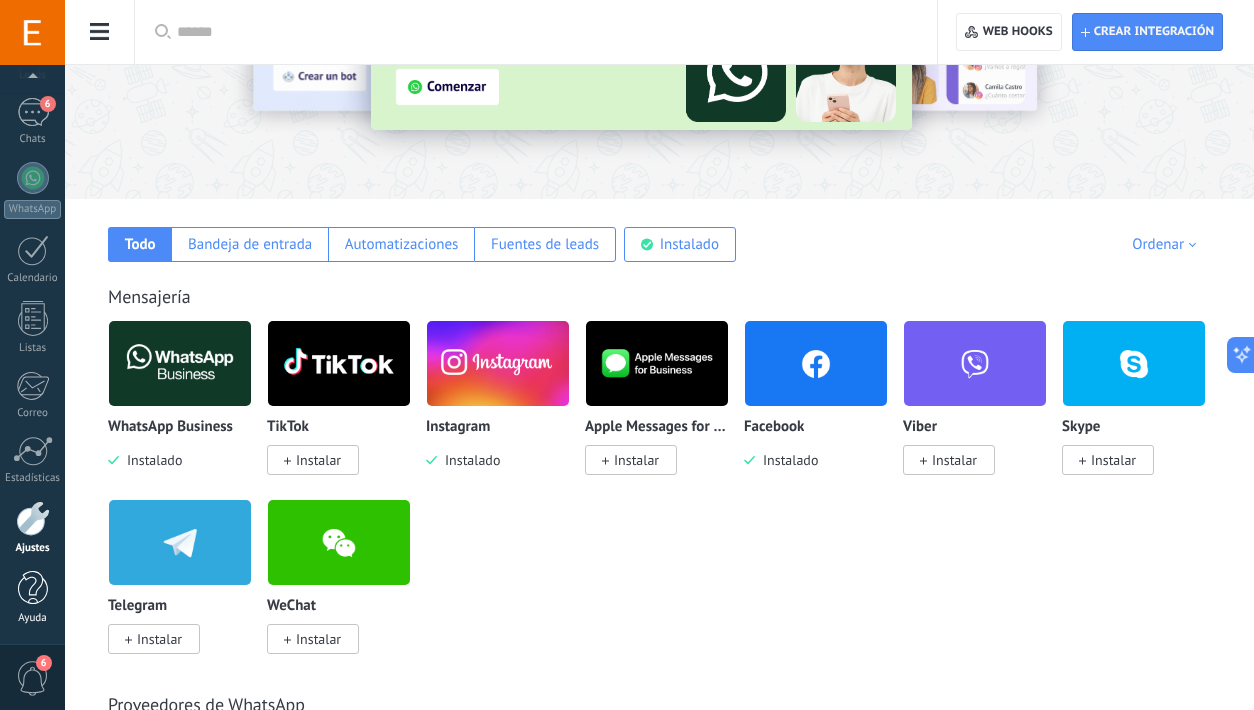 click at bounding box center (33, 588) 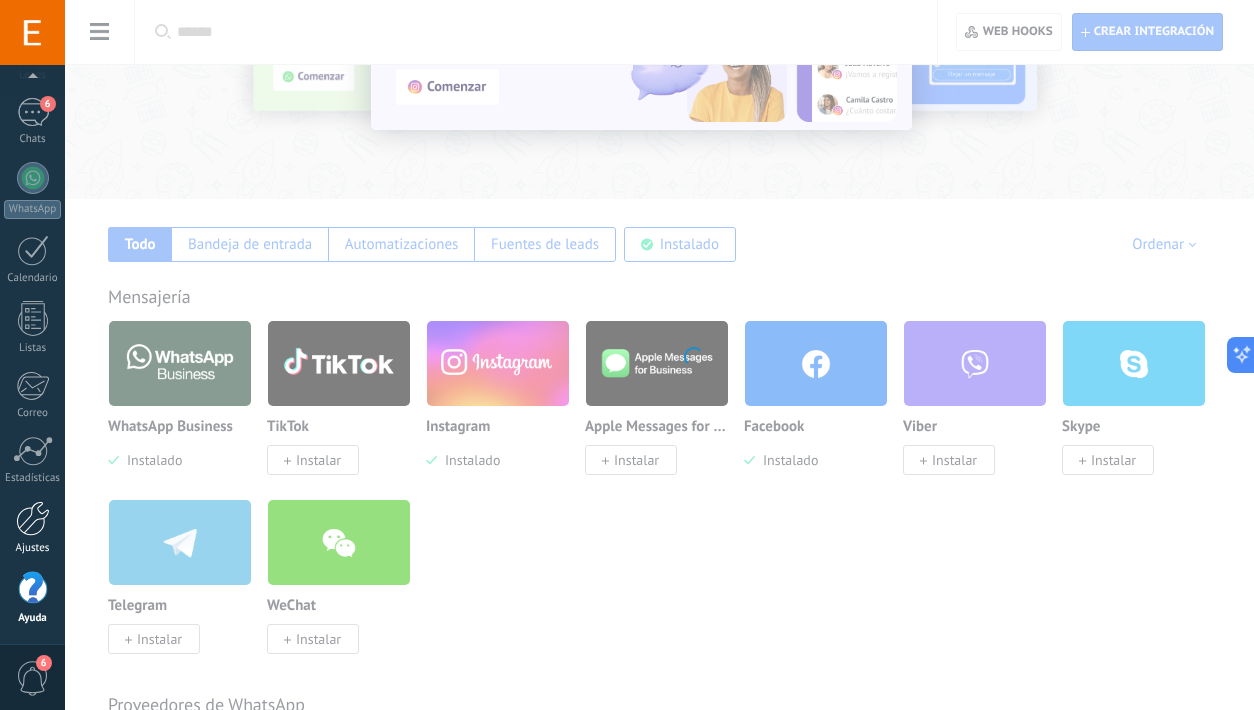 scroll, scrollTop: 0, scrollLeft: 0, axis: both 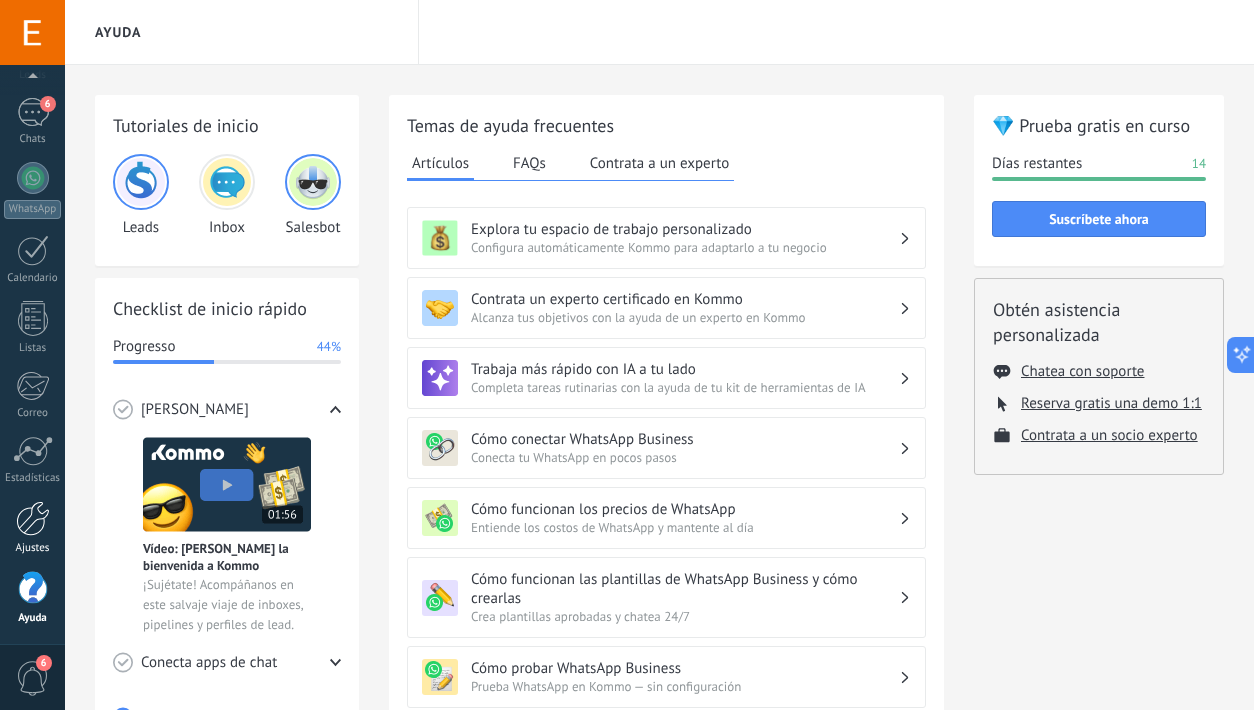 click at bounding box center (33, 518) 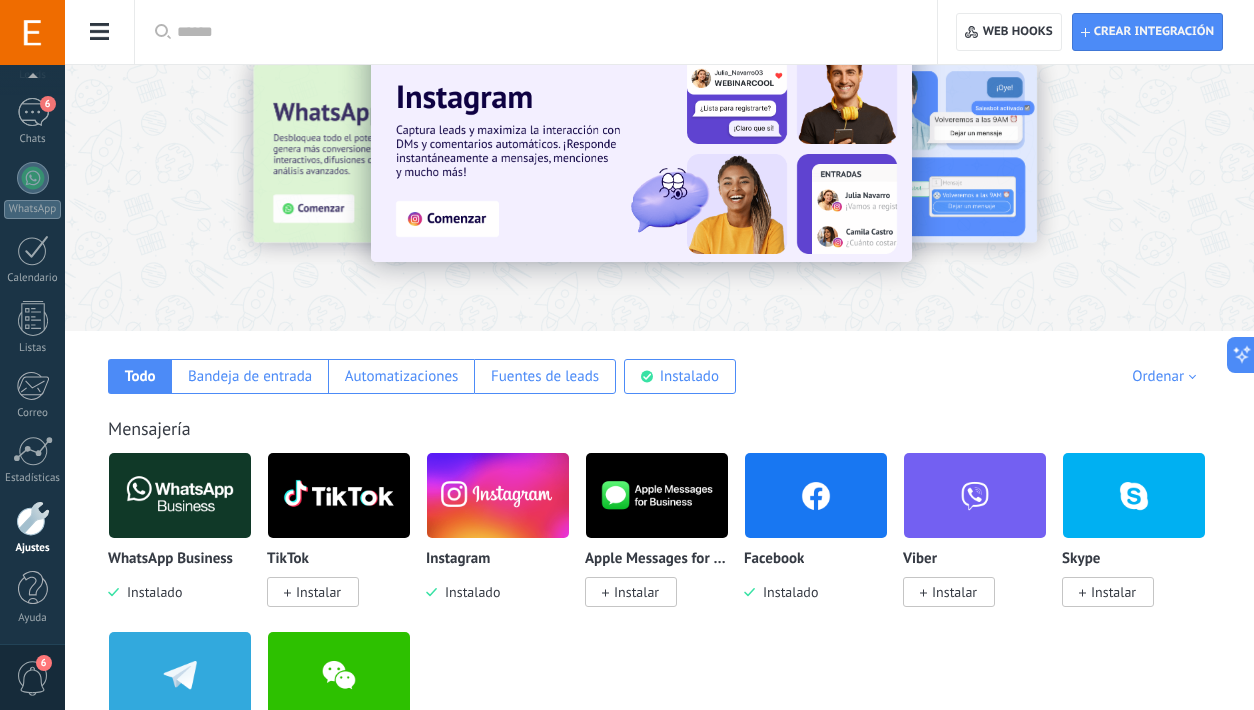 scroll, scrollTop: 362, scrollLeft: 0, axis: vertical 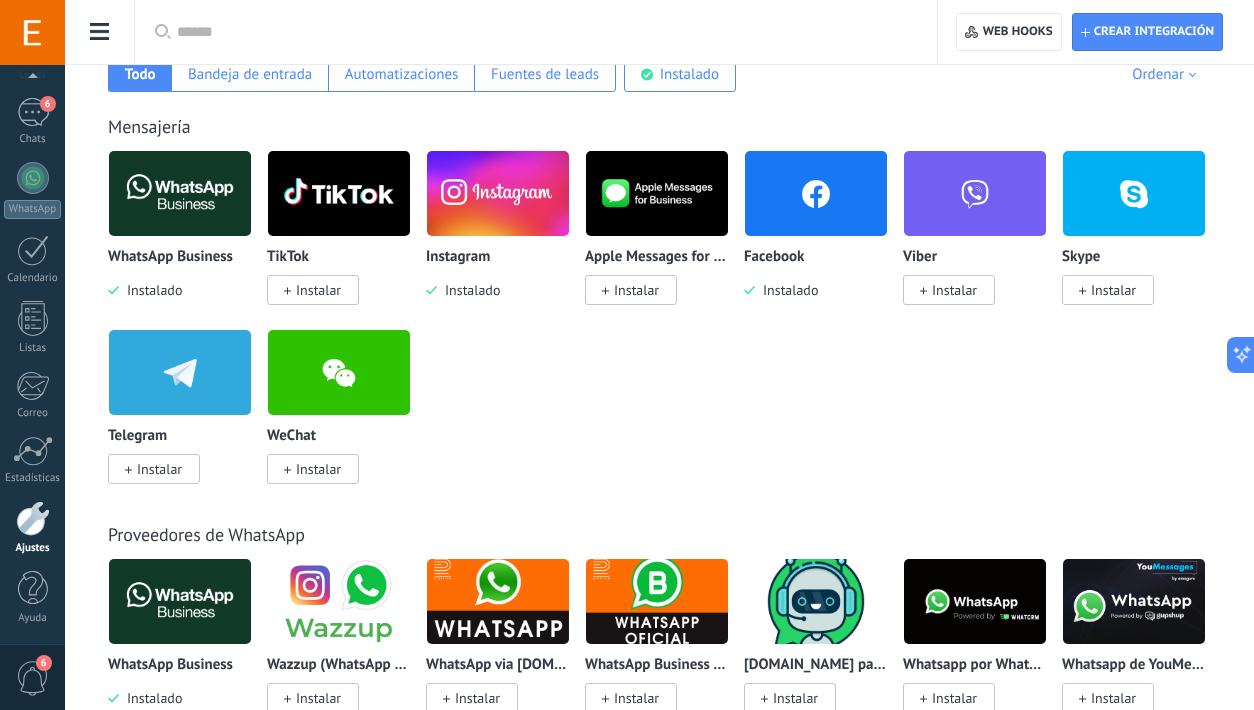 click at bounding box center [180, 193] 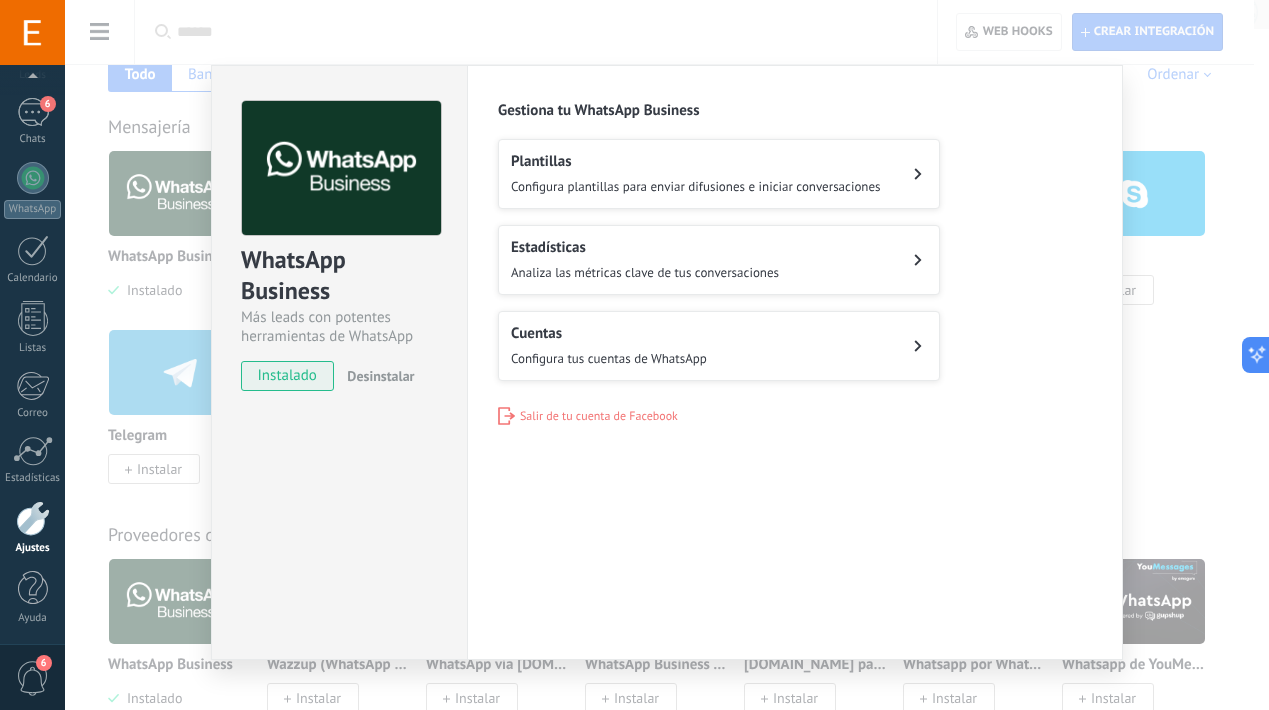 click on "Cuentas" at bounding box center (609, 333) 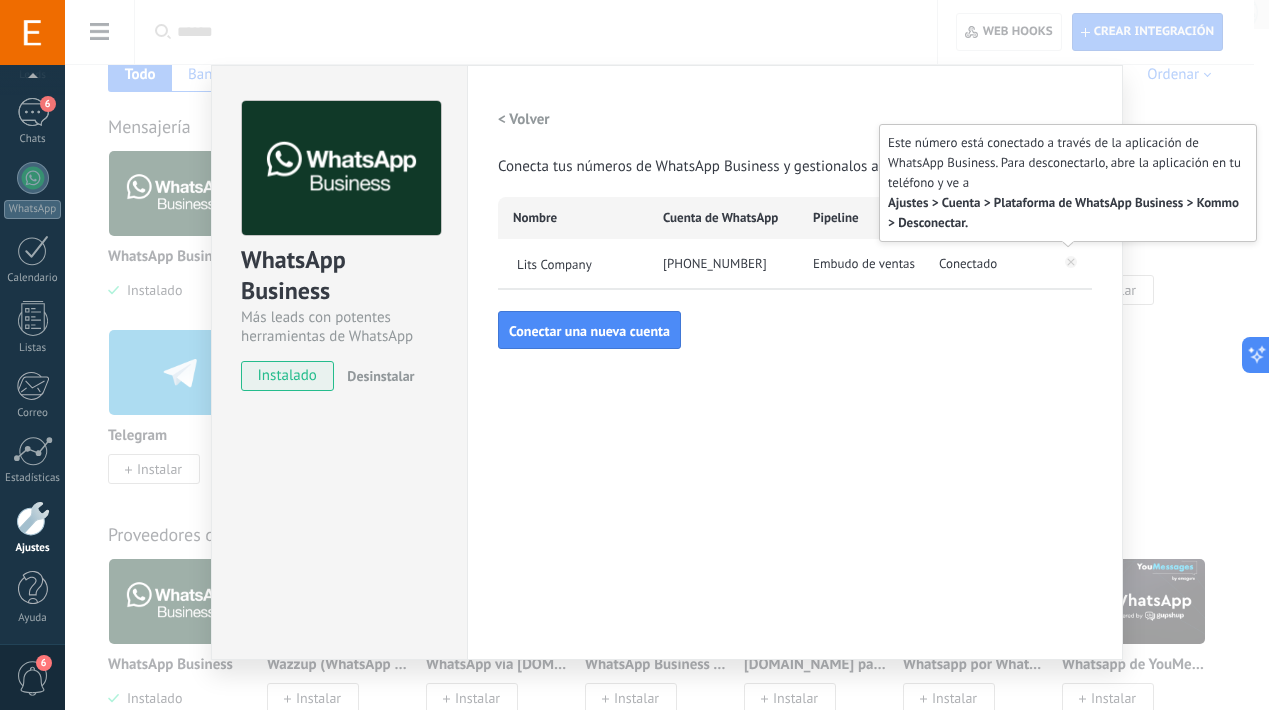click 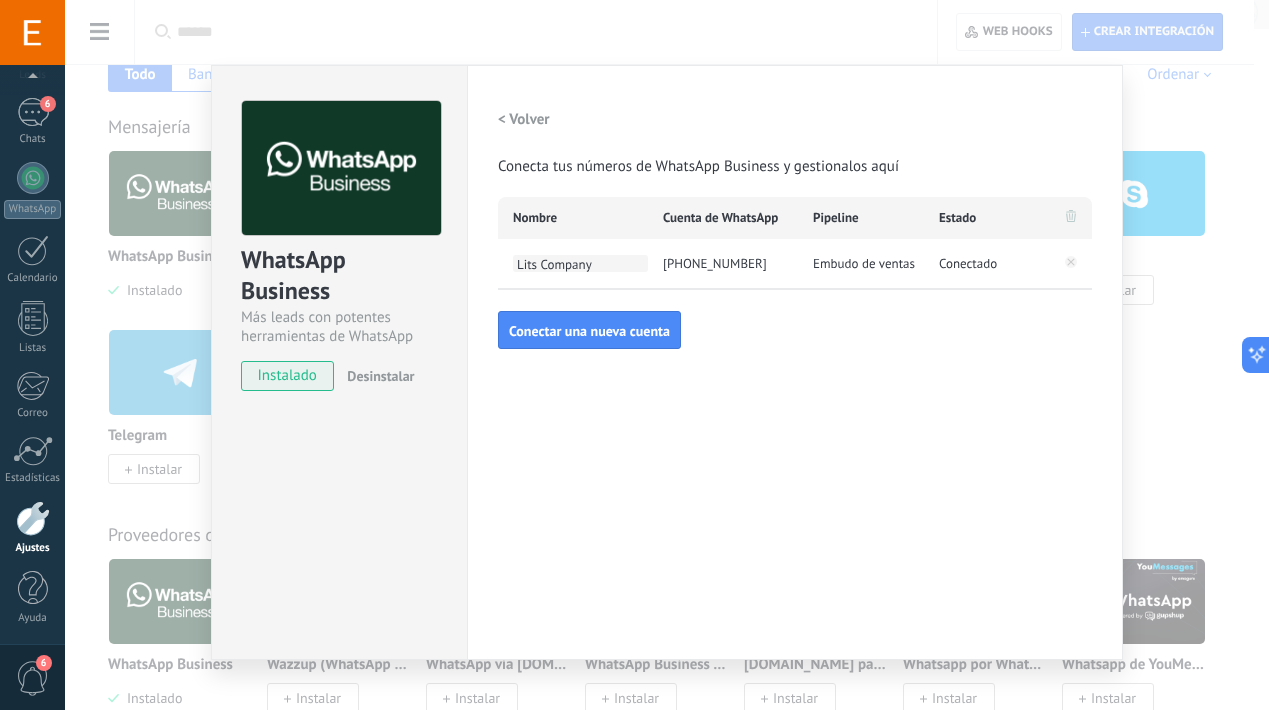 click on "Lits Company" at bounding box center [580, 263] 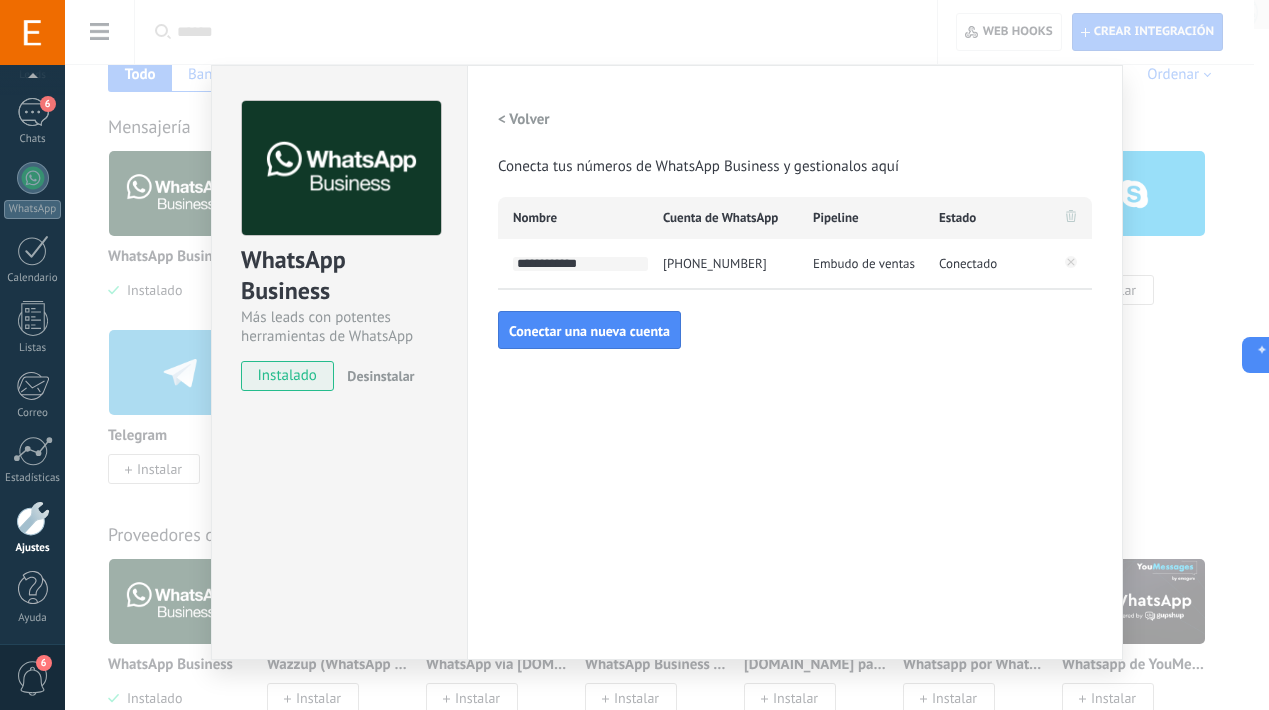click on "**********" at bounding box center [795, 225] 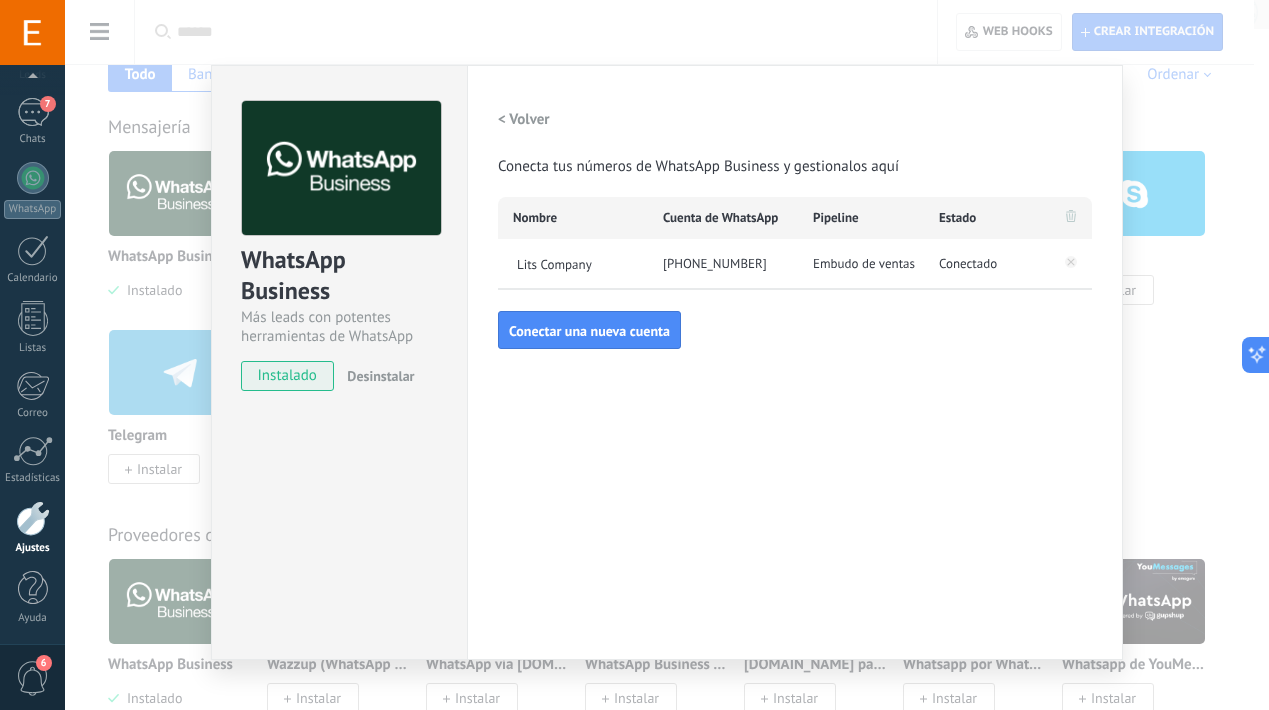 click on "WhatsApp Business Más leads con potentes herramientas de WhatsApp instalado Desinstalar Configuraciones Autorizaciones Esta pestaña registra a los usuarios que han concedido acceso a las integración a esta cuenta. Si deseas remover la posibilidad que un usuario pueda enviar solicitudes a la cuenta en nombre de esta integración, puedes revocar el acceso. Si el acceso a todos los usuarios es revocado, la integración dejará de funcionar. Esta aplicacion está instalada, pero nadie le ha dado acceso aun. WhatsApp Cloud API más _:  Guardar < Volver Conecta tus números de WhatsApp Business y gestionalos aquí Nombre Cuenta de WhatsApp Pipeline Estado Lits Company +593 98 469 9117 Embudo de ventas Conectado Conectar una nueva cuenta" at bounding box center [667, 355] 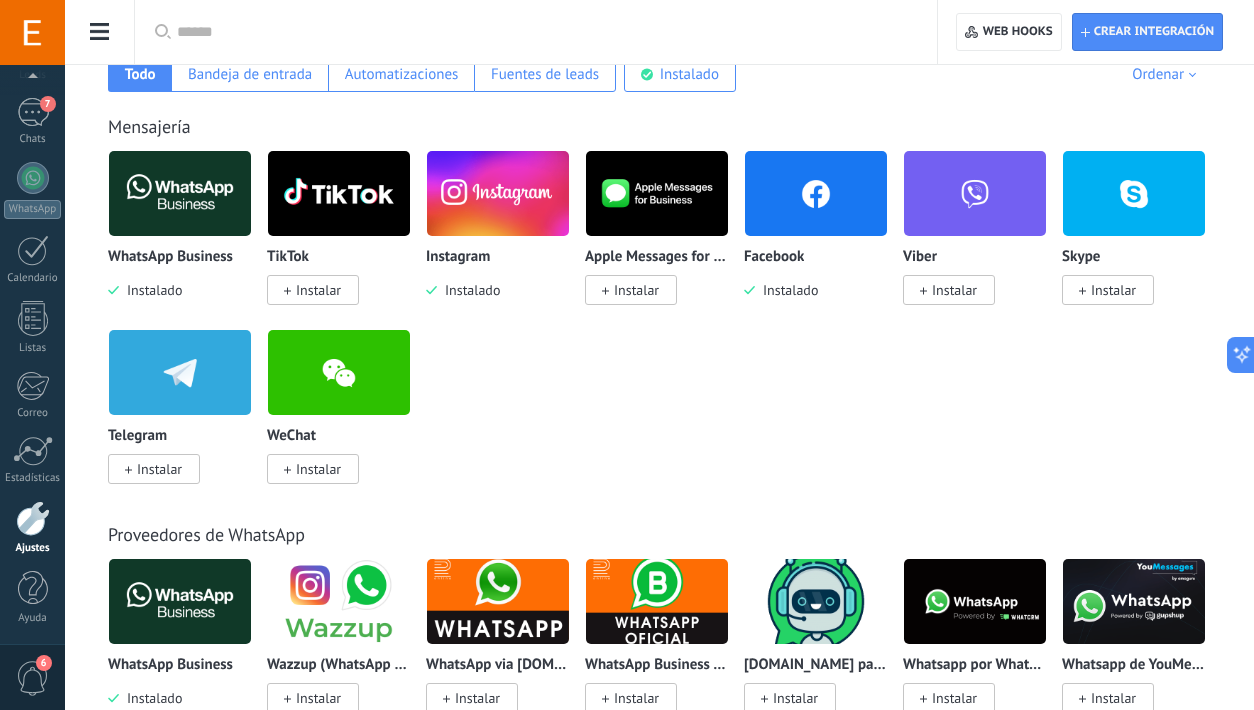 click at bounding box center [180, 193] 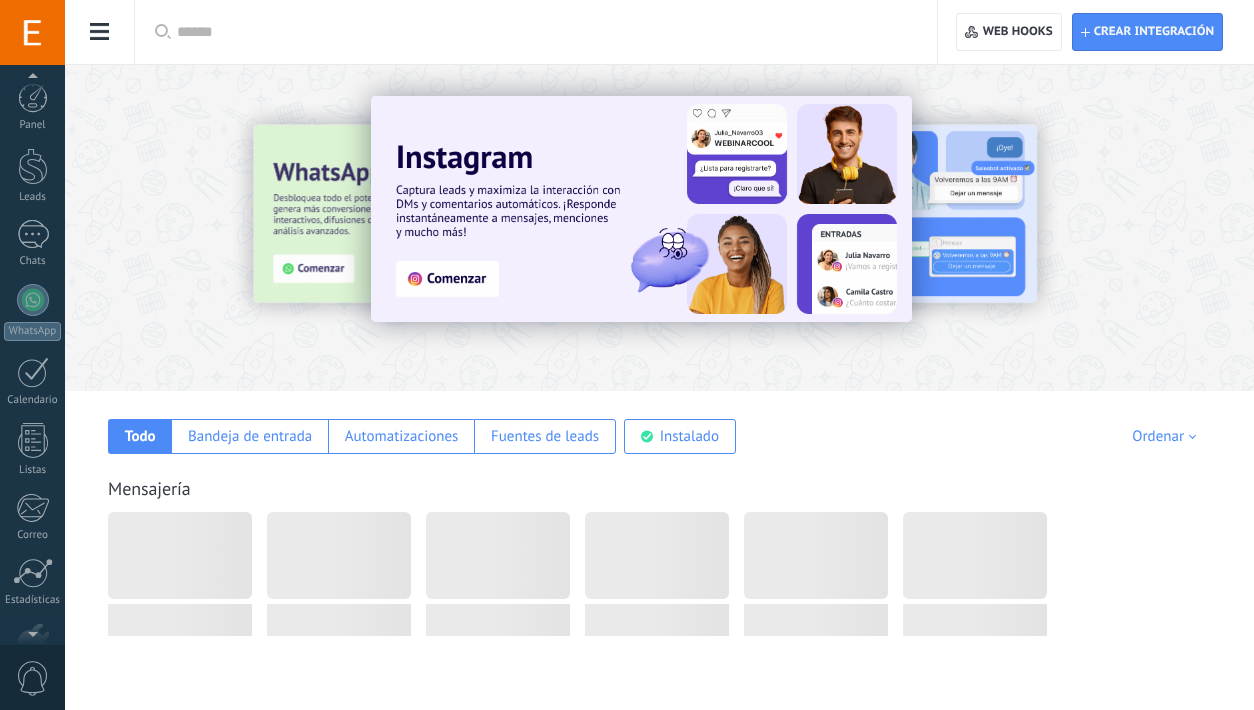 scroll, scrollTop: 358, scrollLeft: 0, axis: vertical 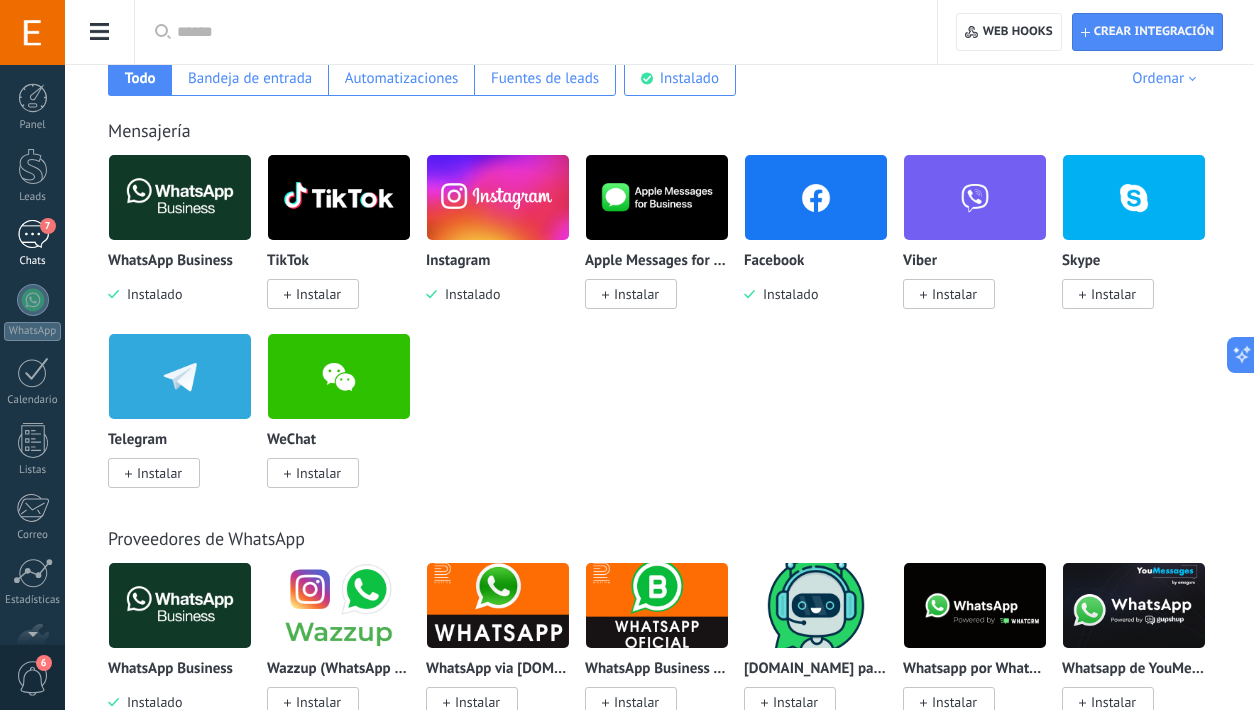 click on "7" at bounding box center (48, 226) 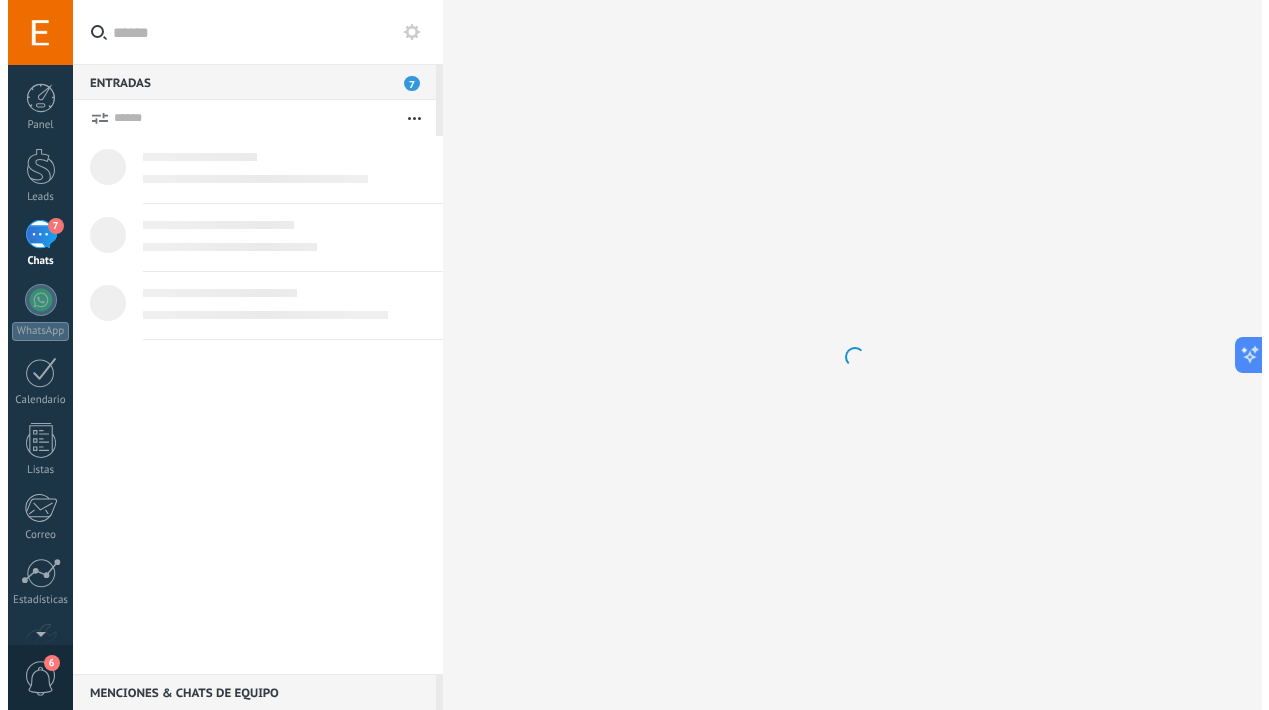 scroll, scrollTop: 0, scrollLeft: 0, axis: both 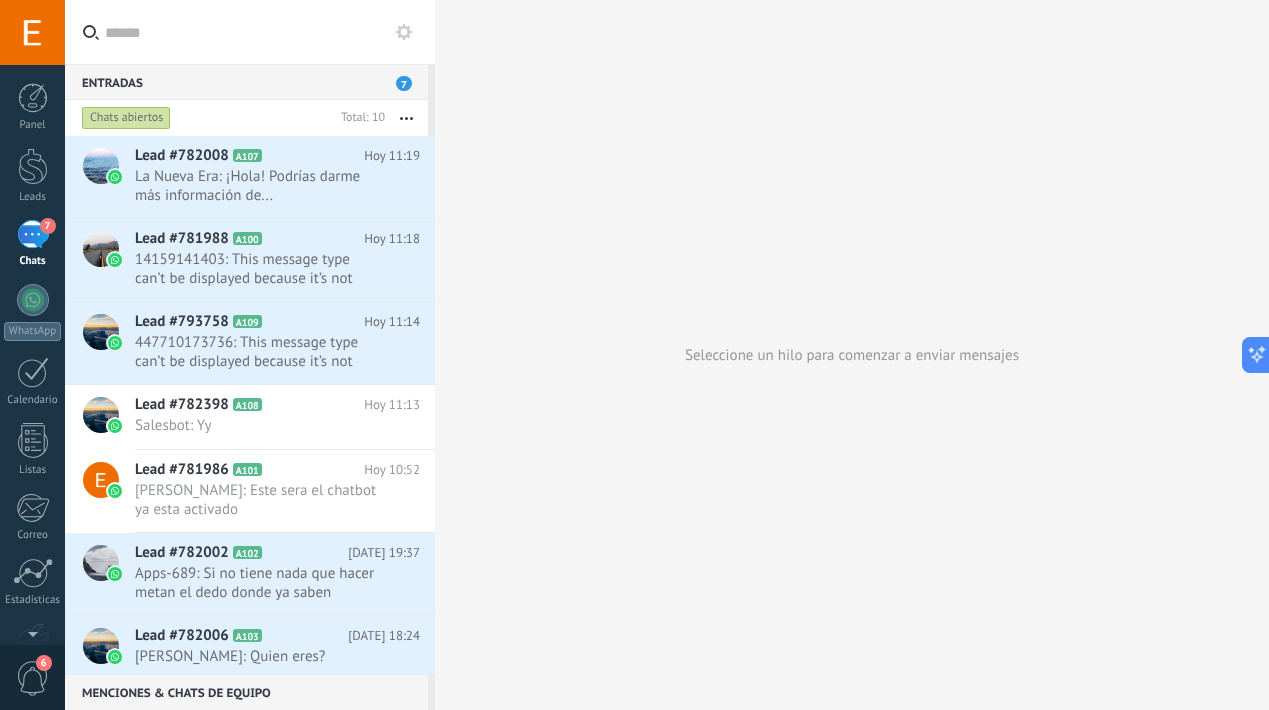 click 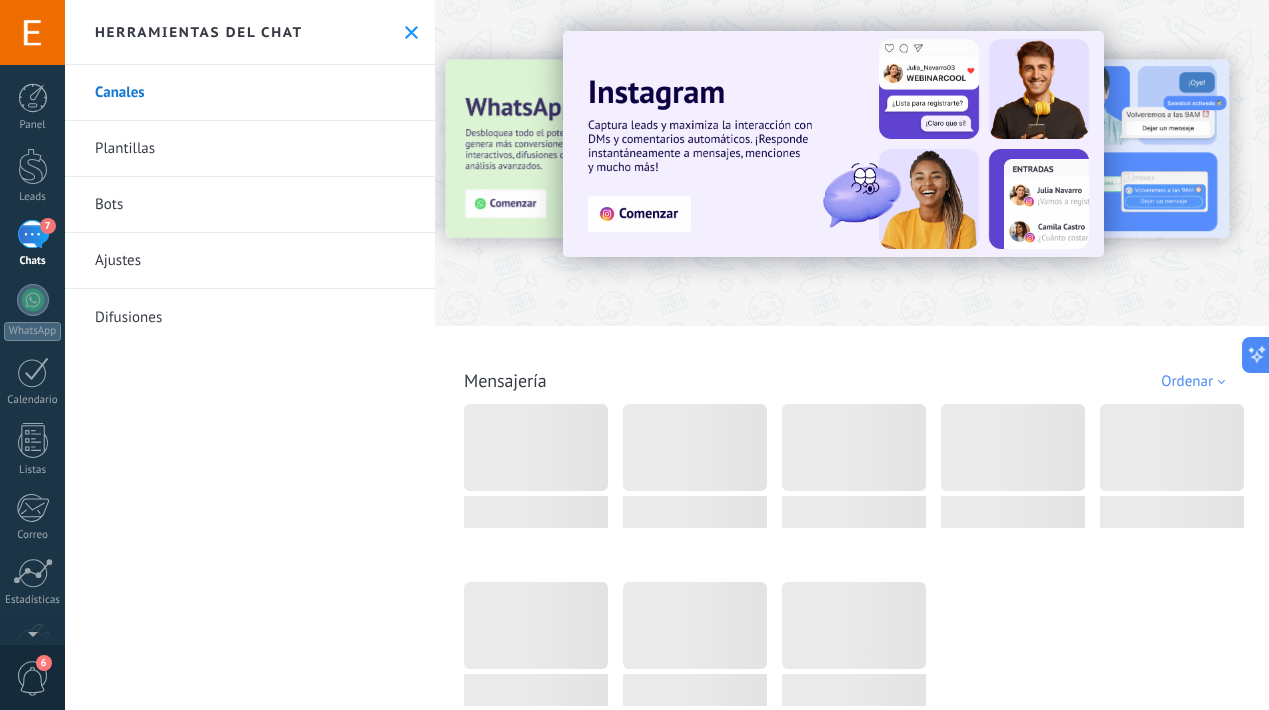 click on "Plantillas" at bounding box center (250, 149) 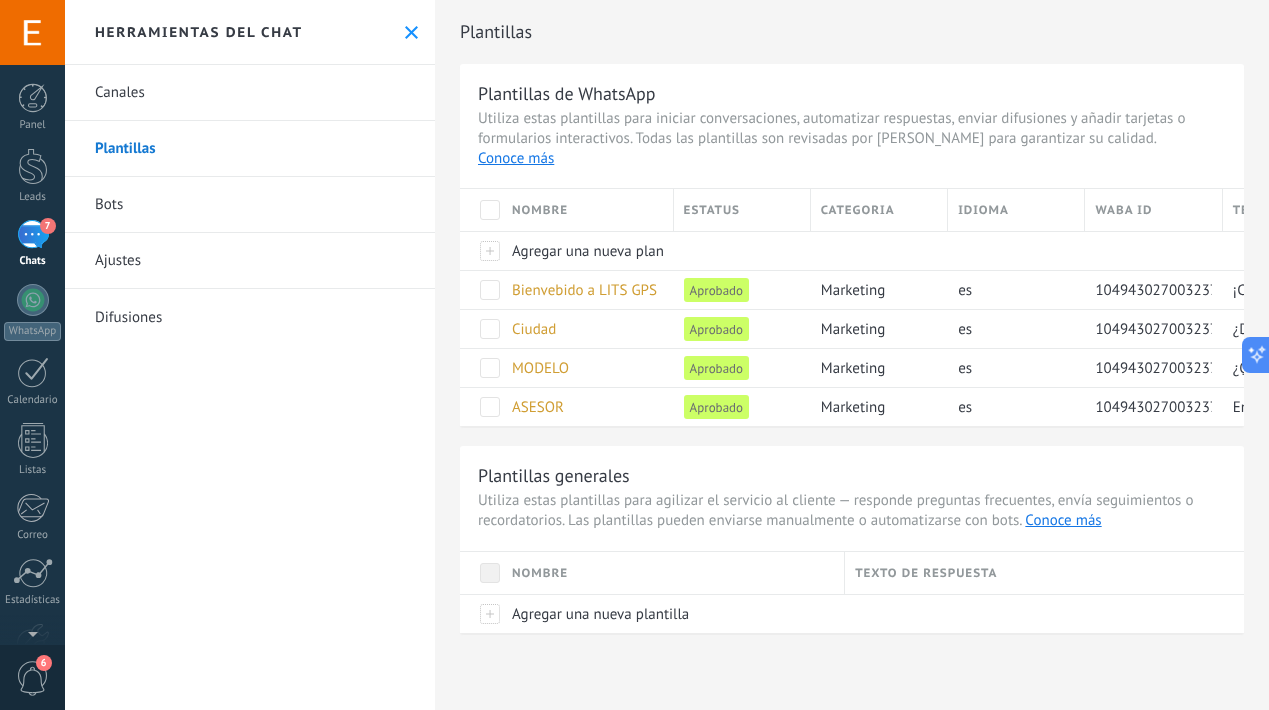 click on "Bots" at bounding box center (250, 205) 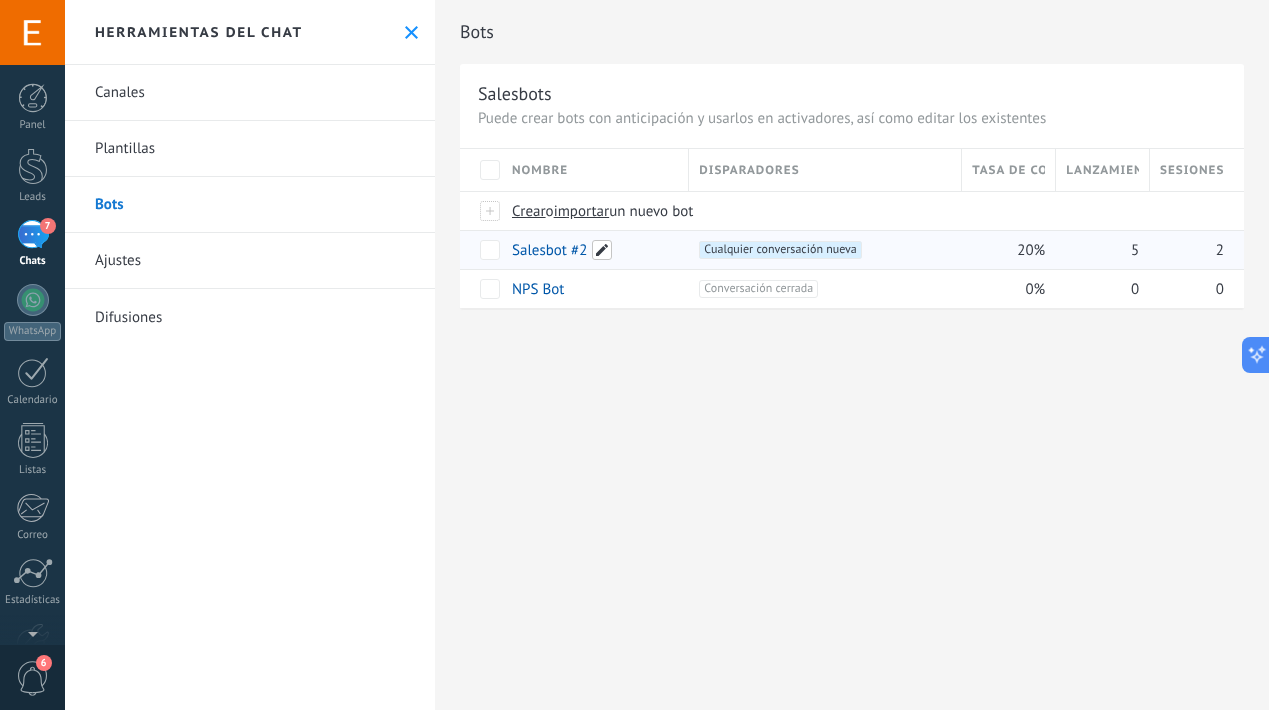 click at bounding box center (602, 250) 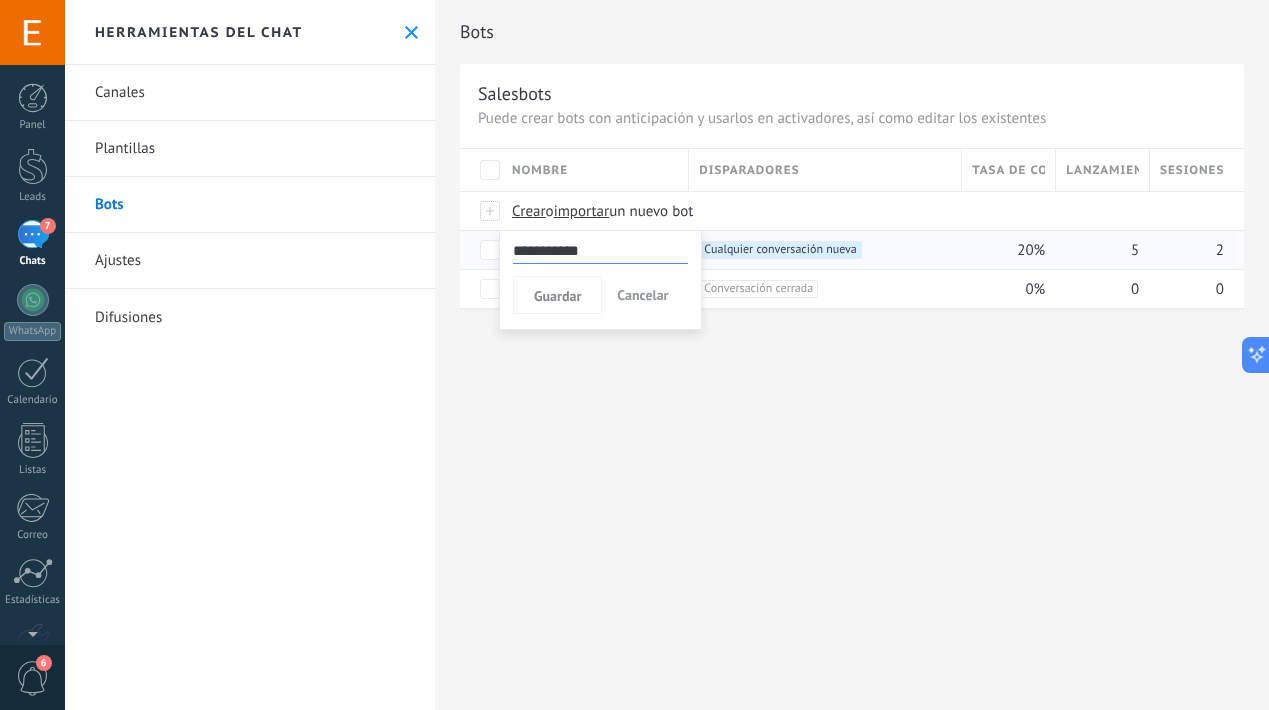 click on "Cancelar" at bounding box center (642, 295) 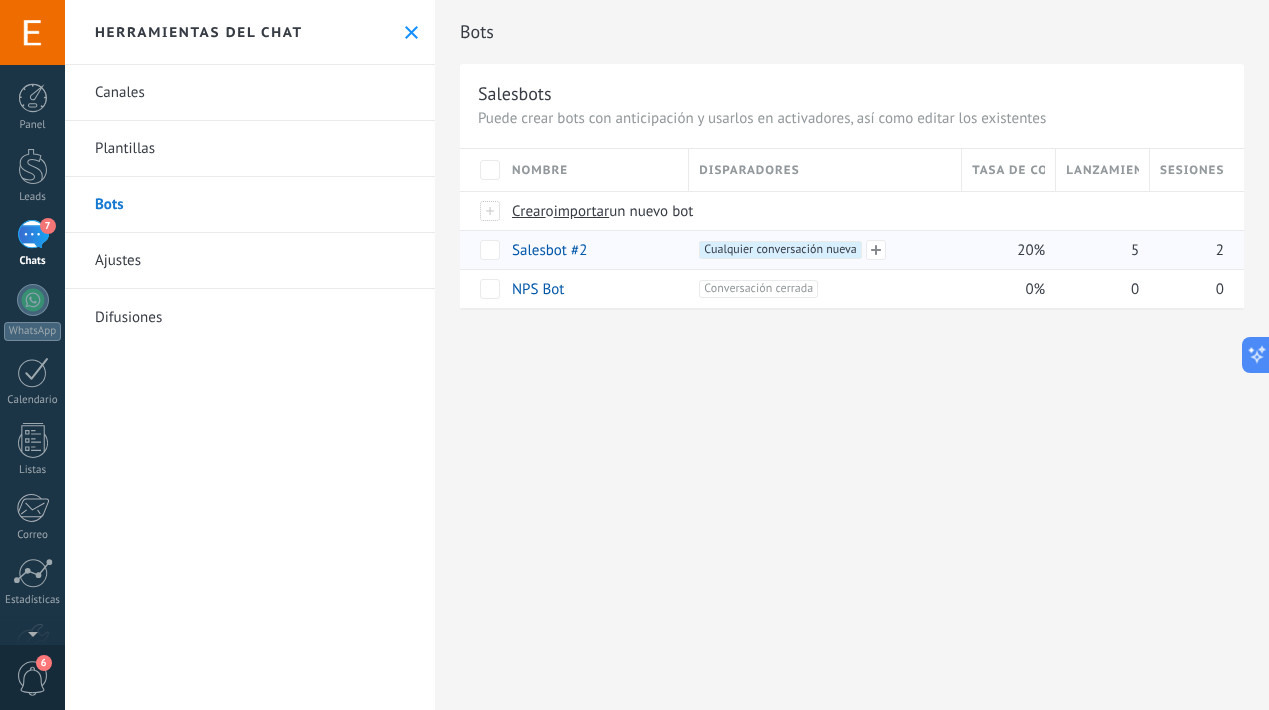 click on "Cualquier conversación nueva +0" at bounding box center [780, 250] 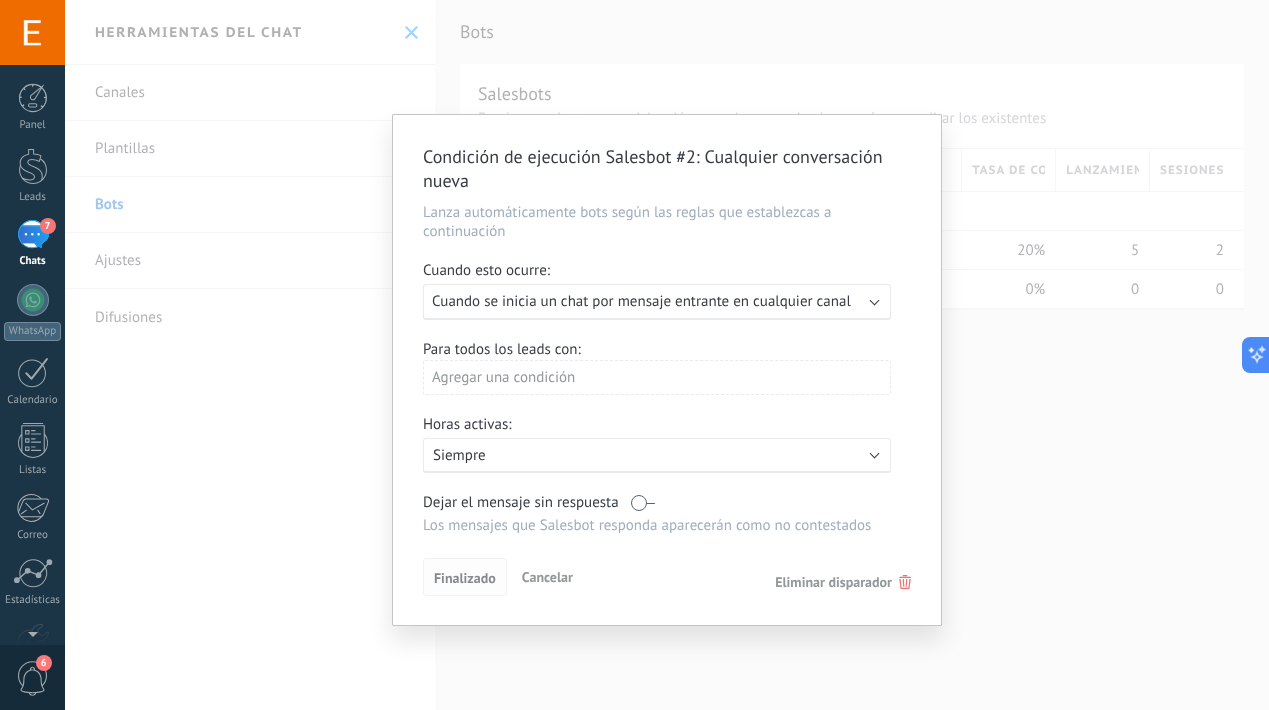 click on "Finalizado" at bounding box center (465, 578) 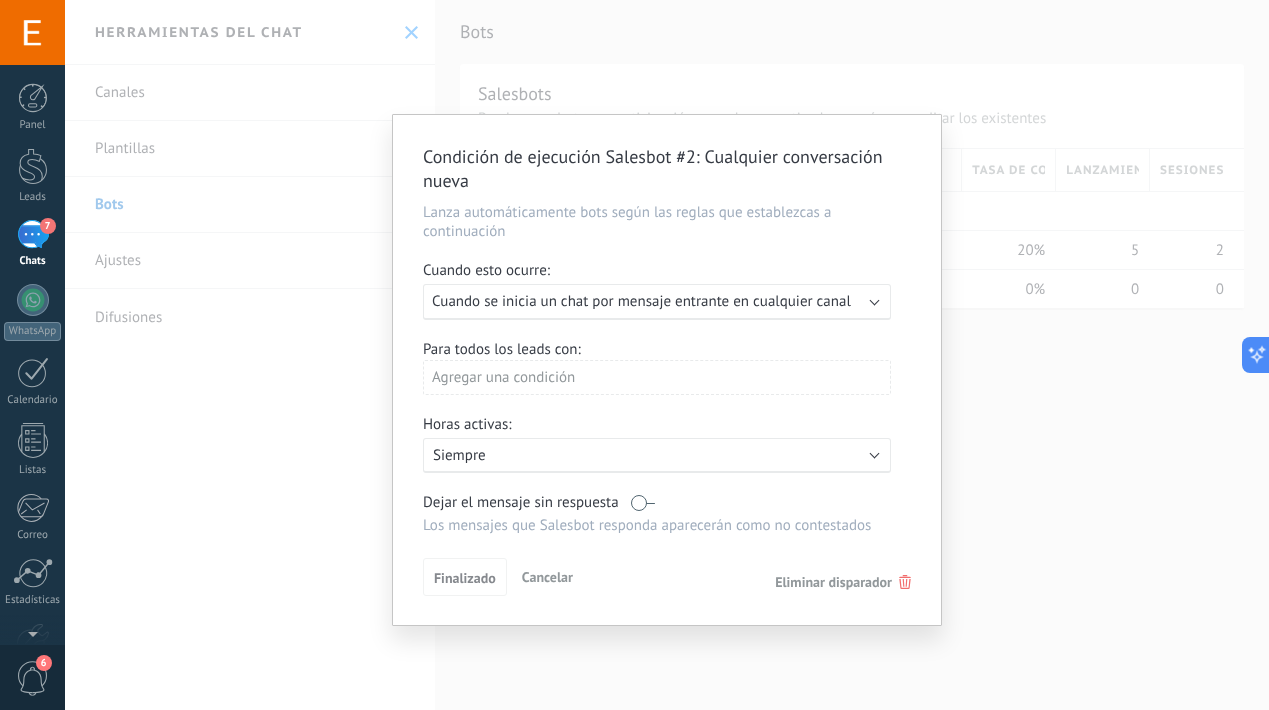 click on "Cancelar" at bounding box center (547, 577) 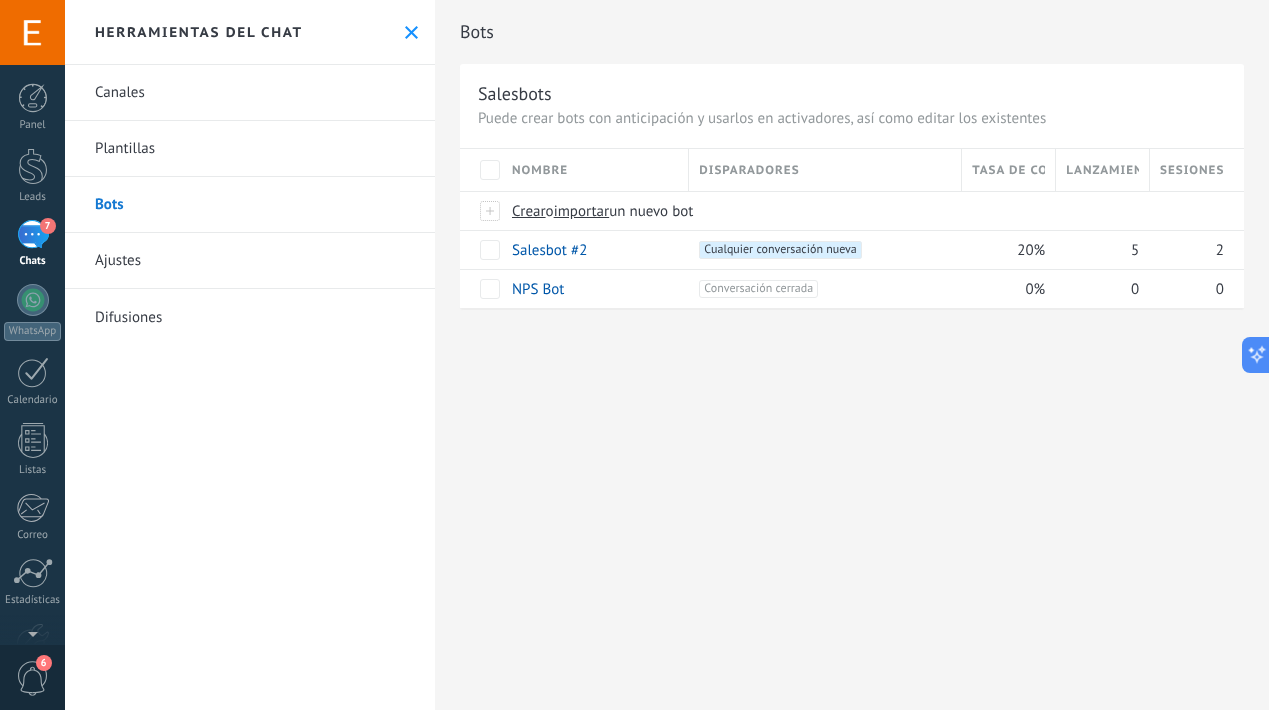 click on "Bots Salesbots Puede crear bots con anticipación y usarlos en activadores, así como editar los existentes Actualizar a Avanzado Nombre Disparadores Tasa de conversión Lanzamientos totales Sesiones activas        Crear  o  importar  un nuevo bot              Salesbot #2 +1 Cualquier conversación nueva +0 20% 5 2        NPS Bot +1 Conversación cerrada +0 0% 0 0 Mostrar más avanzado Rastrear clics en links Reducir links largos y rastrear clics: cuando se habilita, los URLs que envías serán reemplazados con links de rastreo. Una vez clickeados, un evento se registrará en el feed del lead. Abajo seleccione las fuentes que utilizan esta característica WhatsApp Business Potenciar la IA Rusa Inglés Español Portugués Indonesio Turco Inglés Última actualización: Actualizar conjunto de datos Dejar el mensaje sin respuesta Cuando un usuario de Kommo se une a un chat, el bot entrará en modo descanso. Después de  5 minutos 10 minutos 15 minutos 30 minutos 1 hora 6 horas 24 horas 5 minutos Intención" at bounding box center (852, 355) 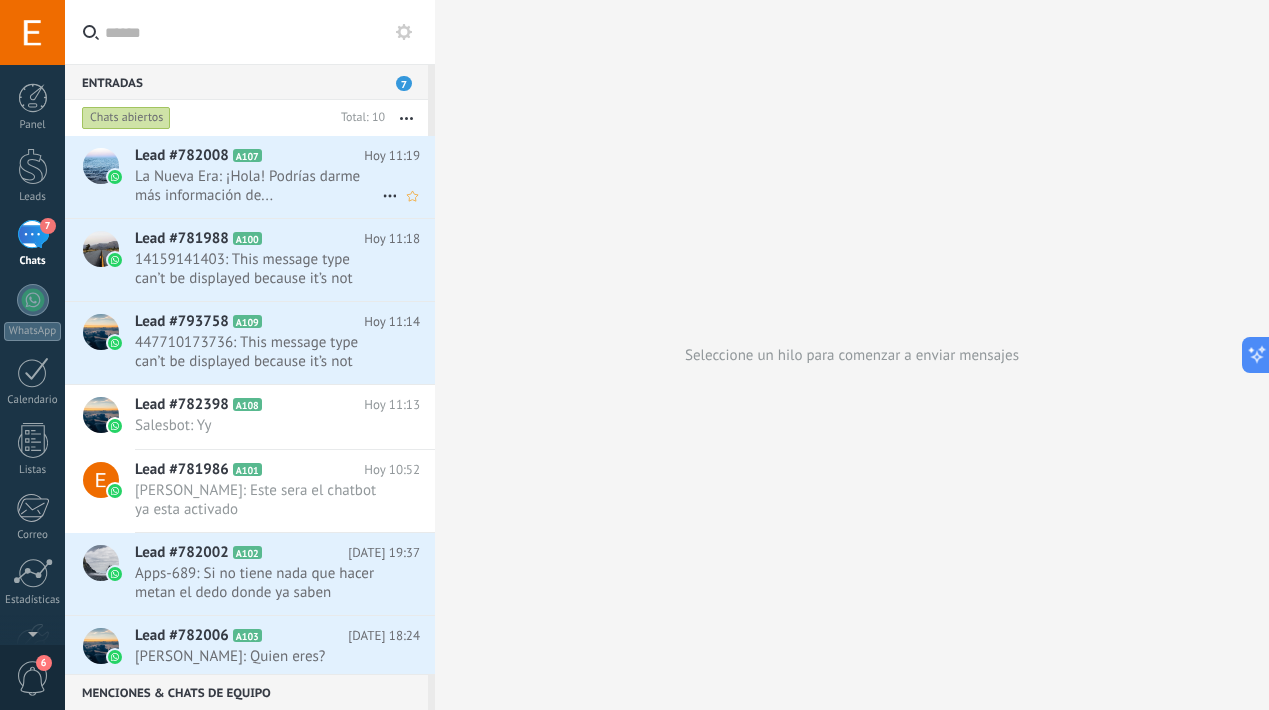click on "La Nueva Era: ¡Hola! Podrías darme más información de..." at bounding box center [258, 186] 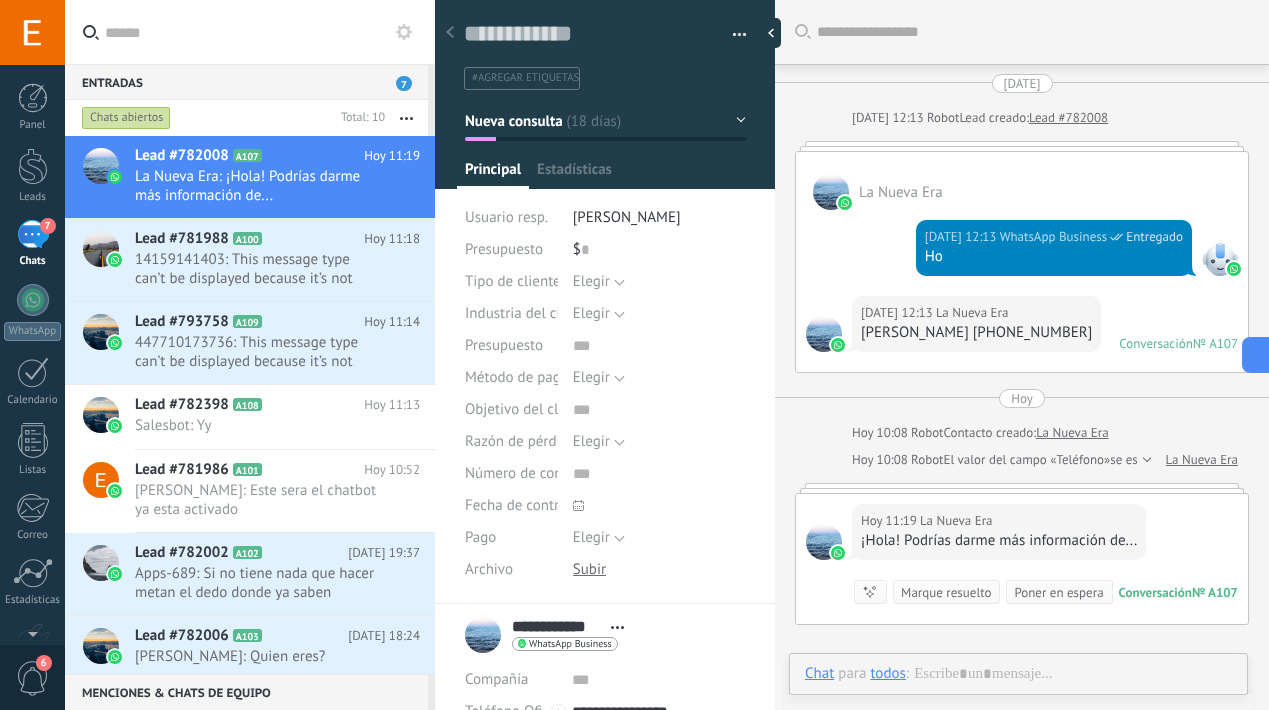 scroll, scrollTop: 30, scrollLeft: 0, axis: vertical 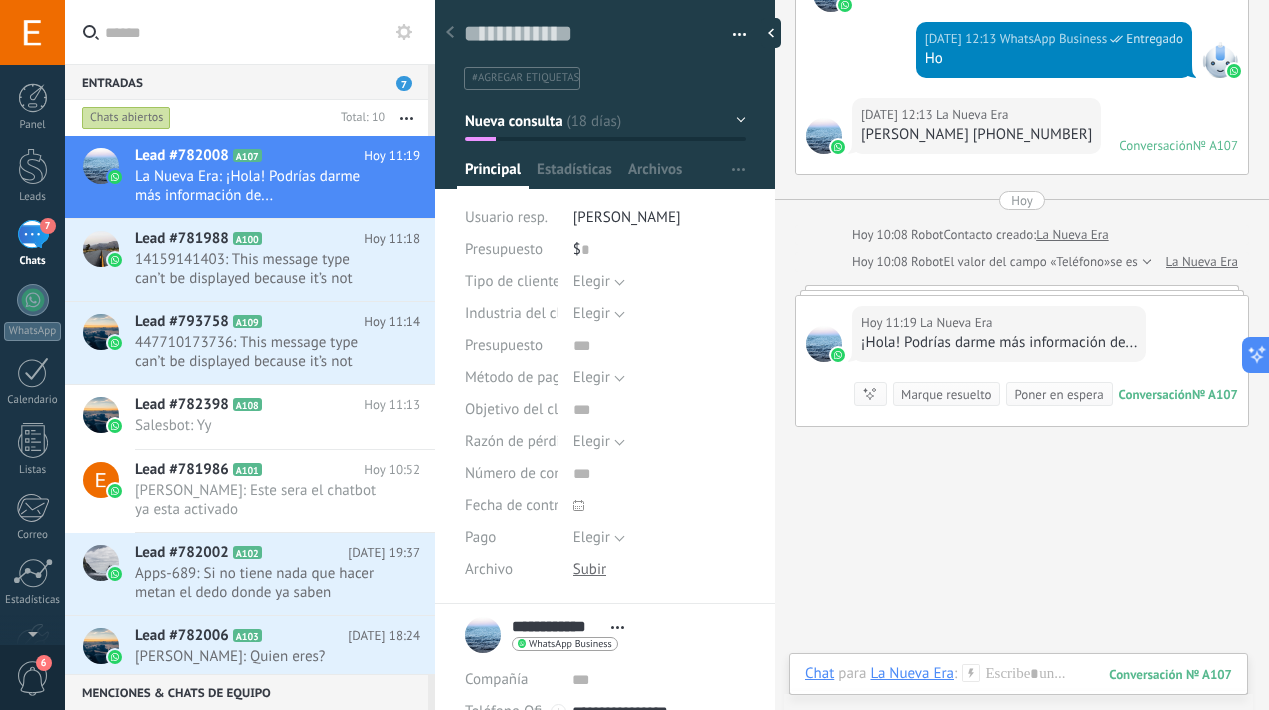 click 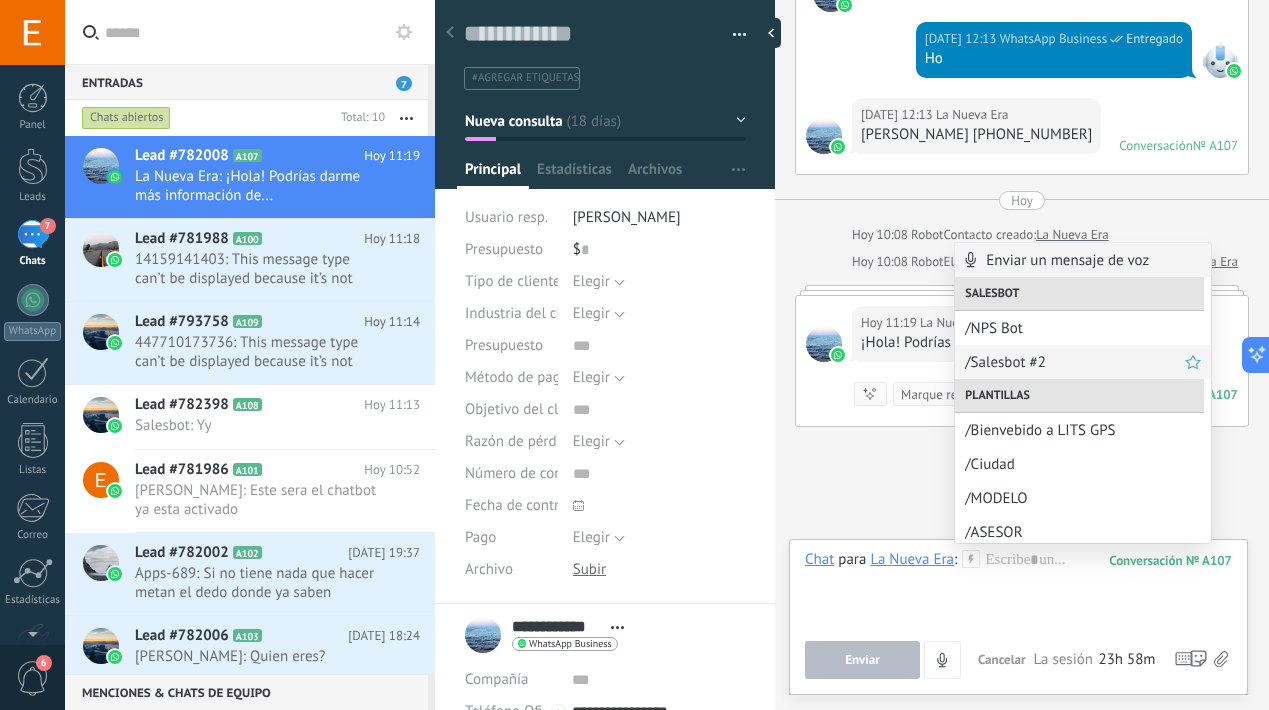 click on "/Salesbot #2" at bounding box center [1075, 362] 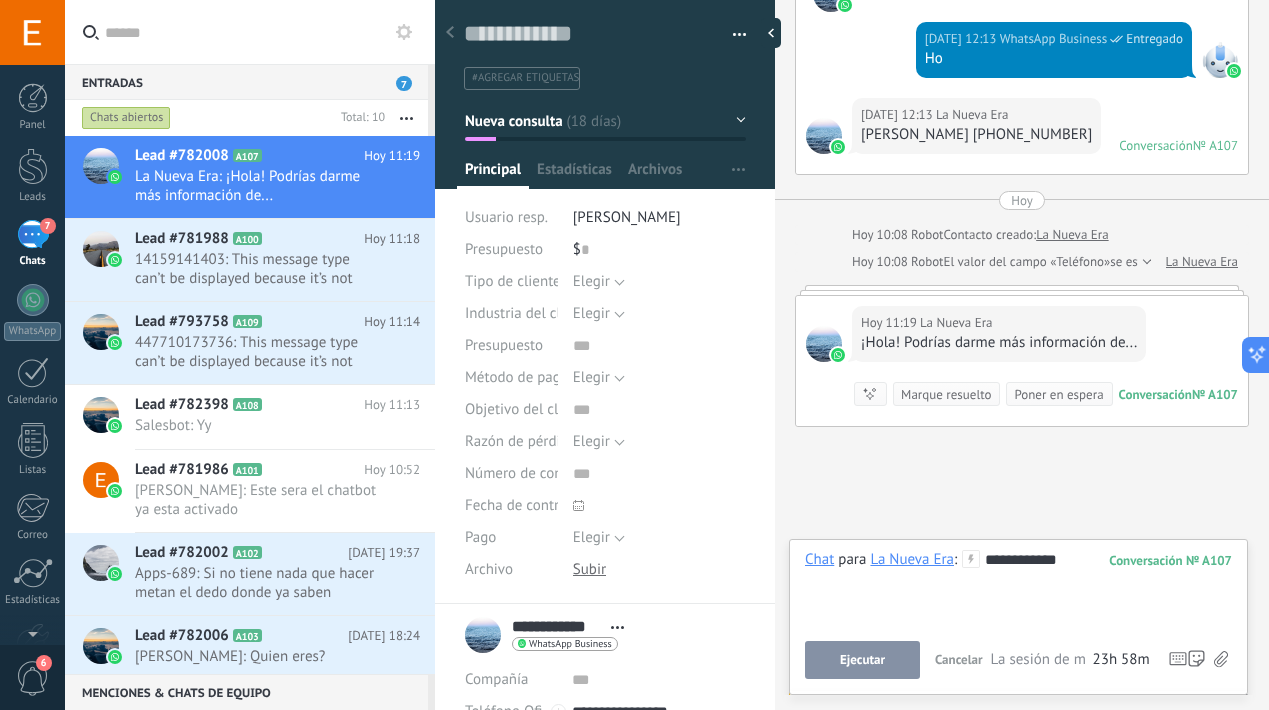 click on "Ejecutar" at bounding box center (862, 660) 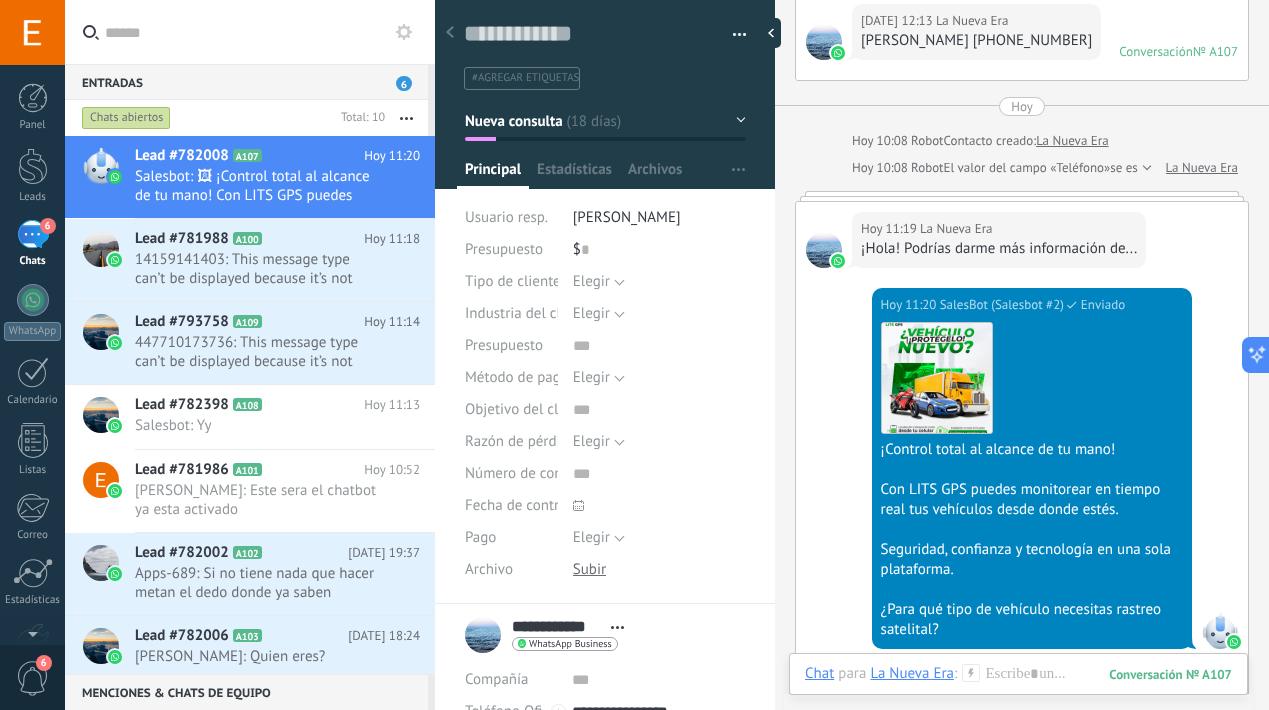 scroll, scrollTop: 371, scrollLeft: 0, axis: vertical 